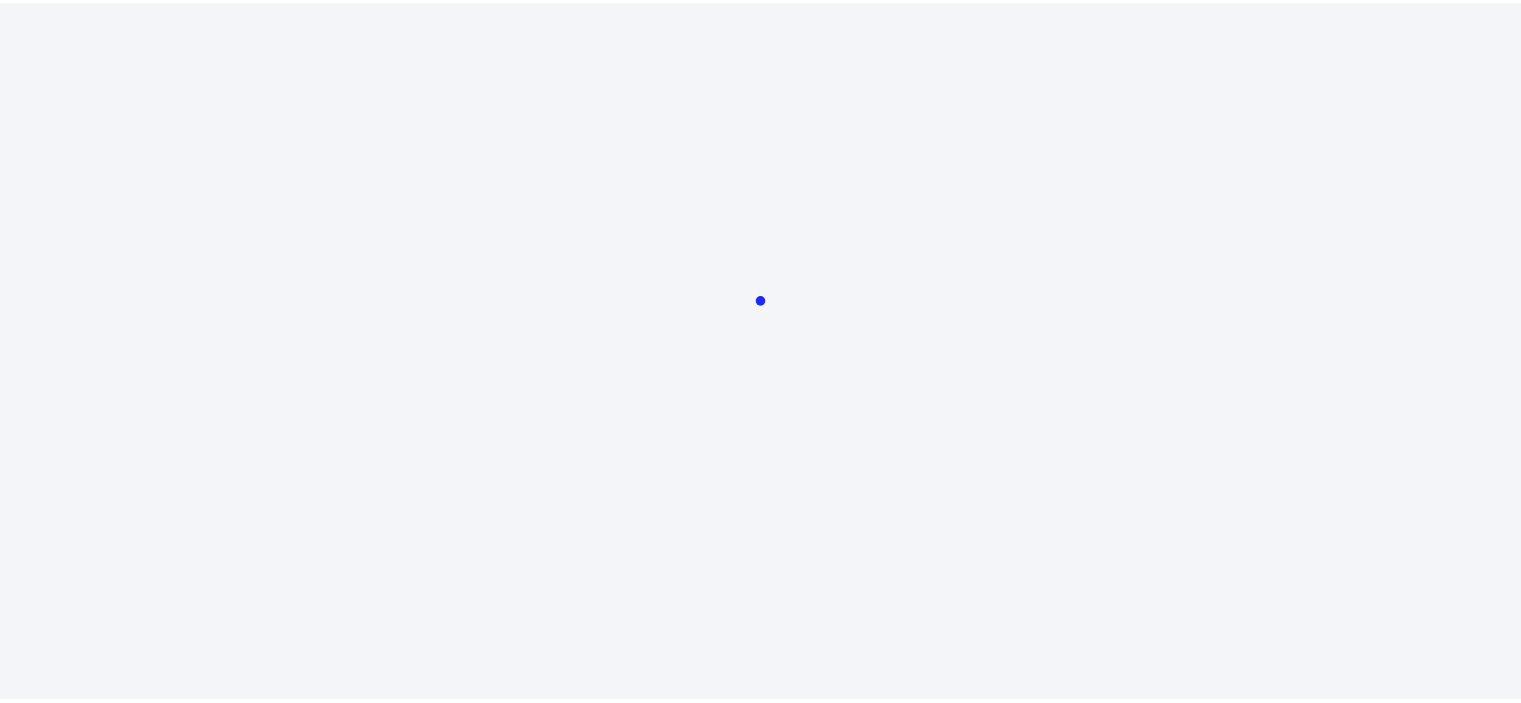 scroll, scrollTop: 0, scrollLeft: 0, axis: both 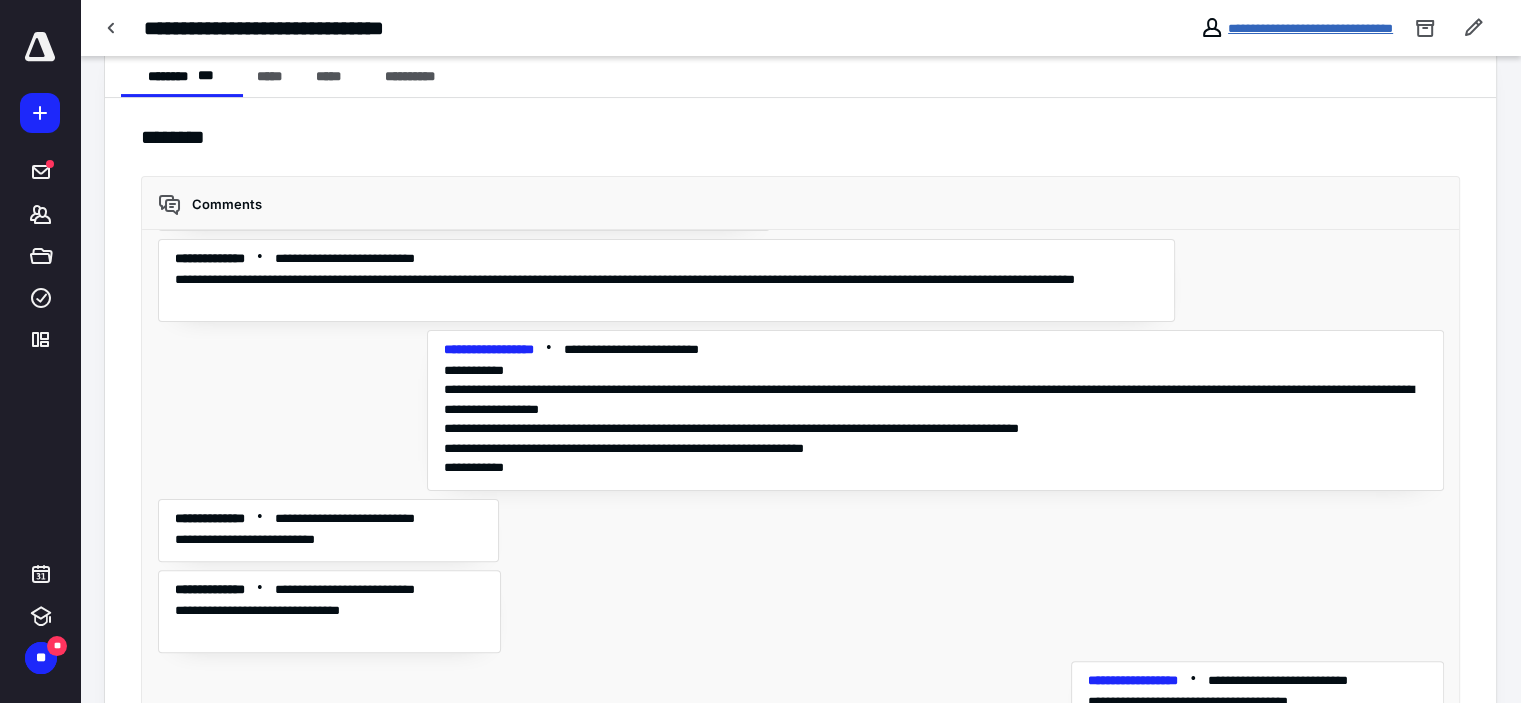 click on "**********" at bounding box center [1310, 28] 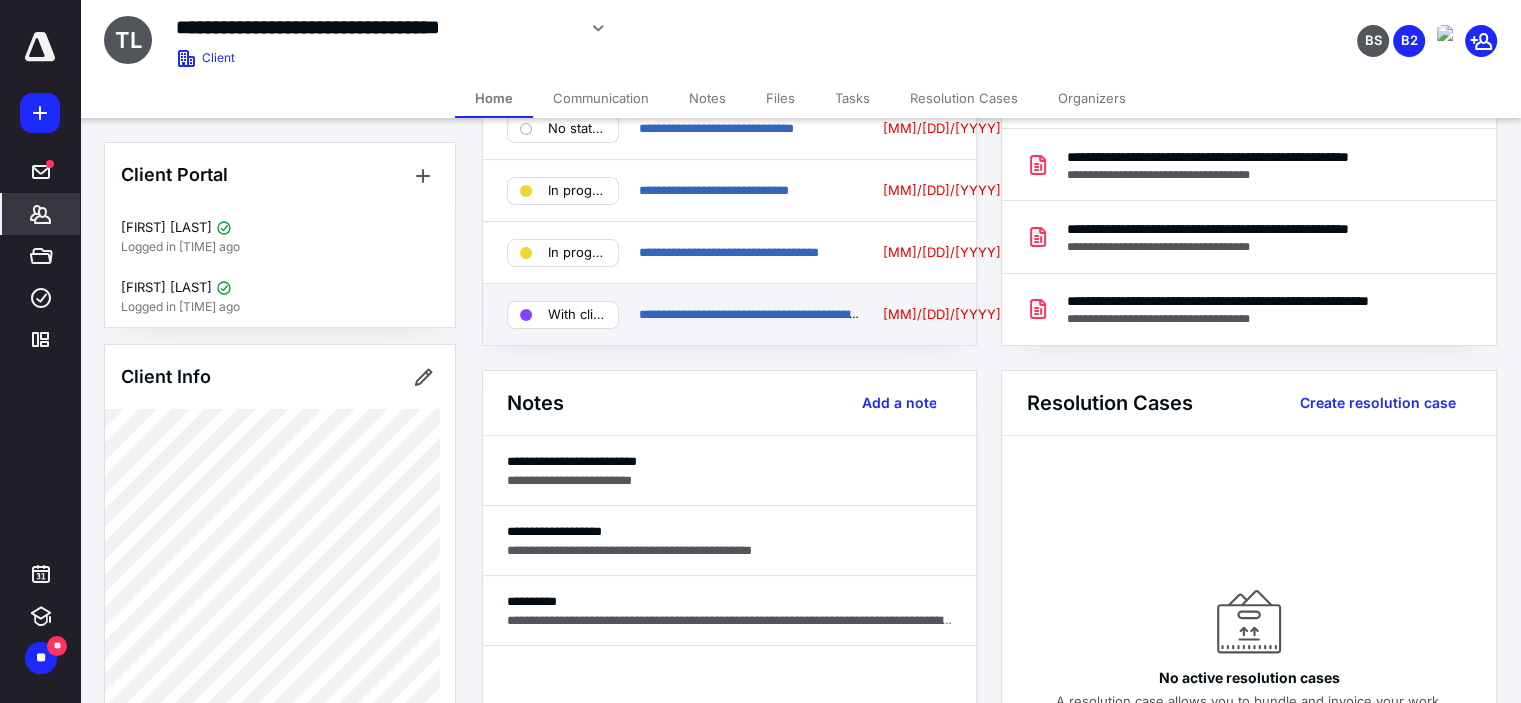 scroll, scrollTop: 300, scrollLeft: 0, axis: vertical 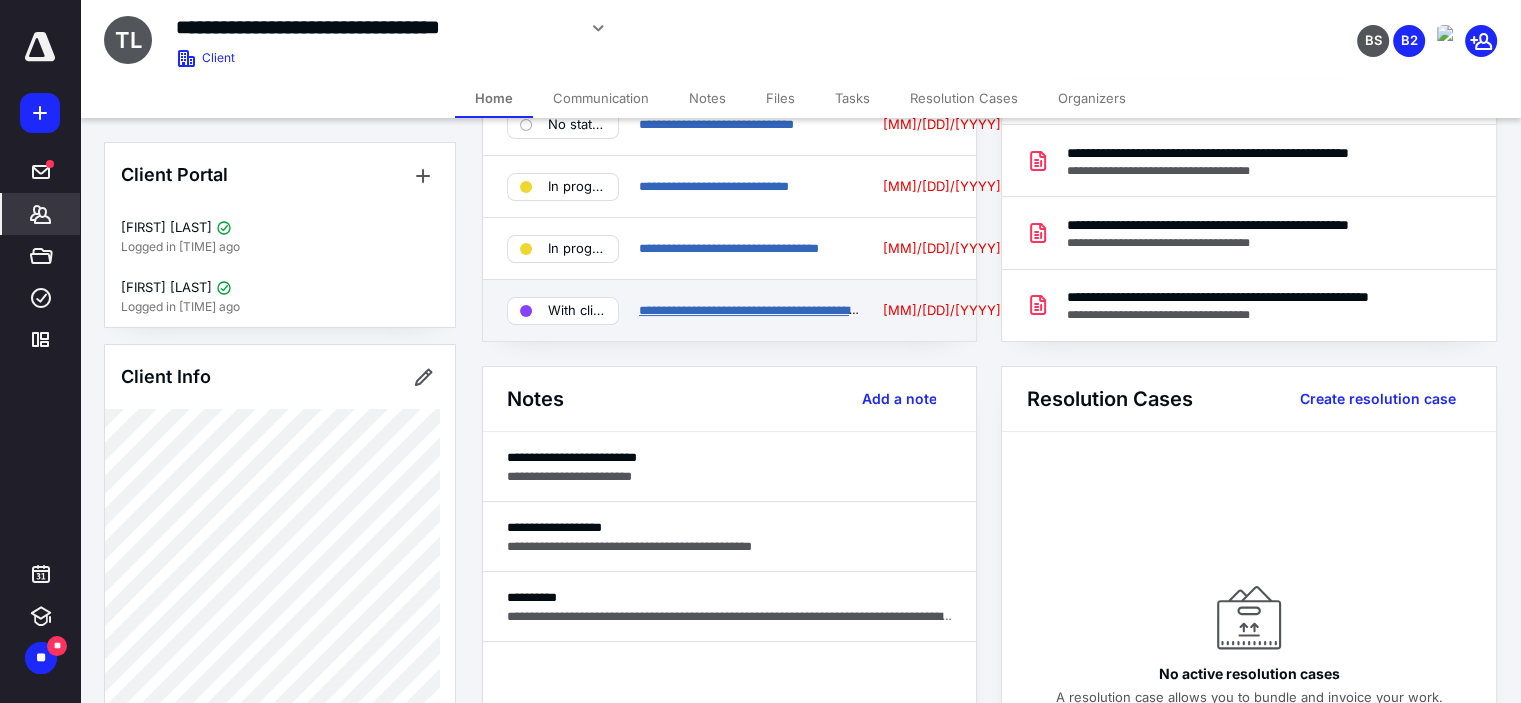 click on "**********" at bounding box center [751, 310] 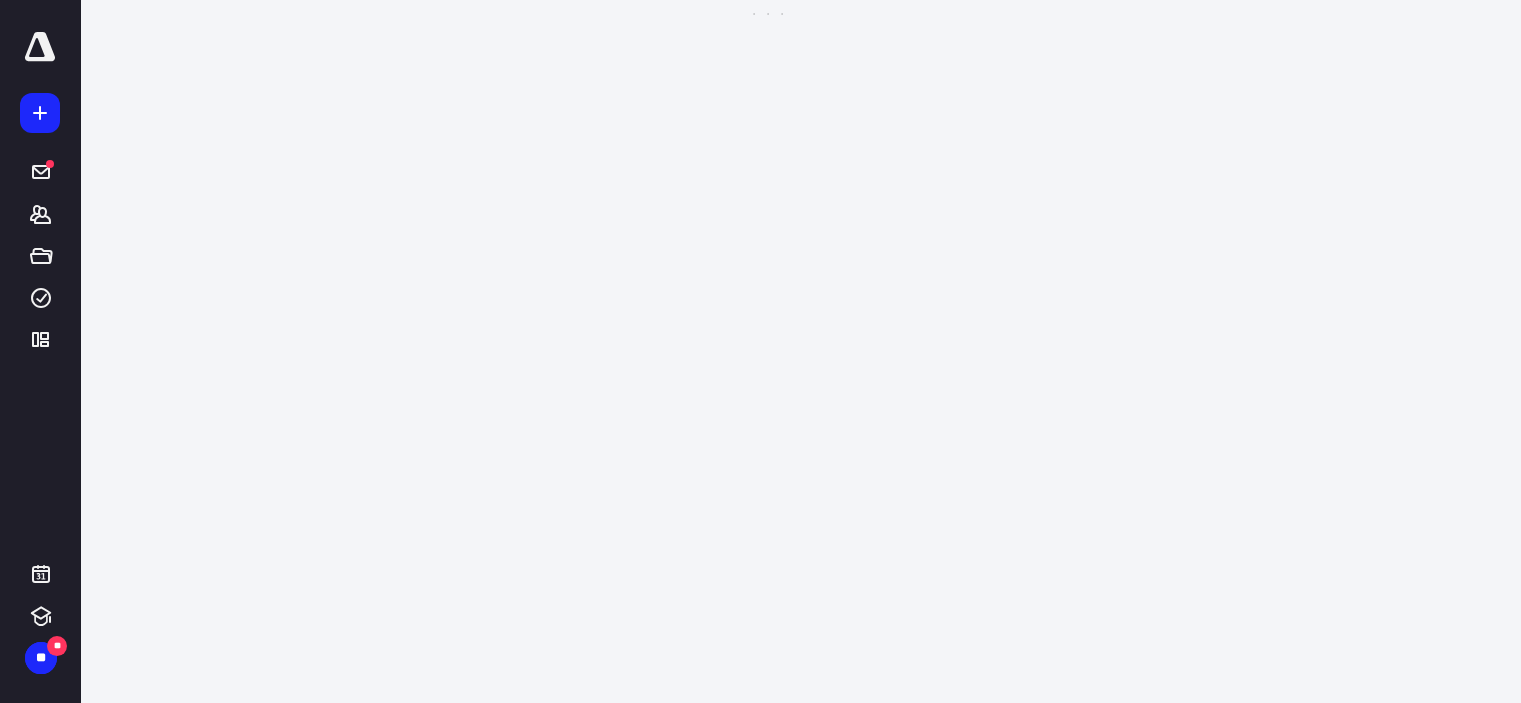 scroll, scrollTop: 0, scrollLeft: 0, axis: both 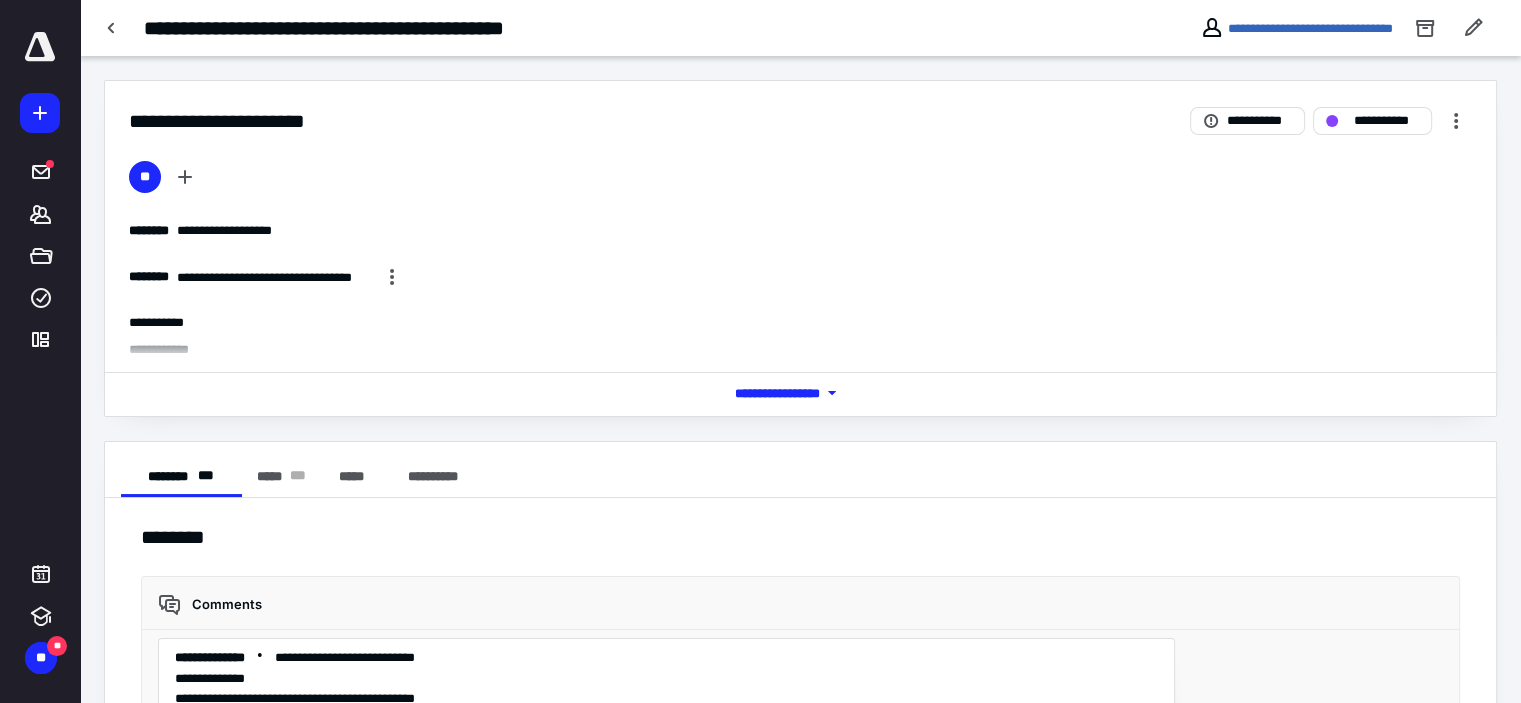 click on "*** **** *******" at bounding box center [801, 393] 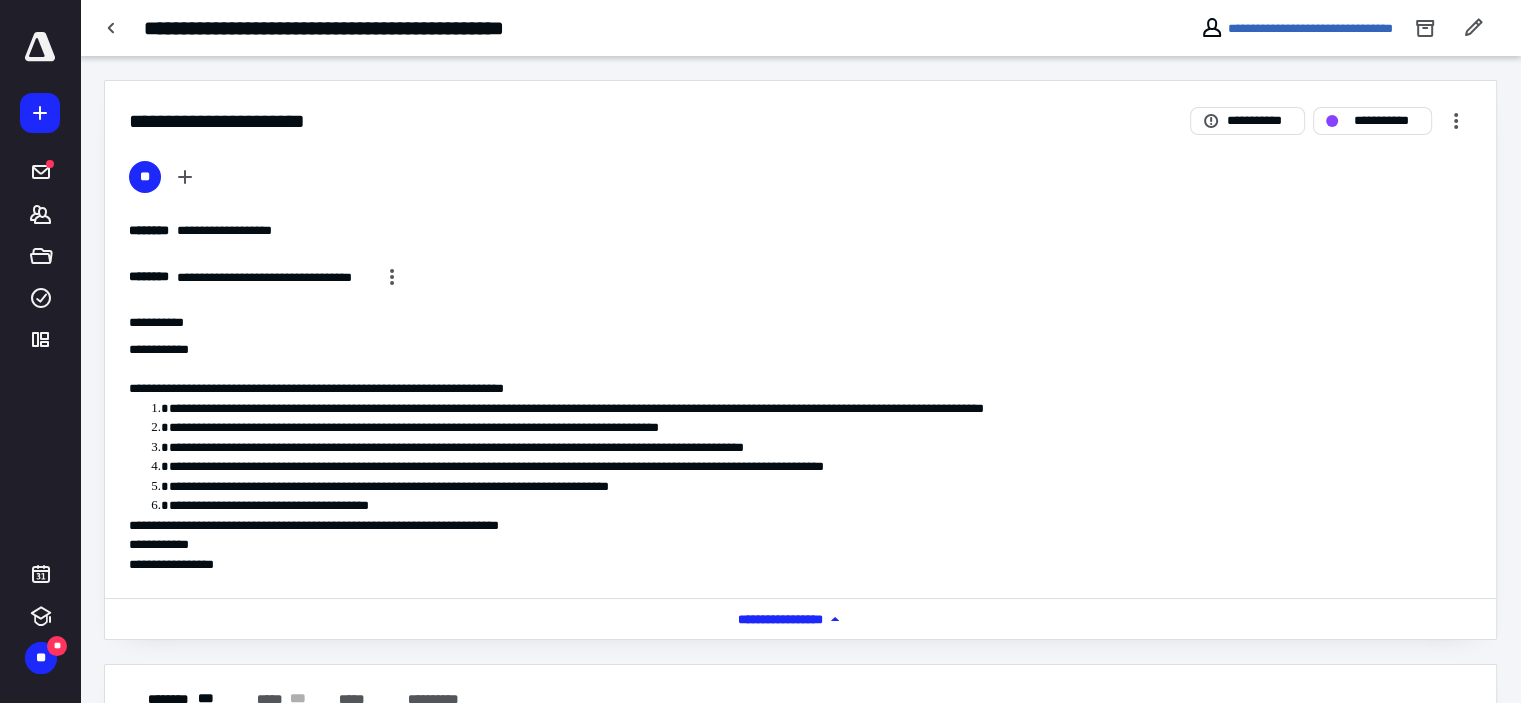 scroll, scrollTop: 2, scrollLeft: 0, axis: vertical 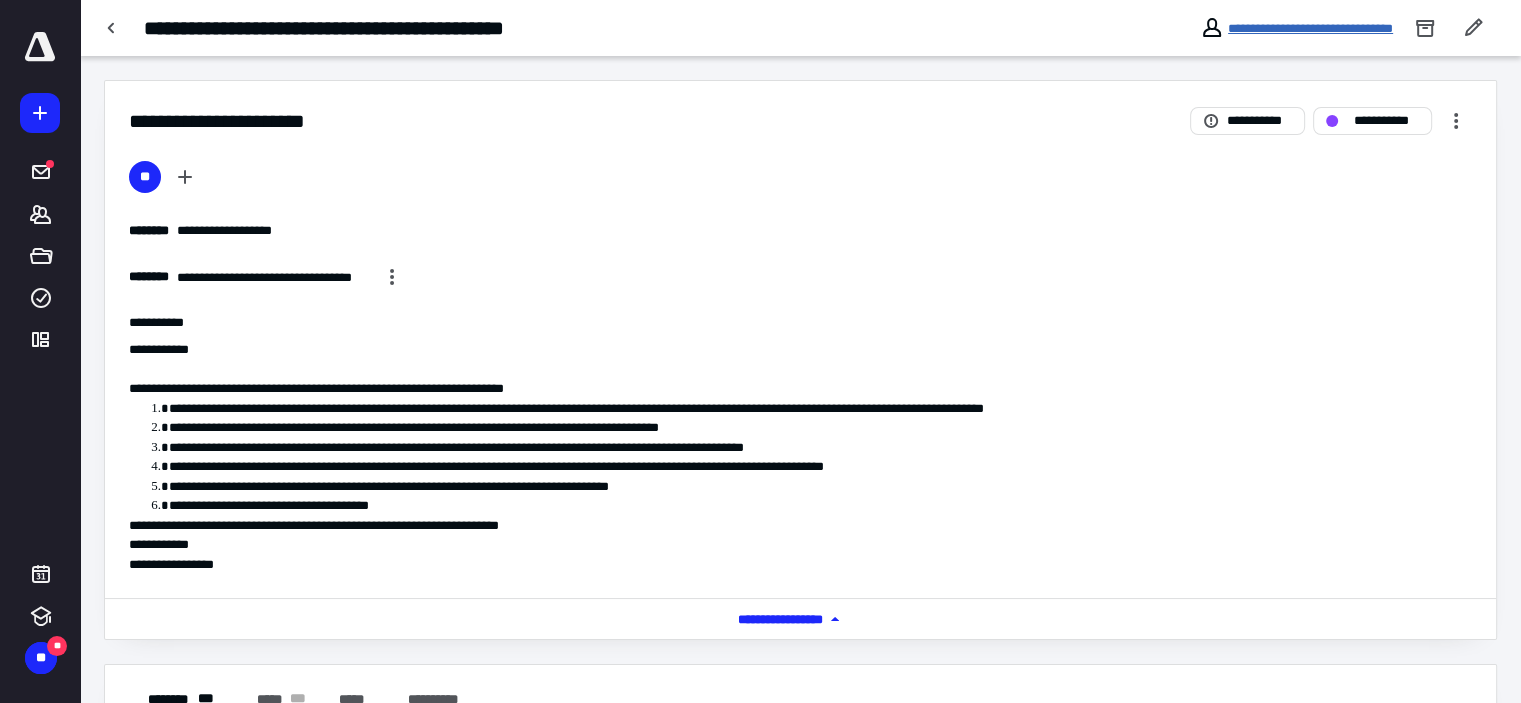 click on "**********" at bounding box center (1310, 28) 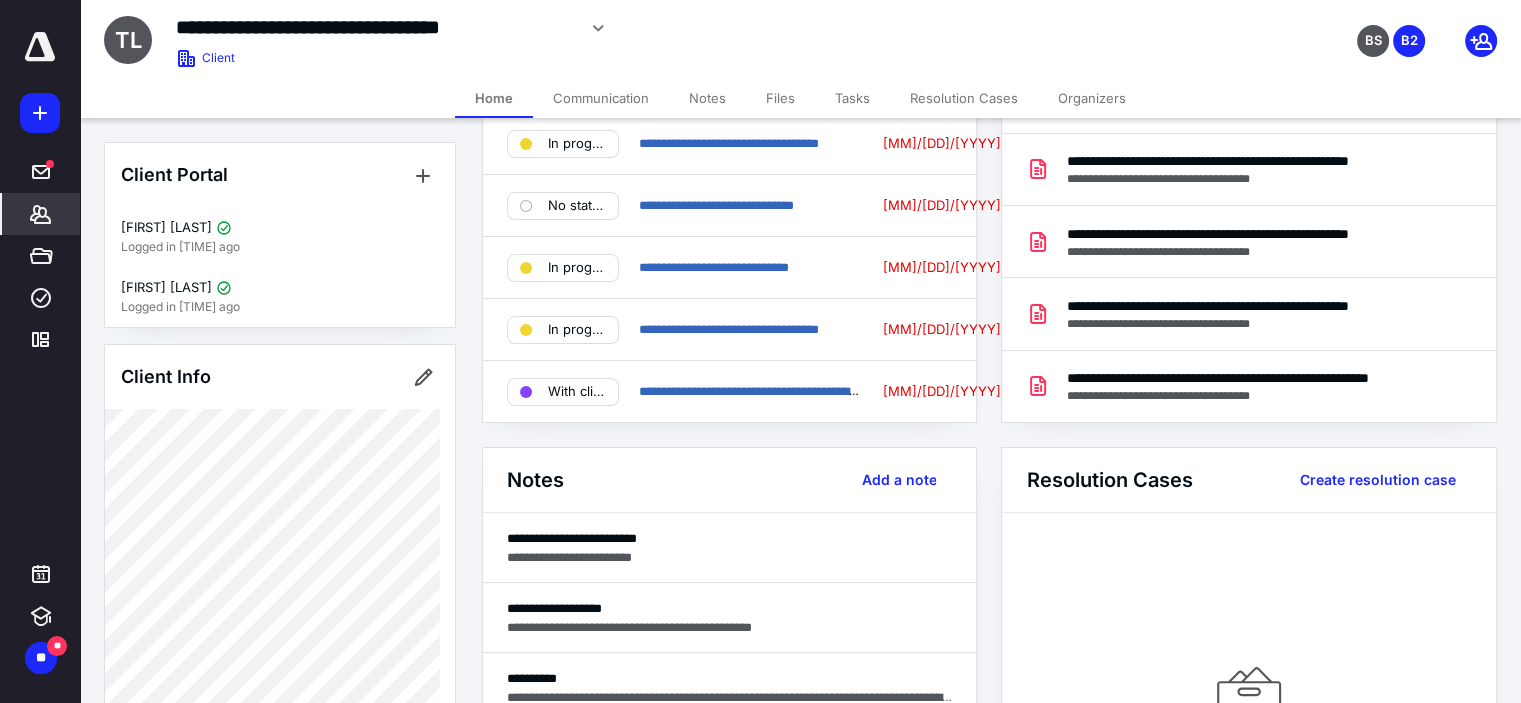 scroll, scrollTop: 300, scrollLeft: 0, axis: vertical 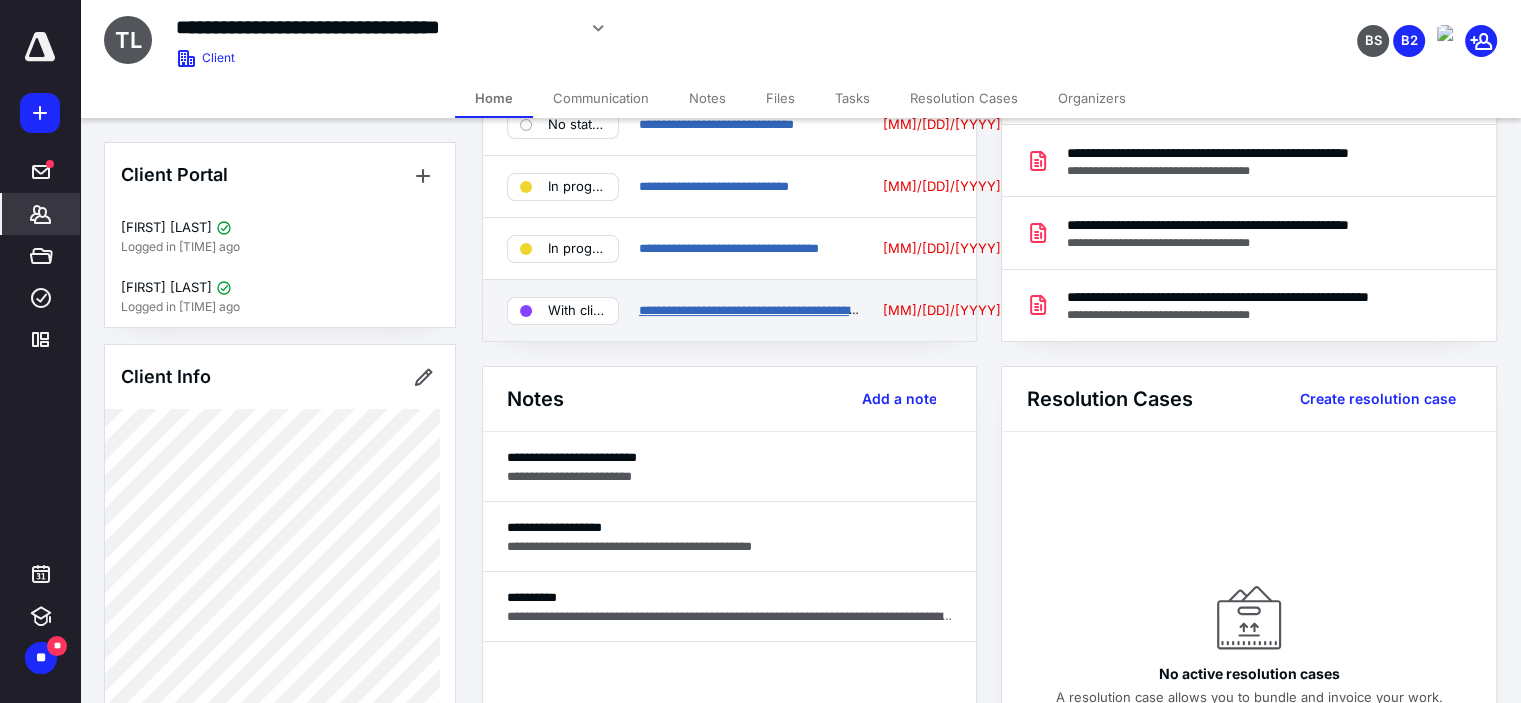 click on "**********" at bounding box center (751, 310) 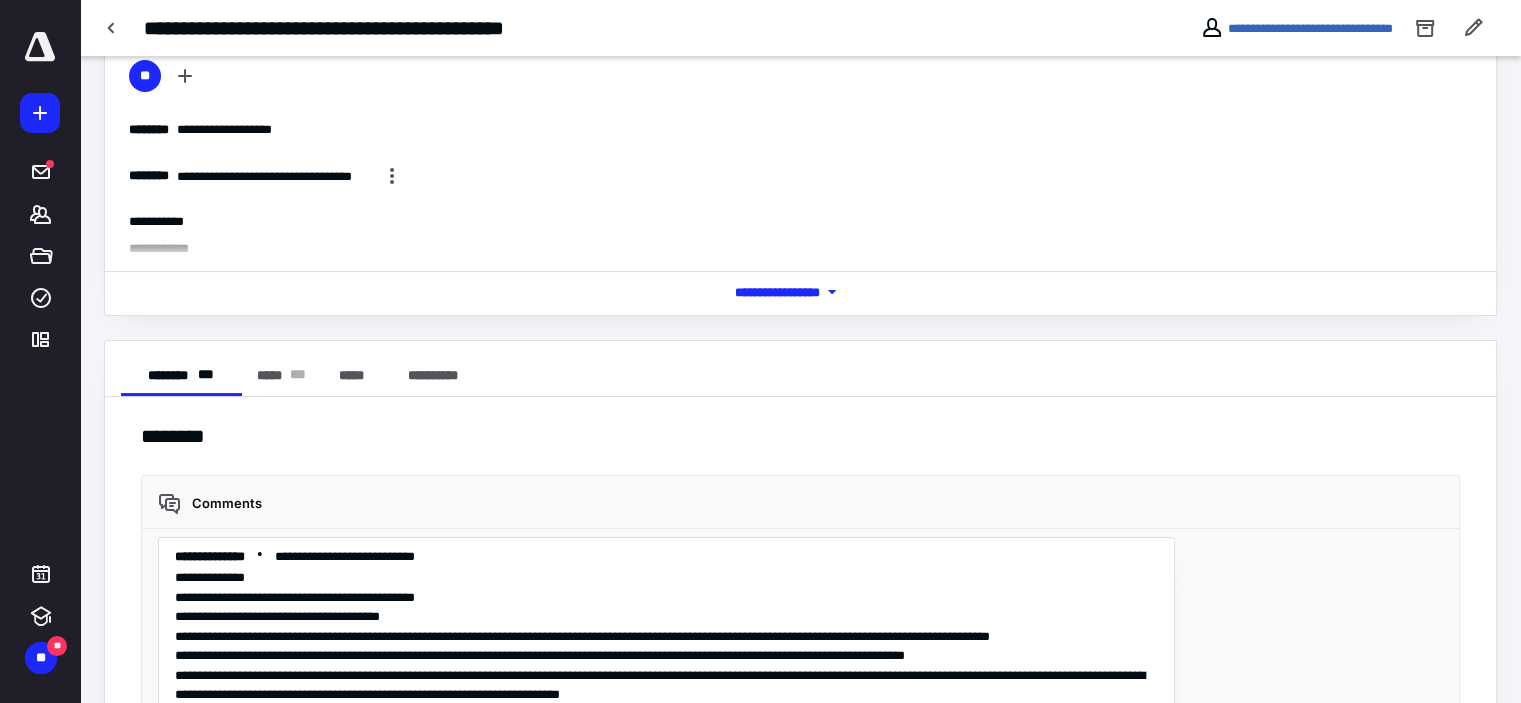 scroll, scrollTop: 182, scrollLeft: 0, axis: vertical 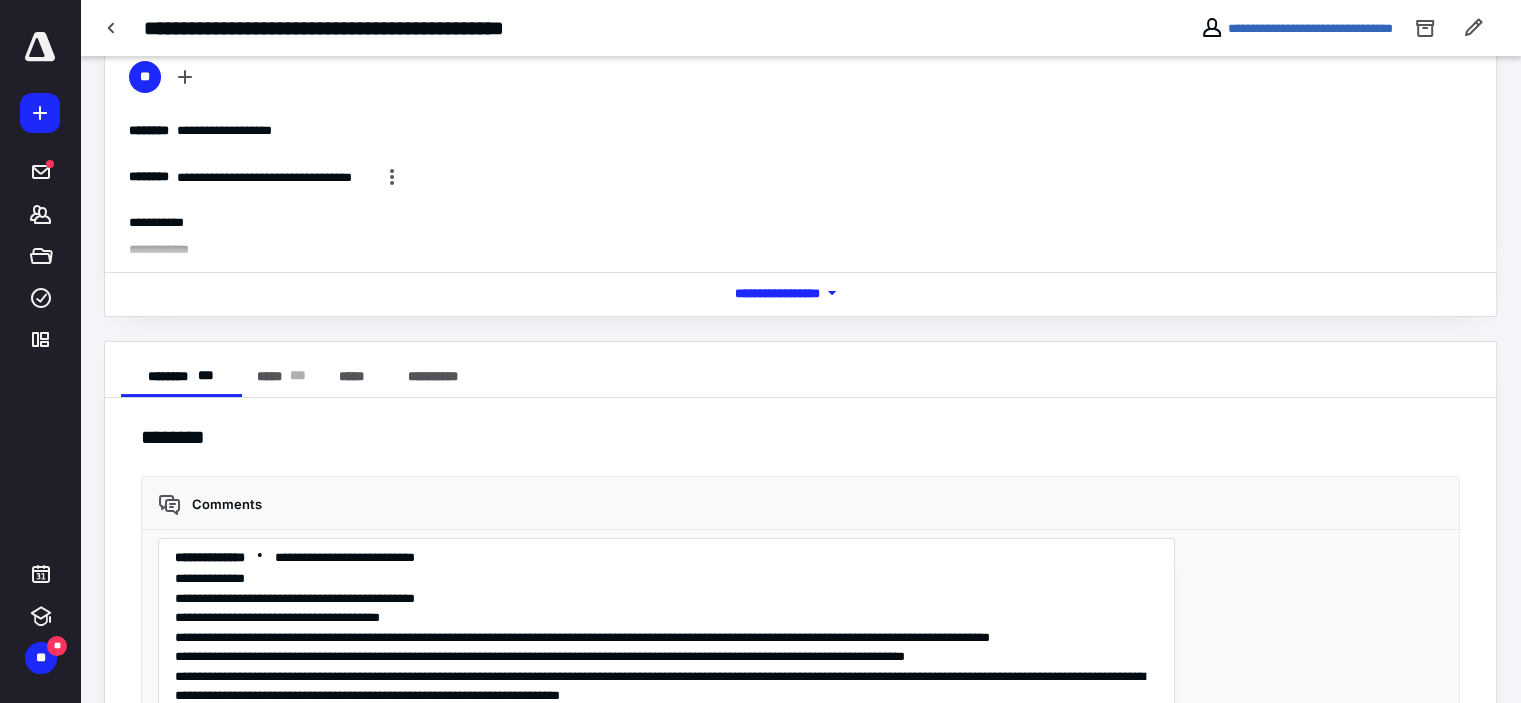 click on "*** **** *******" at bounding box center [801, 293] 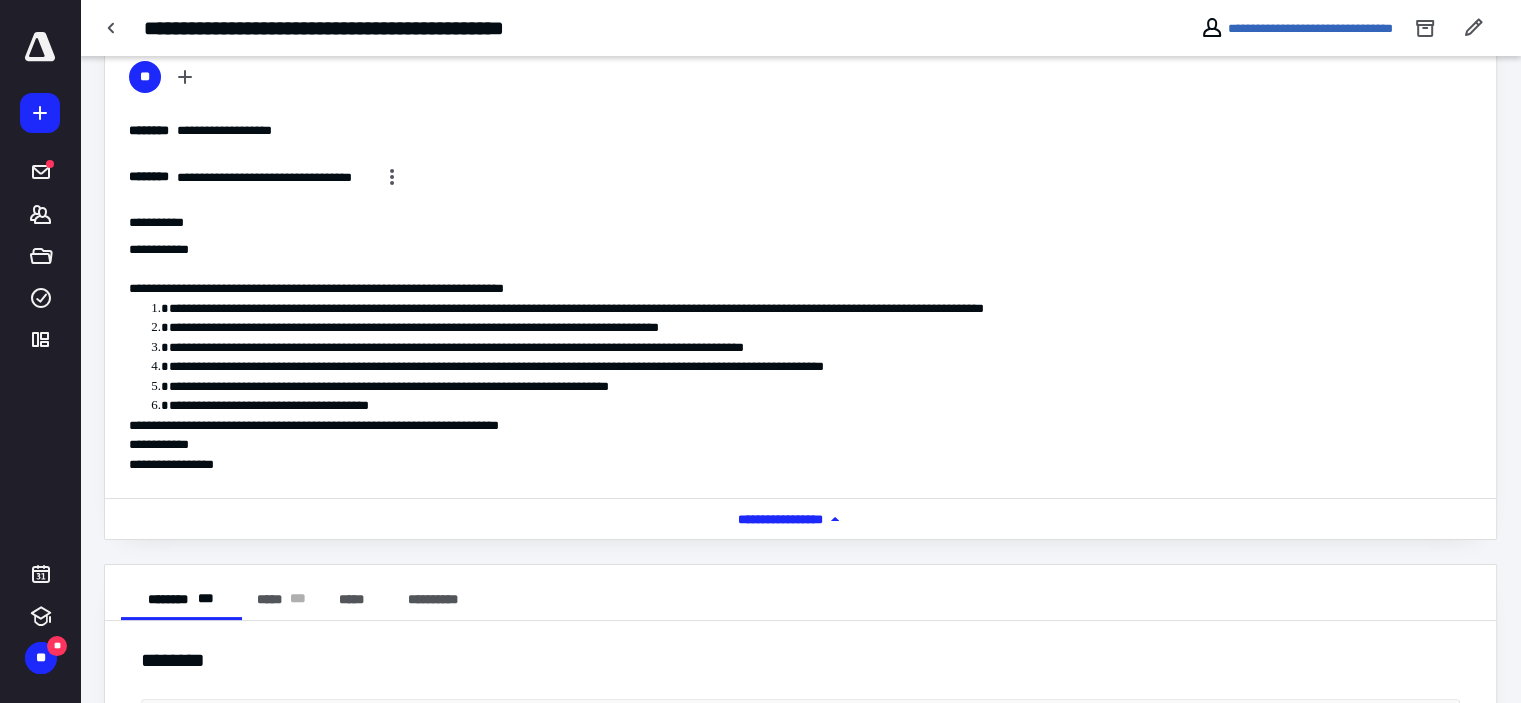 scroll, scrollTop: 2, scrollLeft: 0, axis: vertical 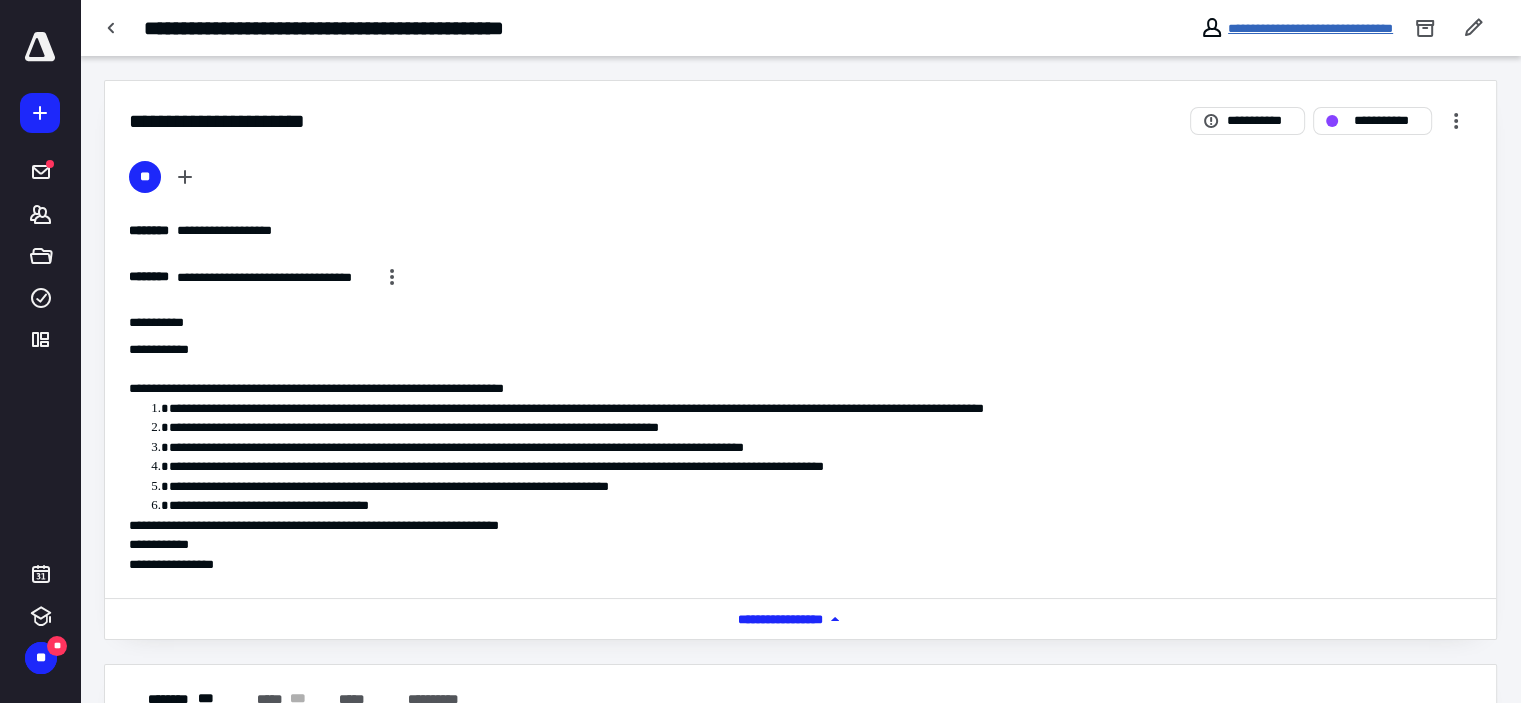 click on "**********" at bounding box center [1310, 28] 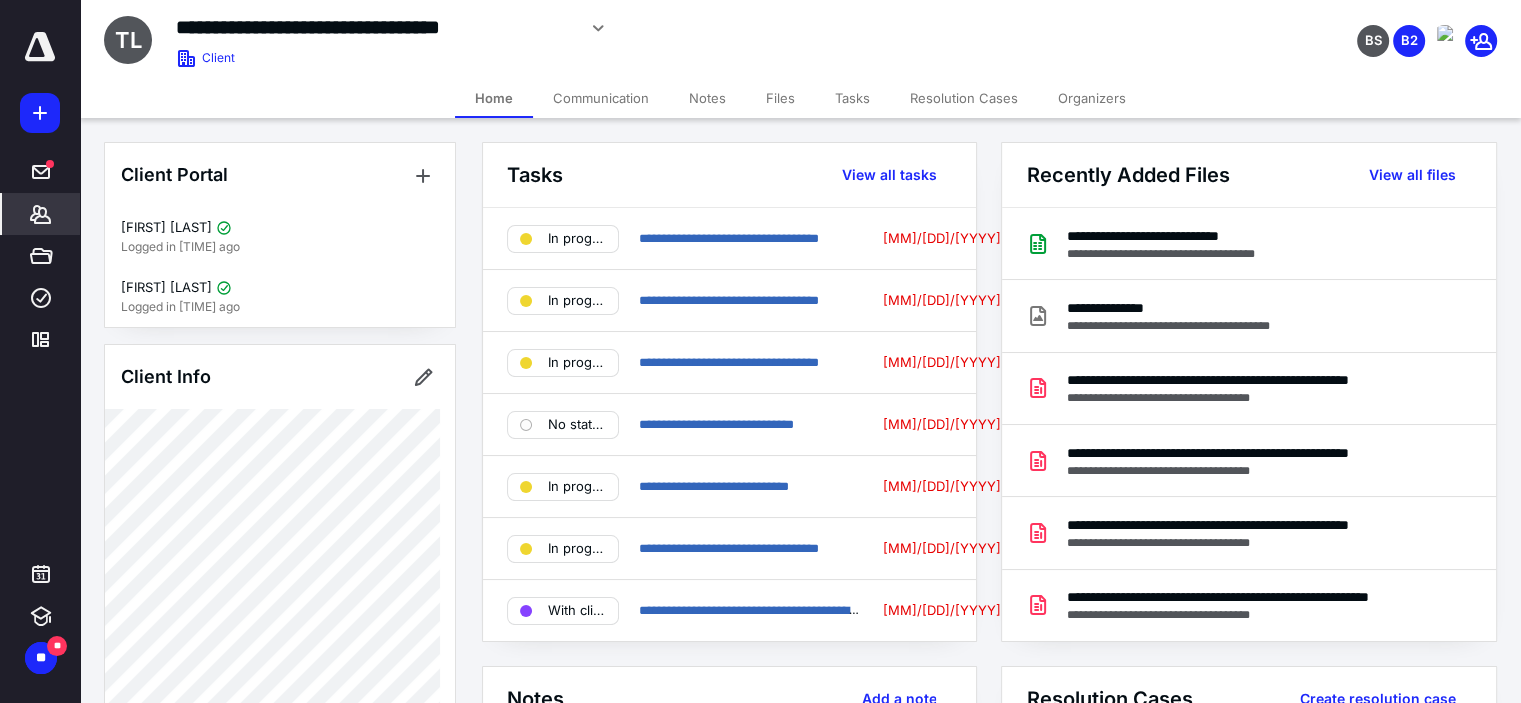click on "Tasks" at bounding box center (852, 98) 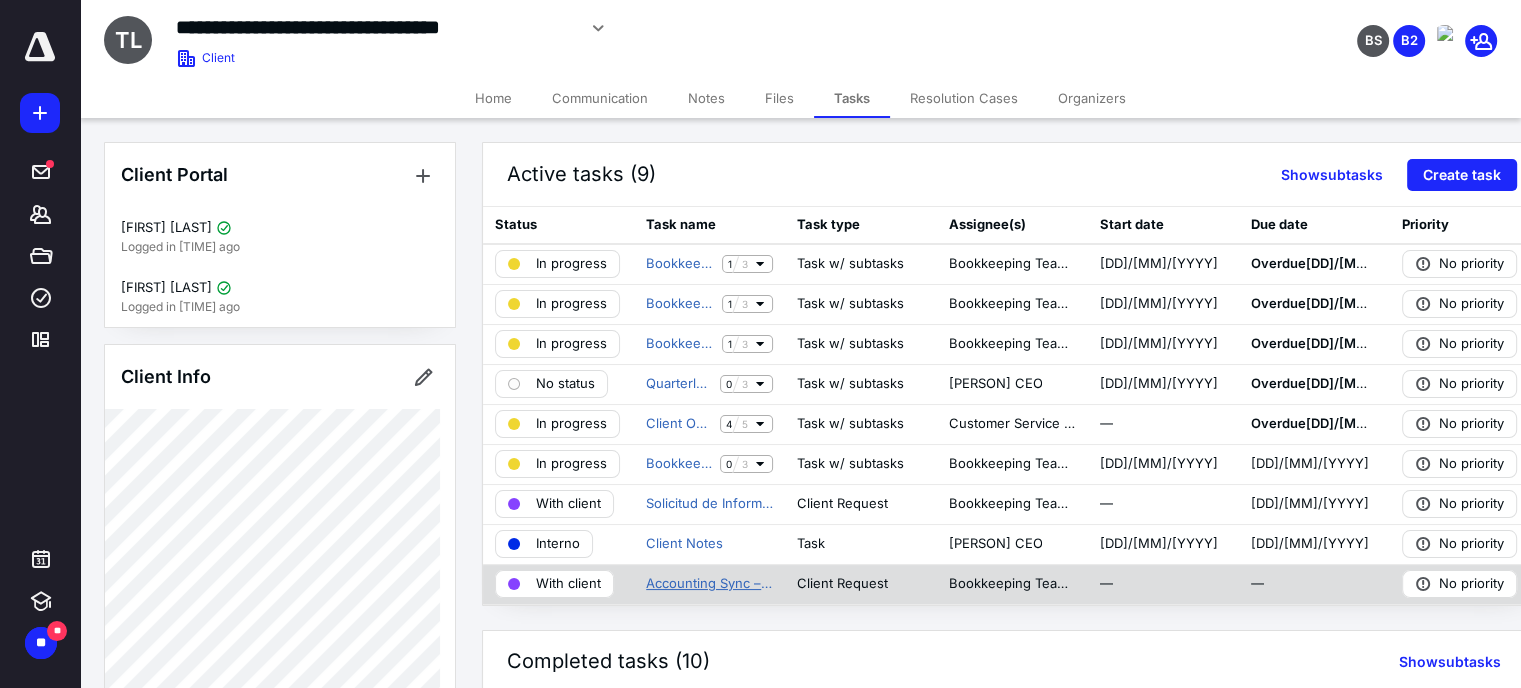 click on "Accounting Sync – Open Request" at bounding box center (709, 584) 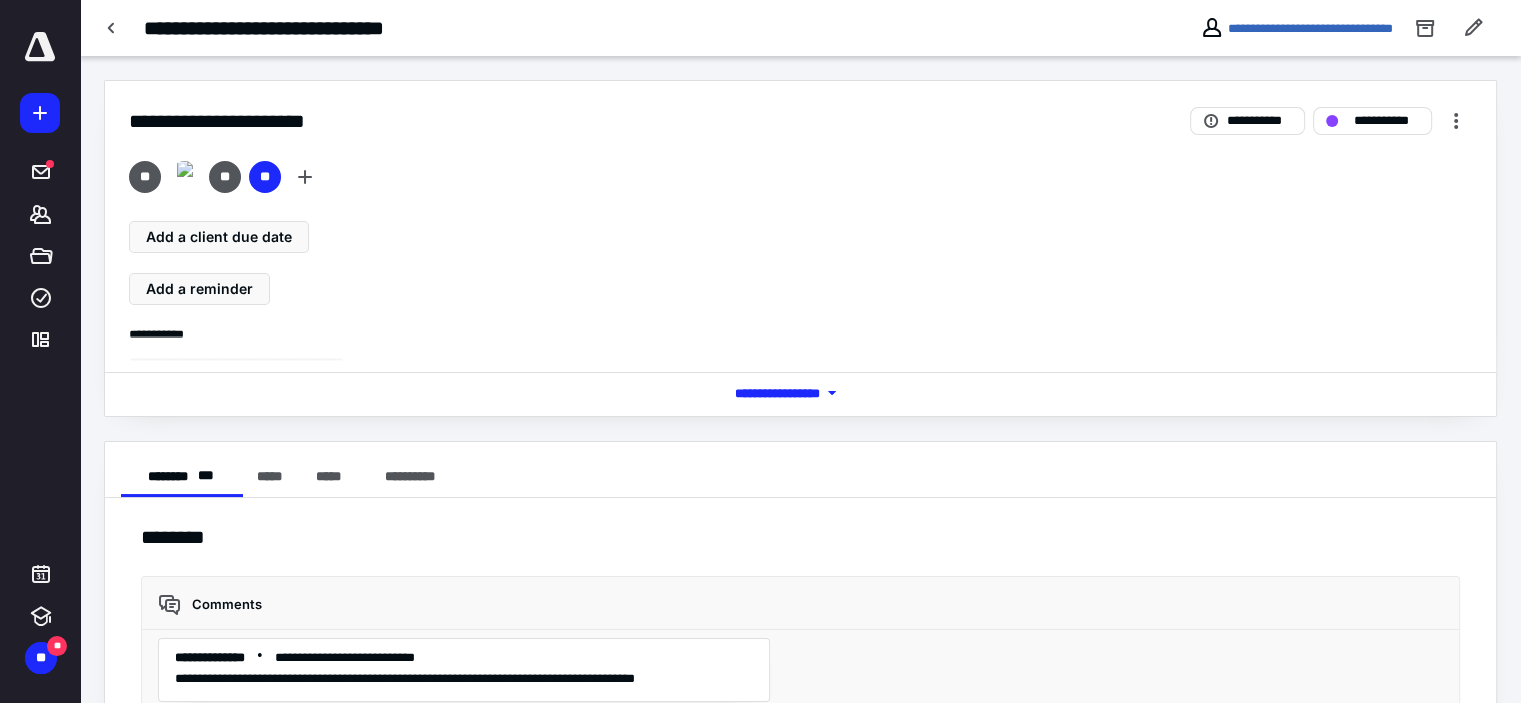 scroll, scrollTop: 71, scrollLeft: 0, axis: vertical 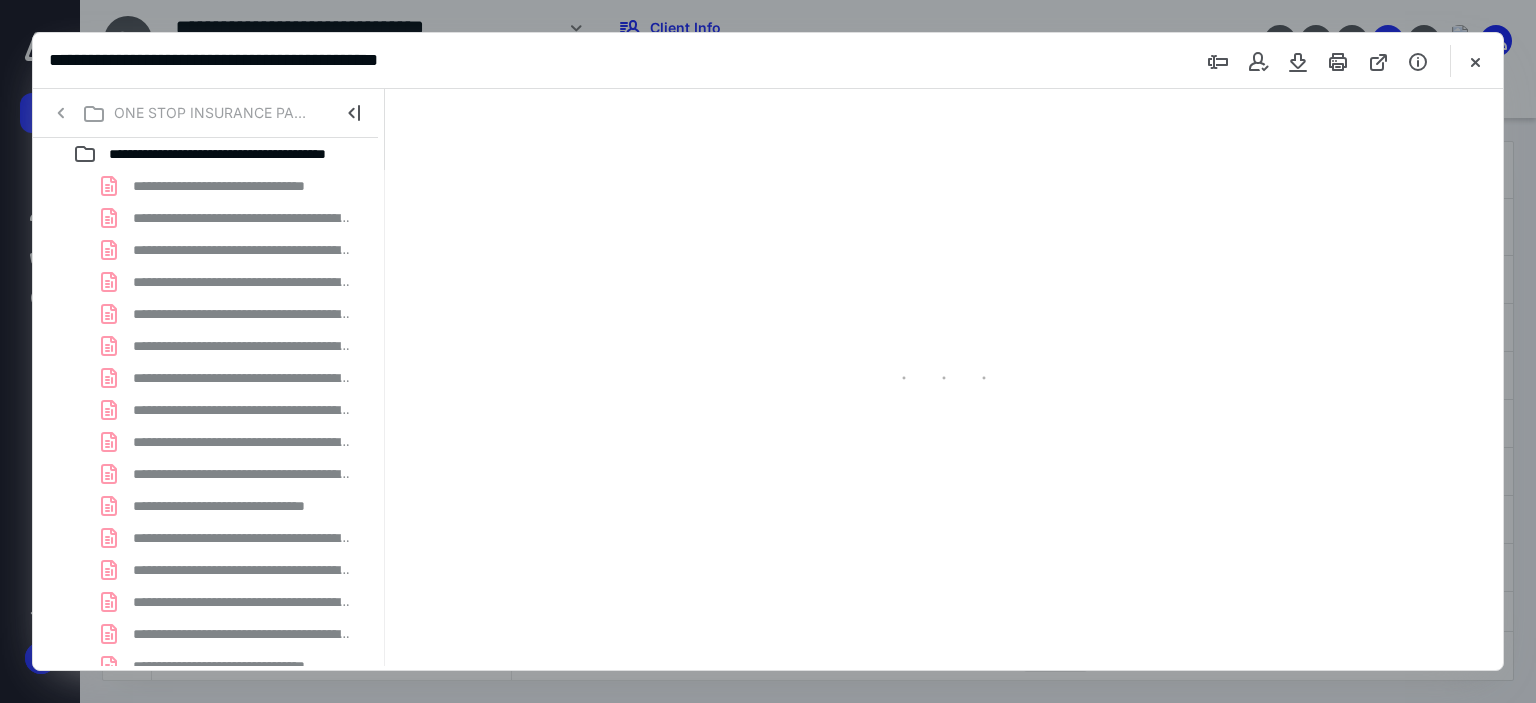 type on "68" 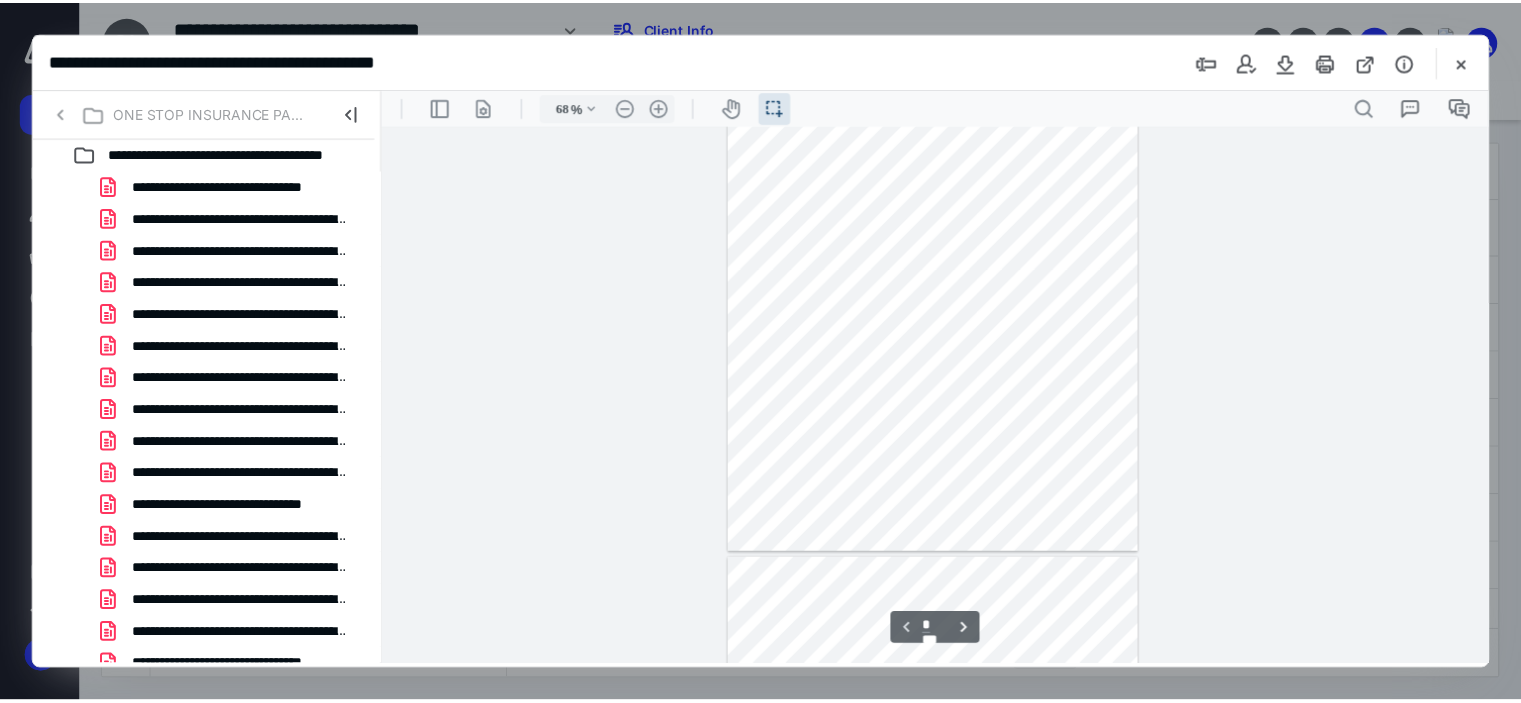 scroll, scrollTop: 39, scrollLeft: 0, axis: vertical 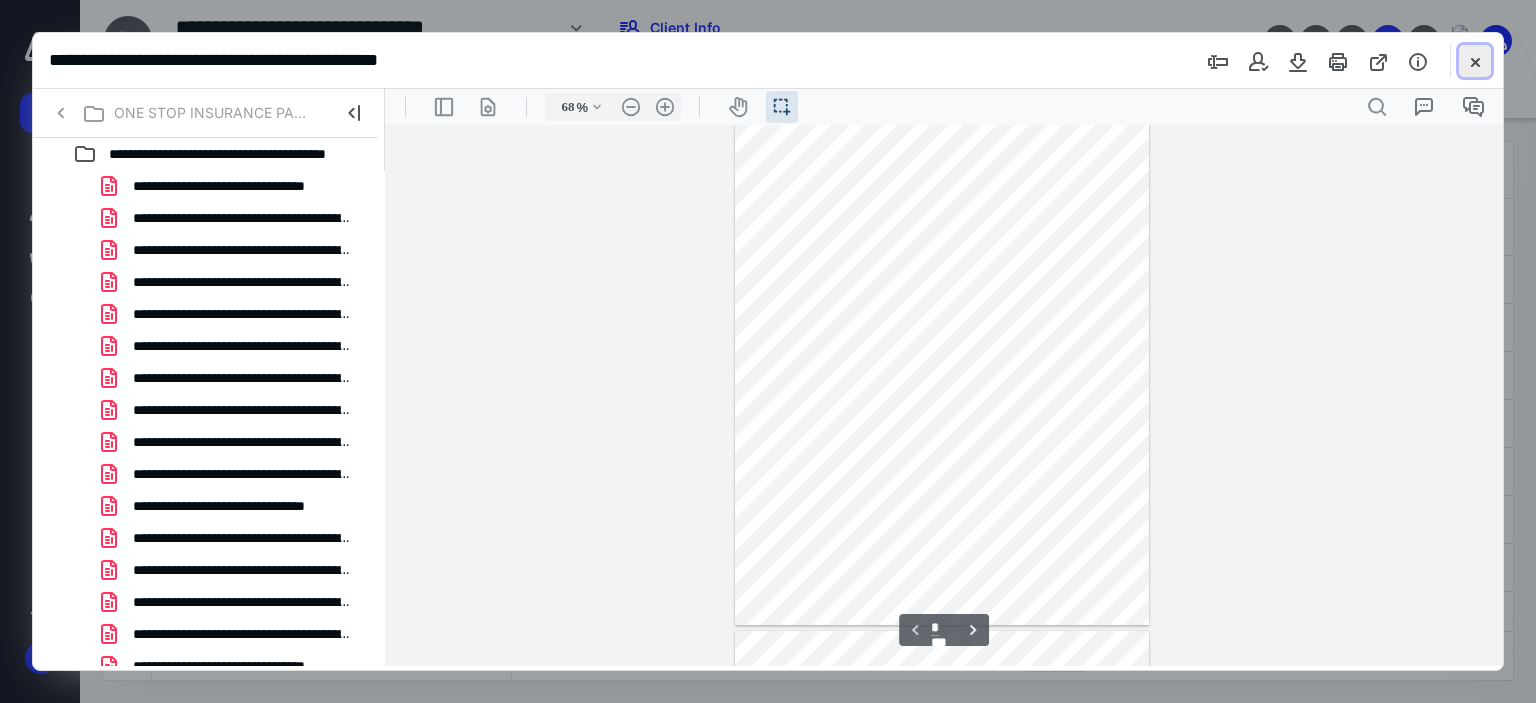click at bounding box center [1475, 61] 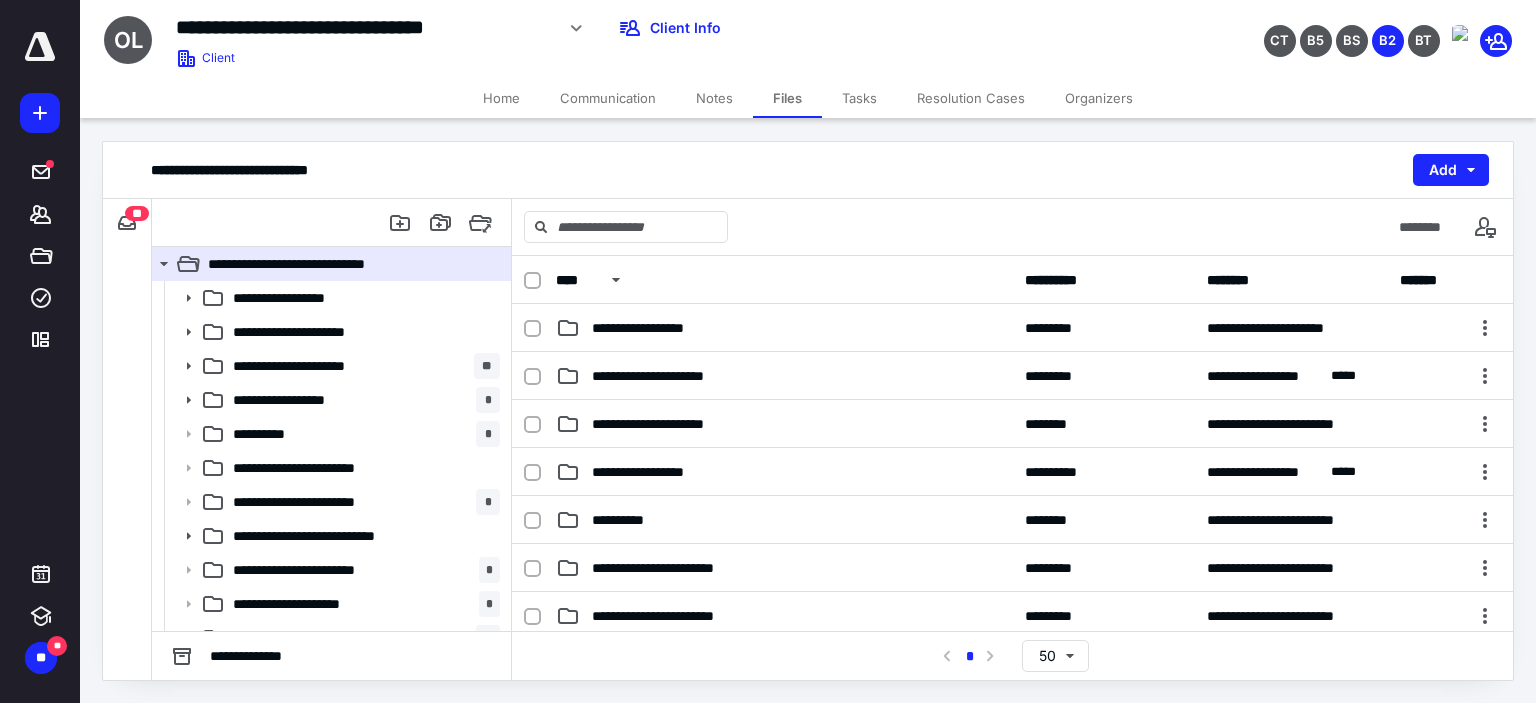 click on "Tasks" at bounding box center (859, 98) 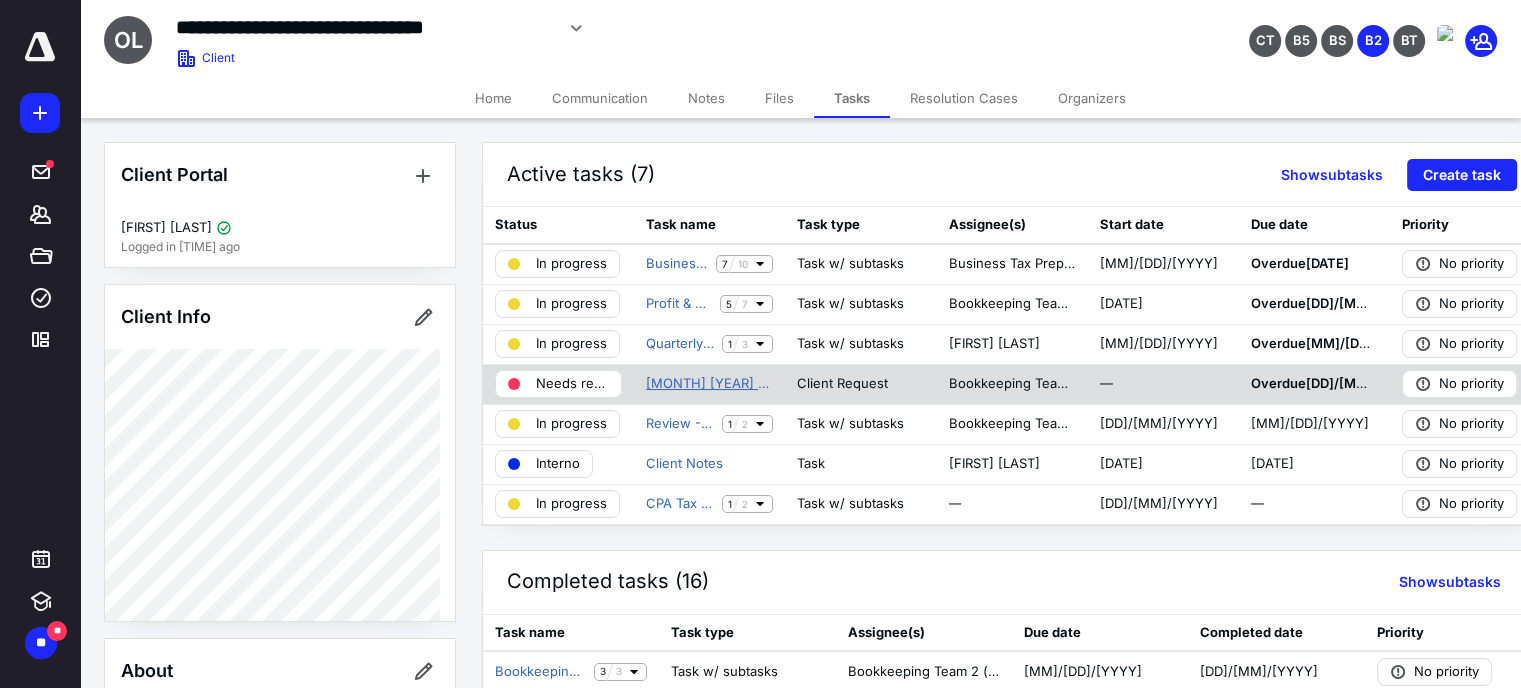 click on "[MONTH] [YEAR] - Requerimientos Adicionales Contabilidad" at bounding box center (709, 384) 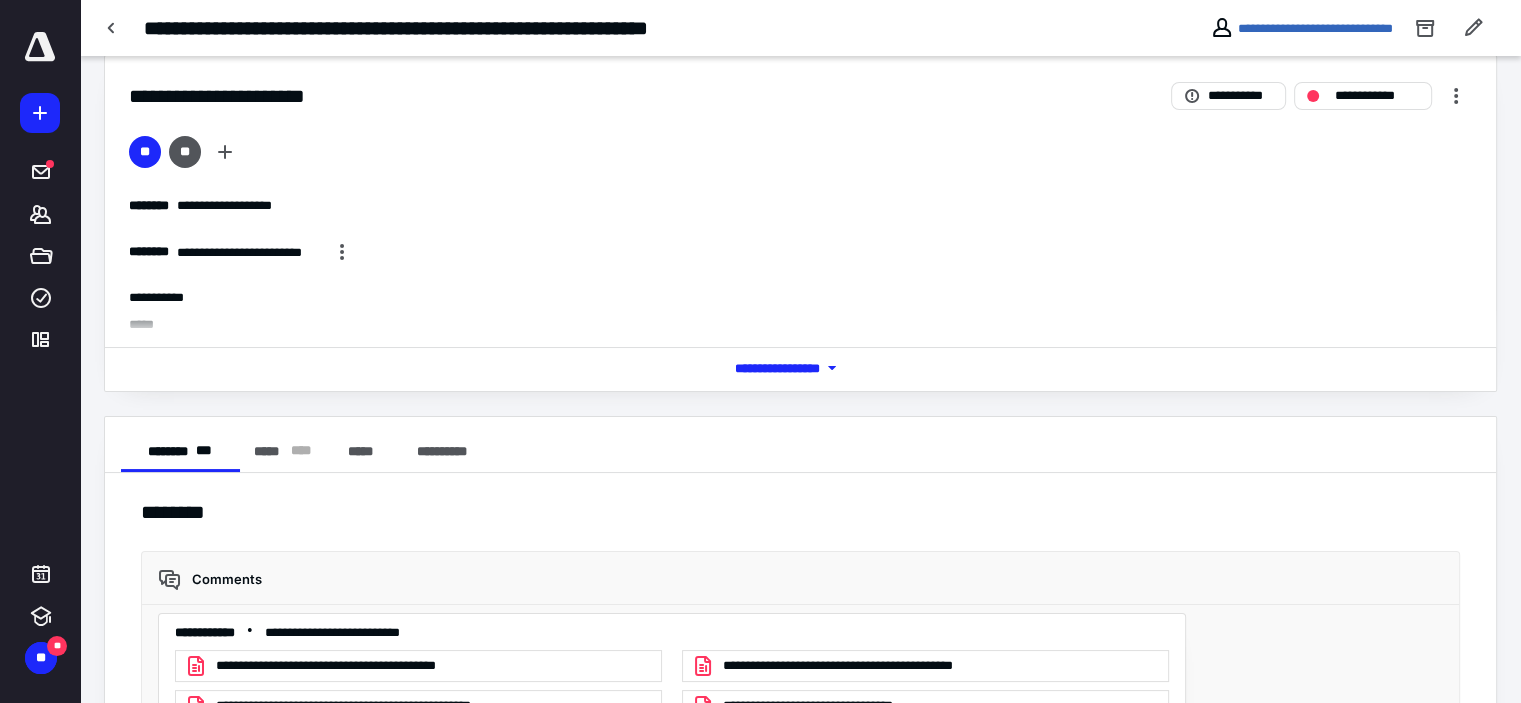 scroll, scrollTop: 22, scrollLeft: 0, axis: vertical 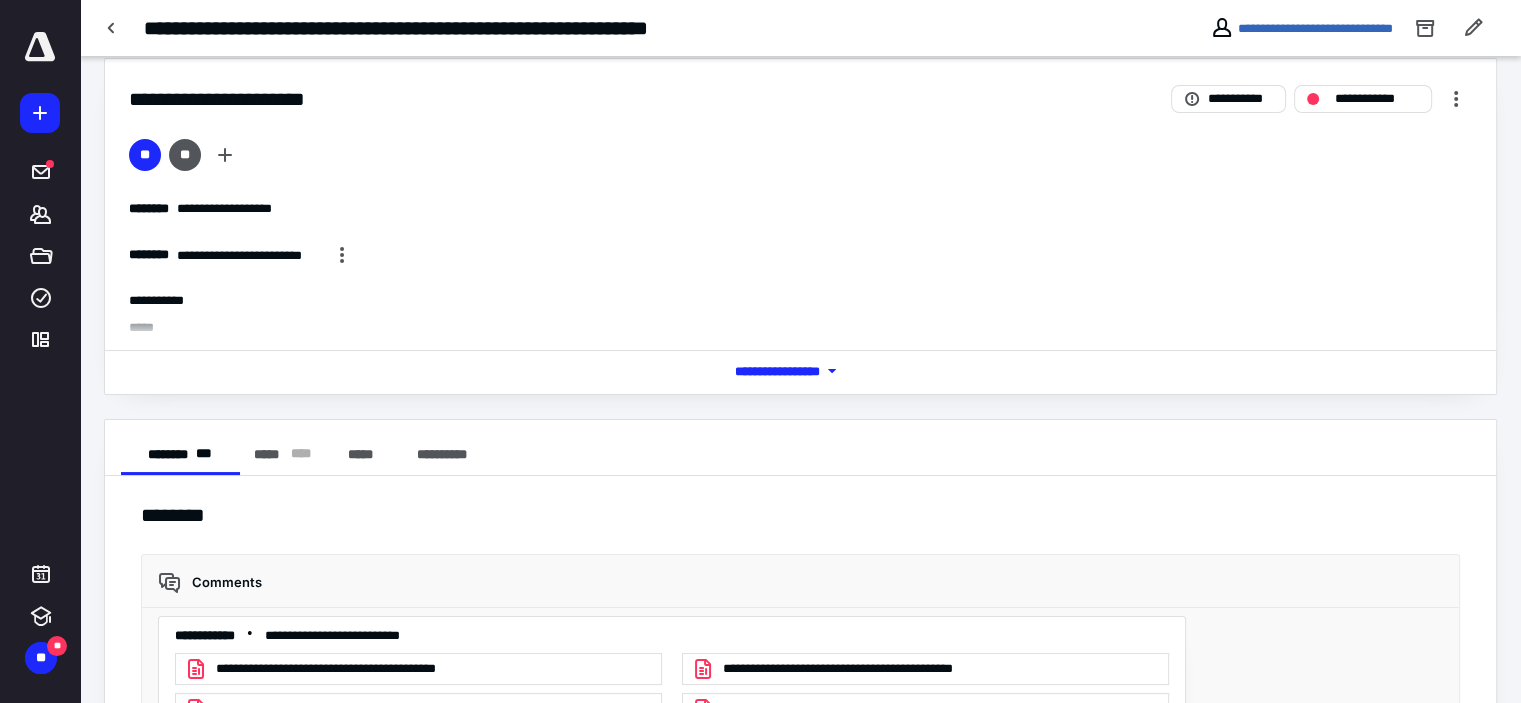 click on "*** **** *******" at bounding box center (801, 371) 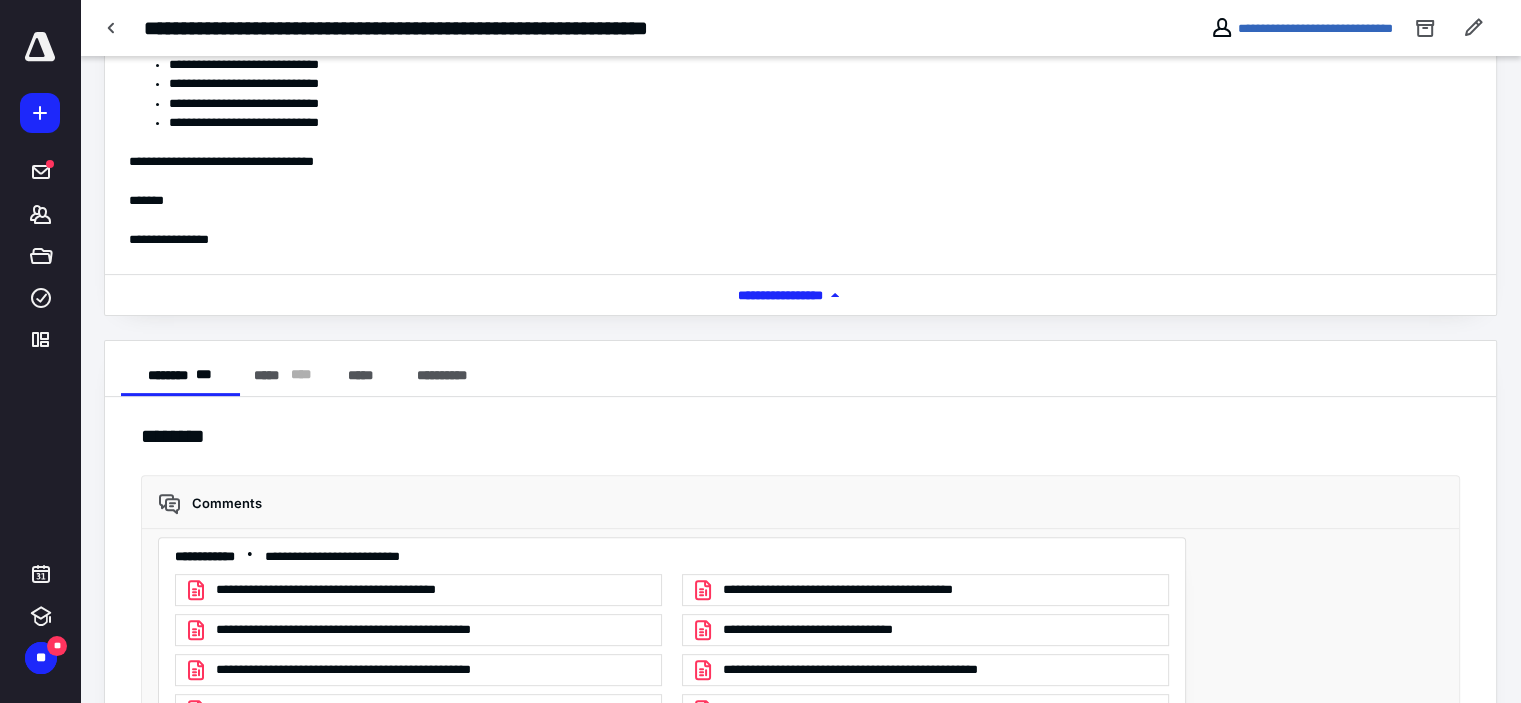 scroll, scrollTop: 920, scrollLeft: 0, axis: vertical 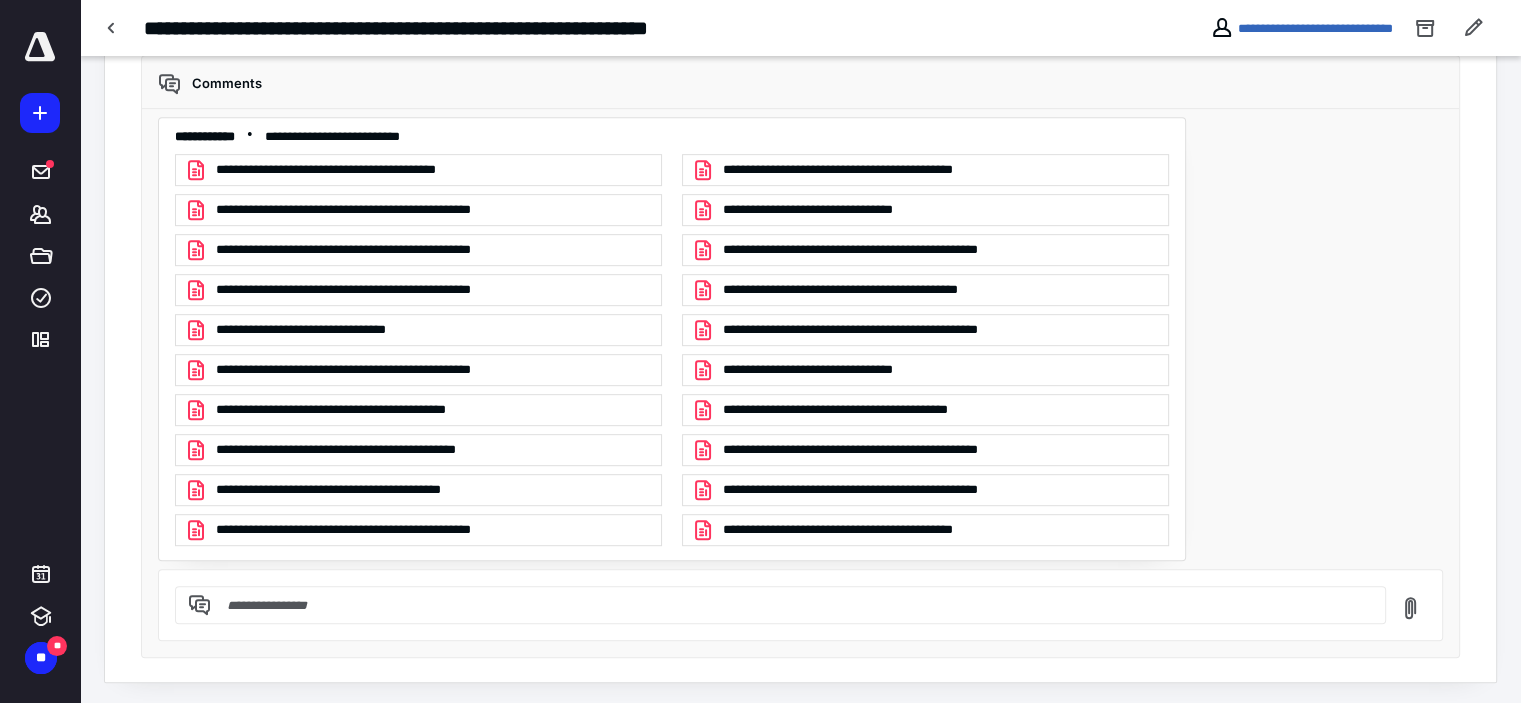 drag, startPoint x: 1535, startPoint y: 154, endPoint x: 1284, endPoint y: 283, distance: 282.20914 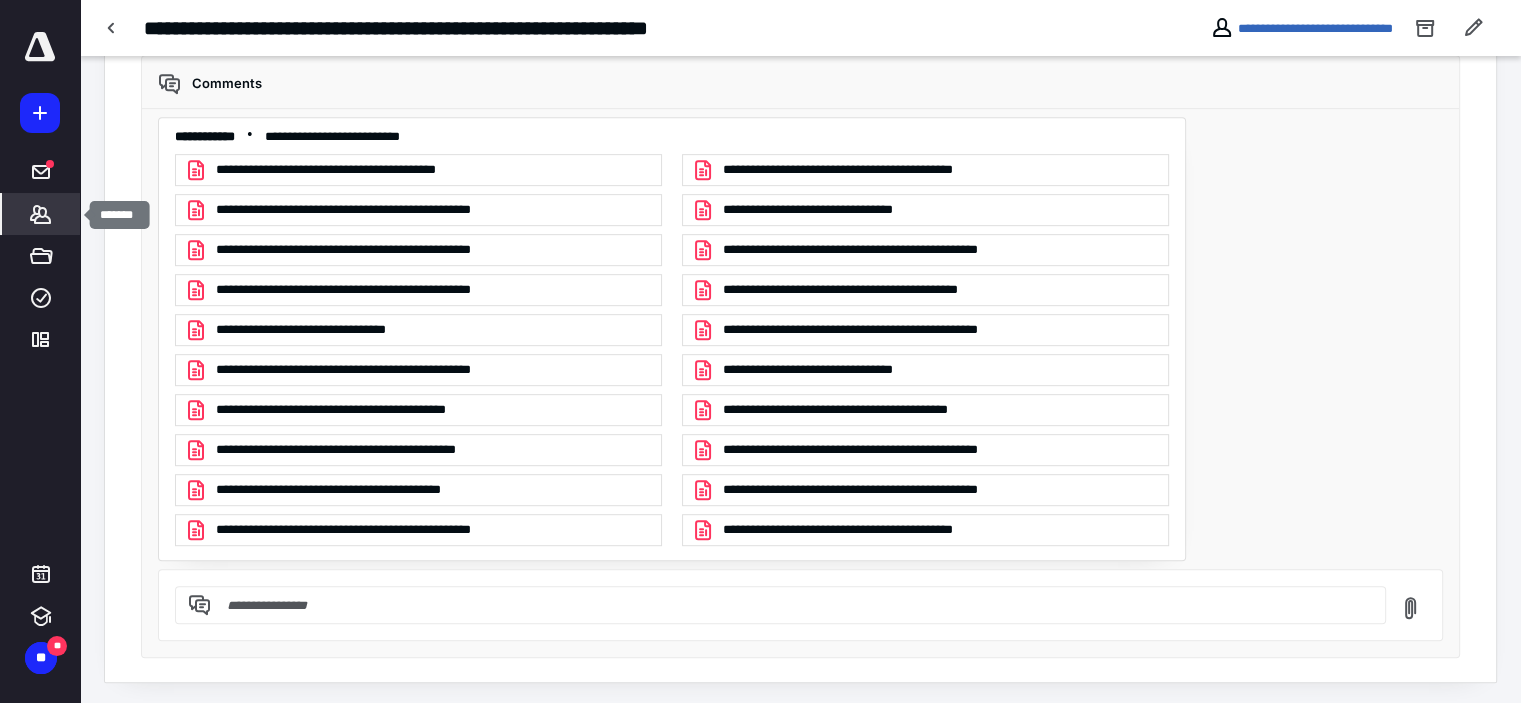 click 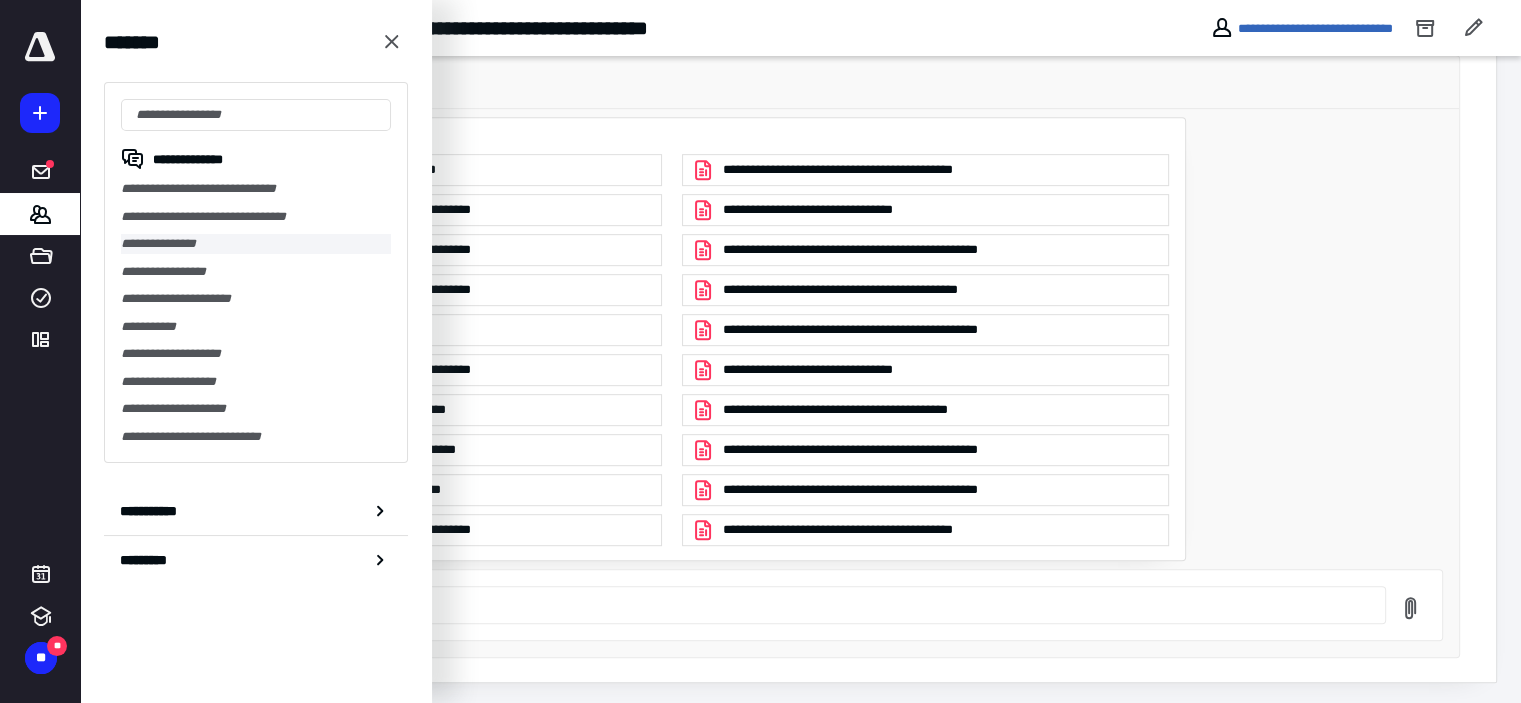 click on "**********" at bounding box center (256, 244) 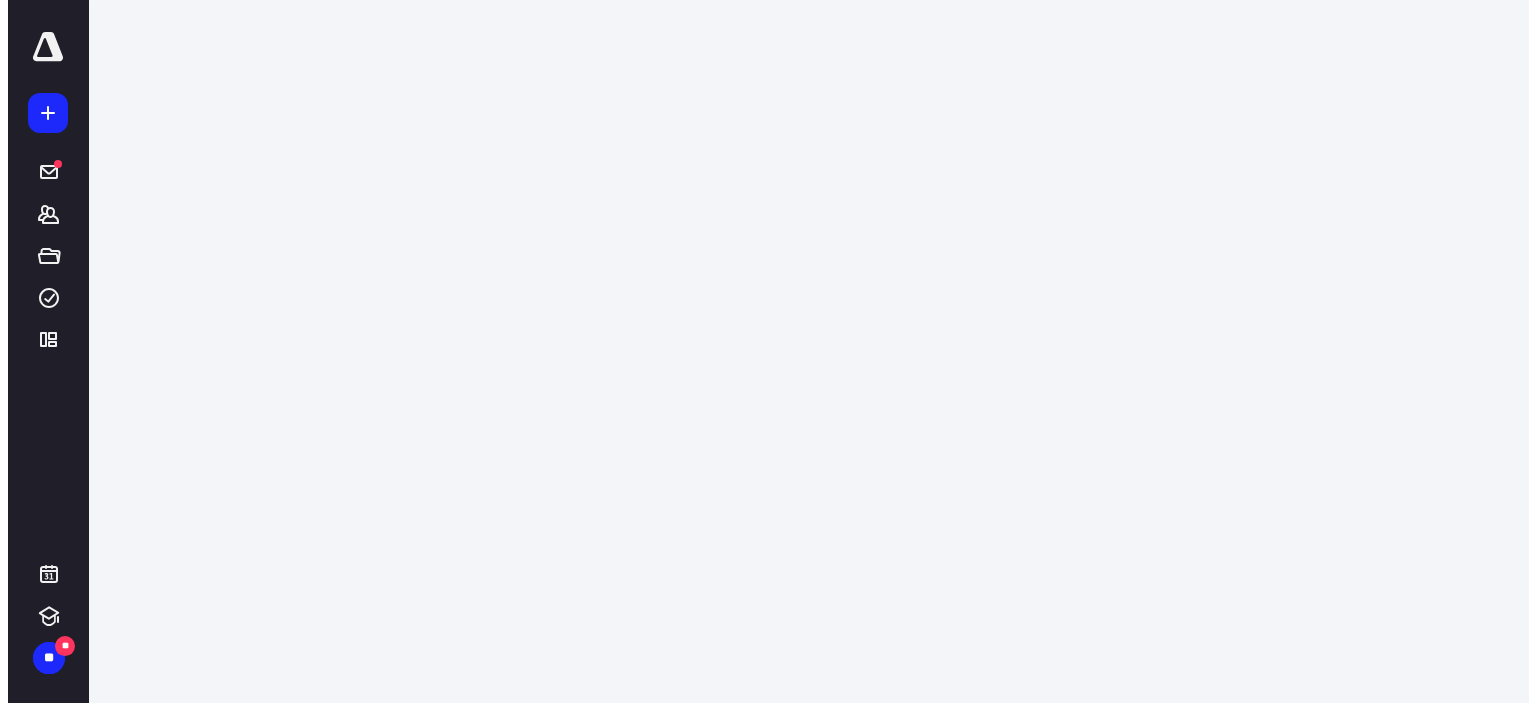 scroll, scrollTop: 0, scrollLeft: 0, axis: both 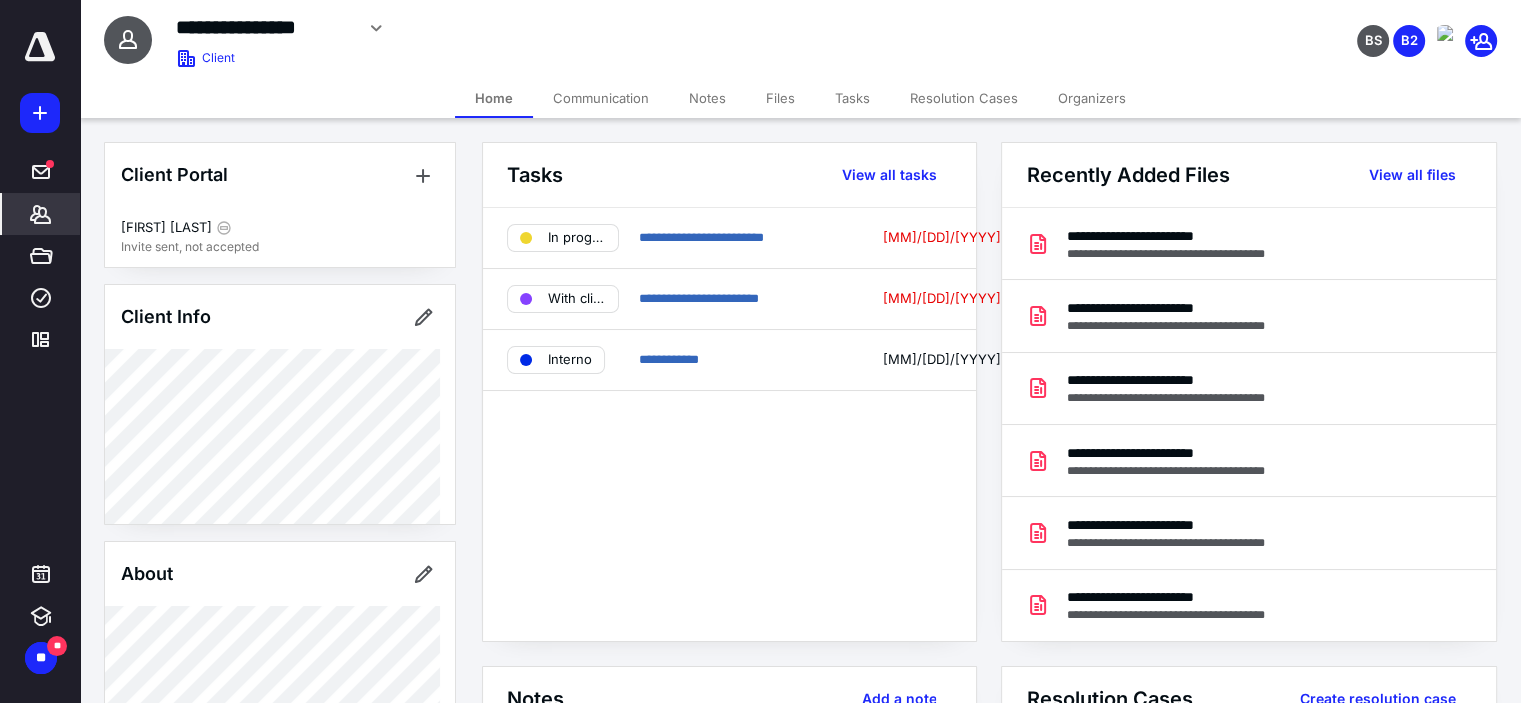 click on "Home Communication Notes Files Tasks Resolution Cases Organizers" at bounding box center (800, 98) 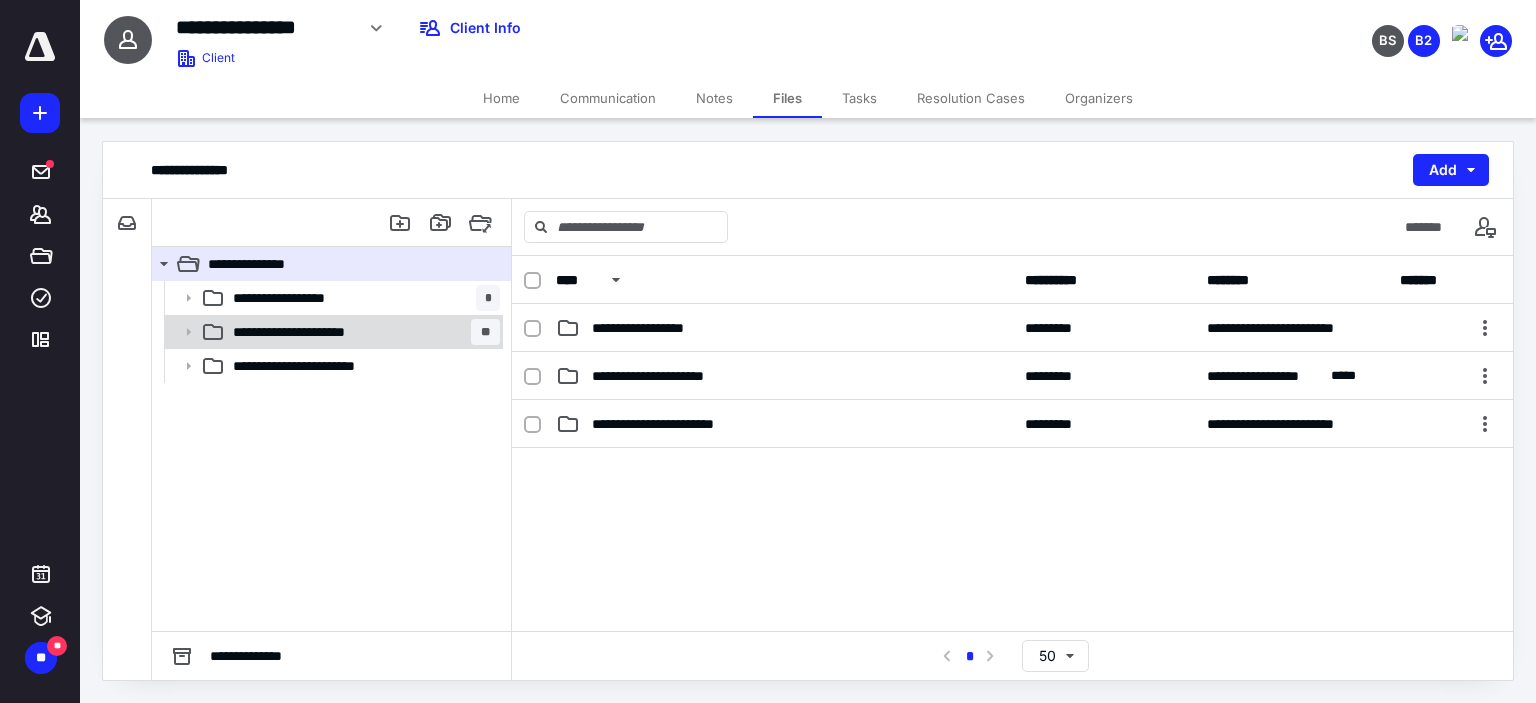 click on "**********" at bounding box center (313, 332) 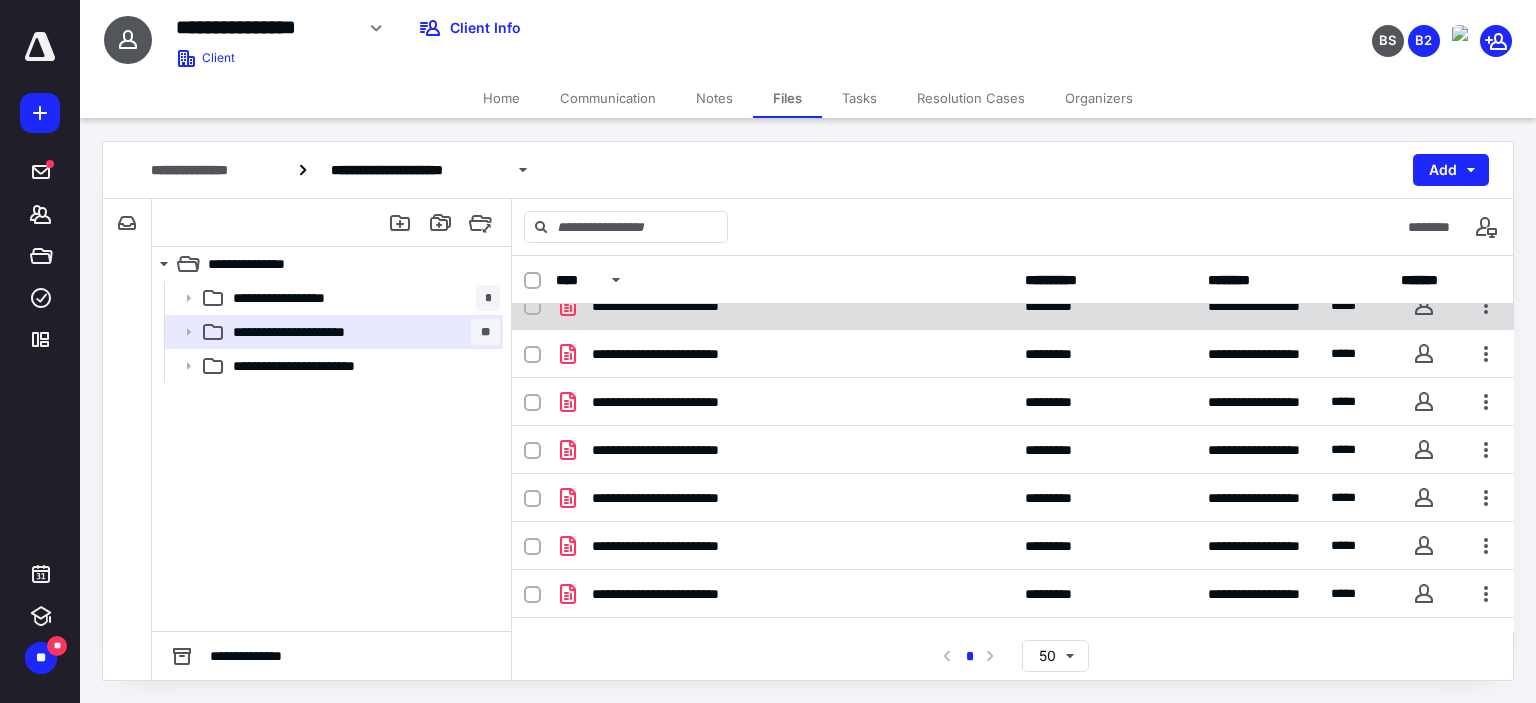 scroll, scrollTop: 245, scrollLeft: 0, axis: vertical 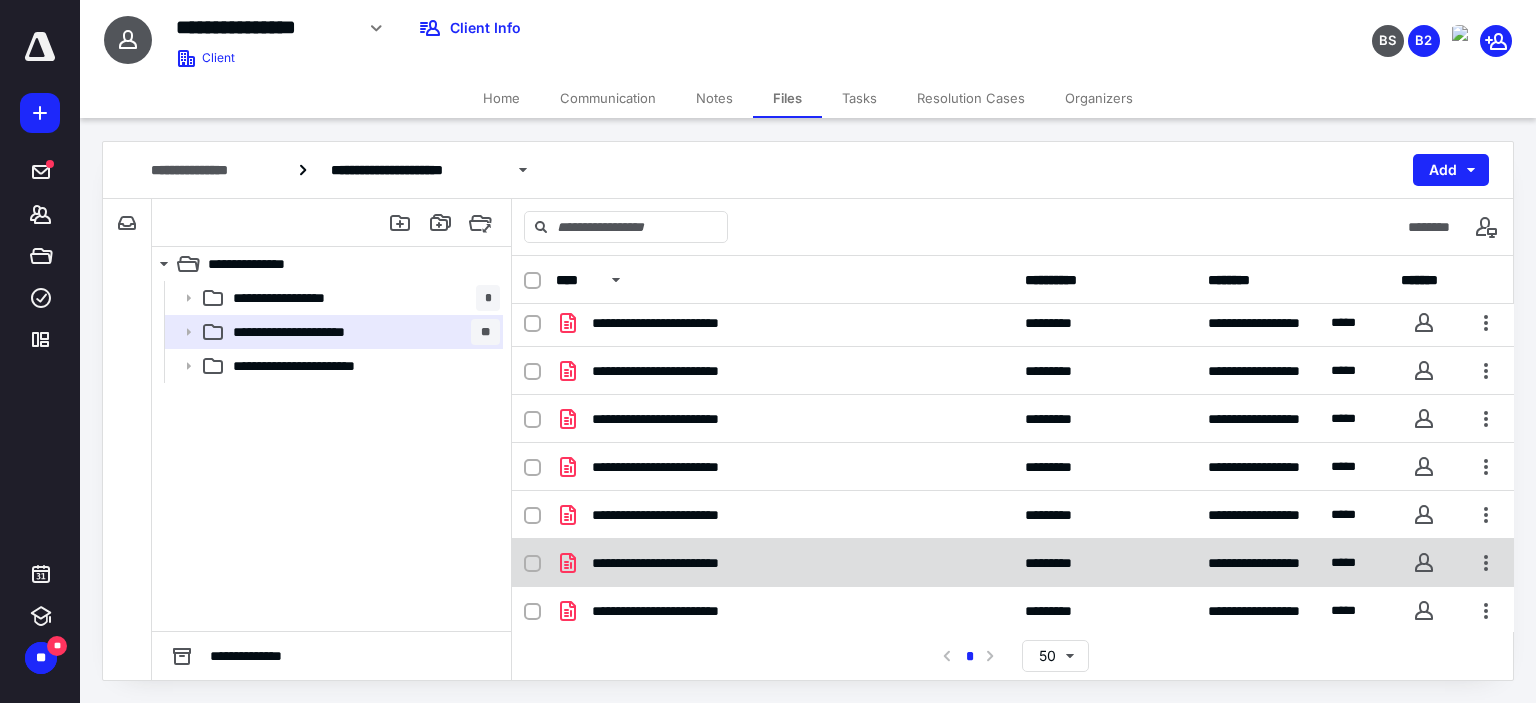 click on "**********" at bounding box center [1013, 563] 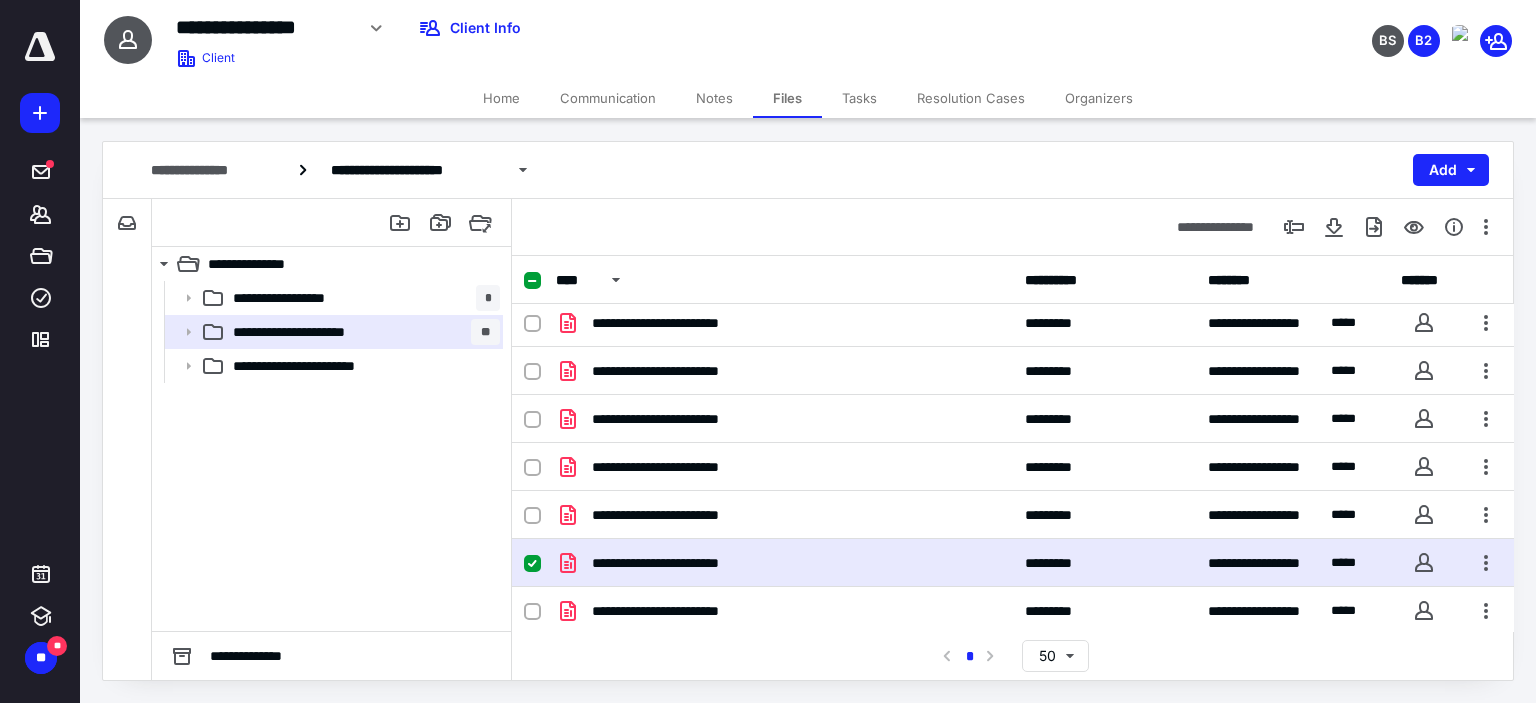 click on "**********" at bounding box center [1013, 563] 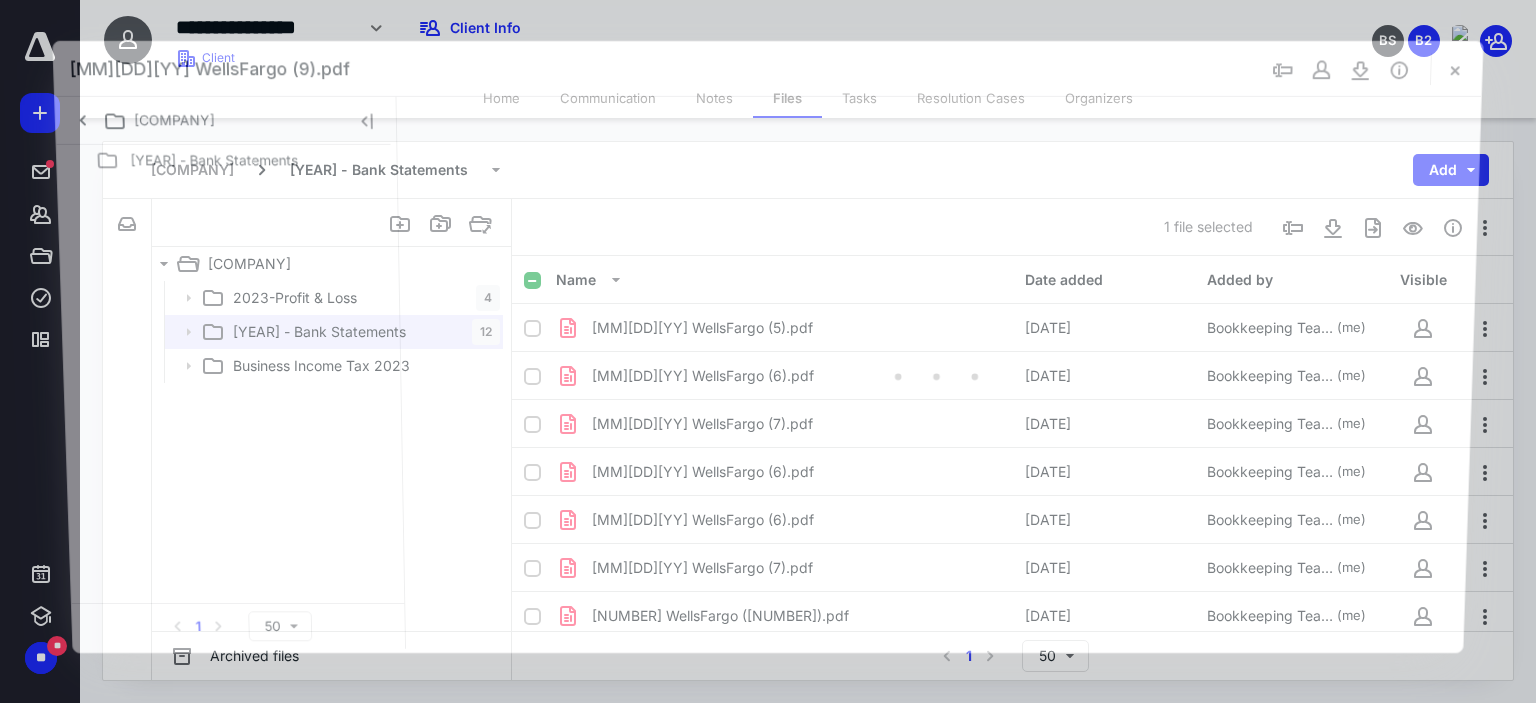 scroll, scrollTop: 245, scrollLeft: 0, axis: vertical 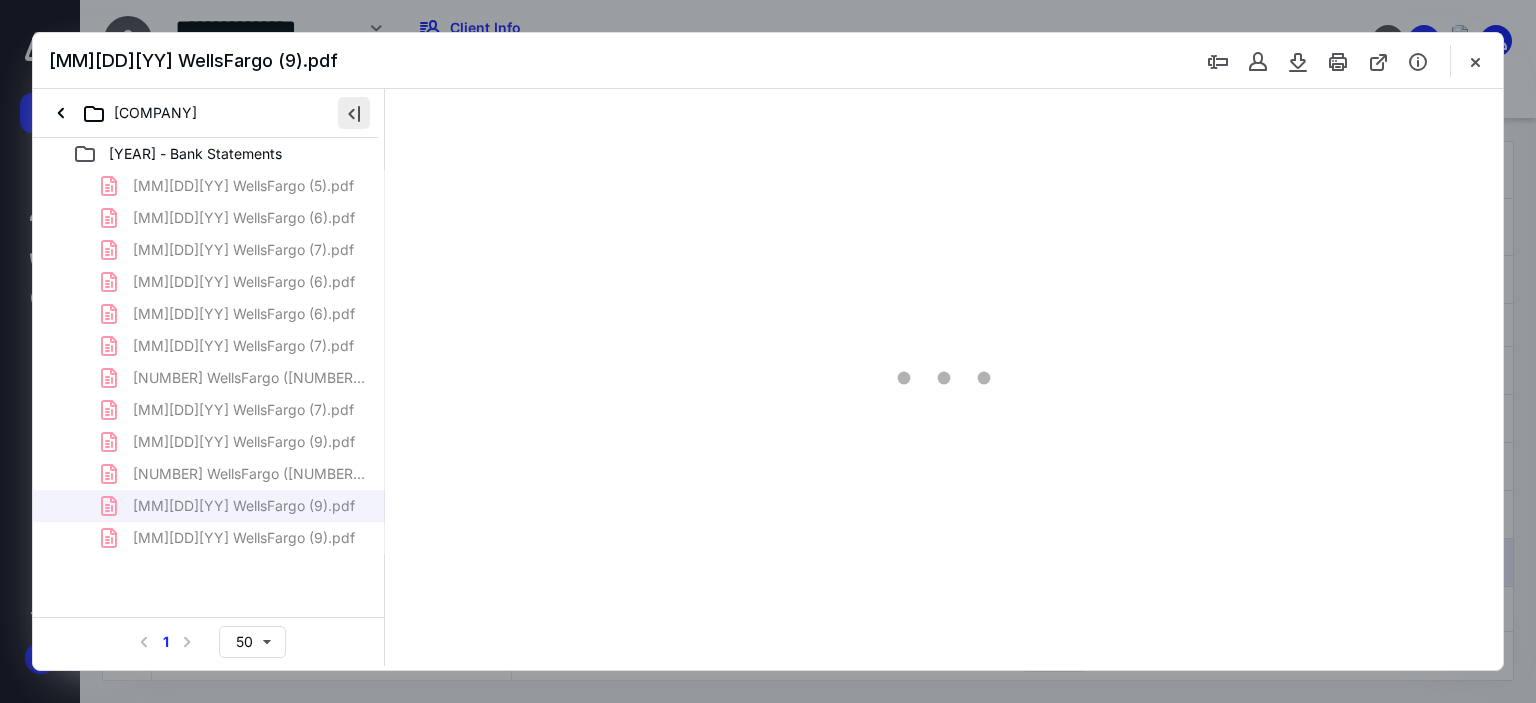 click at bounding box center (354, 113) 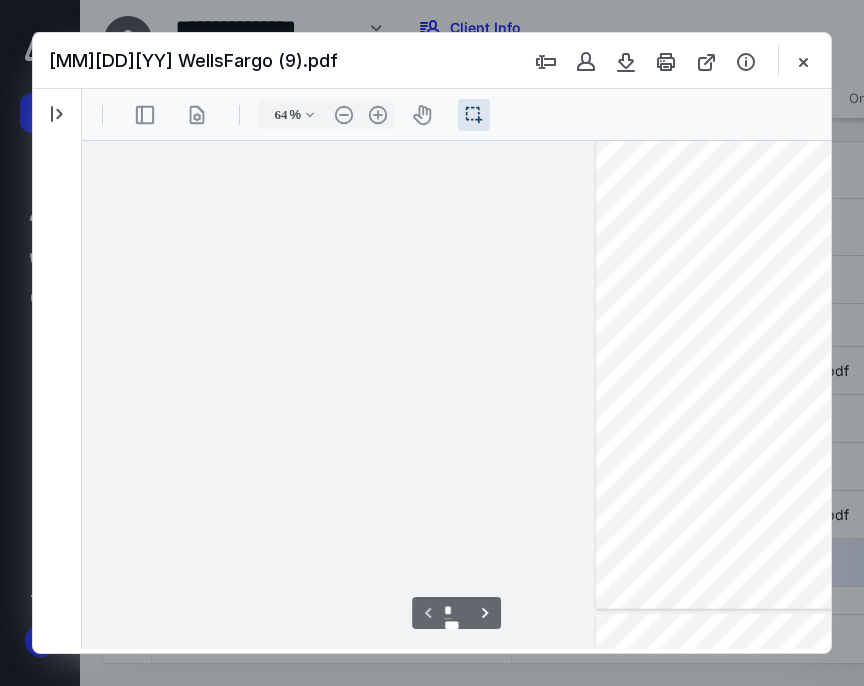 scroll, scrollTop: 55, scrollLeft: 0, axis: vertical 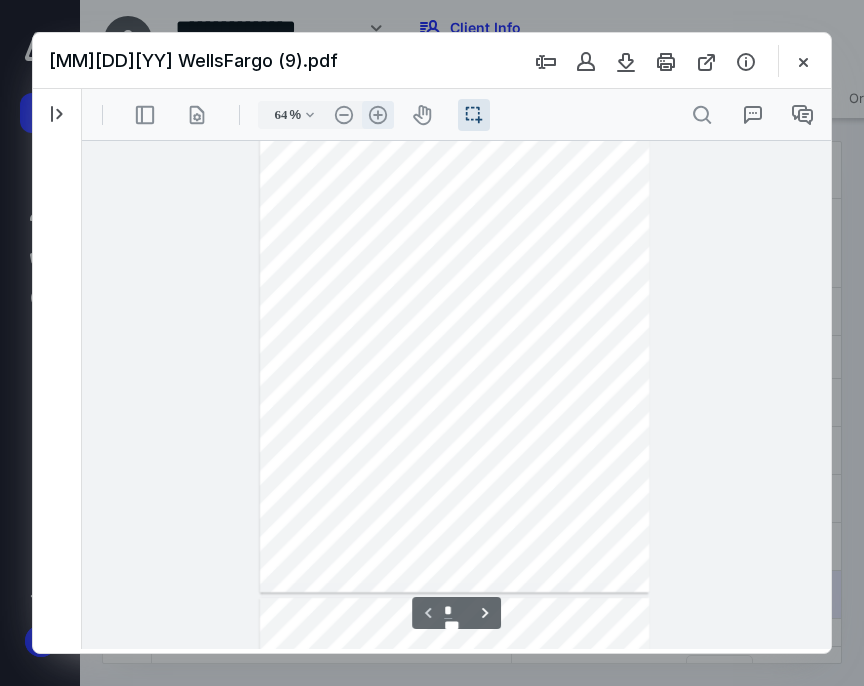 click on ".cls-1{fill:#abb0c4;} icon - header - zoom - in - line" at bounding box center [378, 115] 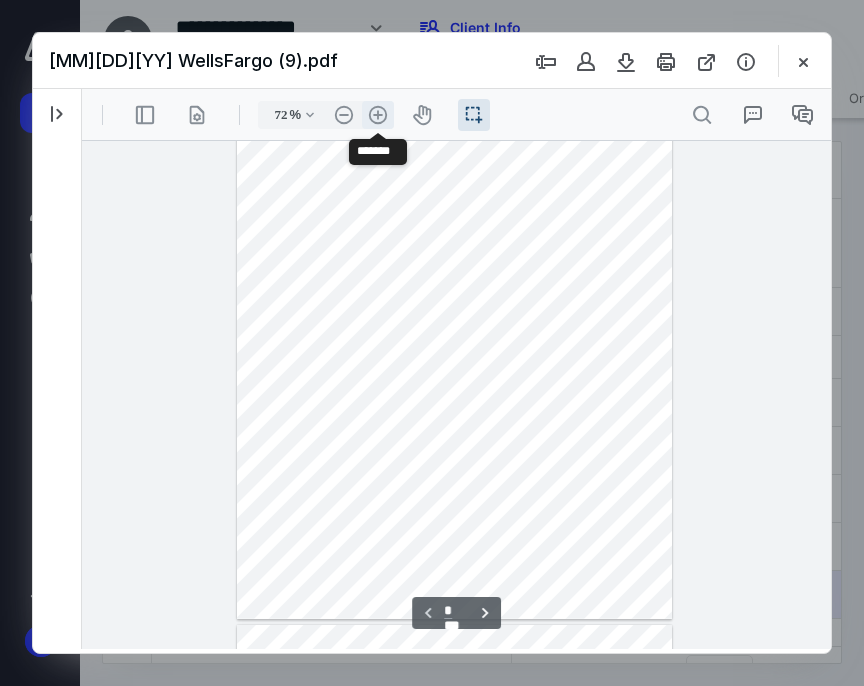 click on ".cls-1{fill:#abb0c4;} icon - header - zoom - in - line" at bounding box center [378, 115] 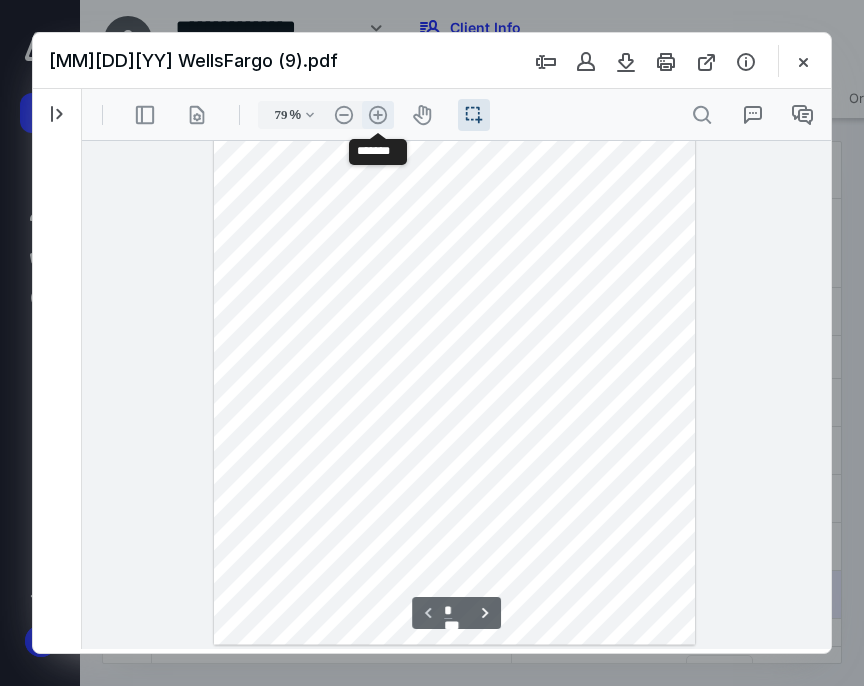 click on ".cls-1{fill:#abb0c4;} icon - header - zoom - in - line" at bounding box center [378, 115] 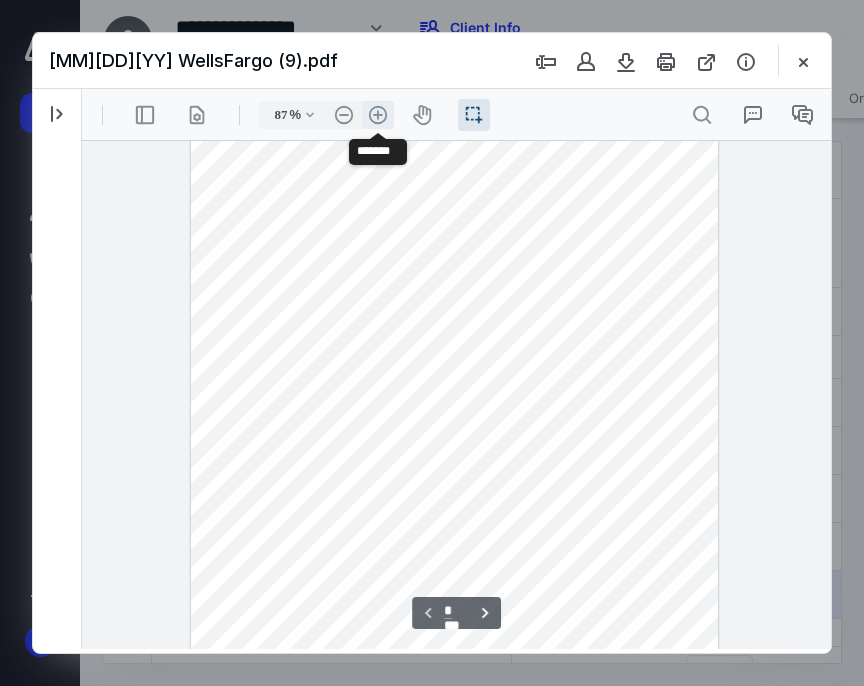 click on ".cls-1{fill:#abb0c4;} icon - header - zoom - in - line" at bounding box center (378, 115) 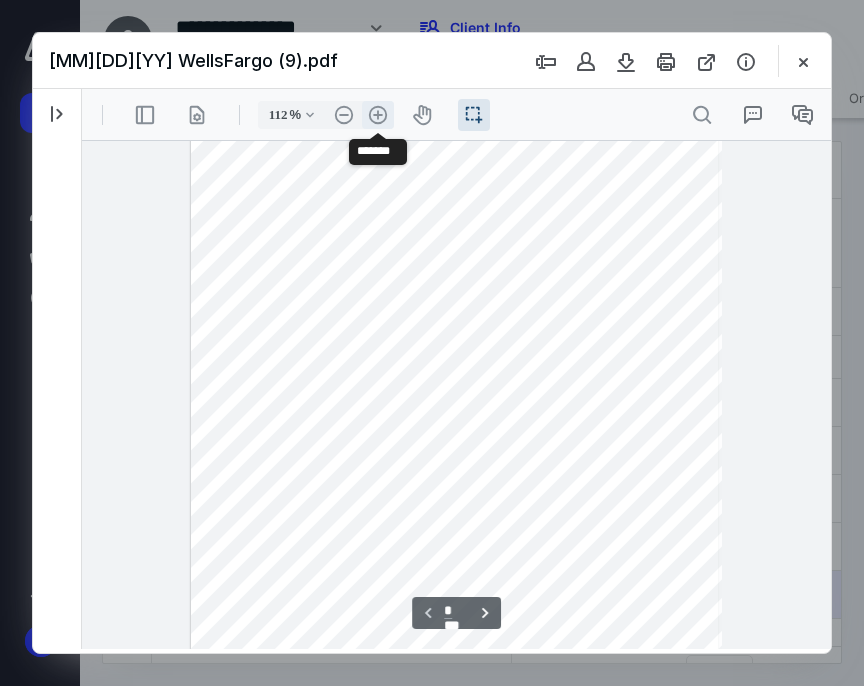 scroll, scrollTop: 268, scrollLeft: 0, axis: vertical 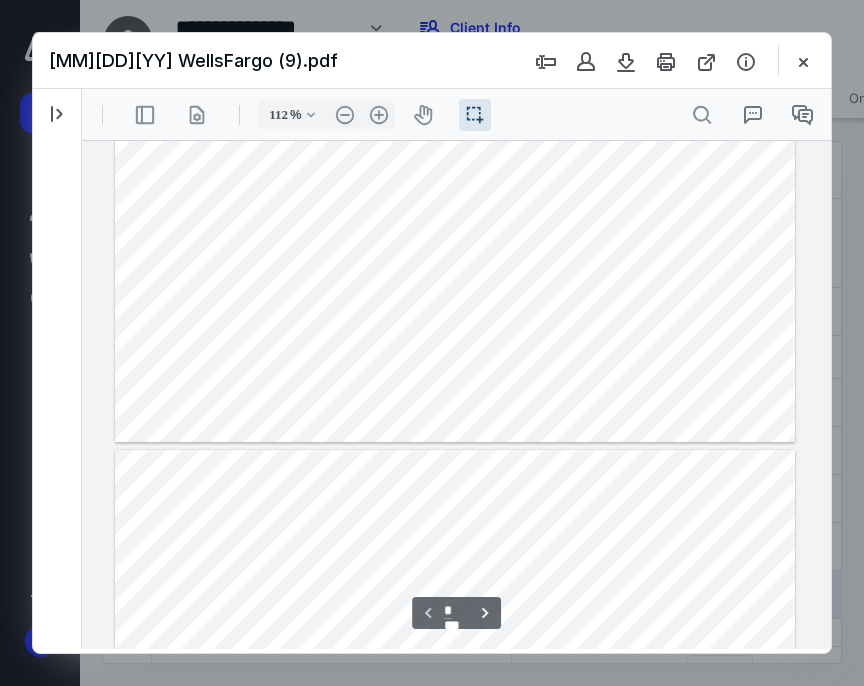 type on "*" 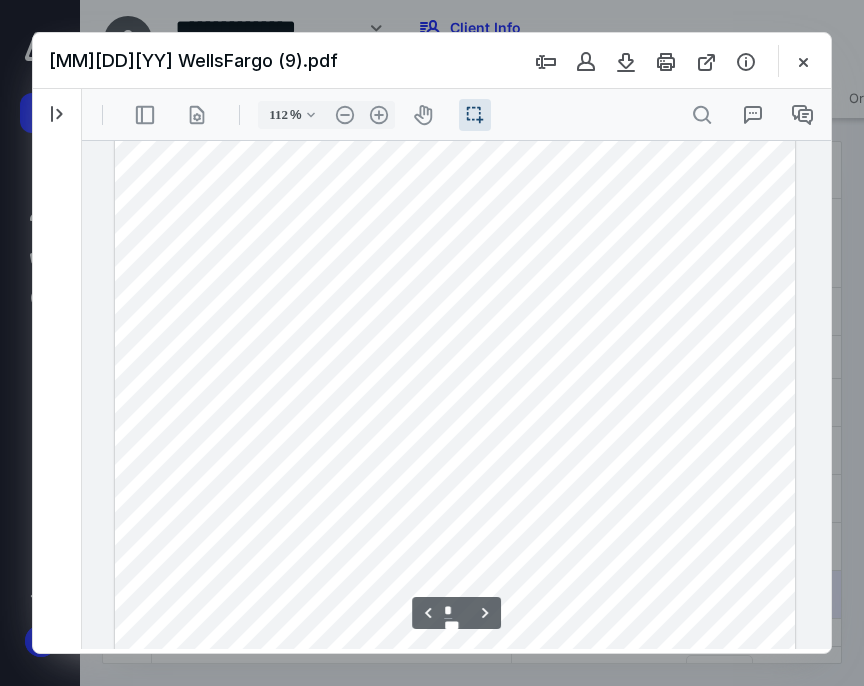 scroll, scrollTop: 1168, scrollLeft: 0, axis: vertical 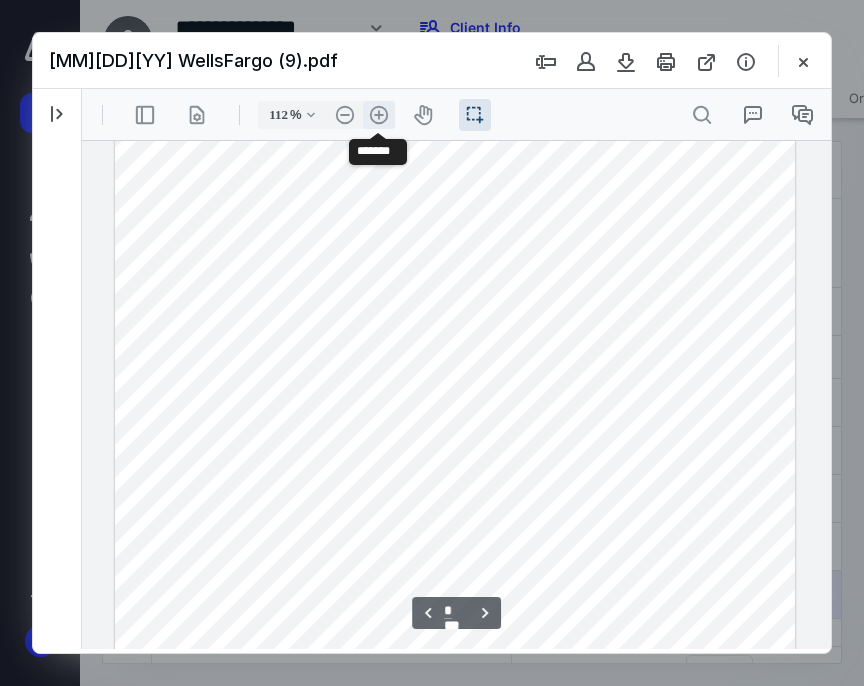 click on ".cls-1{fill:#abb0c4;} icon - header - zoom - in - line" at bounding box center (379, 115) 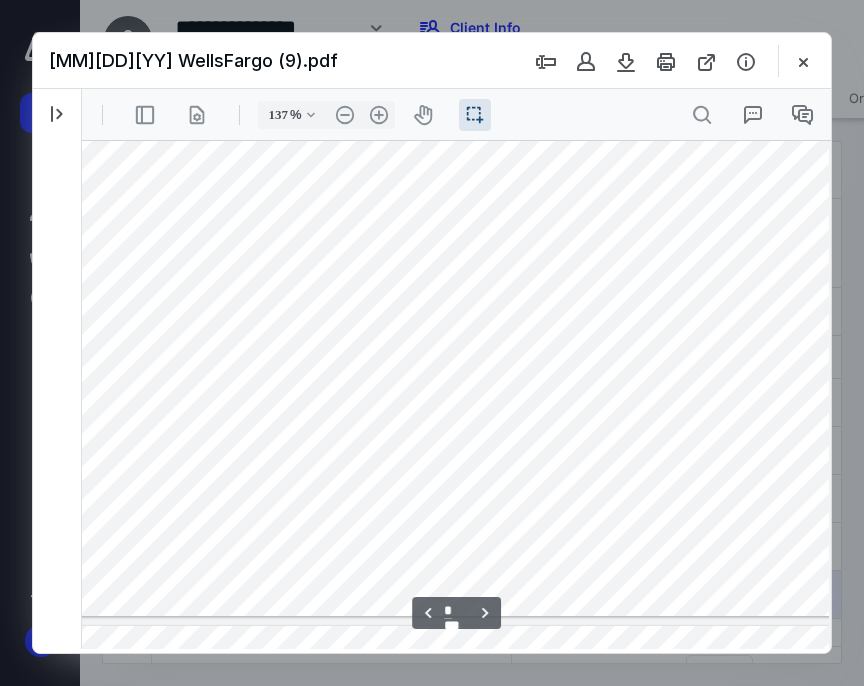 type on "*" 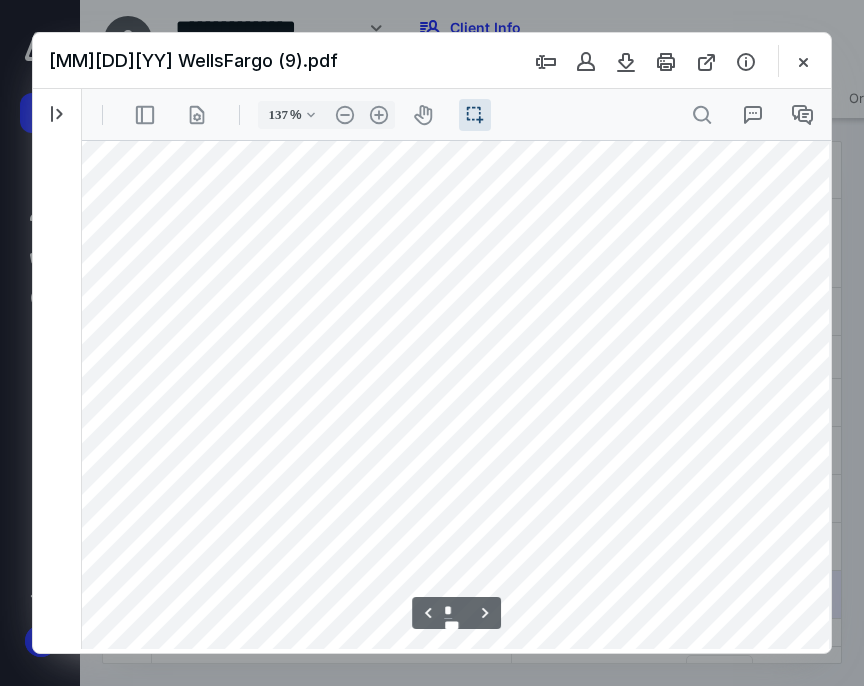 scroll, scrollTop: 2482, scrollLeft: 52, axis: both 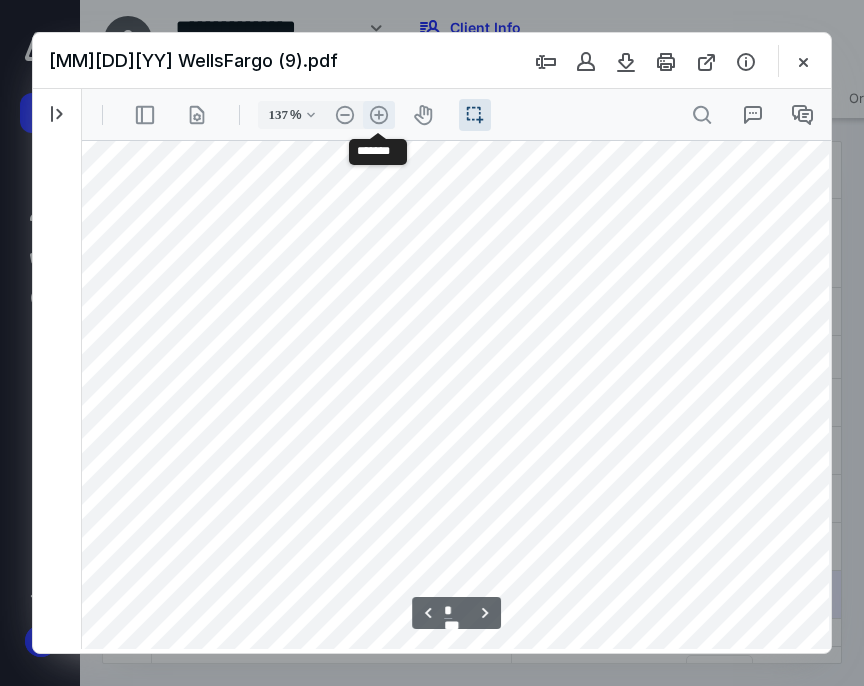 click on ".cls-1{fill:#abb0c4;} icon - header - zoom - in - line" at bounding box center (379, 115) 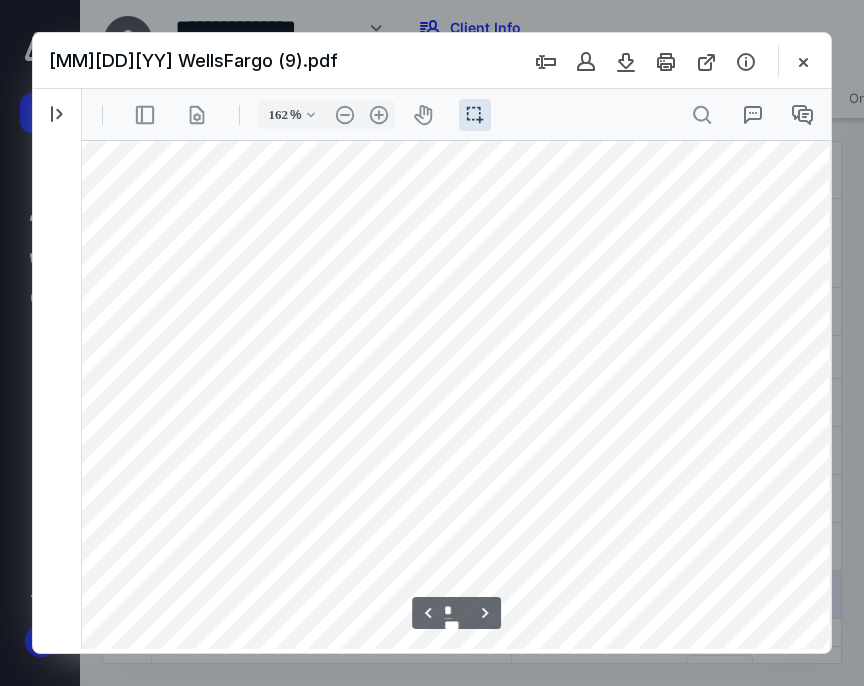 scroll, scrollTop: 2980, scrollLeft: 131, axis: both 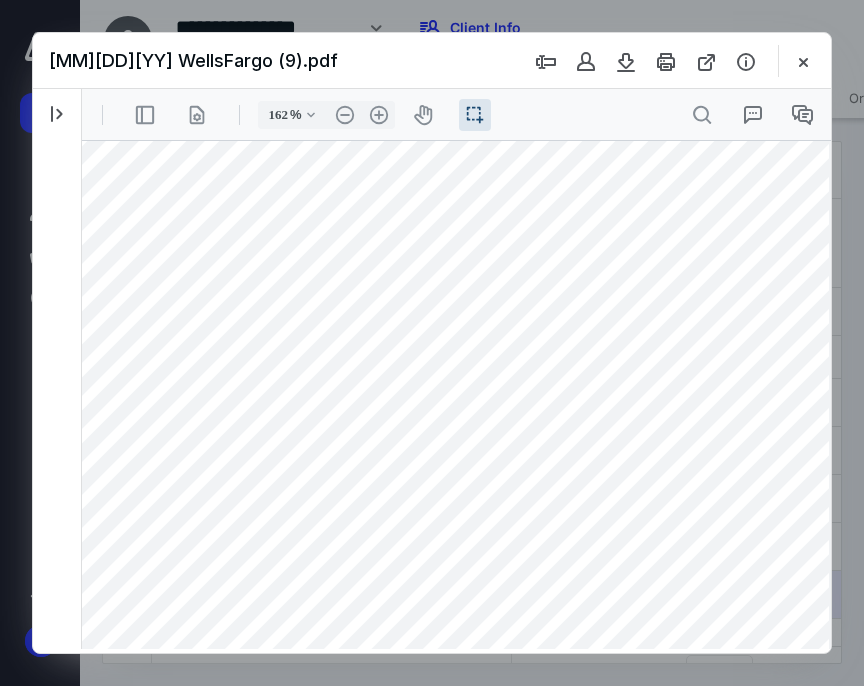 drag, startPoint x: 201, startPoint y: 413, endPoint x: 456, endPoint y: 417, distance: 255.03137 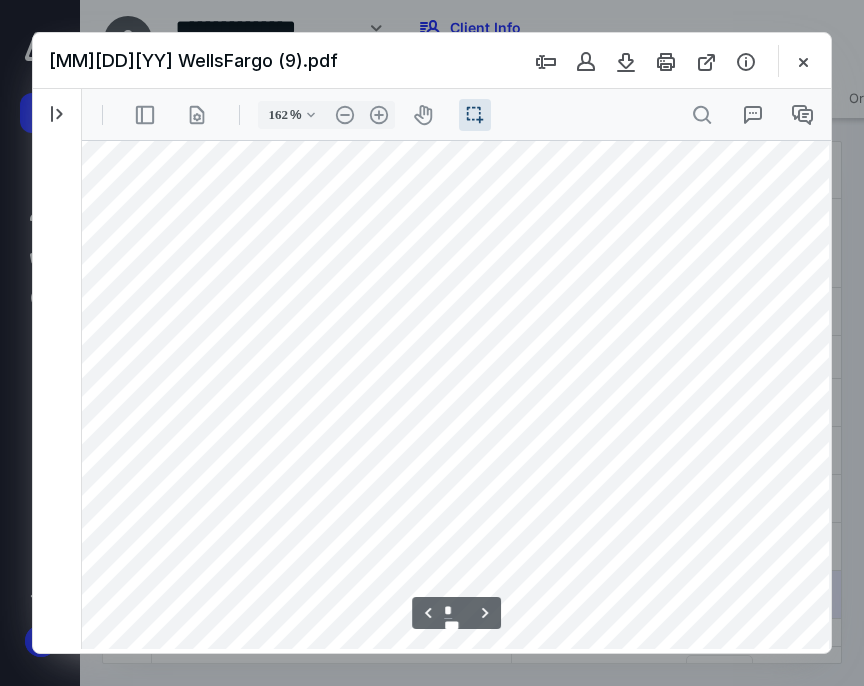 scroll, scrollTop: 2780, scrollLeft: 131, axis: both 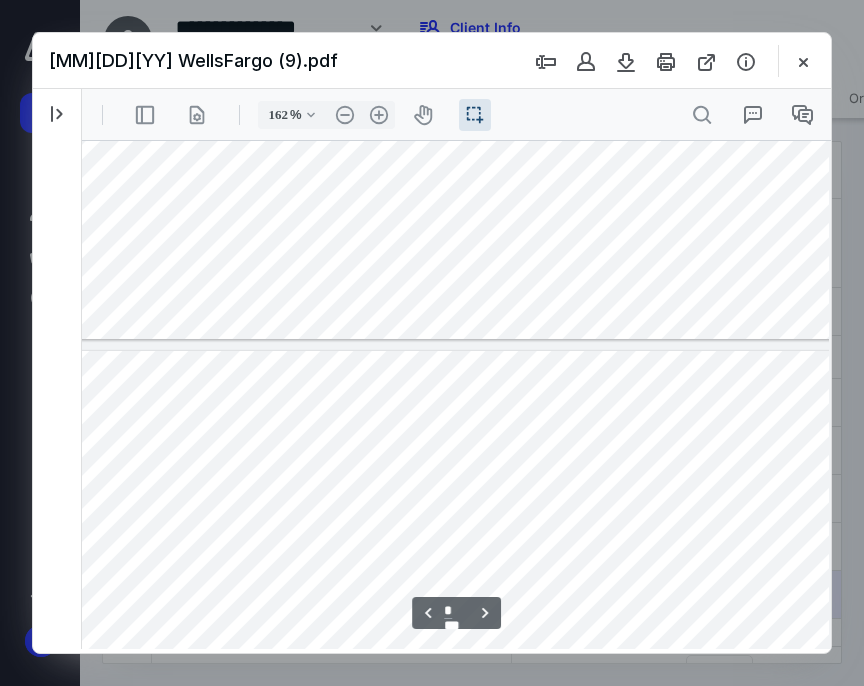 type on "*" 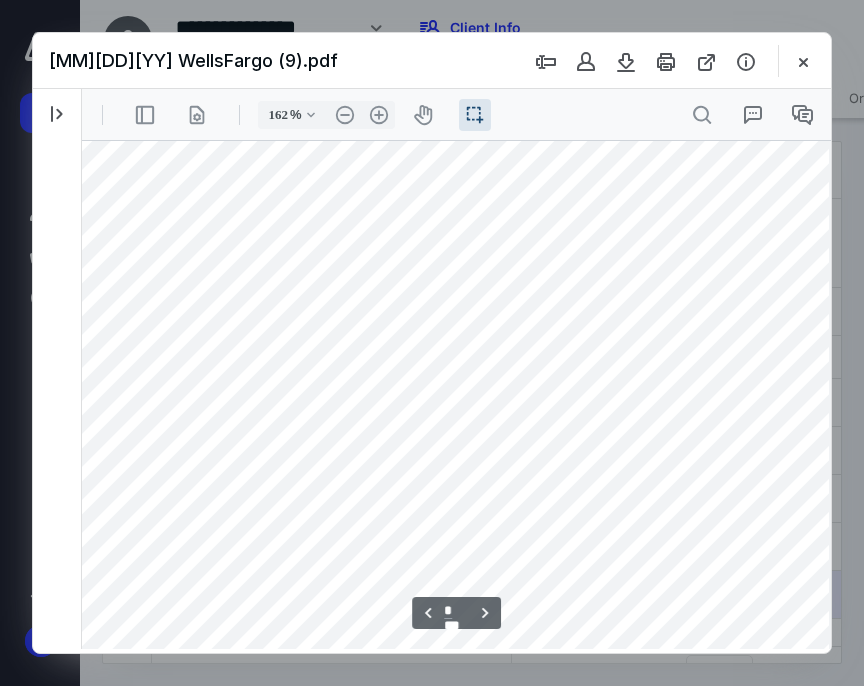 scroll, scrollTop: 1880, scrollLeft: 131, axis: both 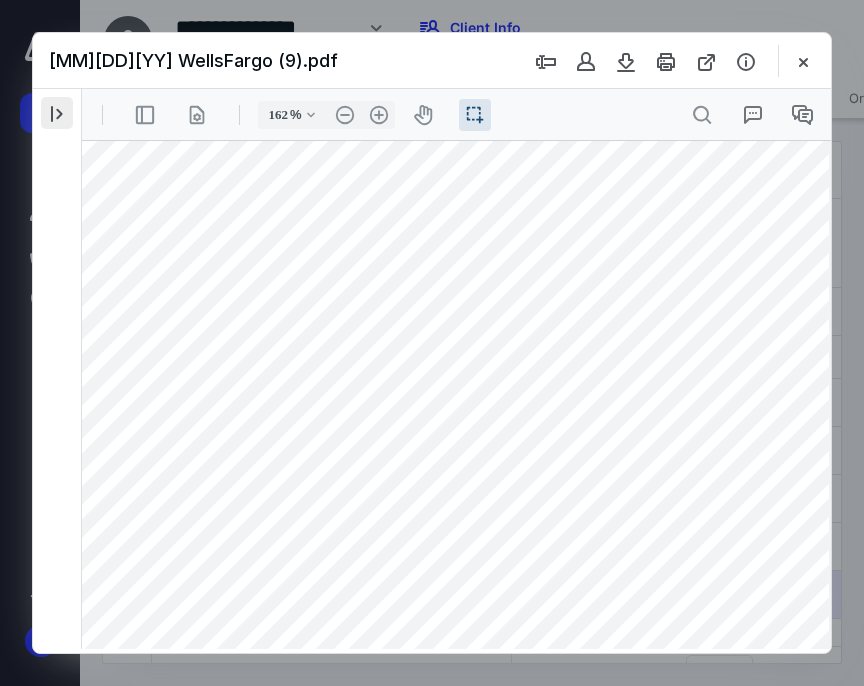 click at bounding box center (57, 113) 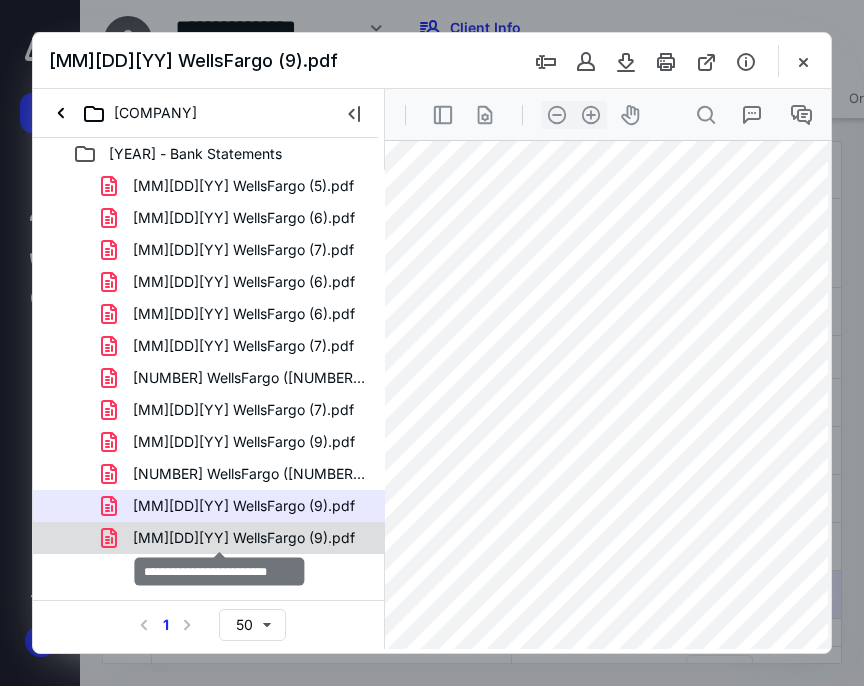 click on "[MM][DD][YY] WellsFargo (9).pdf" at bounding box center [244, 538] 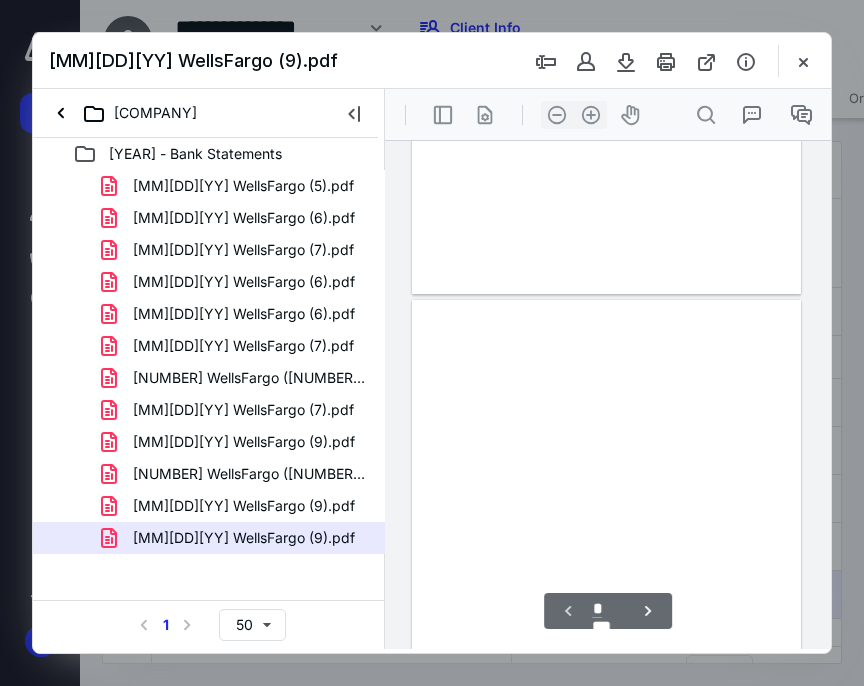 scroll, scrollTop: 55, scrollLeft: 0, axis: vertical 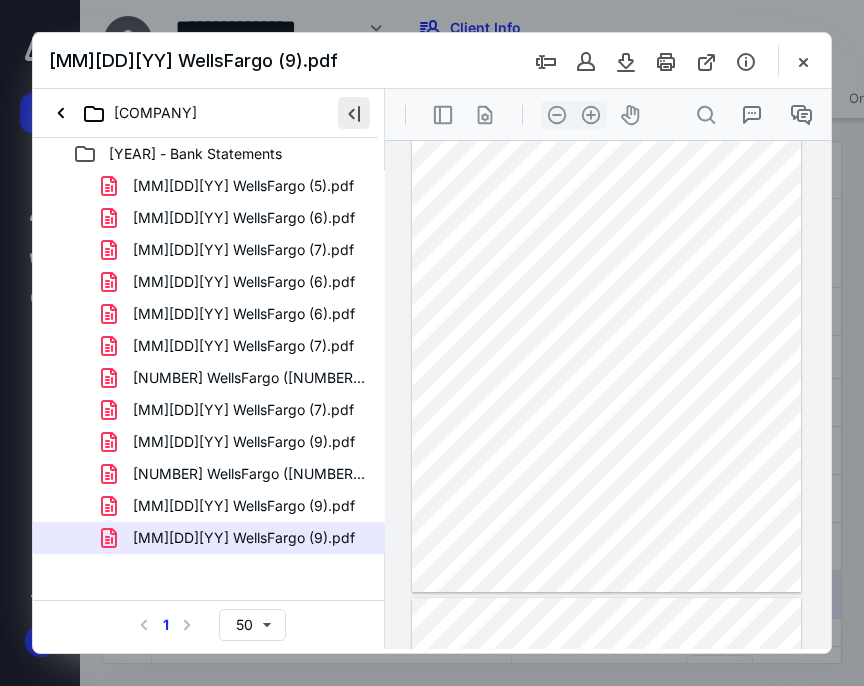 click at bounding box center (354, 113) 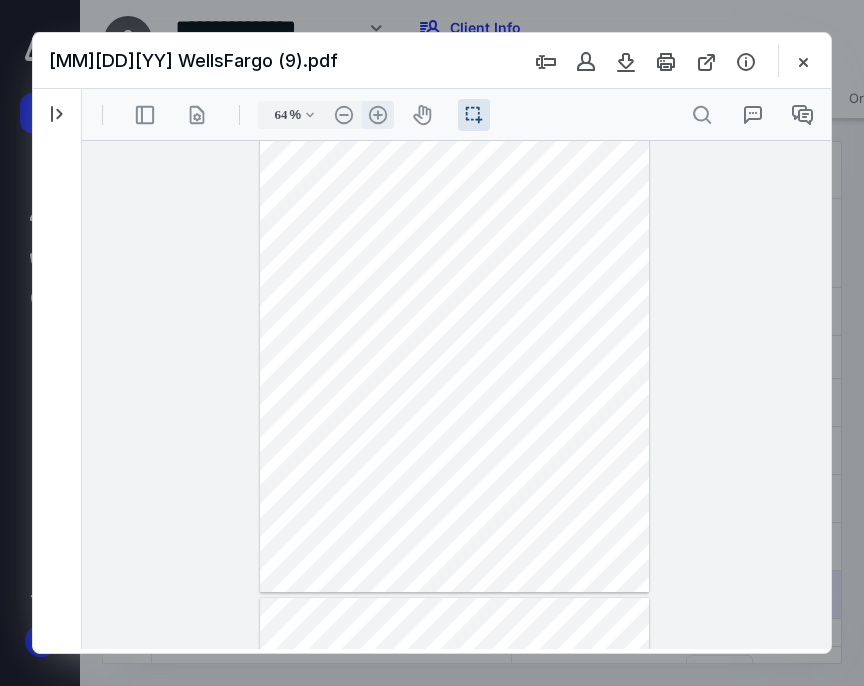 click on ".cls-1{fill:#abb0c4;} icon - header - zoom - in - line" at bounding box center (378, 115) 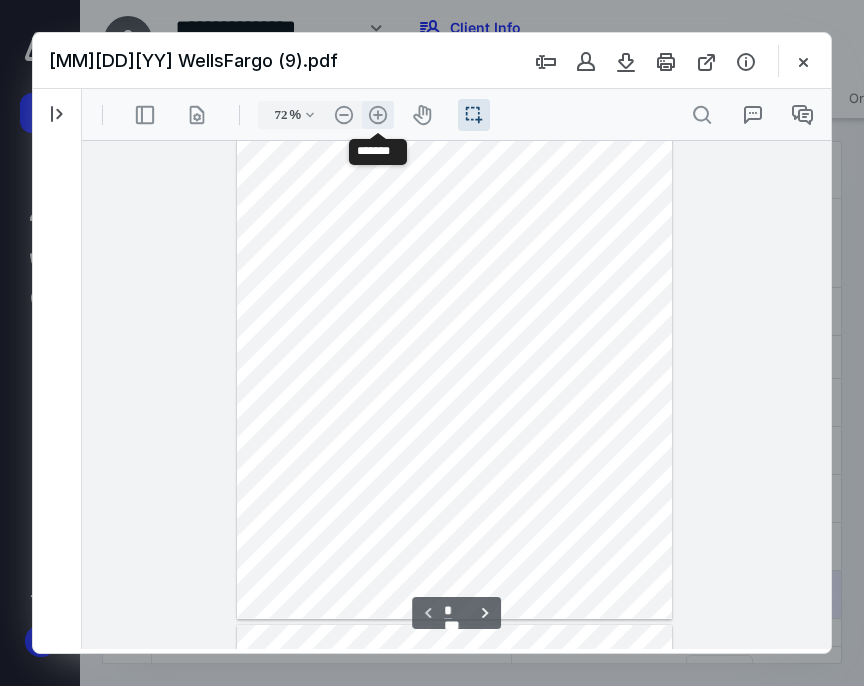 click on ".cls-1{fill:#abb0c4;} icon - header - zoom - in - line" at bounding box center (378, 115) 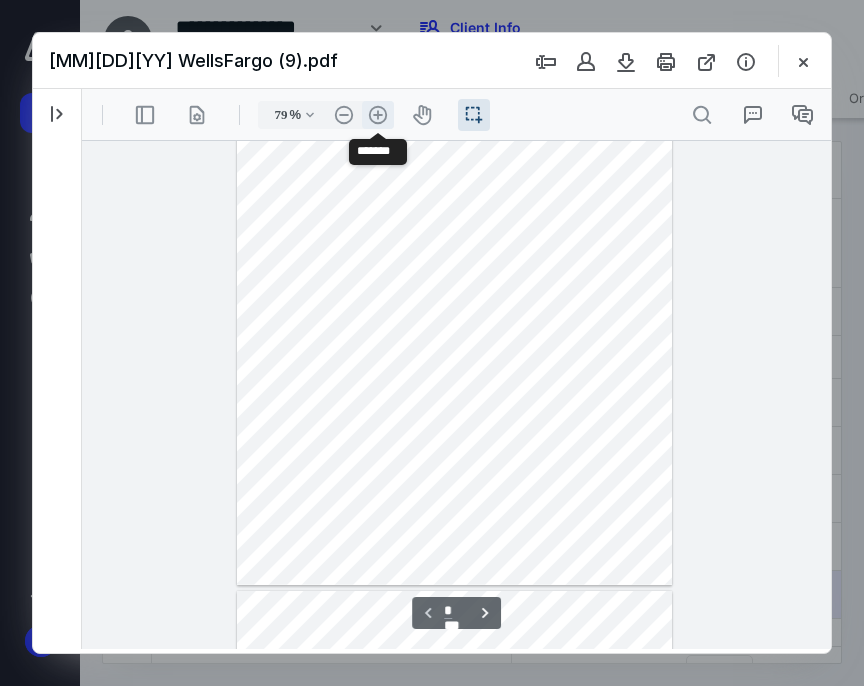 click on ".cls-1{fill:#abb0c4;} icon - header - zoom - in - line" at bounding box center [378, 115] 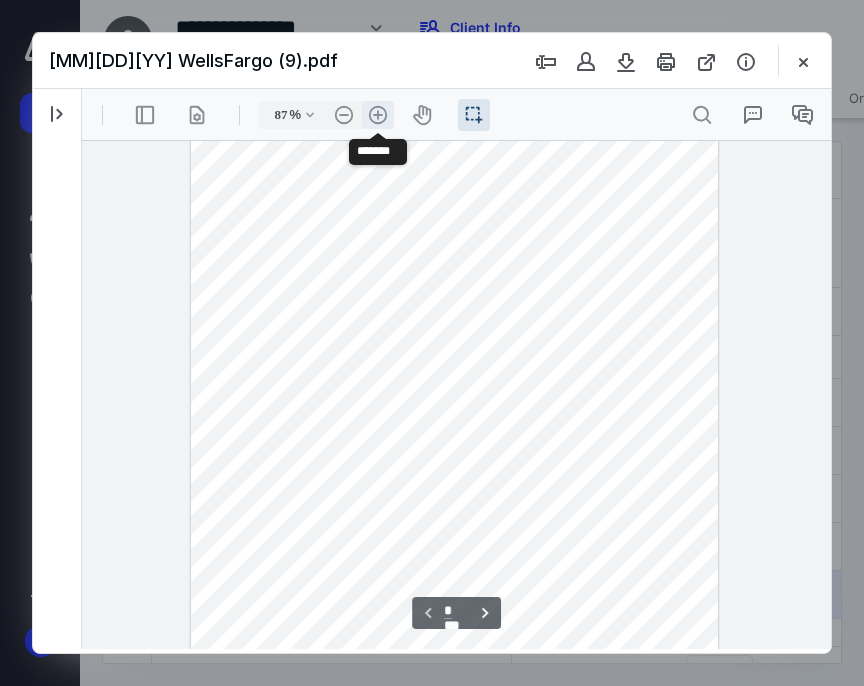 click on ".cls-1{fill:#abb0c4;} icon - header - zoom - in - line" at bounding box center (378, 115) 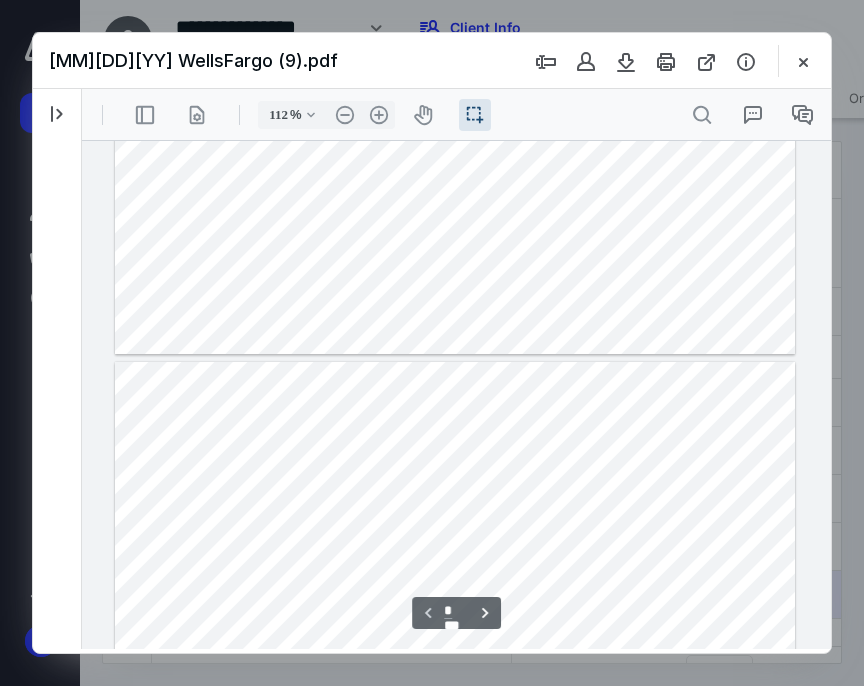 type on "*" 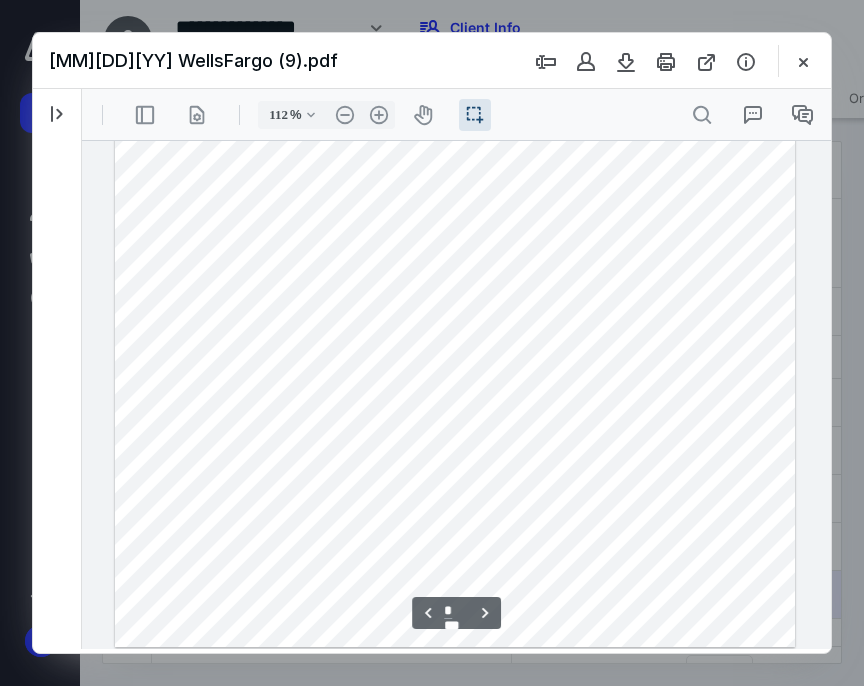 scroll, scrollTop: 1268, scrollLeft: 0, axis: vertical 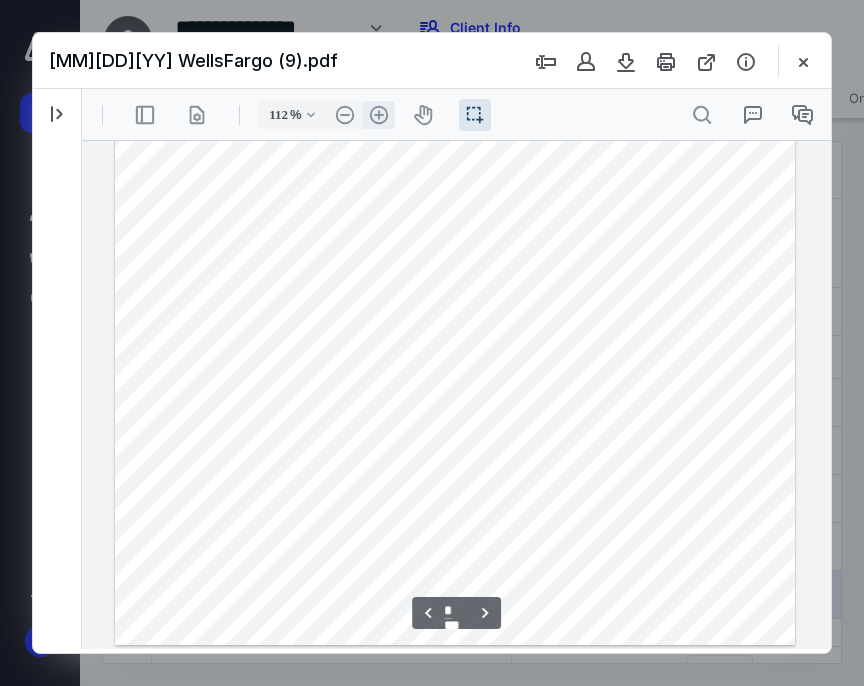 click on ".cls-1{fill:#abb0c4;} icon - header - zoom - in - line" at bounding box center [379, 115] 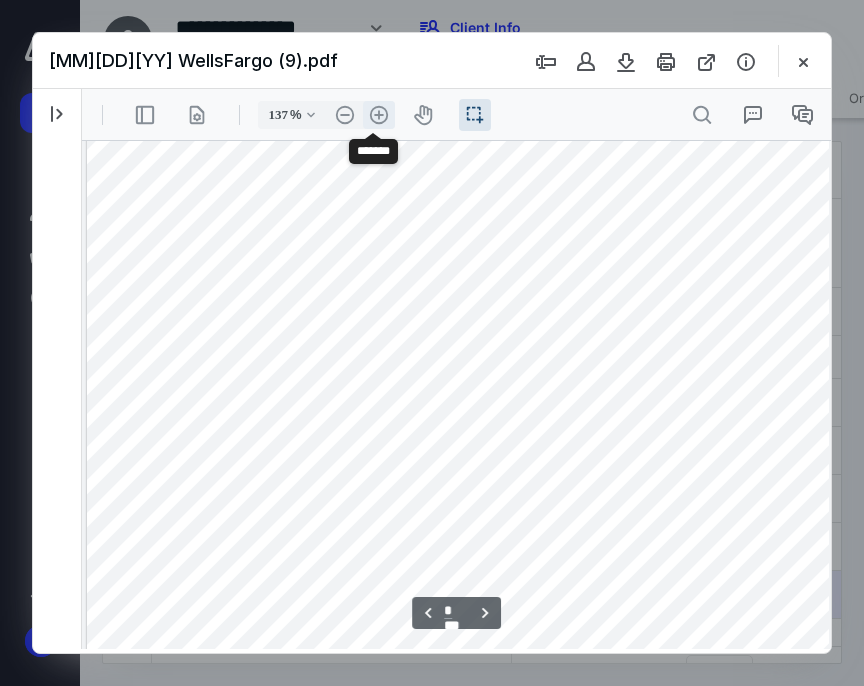 scroll, scrollTop: 1604, scrollLeft: 52, axis: both 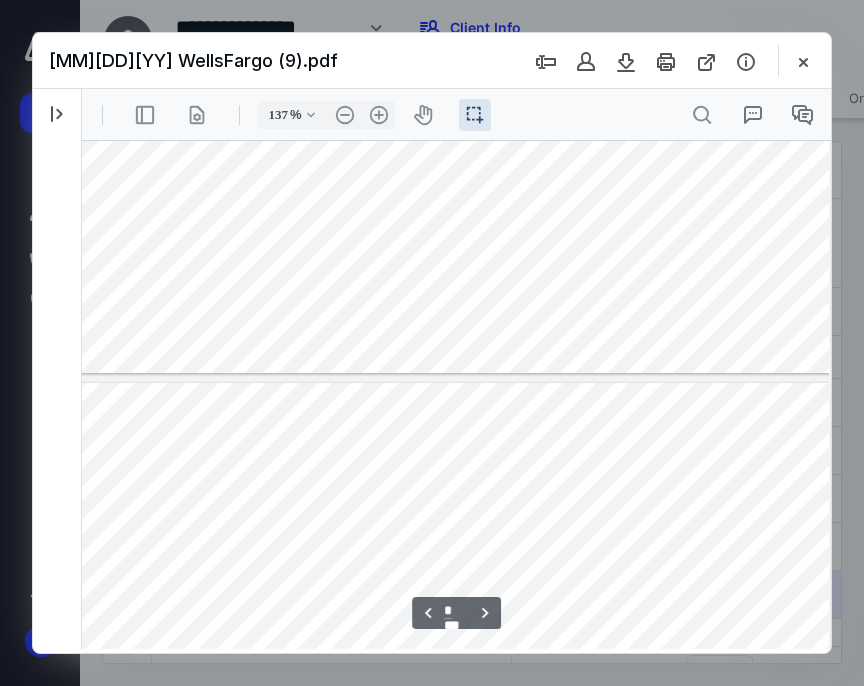 type on "*" 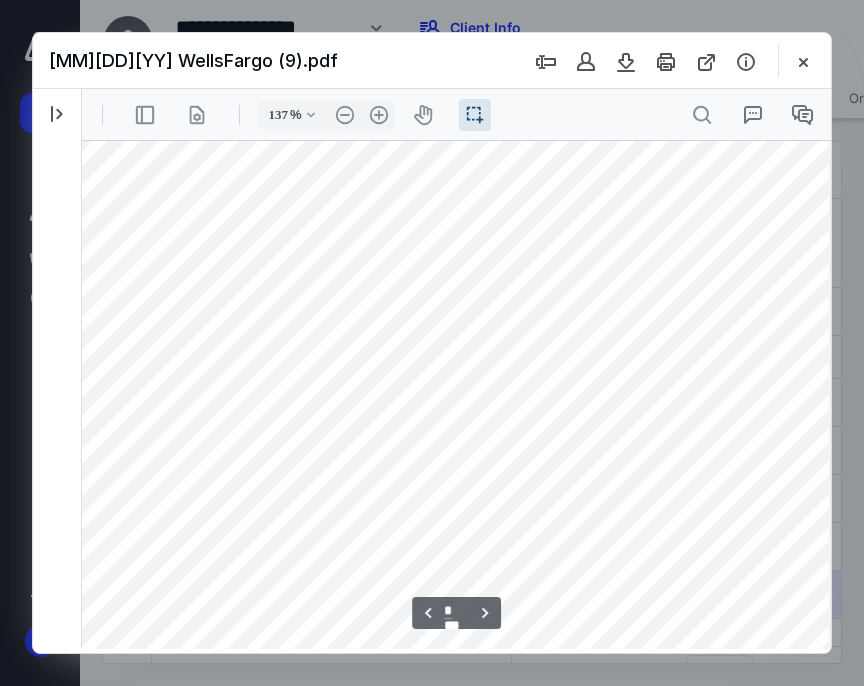 scroll, scrollTop: 2404, scrollLeft: 52, axis: both 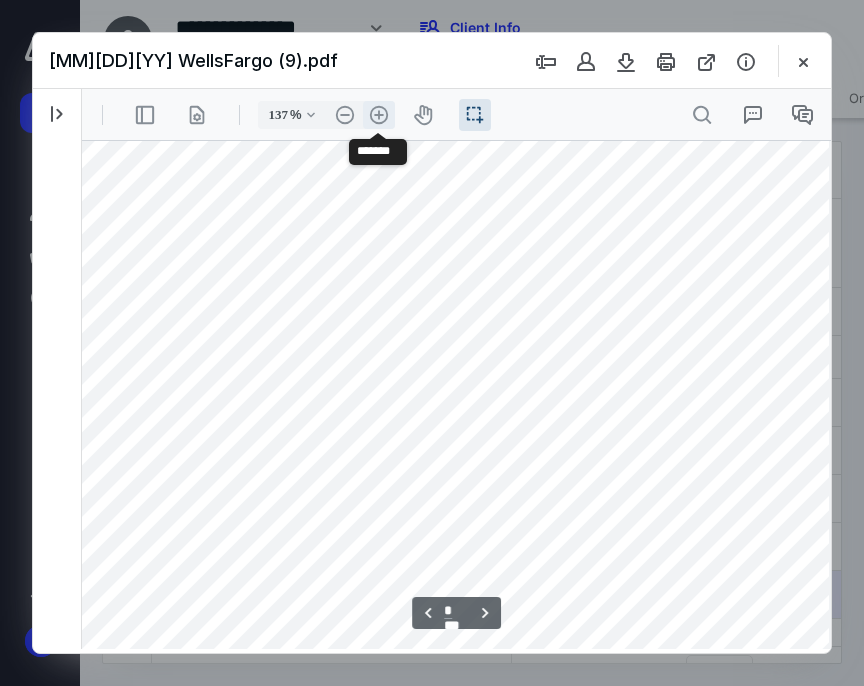 click on ".cls-1{fill:#abb0c4;} icon - header - zoom - in - line" at bounding box center [379, 115] 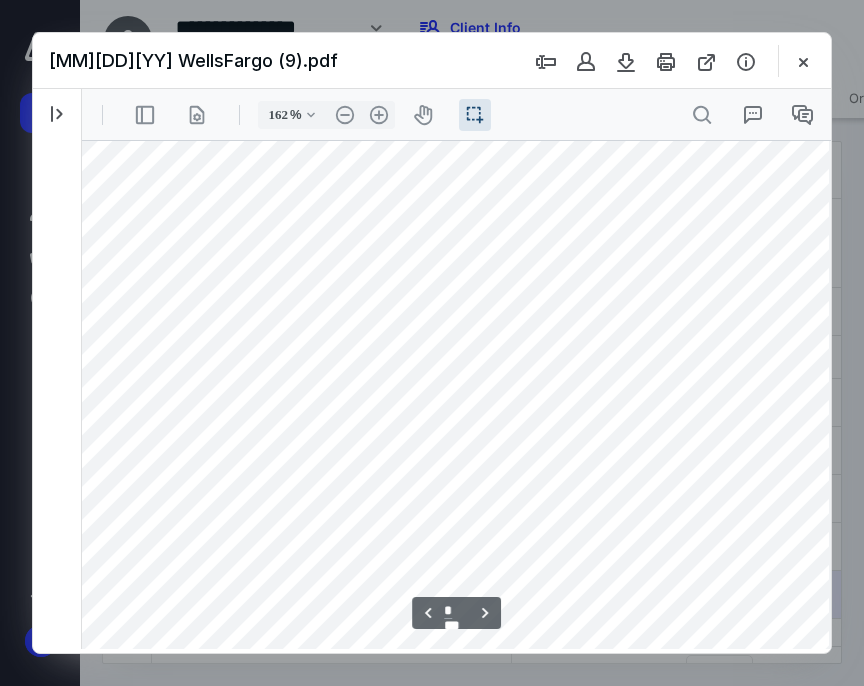 scroll, scrollTop: 2888, scrollLeft: 131, axis: both 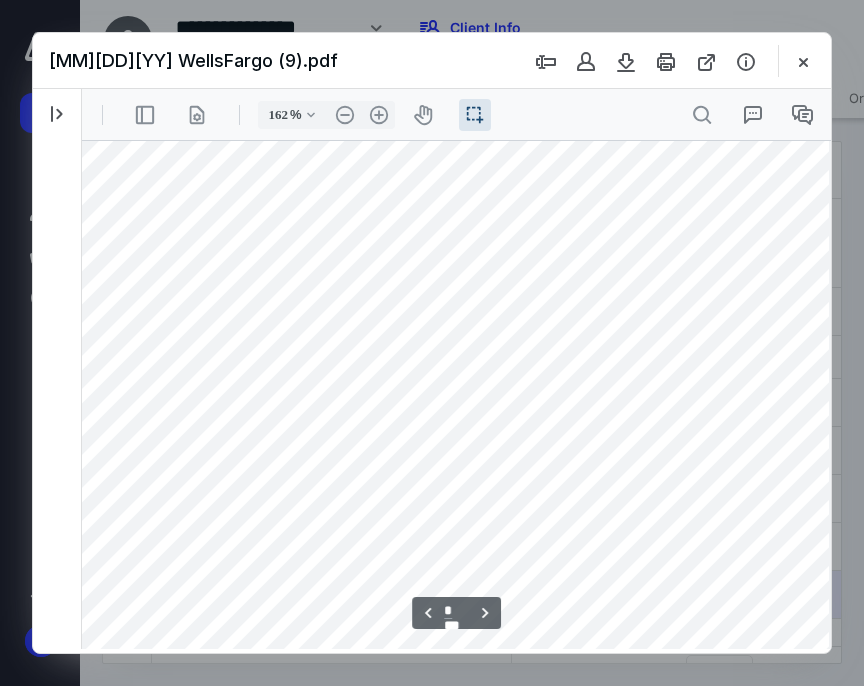 drag, startPoint x: 198, startPoint y: 231, endPoint x: 544, endPoint y: 228, distance: 346.013 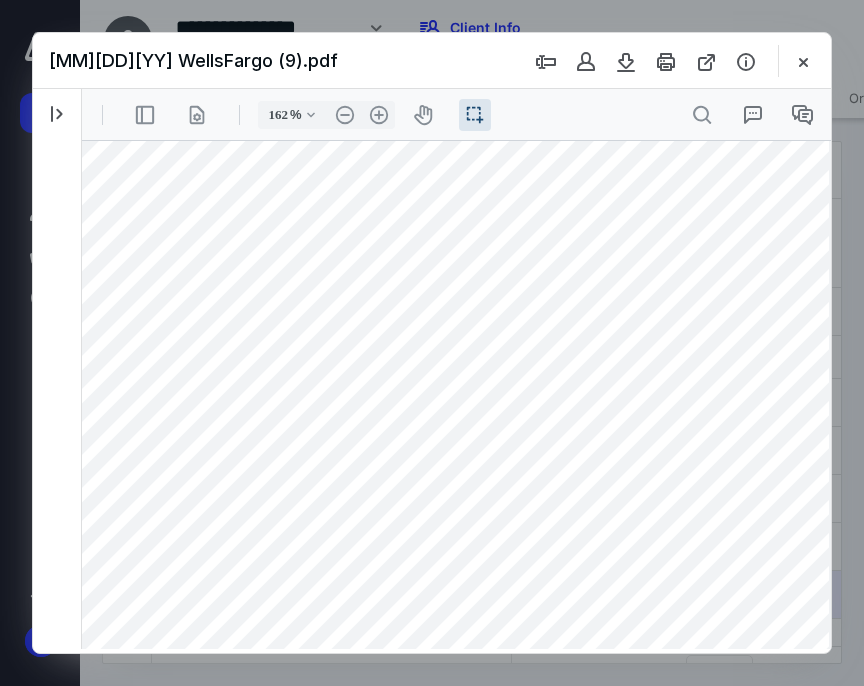 drag, startPoint x: 198, startPoint y: 243, endPoint x: 506, endPoint y: 256, distance: 308.27423 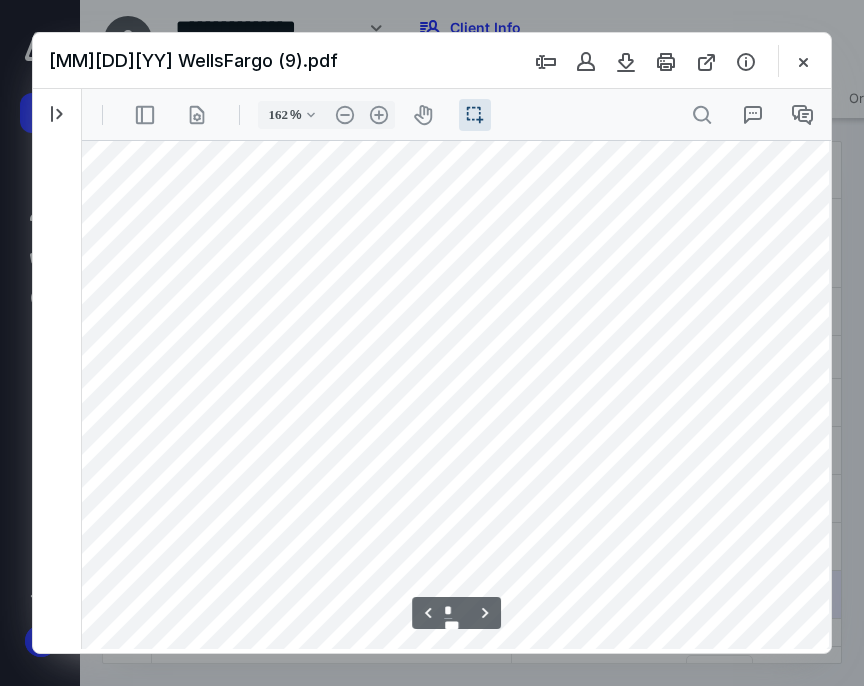 scroll, scrollTop: 3188, scrollLeft: 131, axis: both 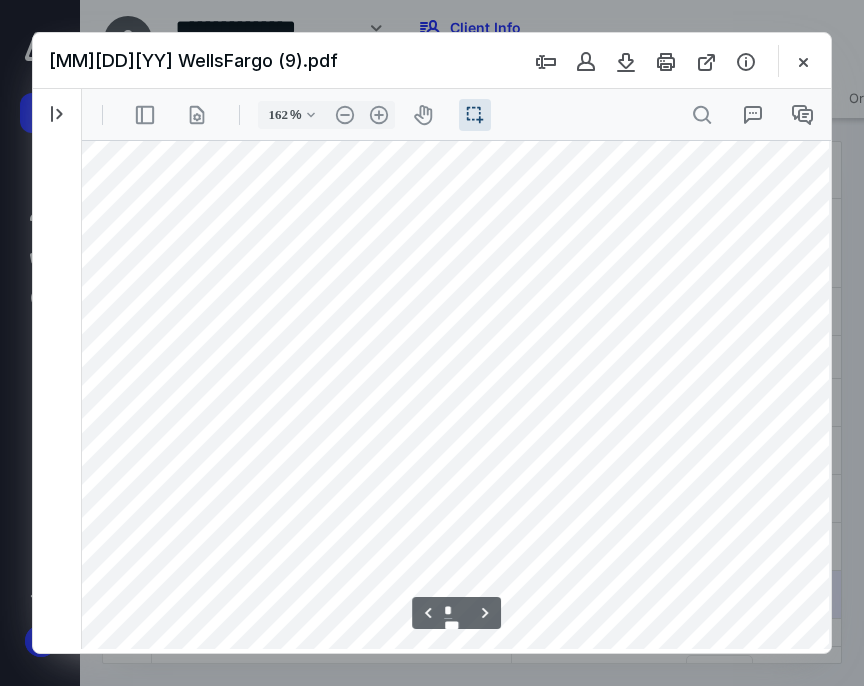 drag, startPoint x: 200, startPoint y: 276, endPoint x: 554, endPoint y: 285, distance: 354.11438 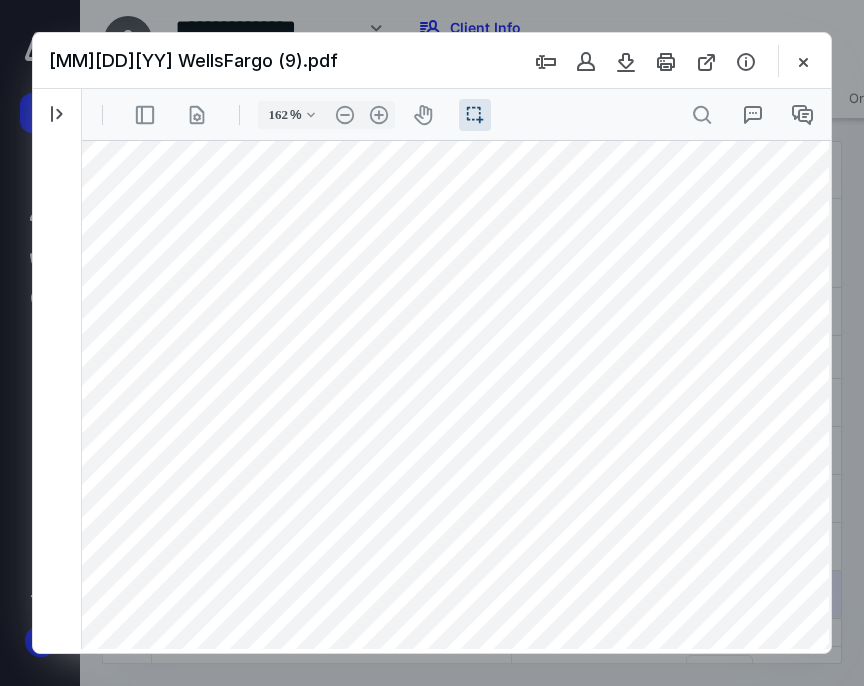 drag, startPoint x: 198, startPoint y: 304, endPoint x: 541, endPoint y: 305, distance: 343.00146 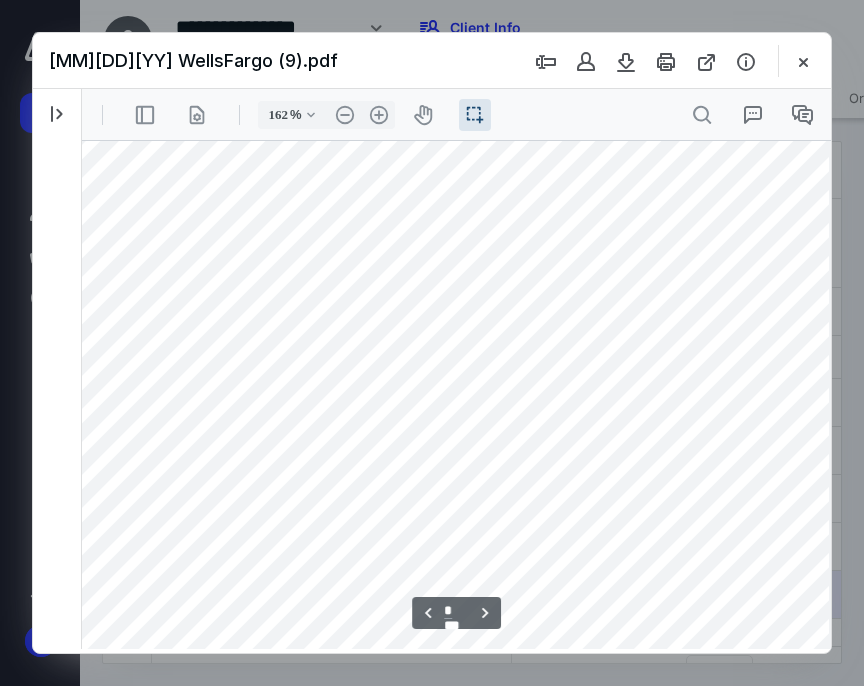 scroll, scrollTop: 2988, scrollLeft: 131, axis: both 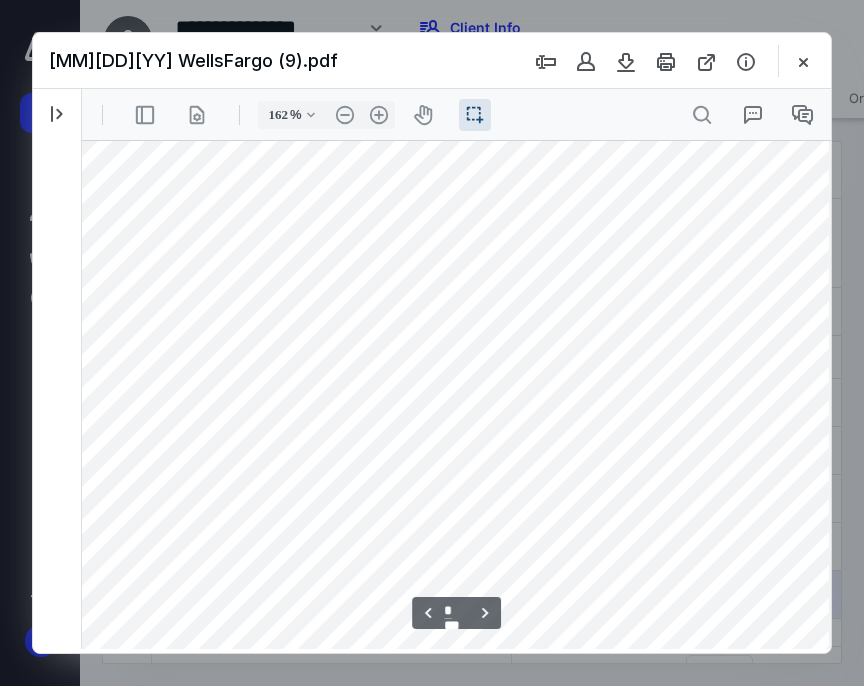 drag, startPoint x: 196, startPoint y: 230, endPoint x: 510, endPoint y: 244, distance: 314.31195 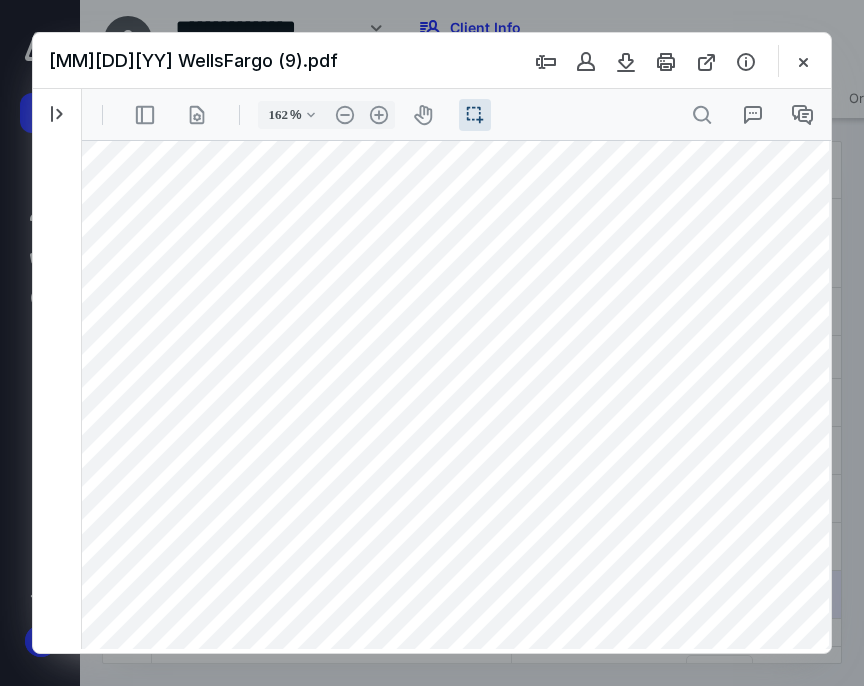 drag, startPoint x: 198, startPoint y: 260, endPoint x: 274, endPoint y: 278, distance: 78.10249 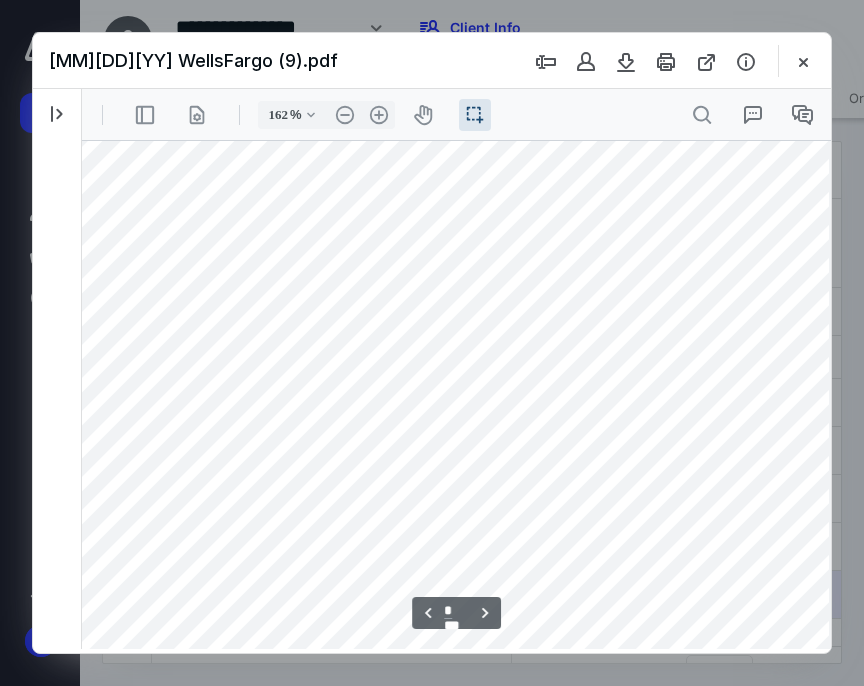 scroll, scrollTop: 3188, scrollLeft: 131, axis: both 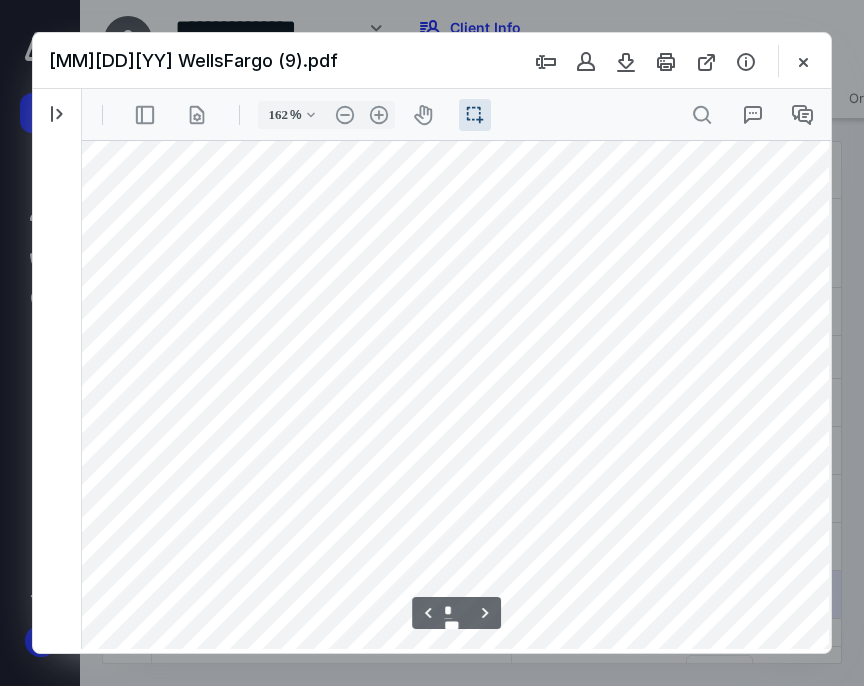 drag, startPoint x: 191, startPoint y: 407, endPoint x: 535, endPoint y: 407, distance: 344 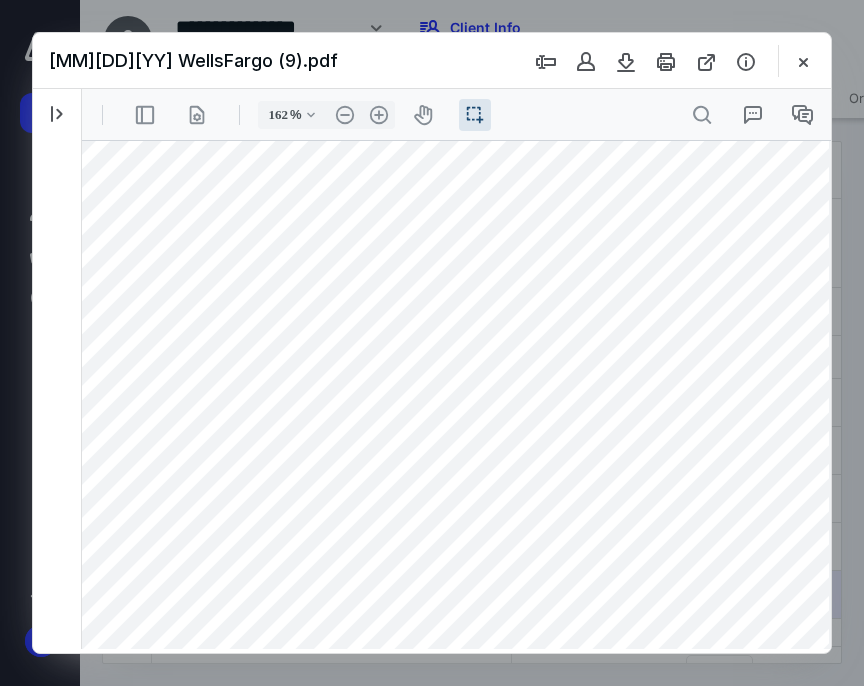 drag, startPoint x: 202, startPoint y: 464, endPoint x: 510, endPoint y: 467, distance: 308.01462 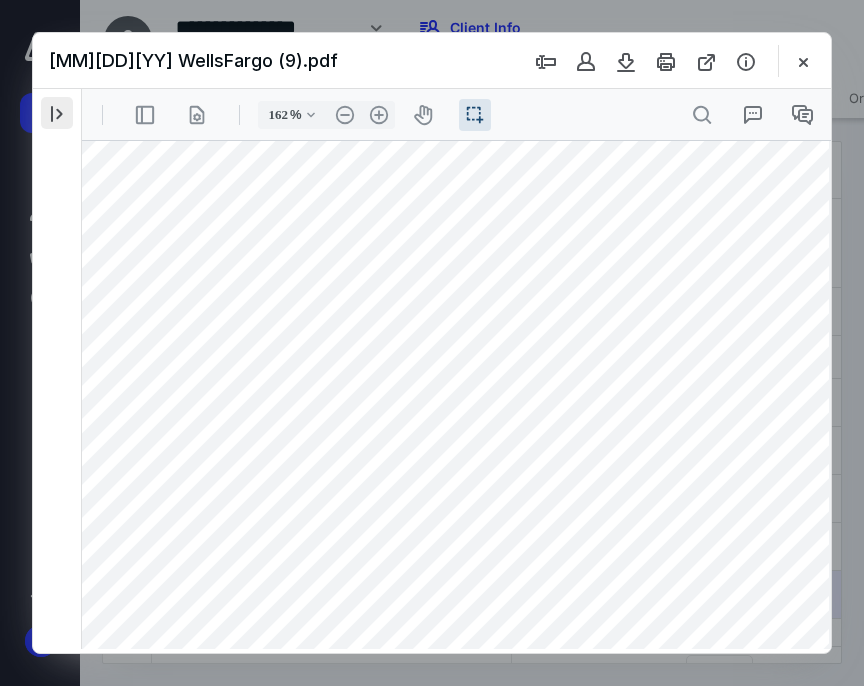 click at bounding box center [57, 113] 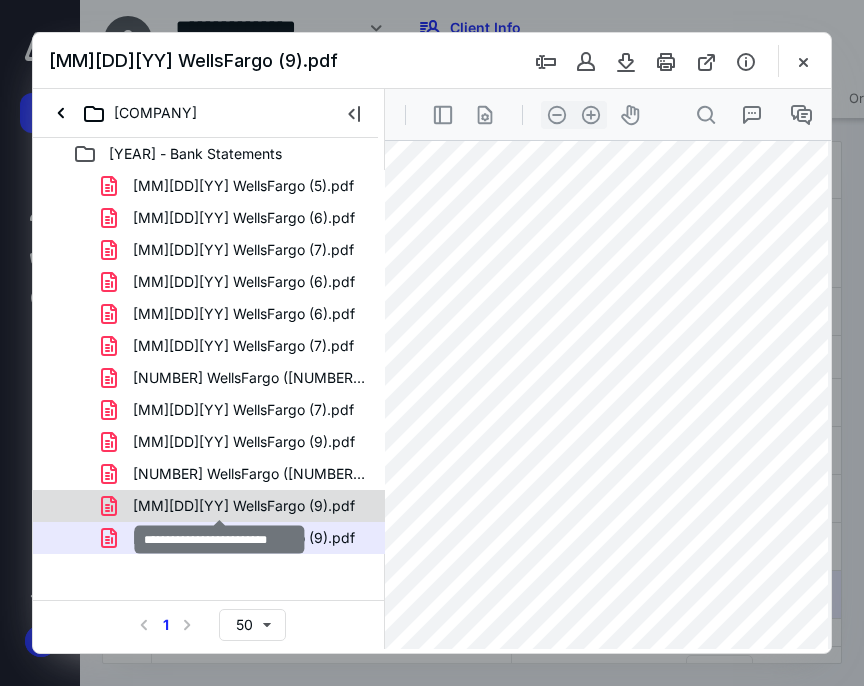 click on "[MM][DD][YY] WellsFargo (9).pdf" at bounding box center [244, 506] 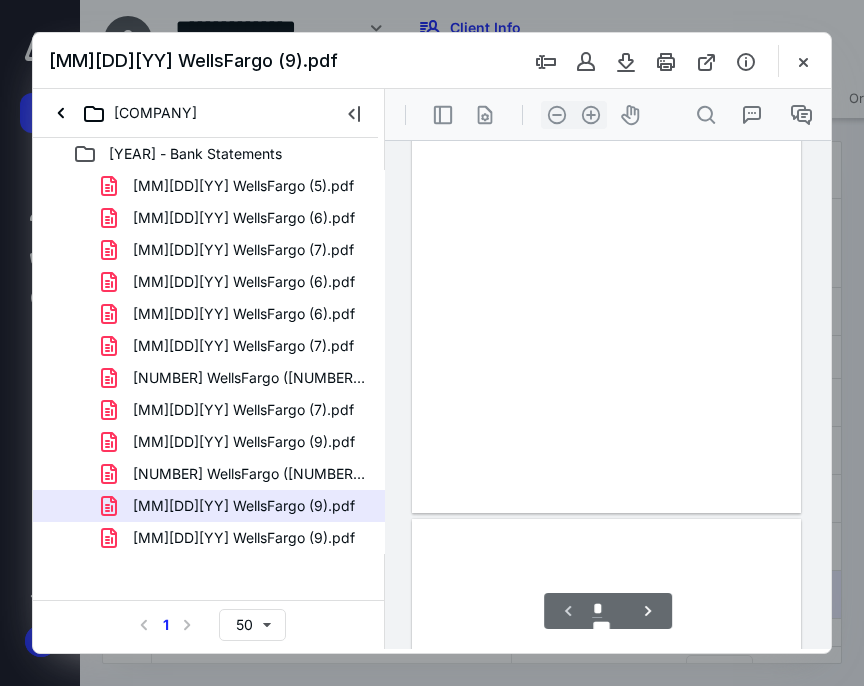 scroll, scrollTop: 55, scrollLeft: 0, axis: vertical 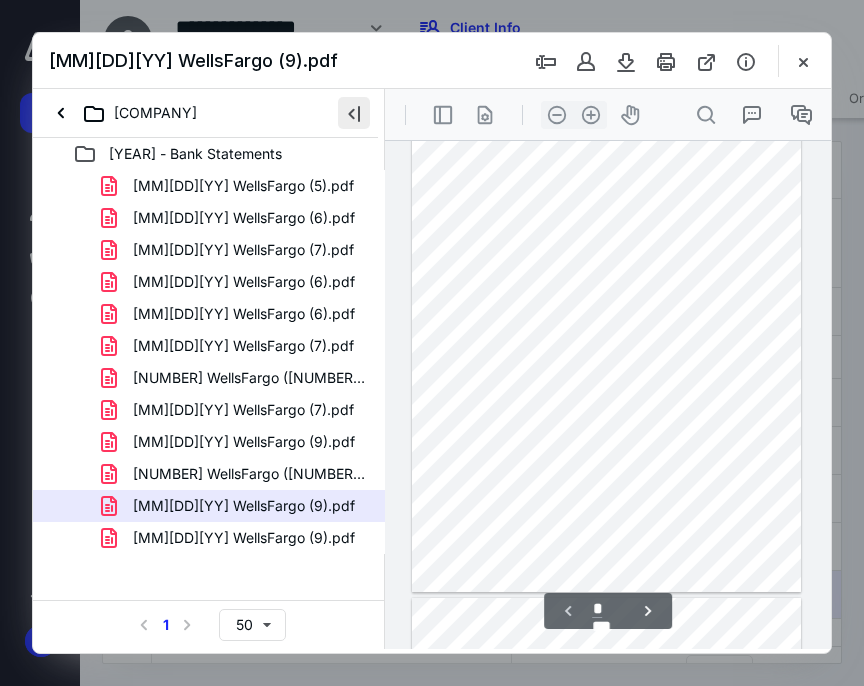 click at bounding box center (354, 113) 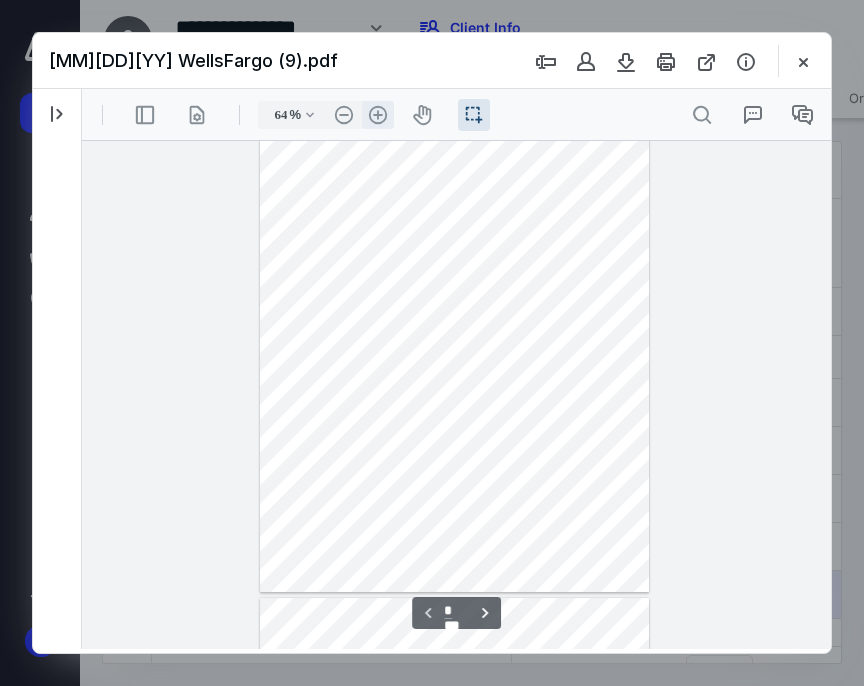 click on ".cls-1{fill:#abb0c4;} icon - header - zoom - in - line" at bounding box center [378, 115] 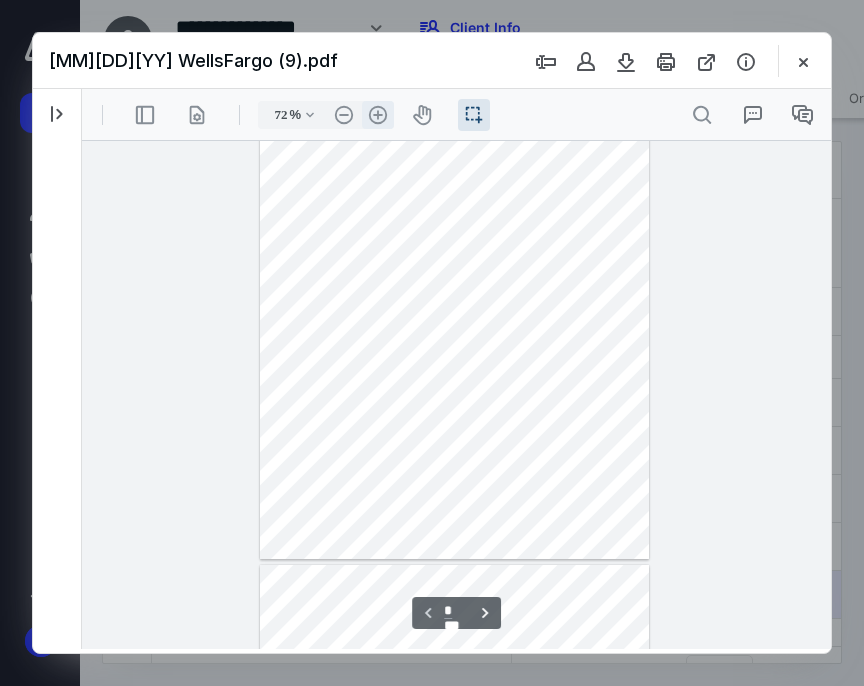 click on ".cls-1{fill:#abb0c4;} icon - header - zoom - in - line" at bounding box center [378, 115] 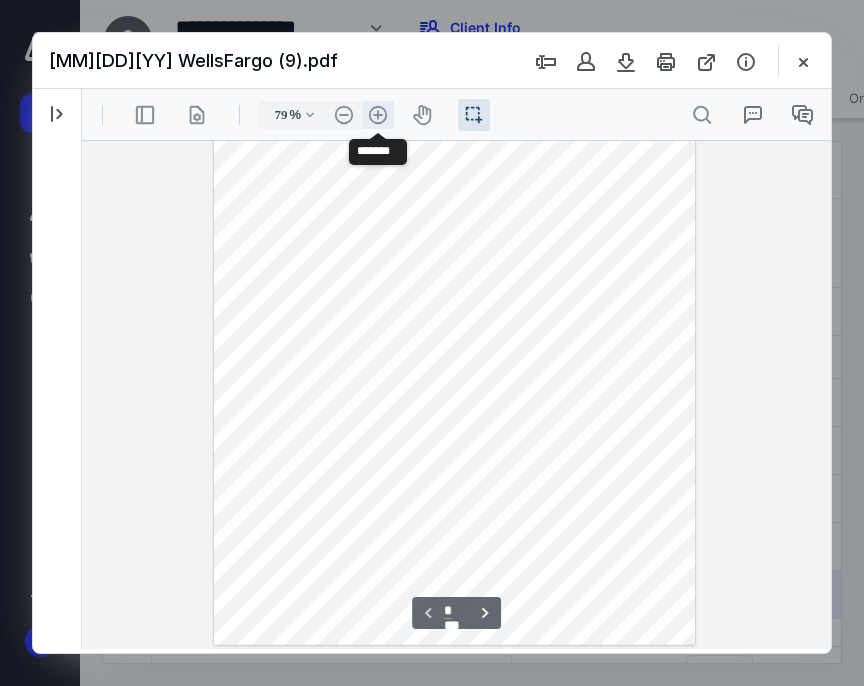 click on ".cls-1{fill:#abb0c4;} icon - header - zoom - in - line" at bounding box center [378, 115] 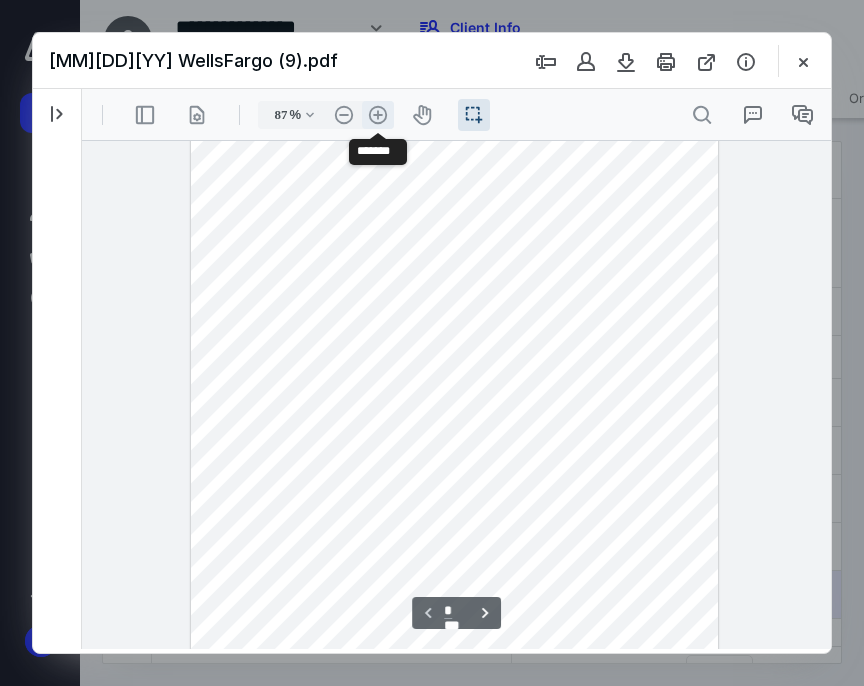 click on ".cls-1{fill:#abb0c4;} icon - header - zoom - in - line" at bounding box center (378, 115) 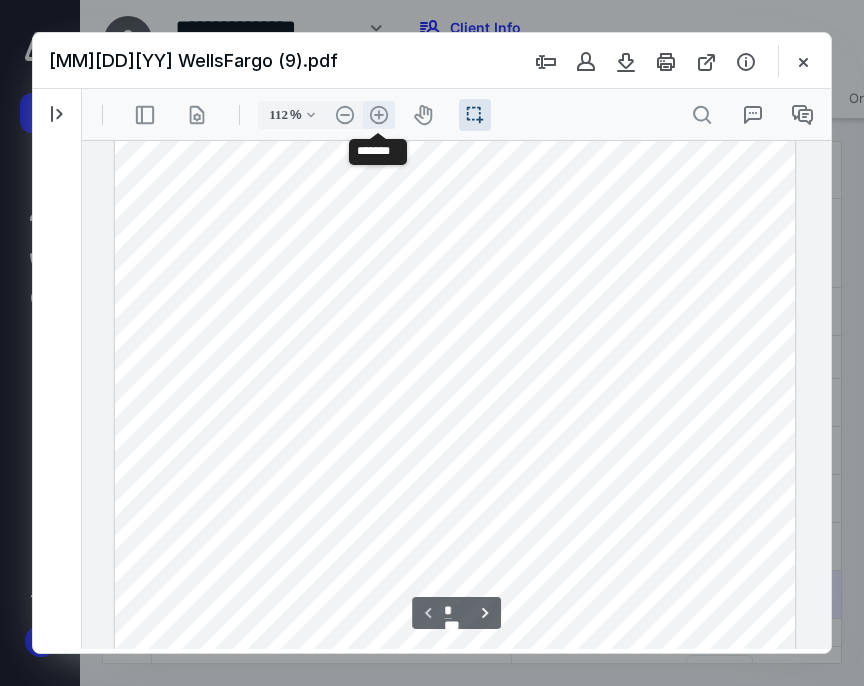 scroll, scrollTop: 268, scrollLeft: 0, axis: vertical 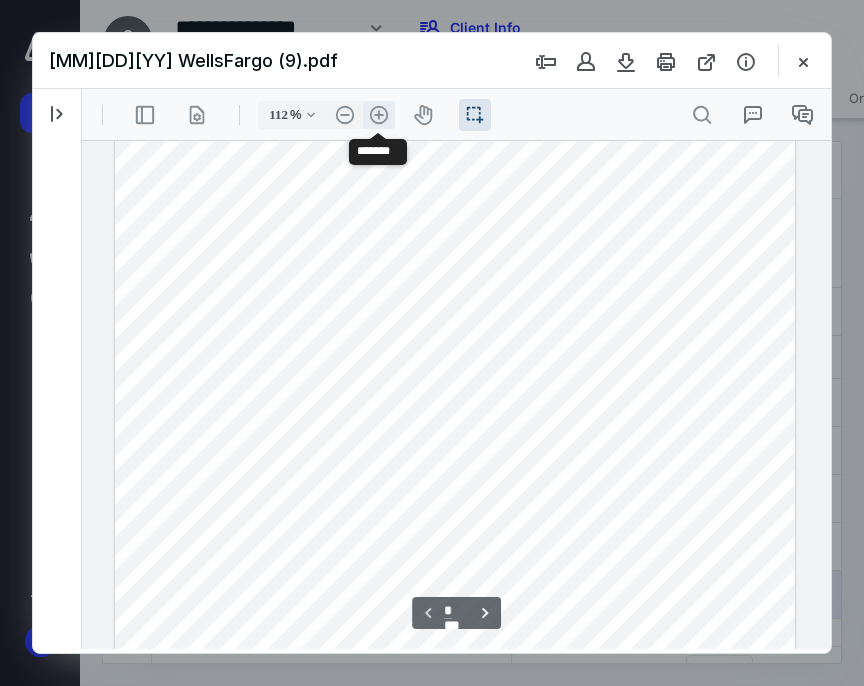 click on ".cls-1{fill:#abb0c4;} icon - header - zoom - in - line" at bounding box center [379, 115] 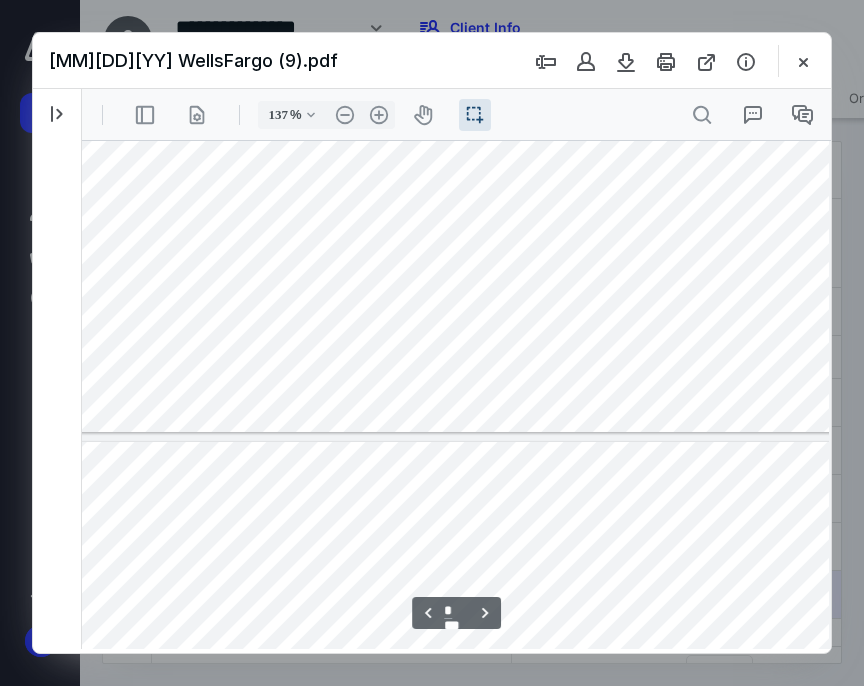 type on "*" 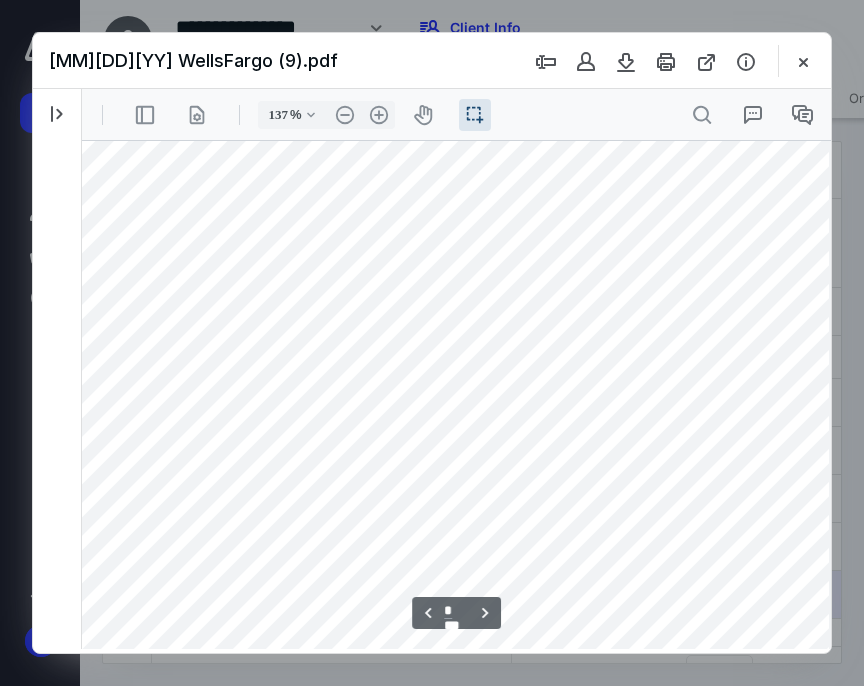 scroll, scrollTop: 2480, scrollLeft: 52, axis: both 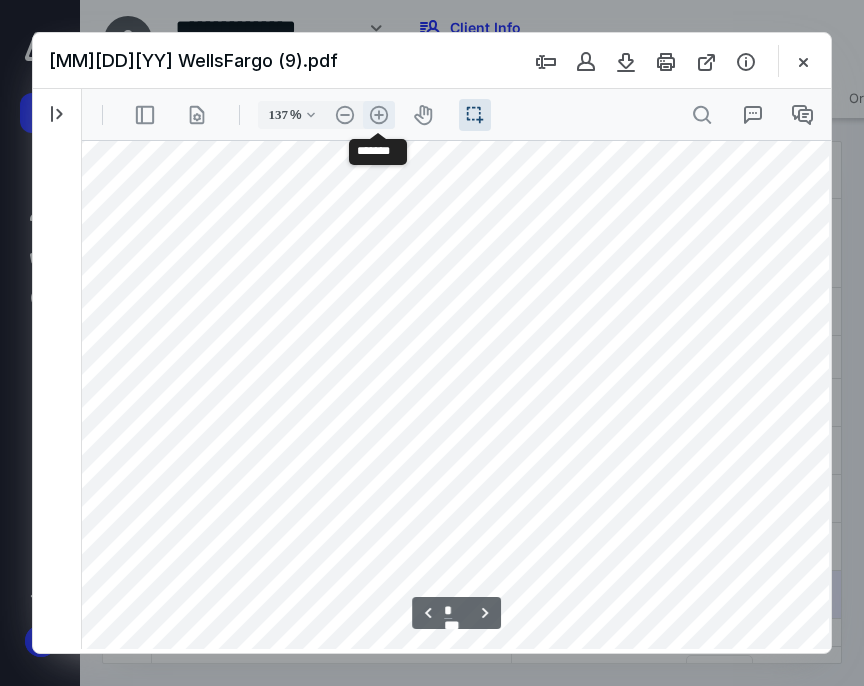 click on ".cls-1{fill:#abb0c4;} icon - header - zoom - in - line" at bounding box center [379, 115] 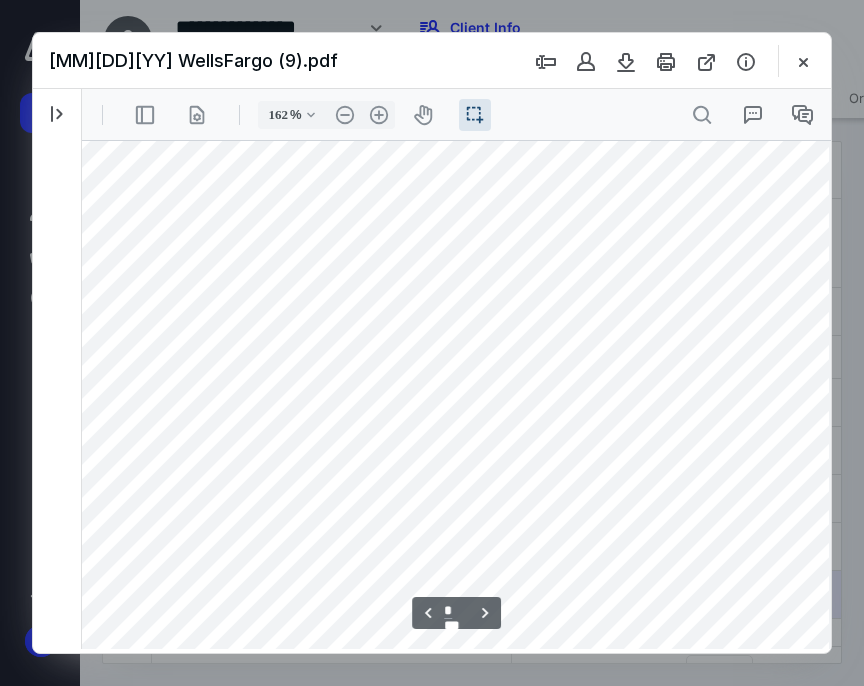 scroll, scrollTop: 2877, scrollLeft: 131, axis: both 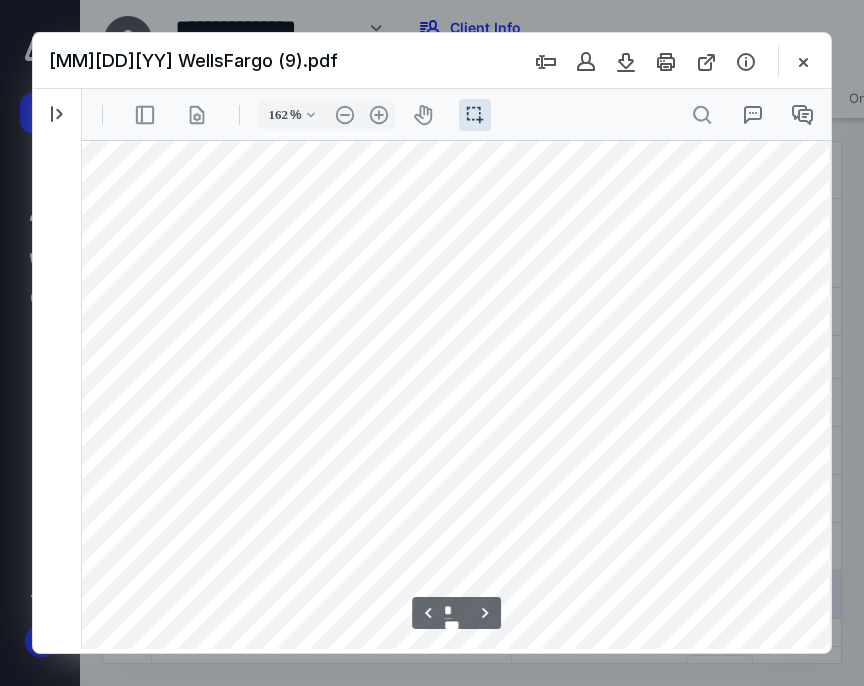 drag, startPoint x: 196, startPoint y: 240, endPoint x: 528, endPoint y: 245, distance: 332.03766 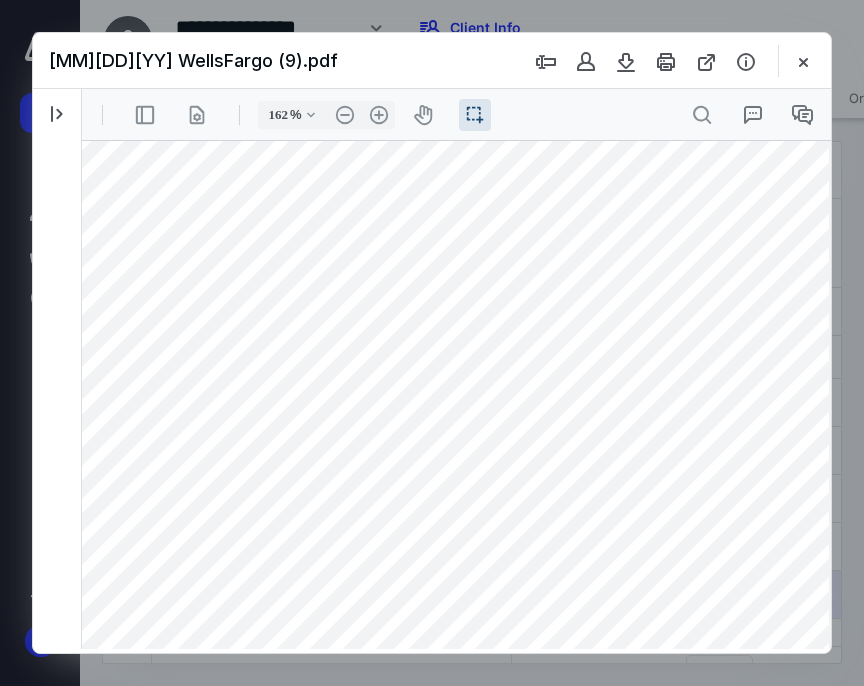 drag, startPoint x: 194, startPoint y: 257, endPoint x: 531, endPoint y: 254, distance: 337.01337 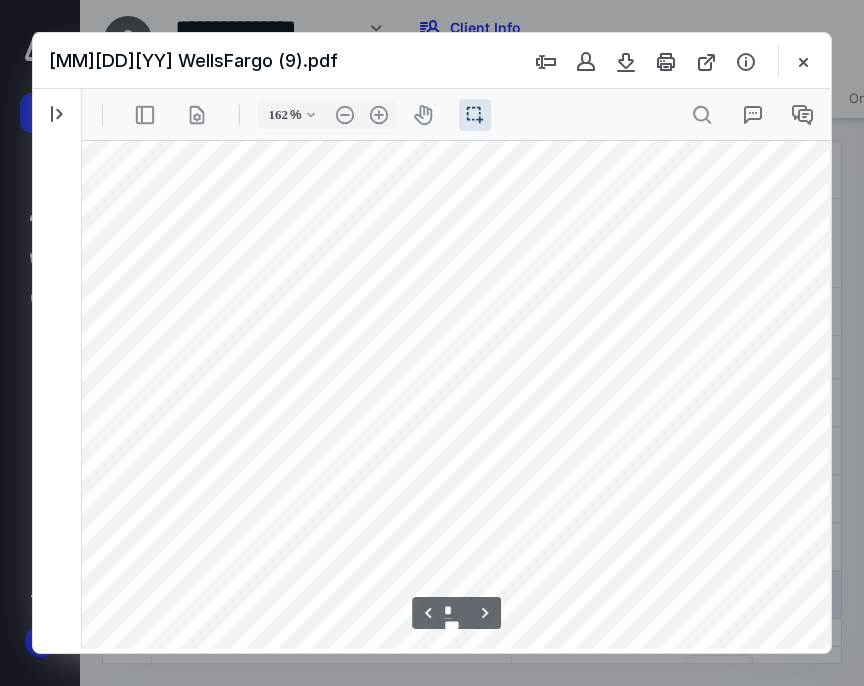 scroll, scrollTop: 2977, scrollLeft: 131, axis: both 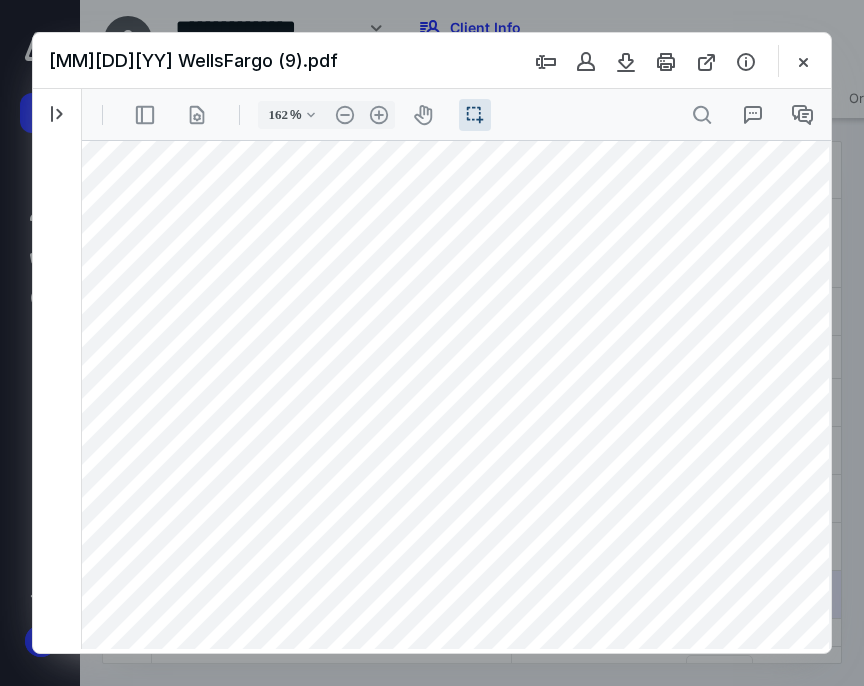 drag, startPoint x: 199, startPoint y: 400, endPoint x: 526, endPoint y: 396, distance: 327.02448 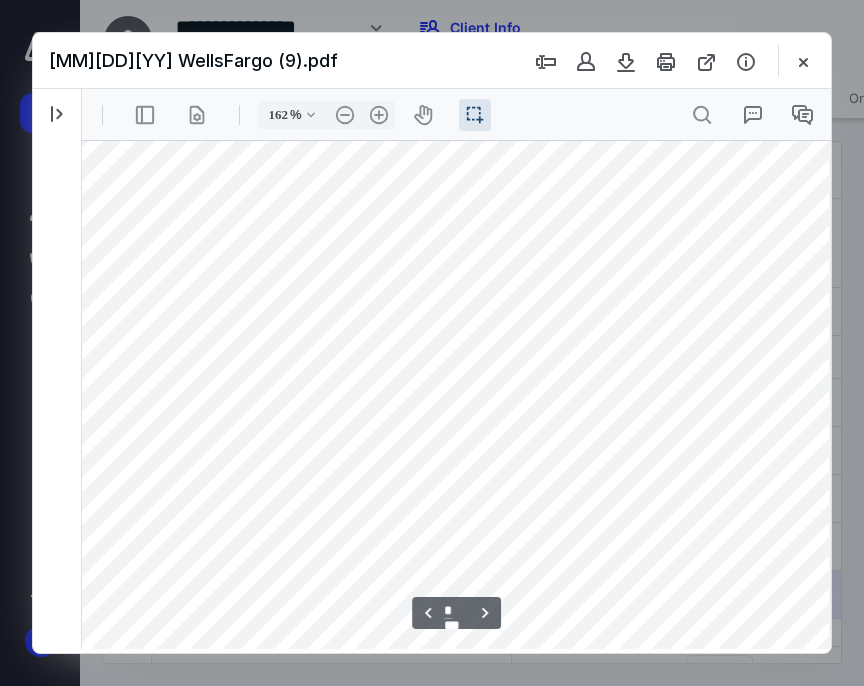 scroll, scrollTop: 3177, scrollLeft: 131, axis: both 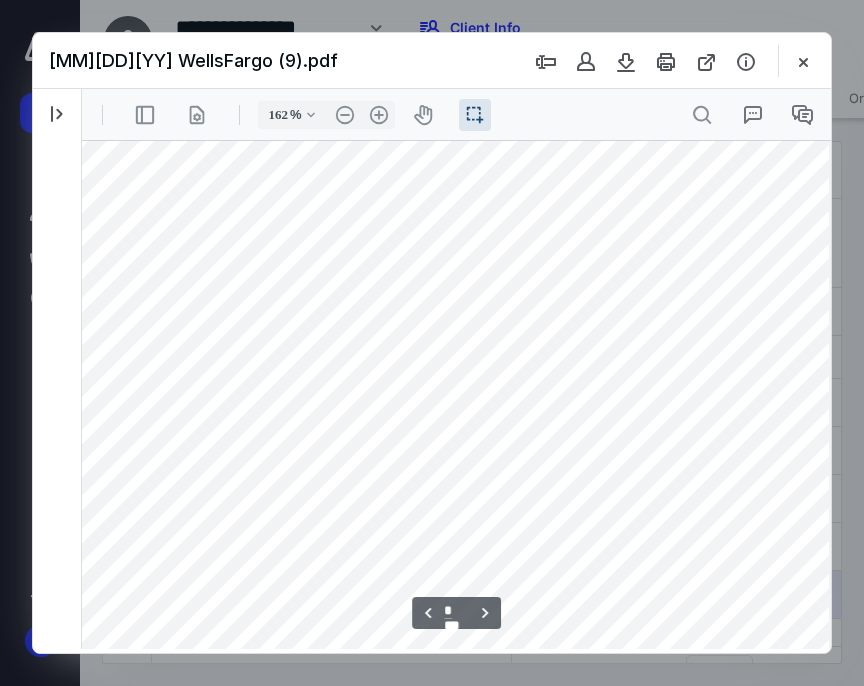 drag, startPoint x: 198, startPoint y: 405, endPoint x: 514, endPoint y: 416, distance: 316.1914 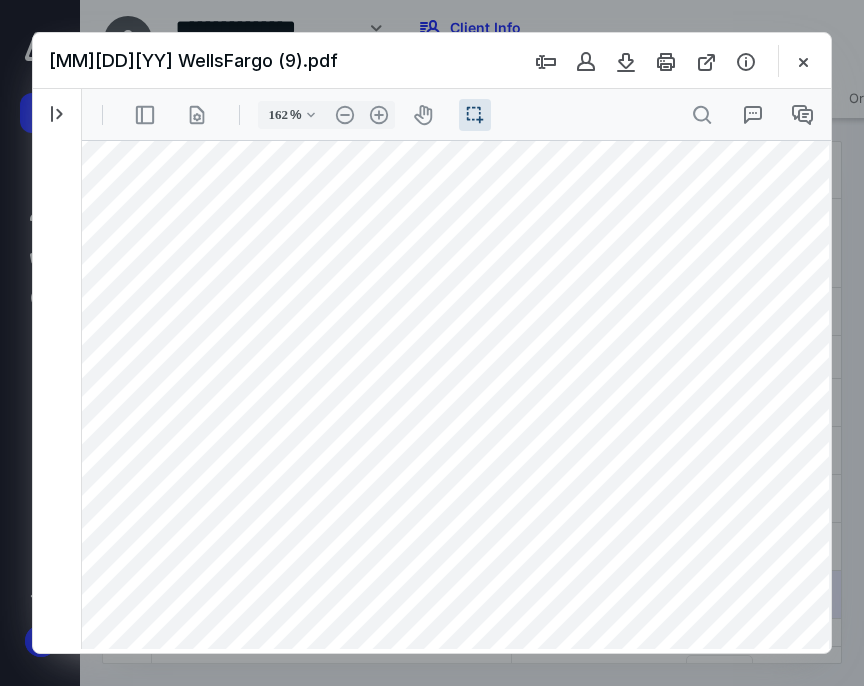 drag, startPoint x: 199, startPoint y: 433, endPoint x: 508, endPoint y: 432, distance: 309.00162 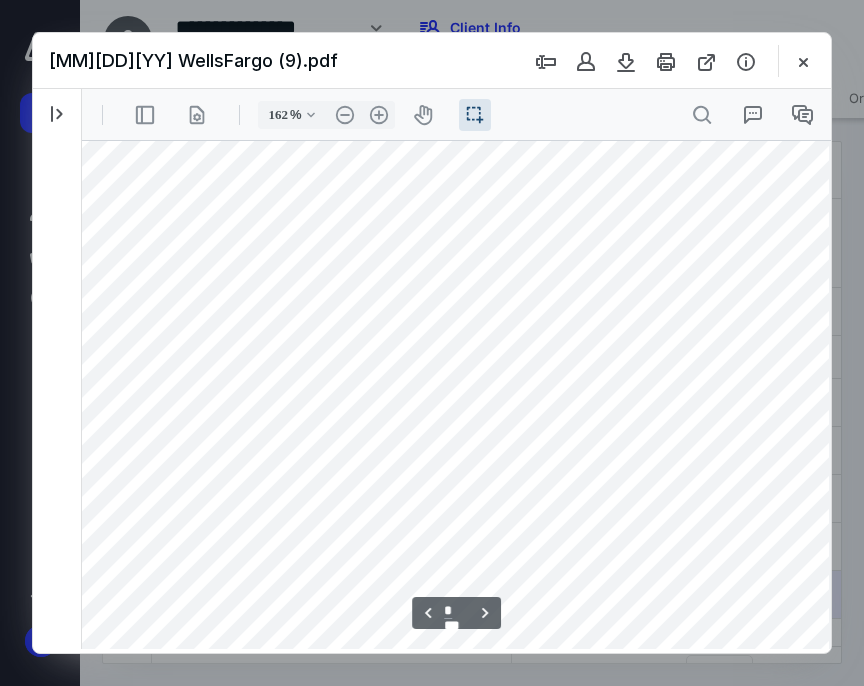 scroll, scrollTop: 2977, scrollLeft: 131, axis: both 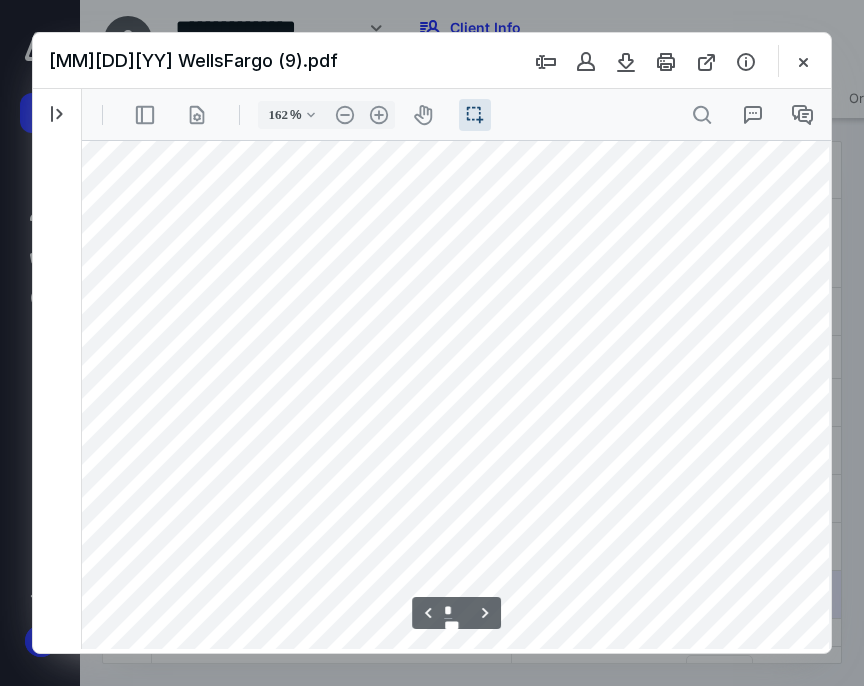 drag, startPoint x: 200, startPoint y: 242, endPoint x: 518, endPoint y: 240, distance: 318.0063 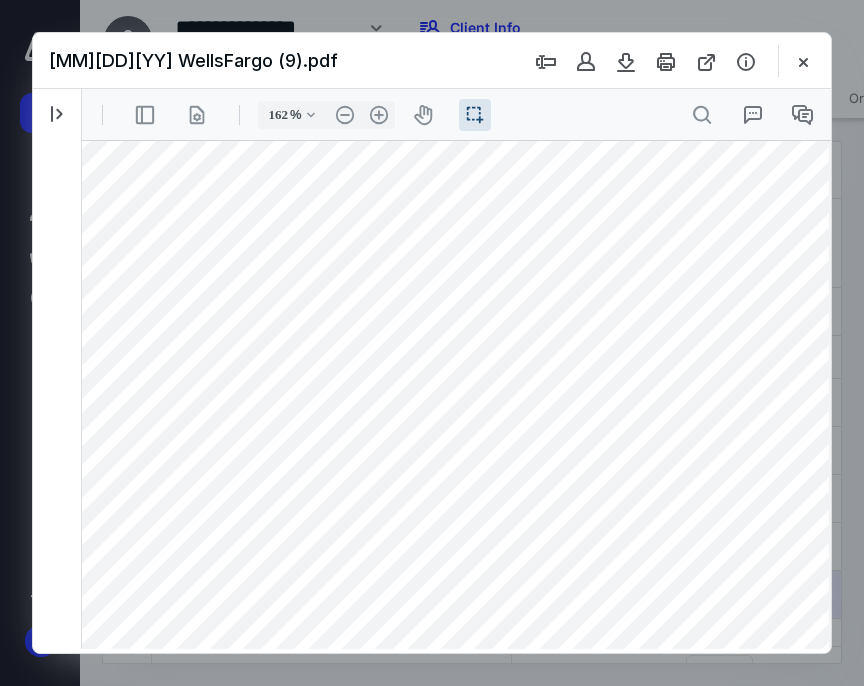 drag, startPoint x: 199, startPoint y: 274, endPoint x: 530, endPoint y: 292, distance: 331.48907 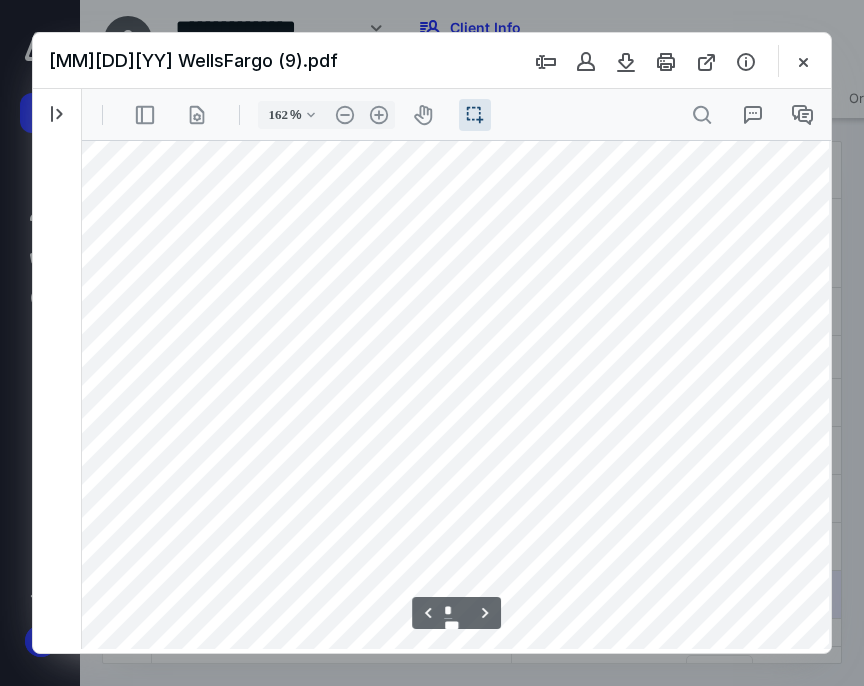 scroll, scrollTop: 3177, scrollLeft: 131, axis: both 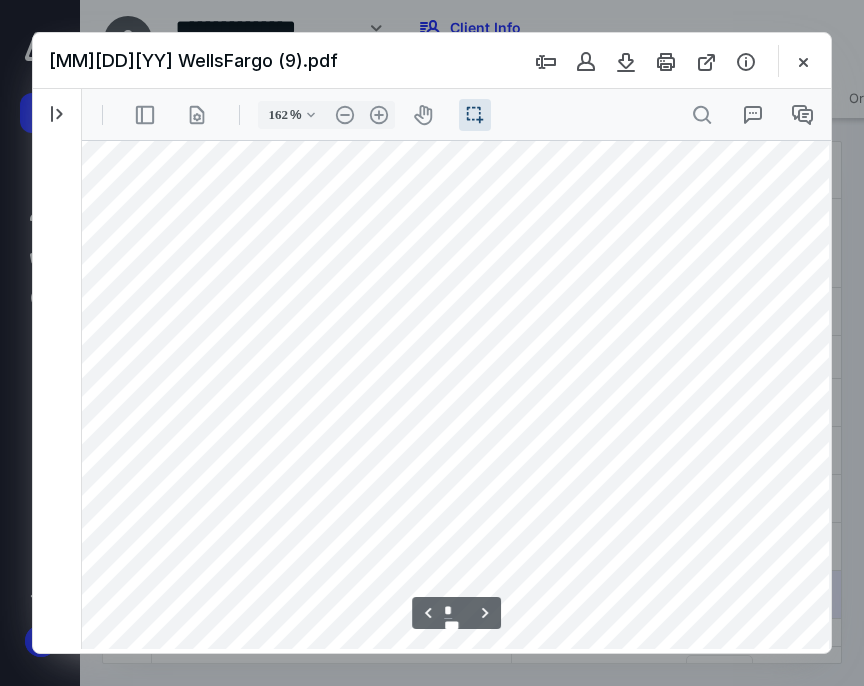 drag, startPoint x: 201, startPoint y: 465, endPoint x: 533, endPoint y: 468, distance: 332.01355 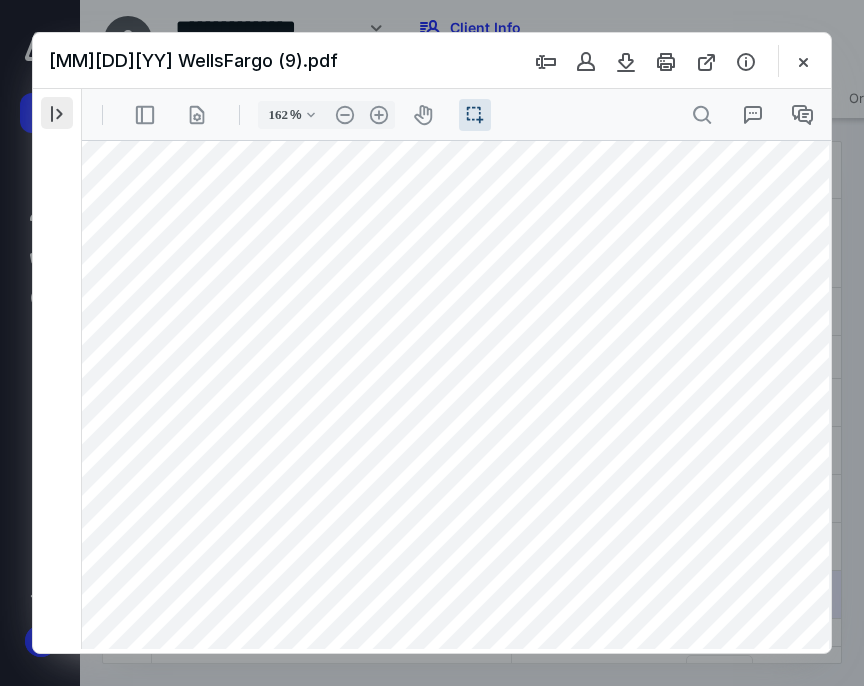 click at bounding box center [57, 113] 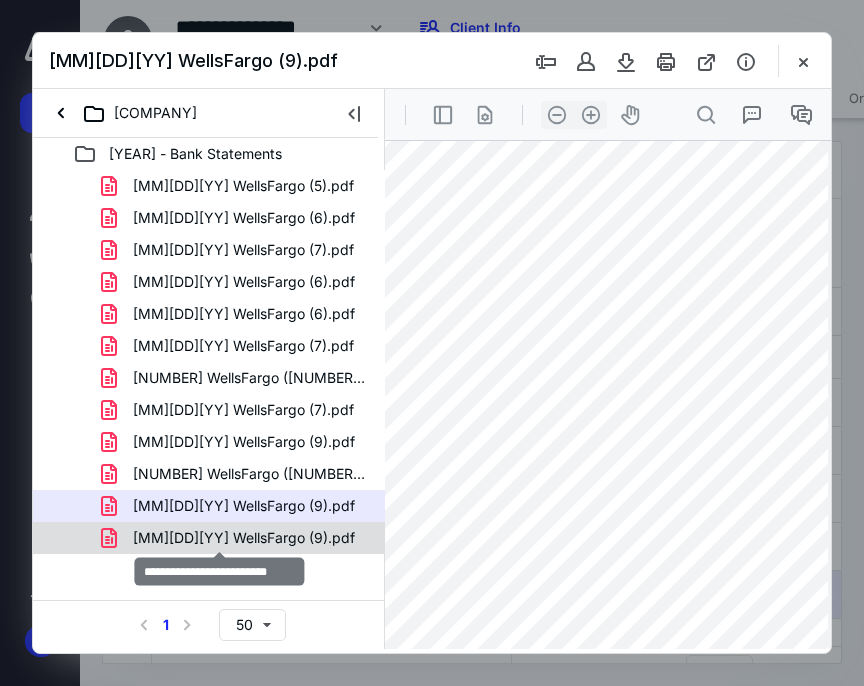 click on "[MM][DD][YY] WellsFargo (9).pdf" at bounding box center (244, 538) 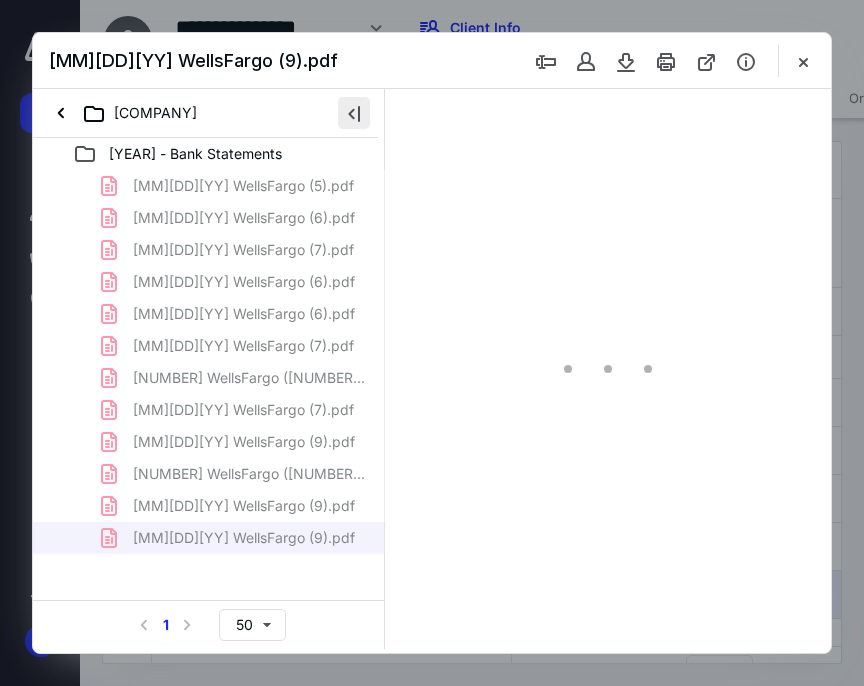 scroll, scrollTop: 55, scrollLeft: 0, axis: vertical 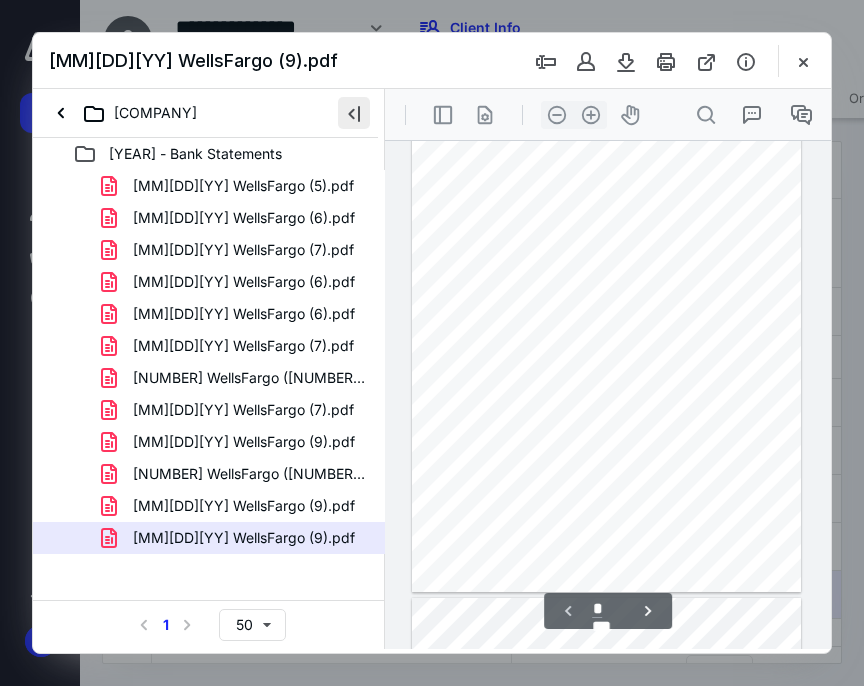 click at bounding box center (354, 113) 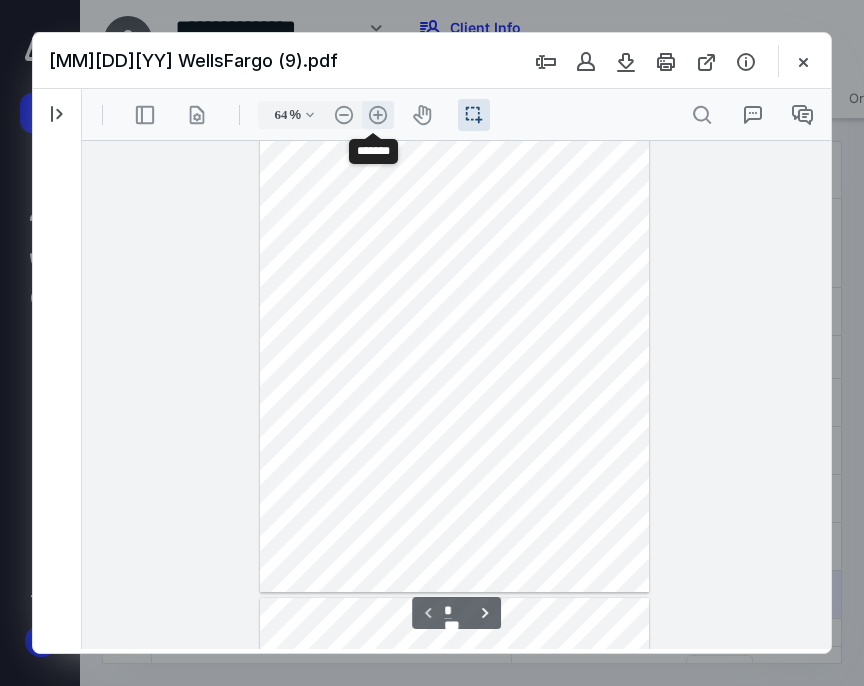 click on ".cls-1{fill:#abb0c4;} icon - header - zoom - in - line" at bounding box center (378, 115) 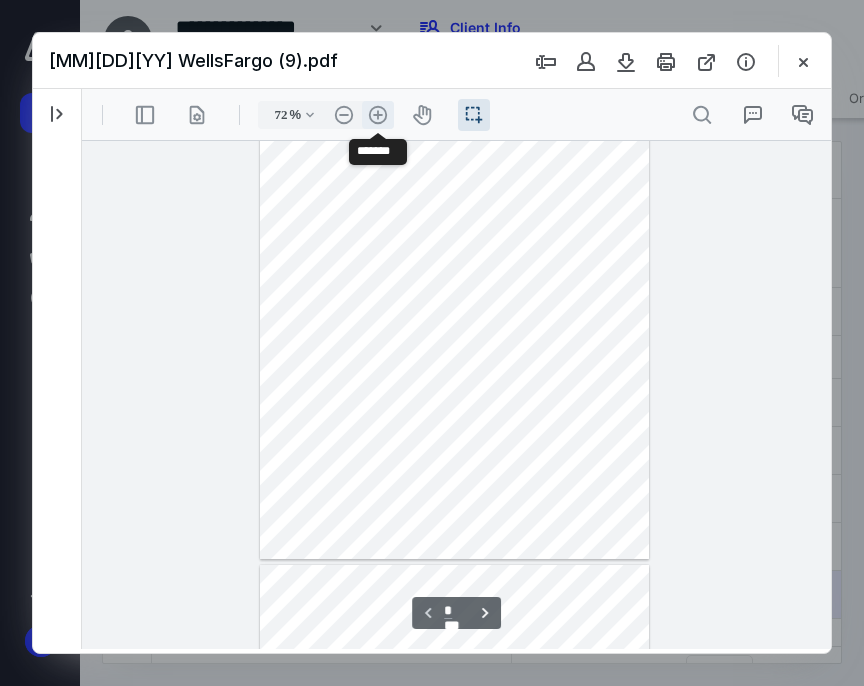 click on ".cls-1{fill:#abb0c4;} icon - header - zoom - in - line" at bounding box center [378, 115] 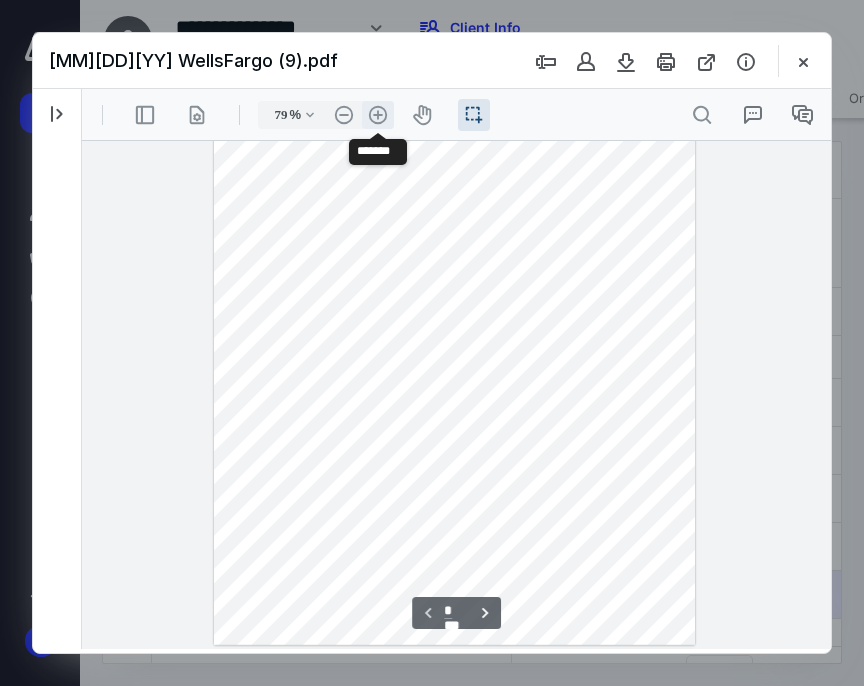 click on ".cls-1{fill:#abb0c4;} icon - header - zoom - in - line" at bounding box center [378, 115] 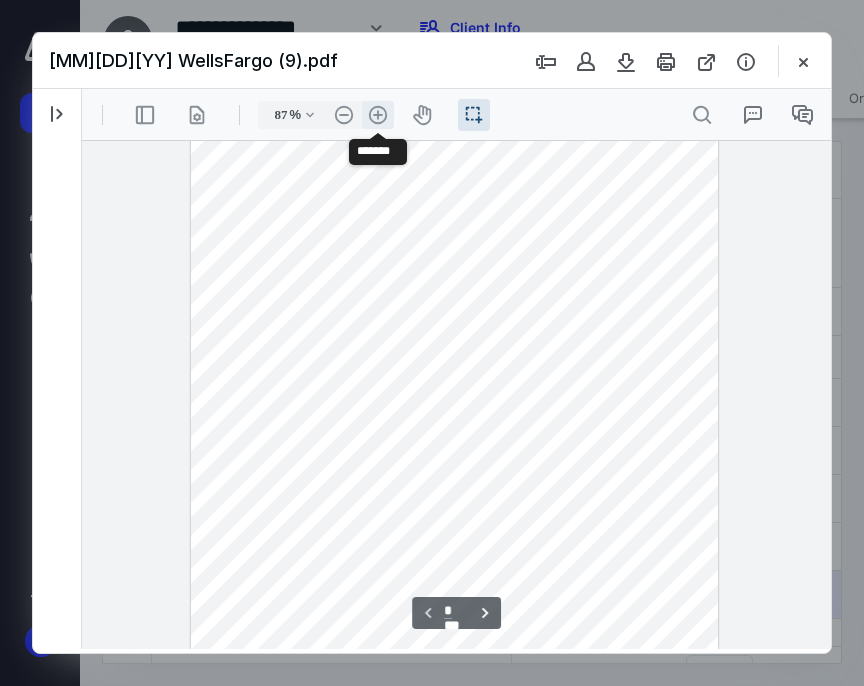 scroll, scrollTop: 156, scrollLeft: 0, axis: vertical 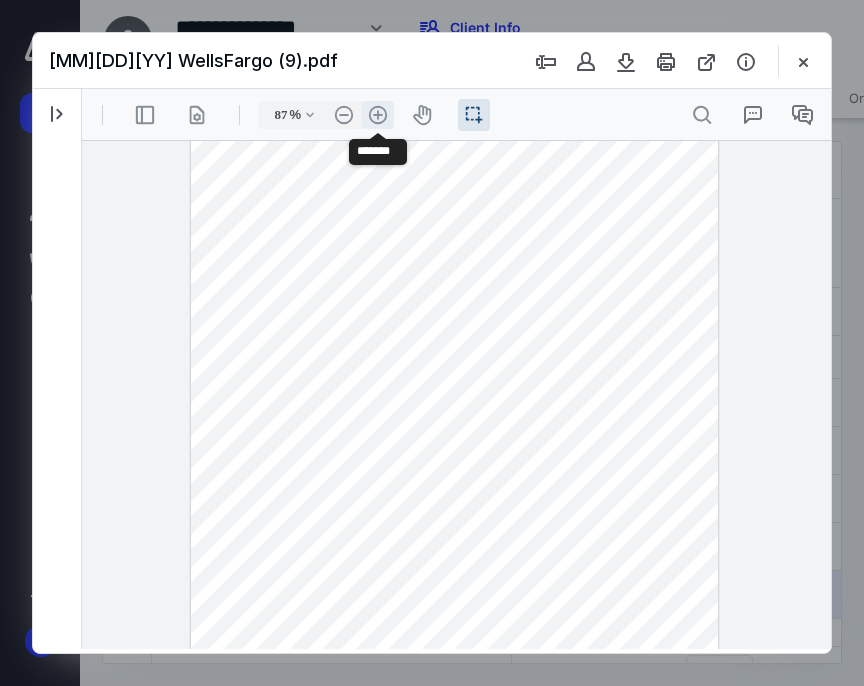 click on ".cls-1{fill:#abb0c4;} icon - header - zoom - in - line" at bounding box center (378, 115) 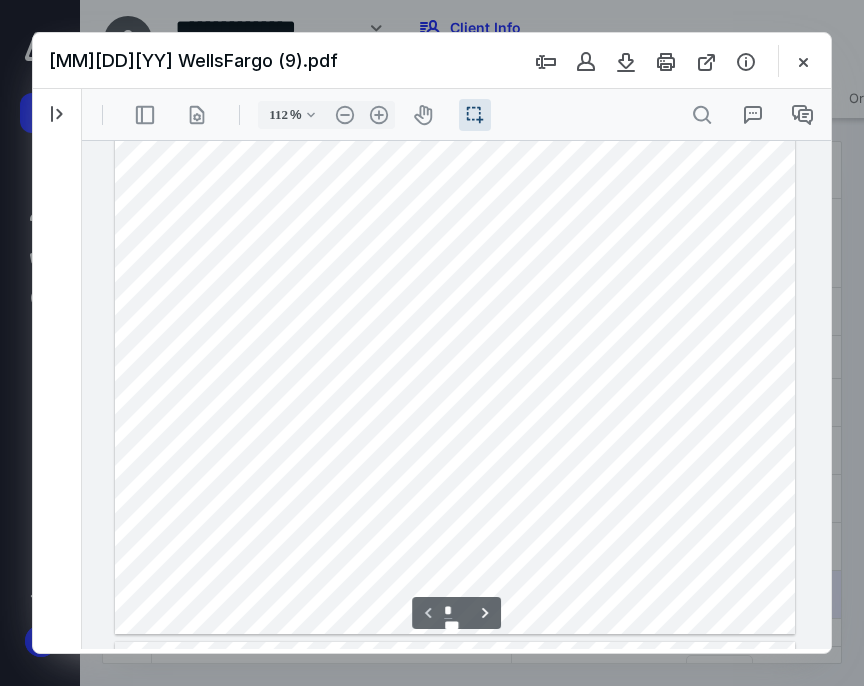 type on "*" 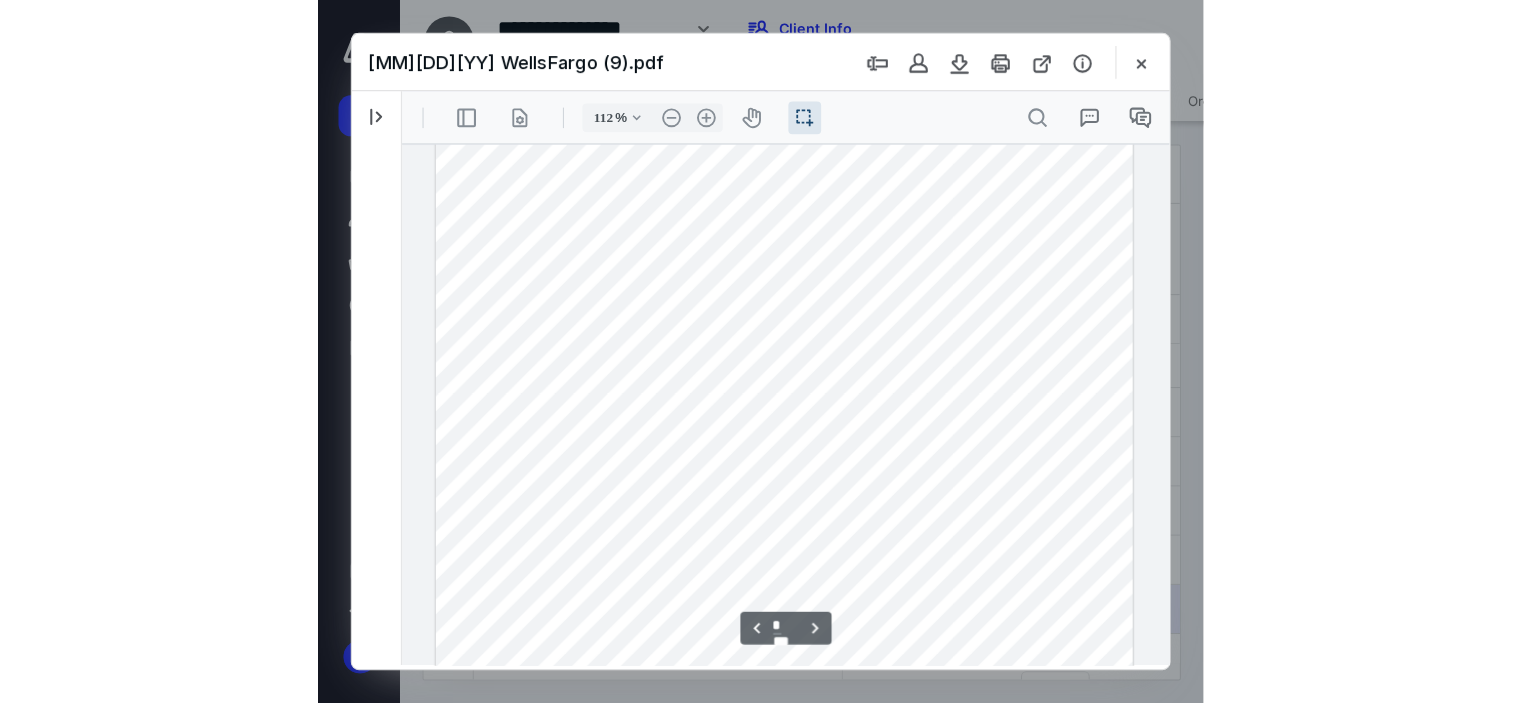 scroll, scrollTop: 1168, scrollLeft: 0, axis: vertical 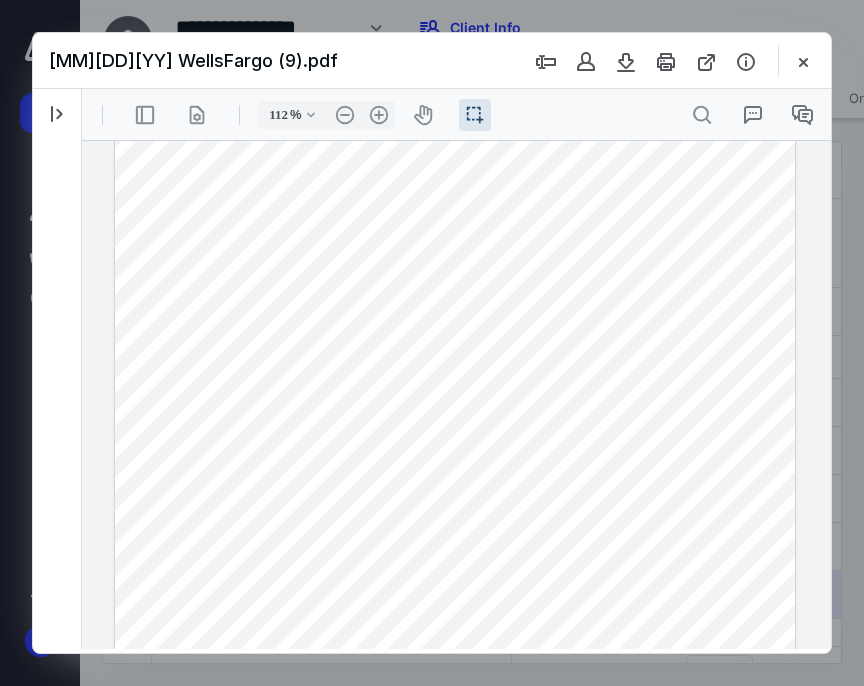 click at bounding box center (455, 305) 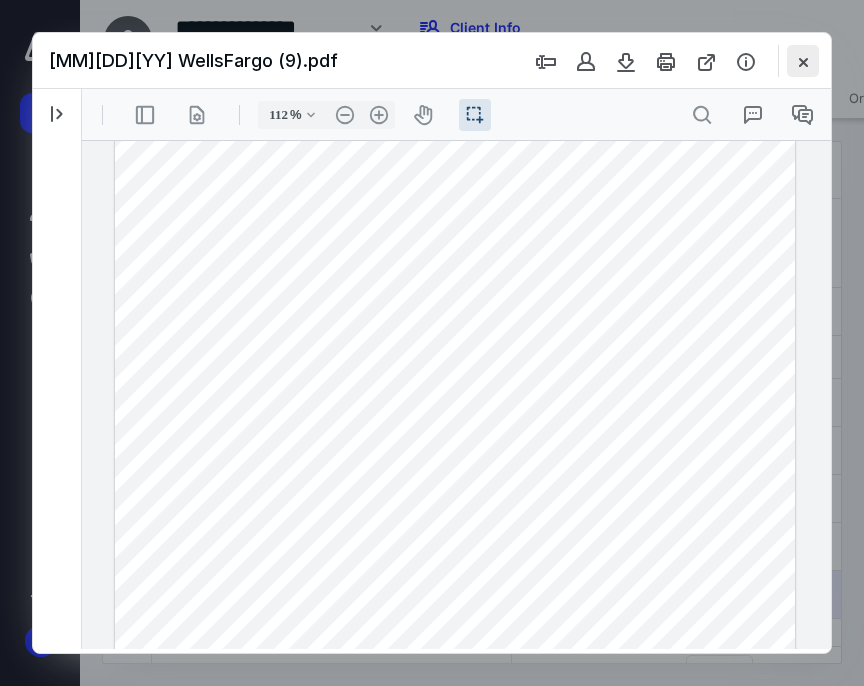 click at bounding box center (803, 61) 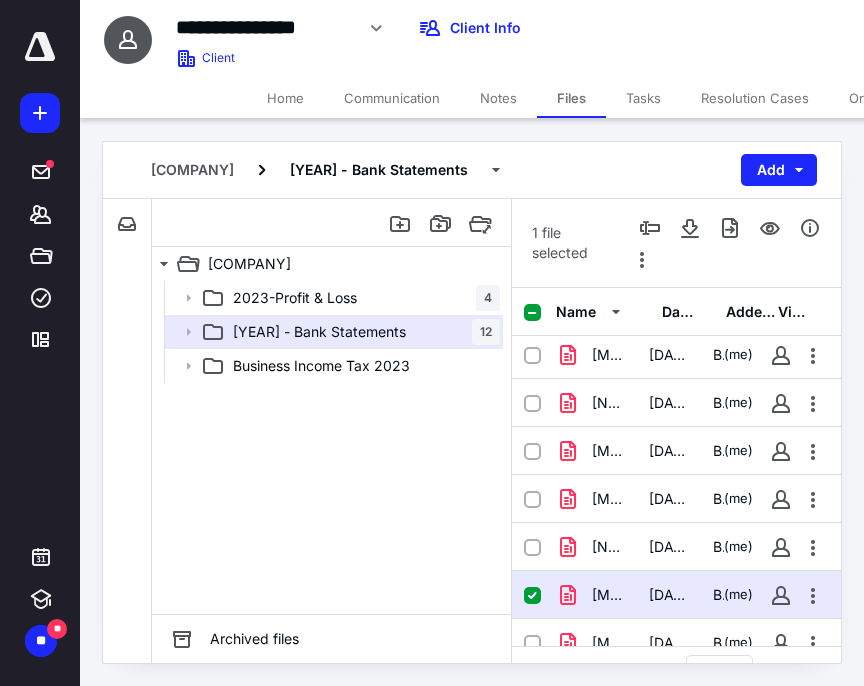 click on "Tasks" at bounding box center [643, 98] 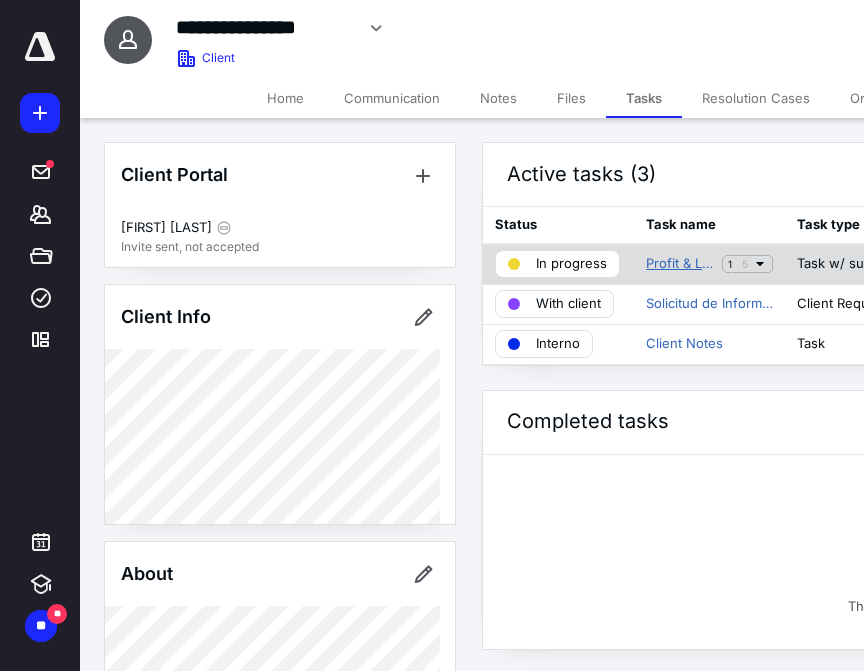 click on "Profit & Loss 2024 -Taxes" at bounding box center (680, 264) 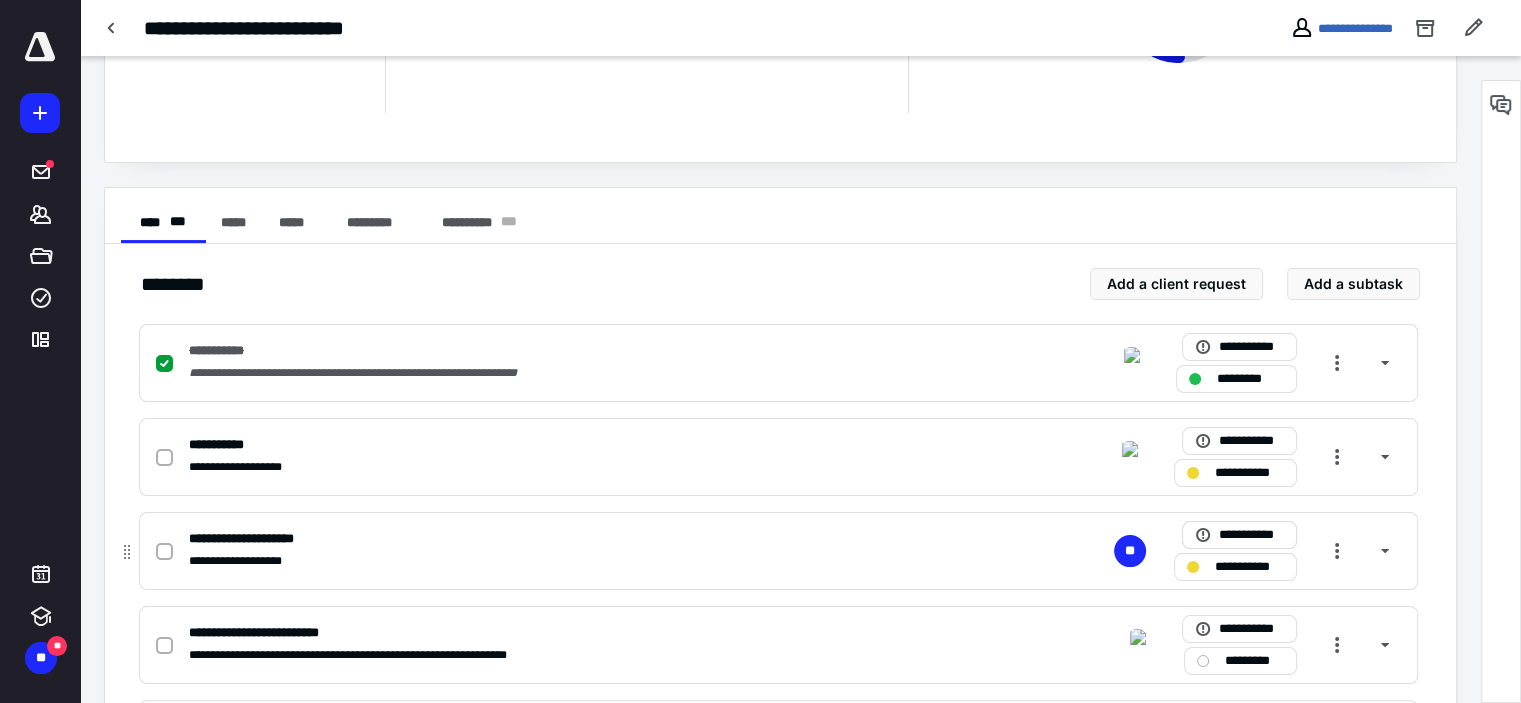 scroll, scrollTop: 300, scrollLeft: 0, axis: vertical 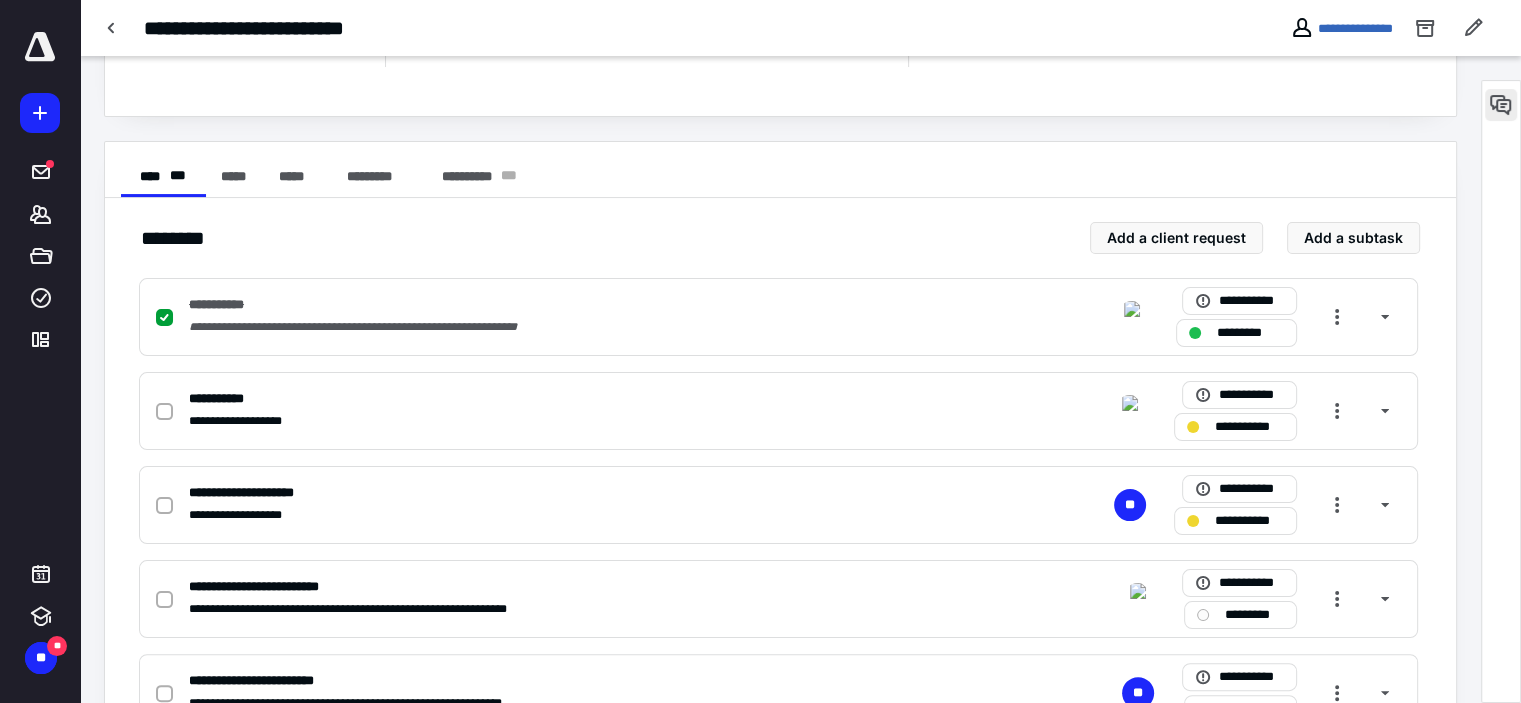 click at bounding box center (1501, 105) 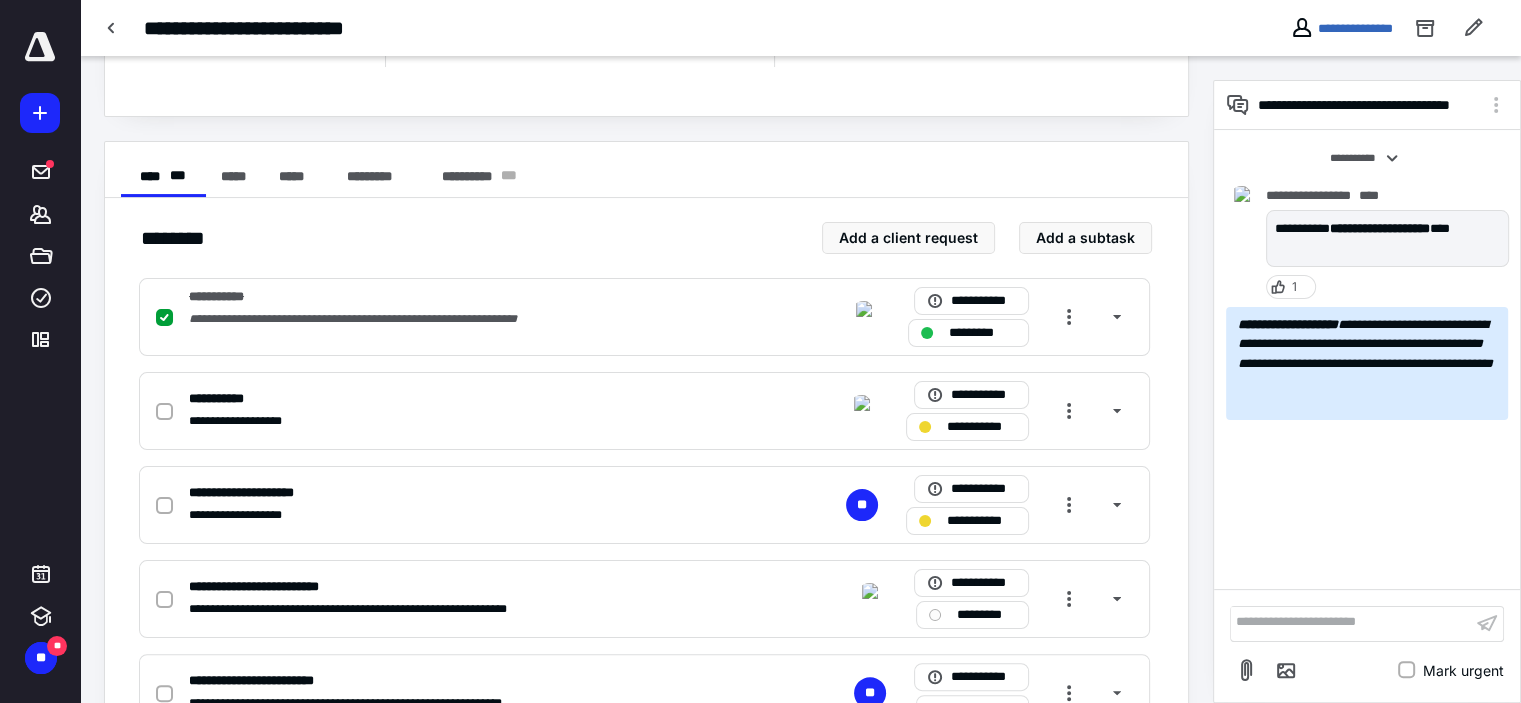 click at bounding box center [1351, 623] 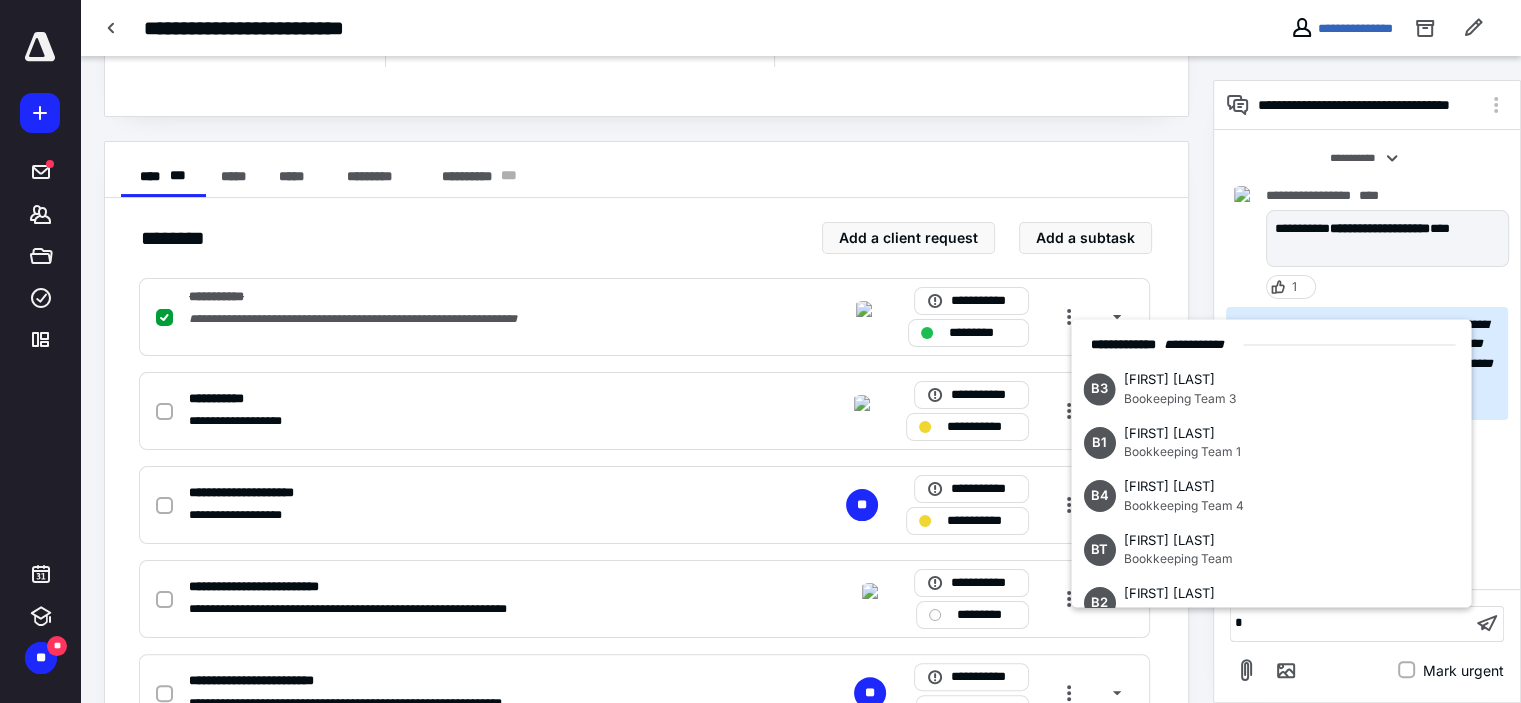 type 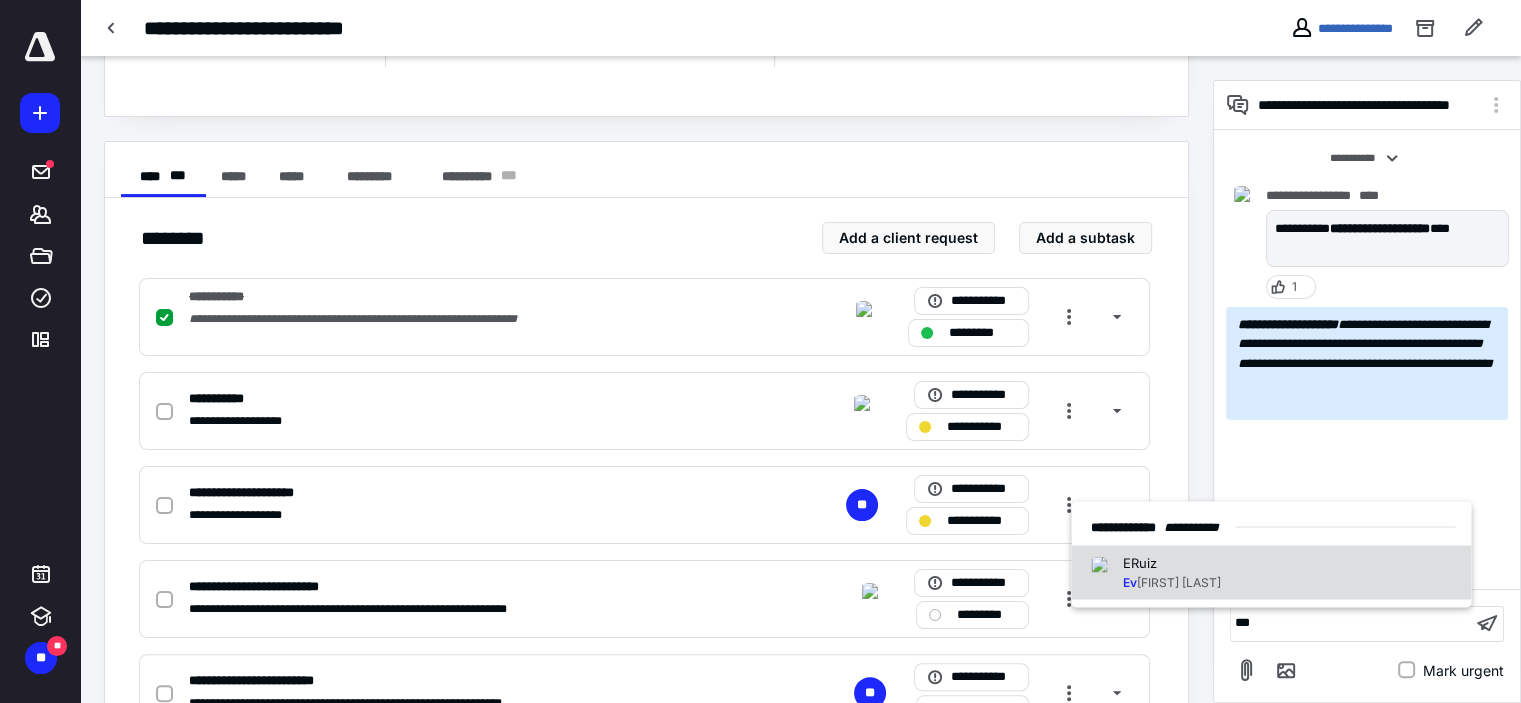 drag, startPoint x: 1192, startPoint y: 566, endPoint x: 1160, endPoint y: 599, distance: 45.96738 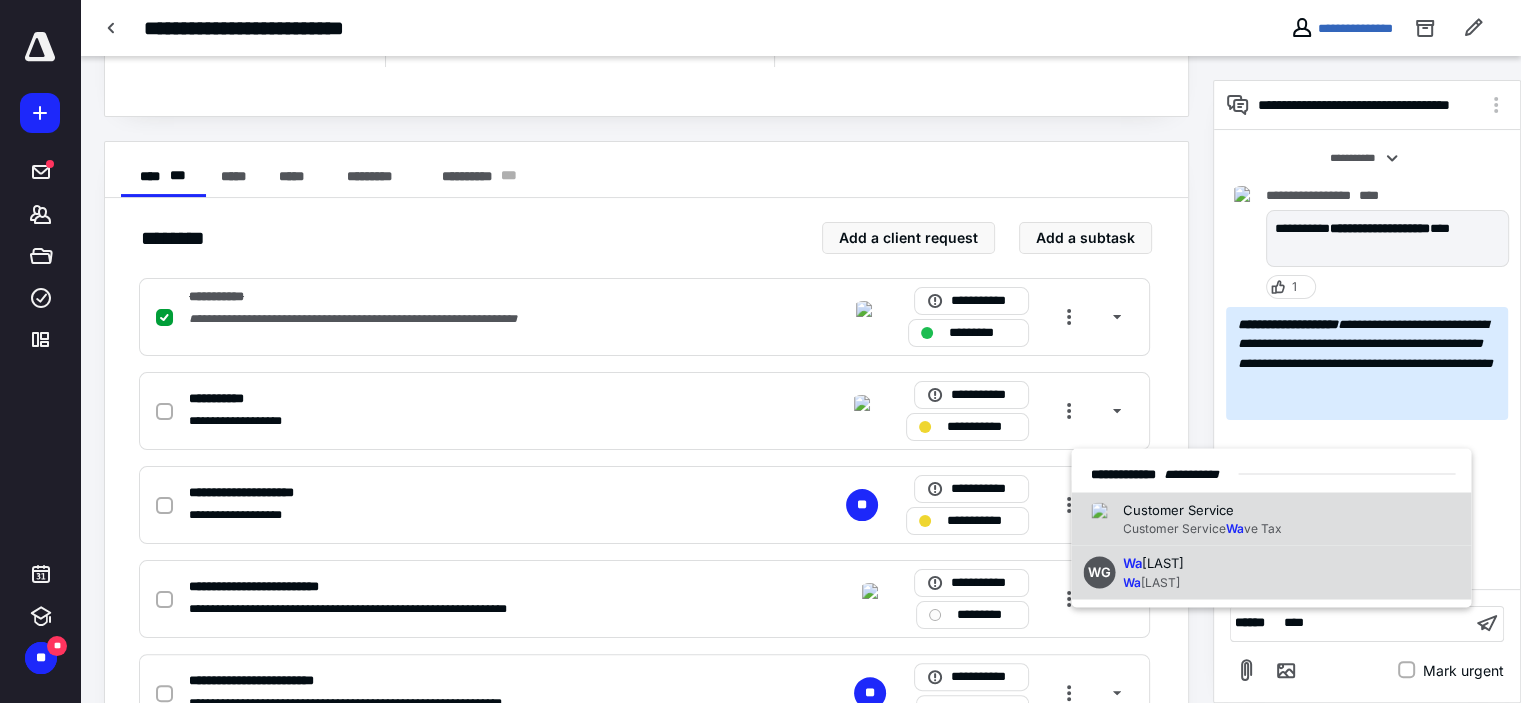 click on "[LAST]" at bounding box center [1163, 562] 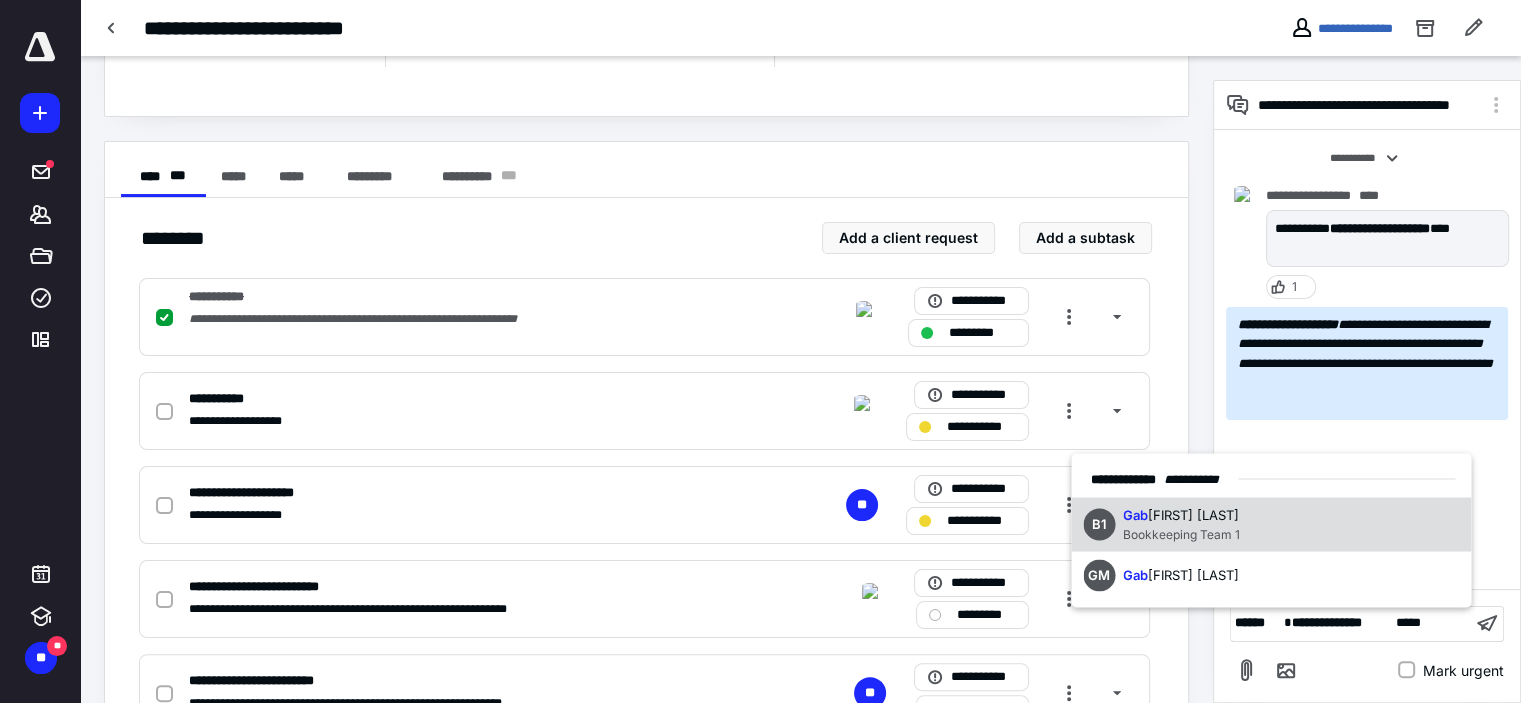 click on "Gab" at bounding box center [1135, 514] 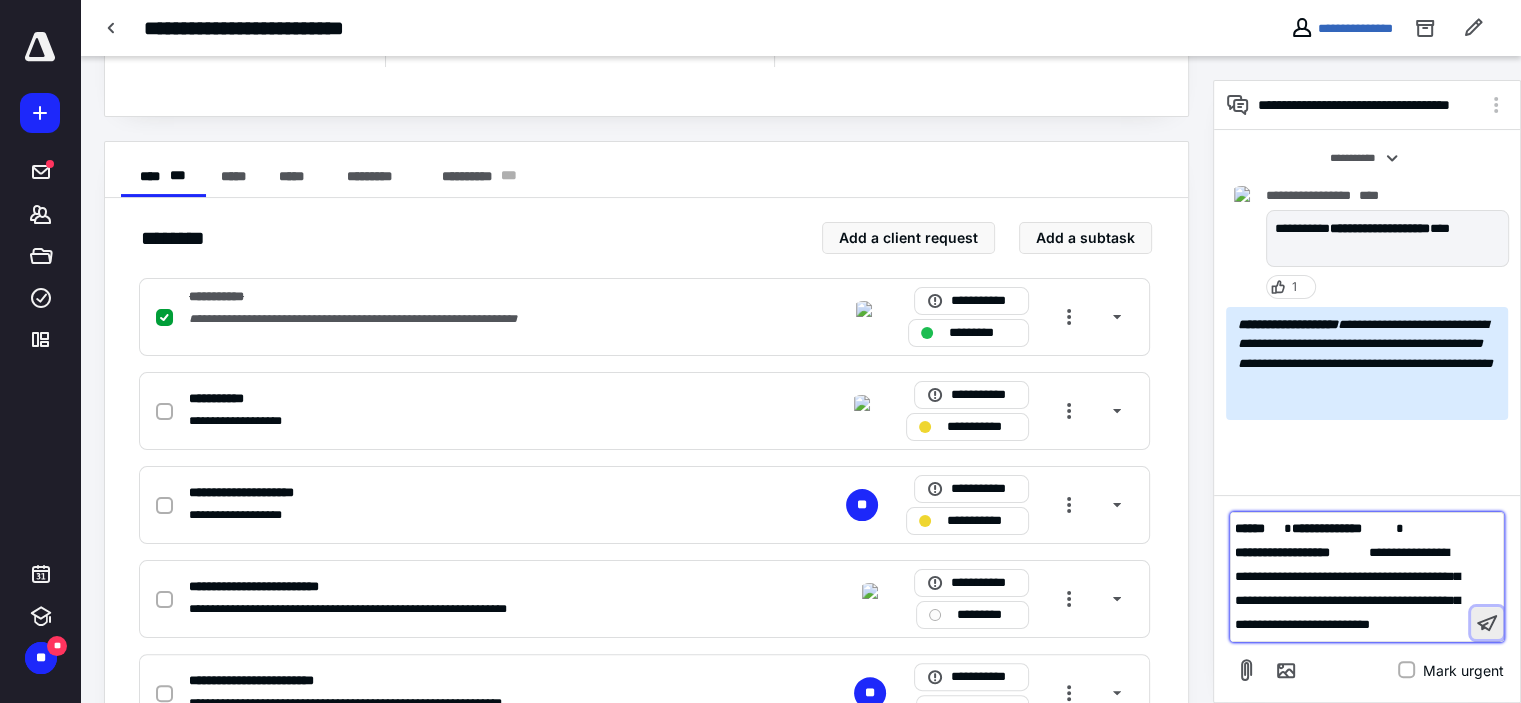 click at bounding box center [1487, 623] 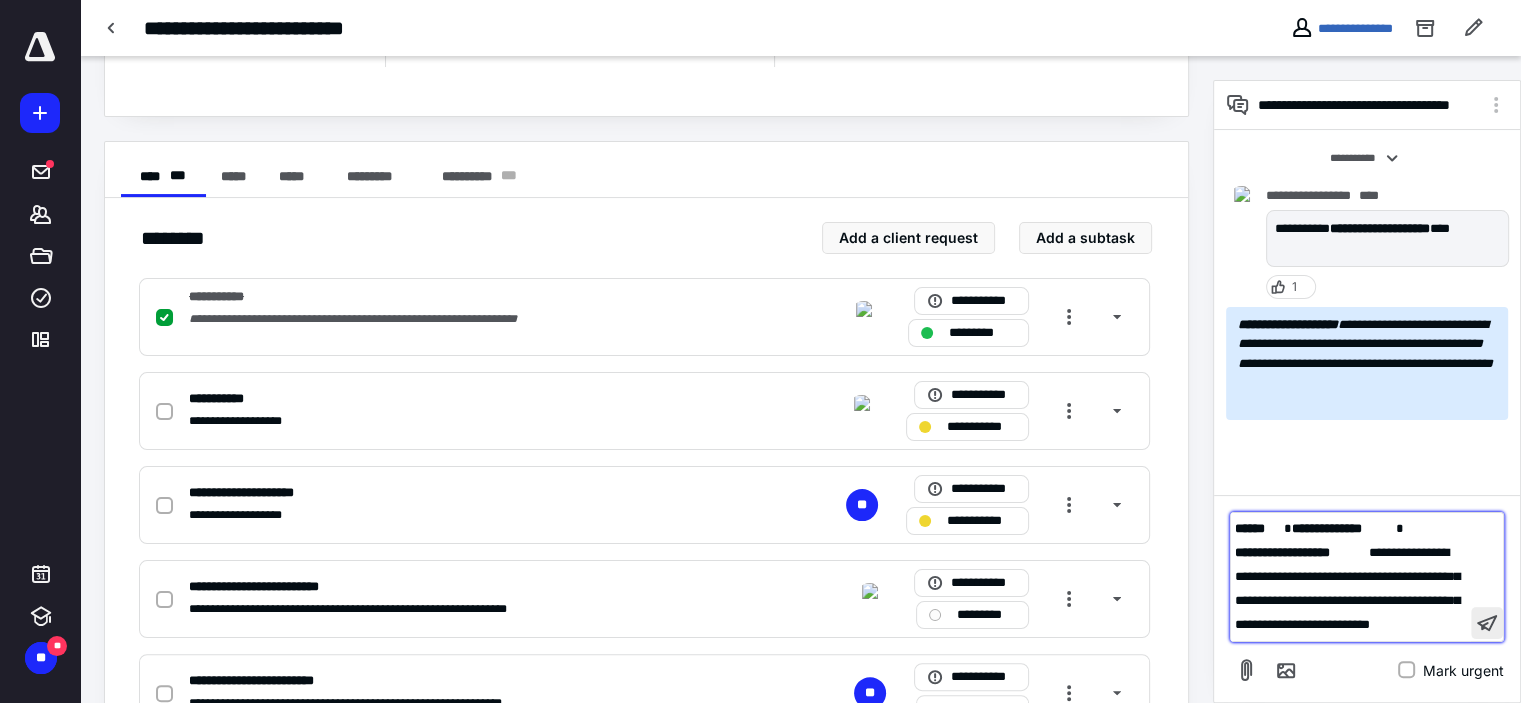 scroll, scrollTop: 63, scrollLeft: 0, axis: vertical 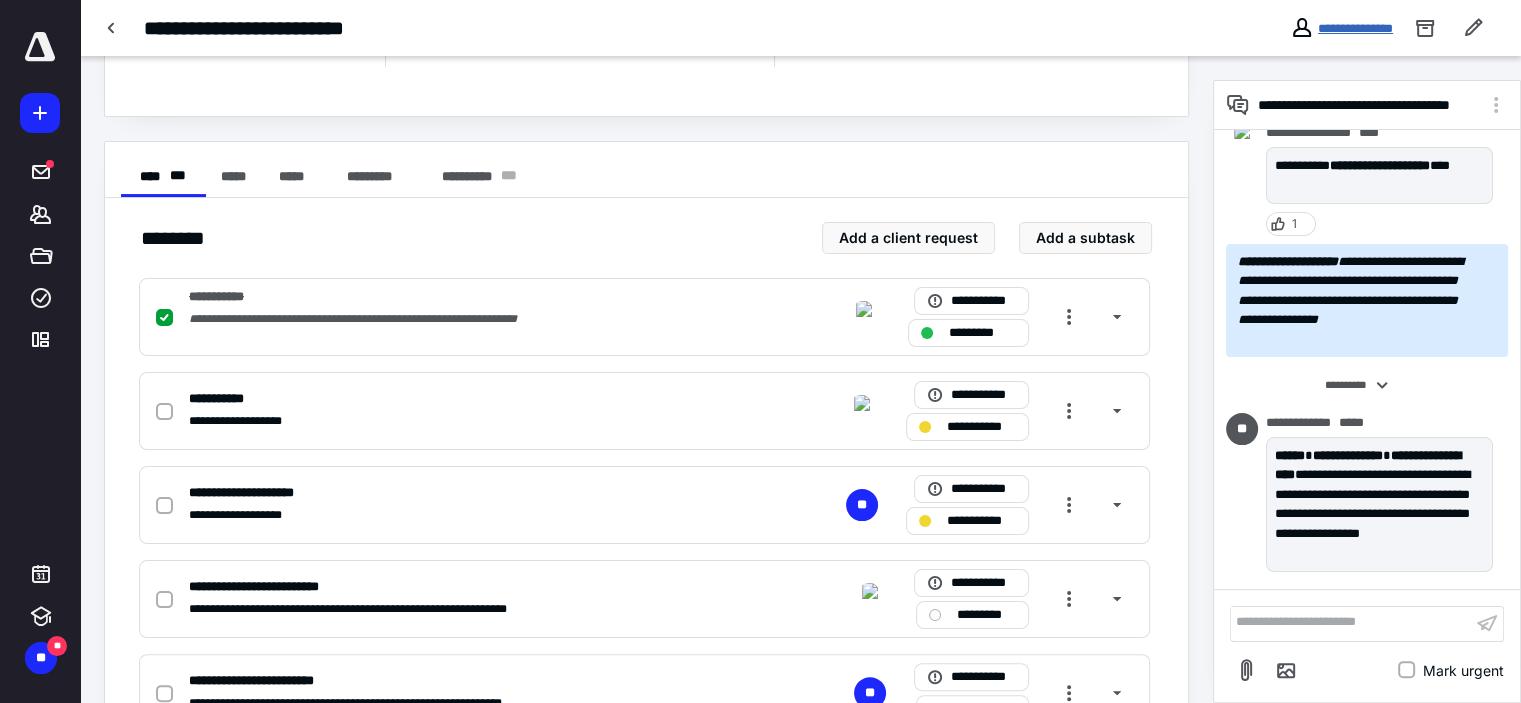 click on "**********" at bounding box center [1355, 28] 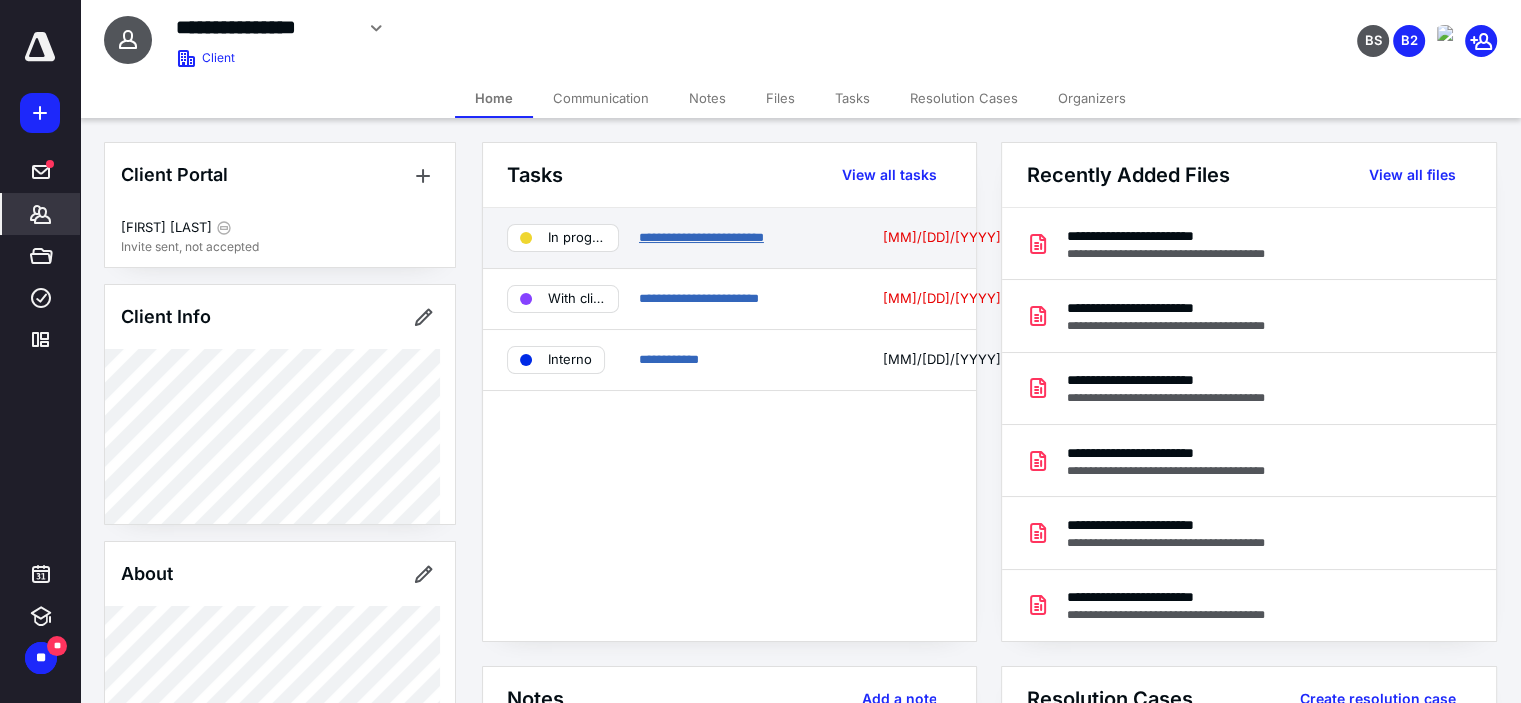 click on "**********" at bounding box center (701, 237) 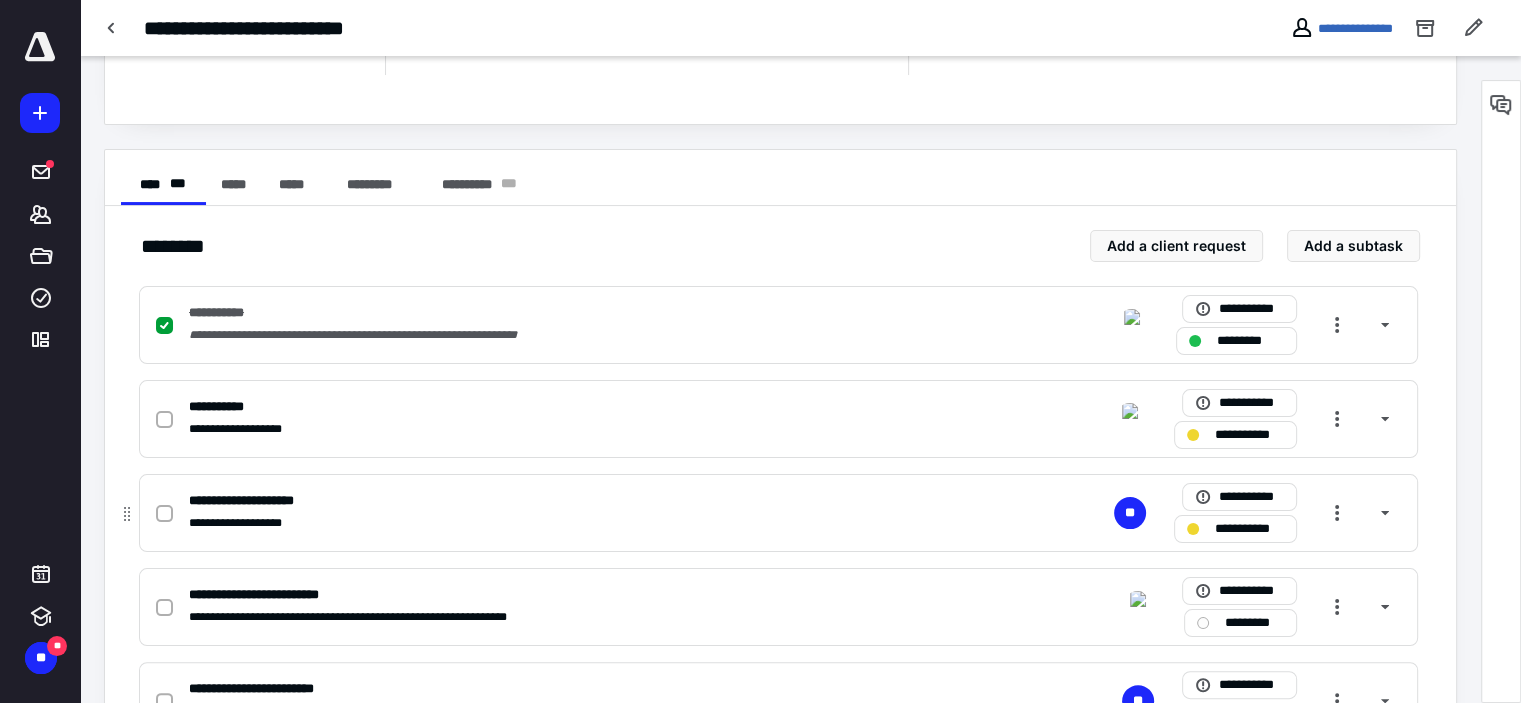 scroll, scrollTop: 300, scrollLeft: 0, axis: vertical 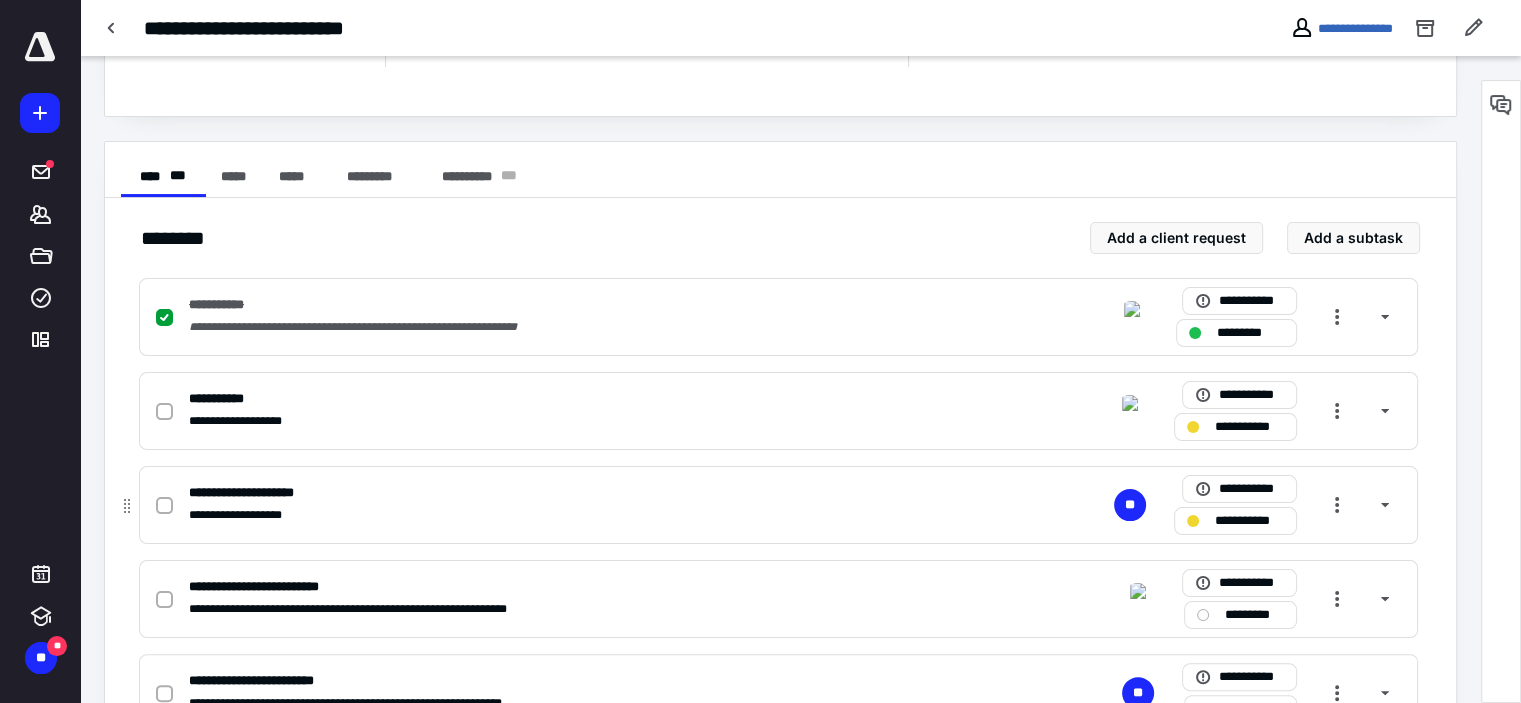 click on "**********" at bounding box center [1249, 521] 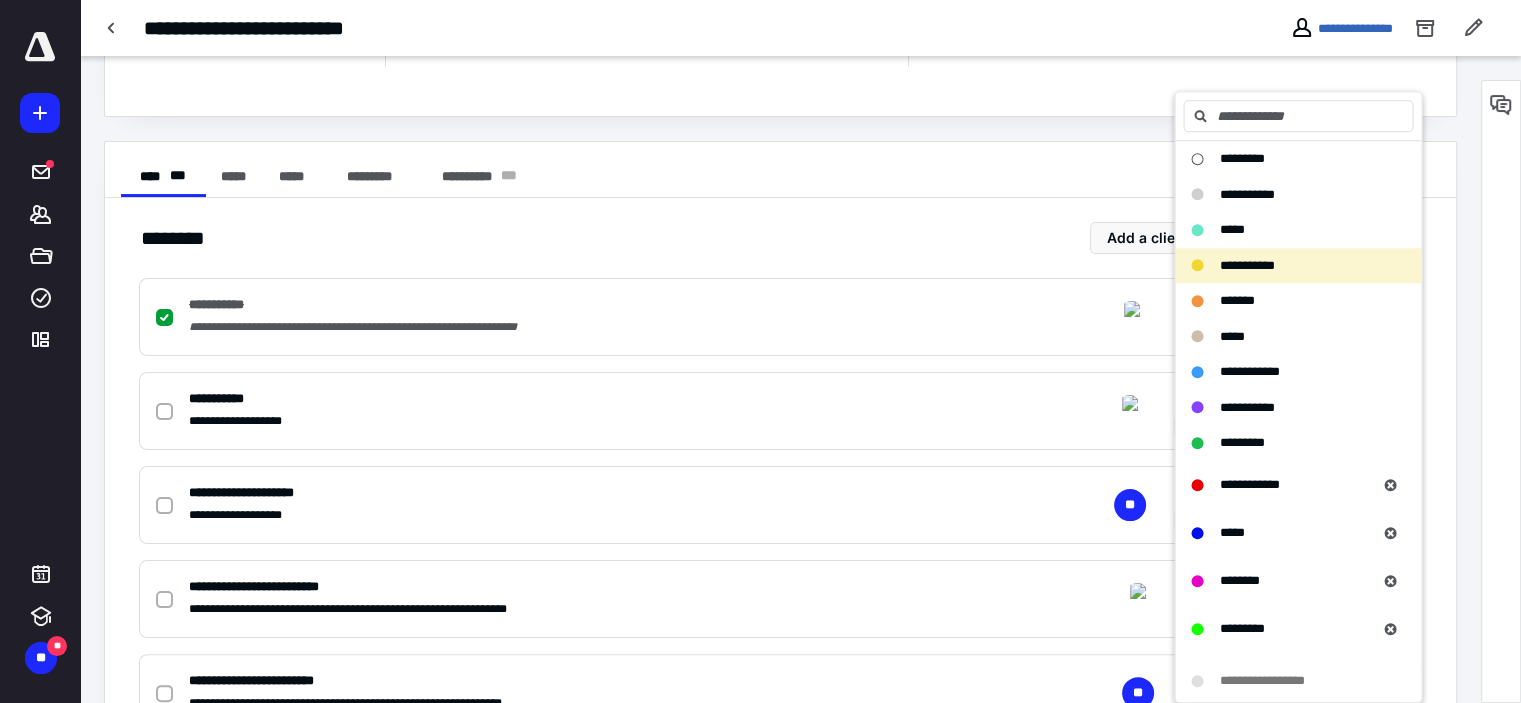 click on "**********" at bounding box center [780, 170] 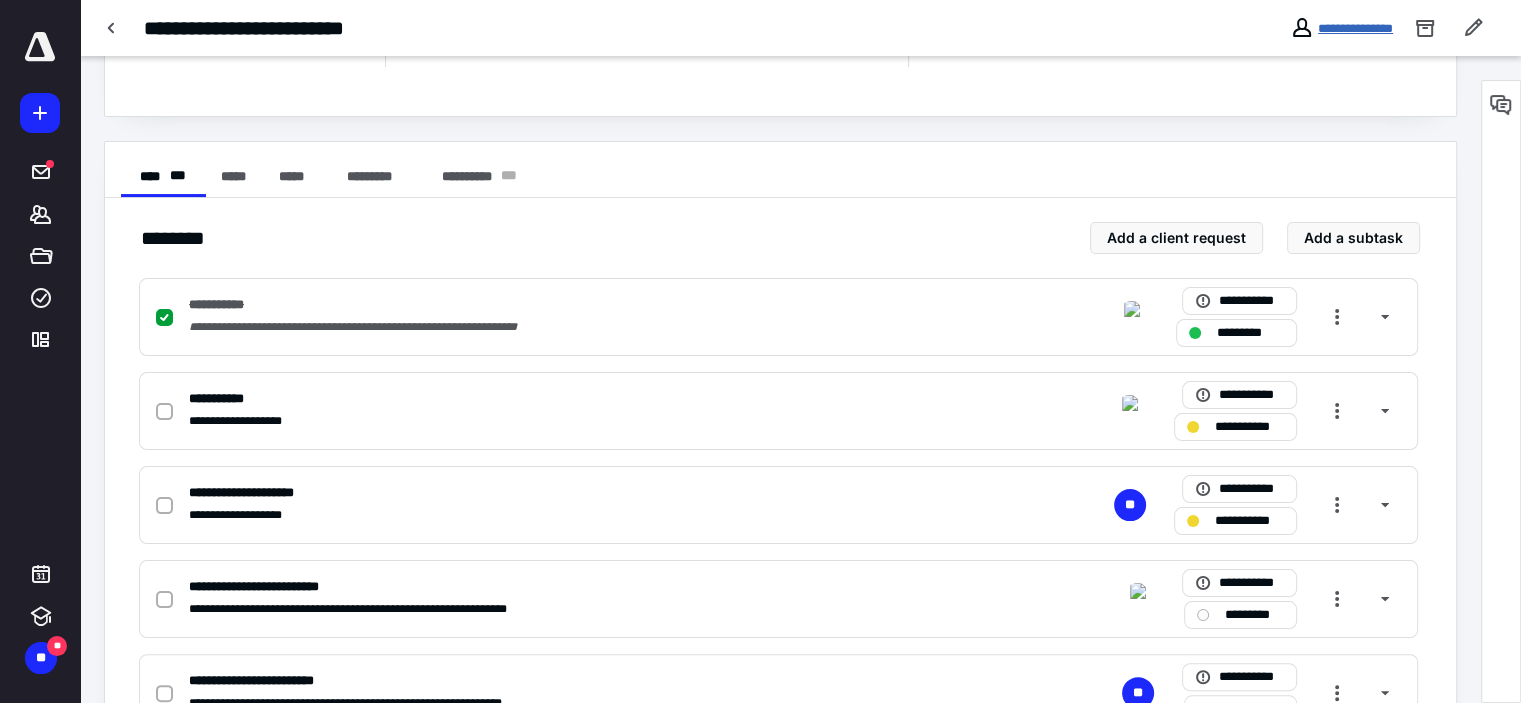 click on "**********" at bounding box center (1355, 28) 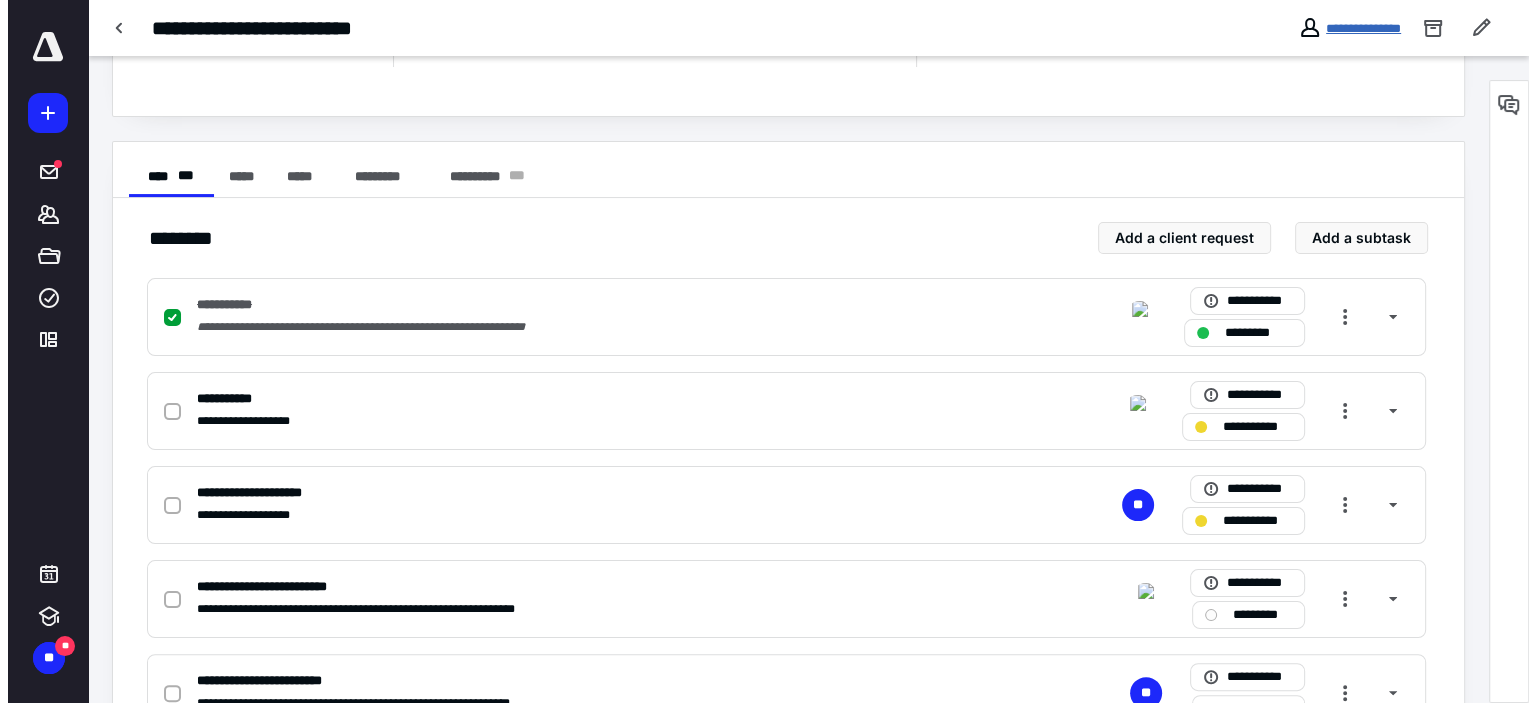 scroll, scrollTop: 0, scrollLeft: 0, axis: both 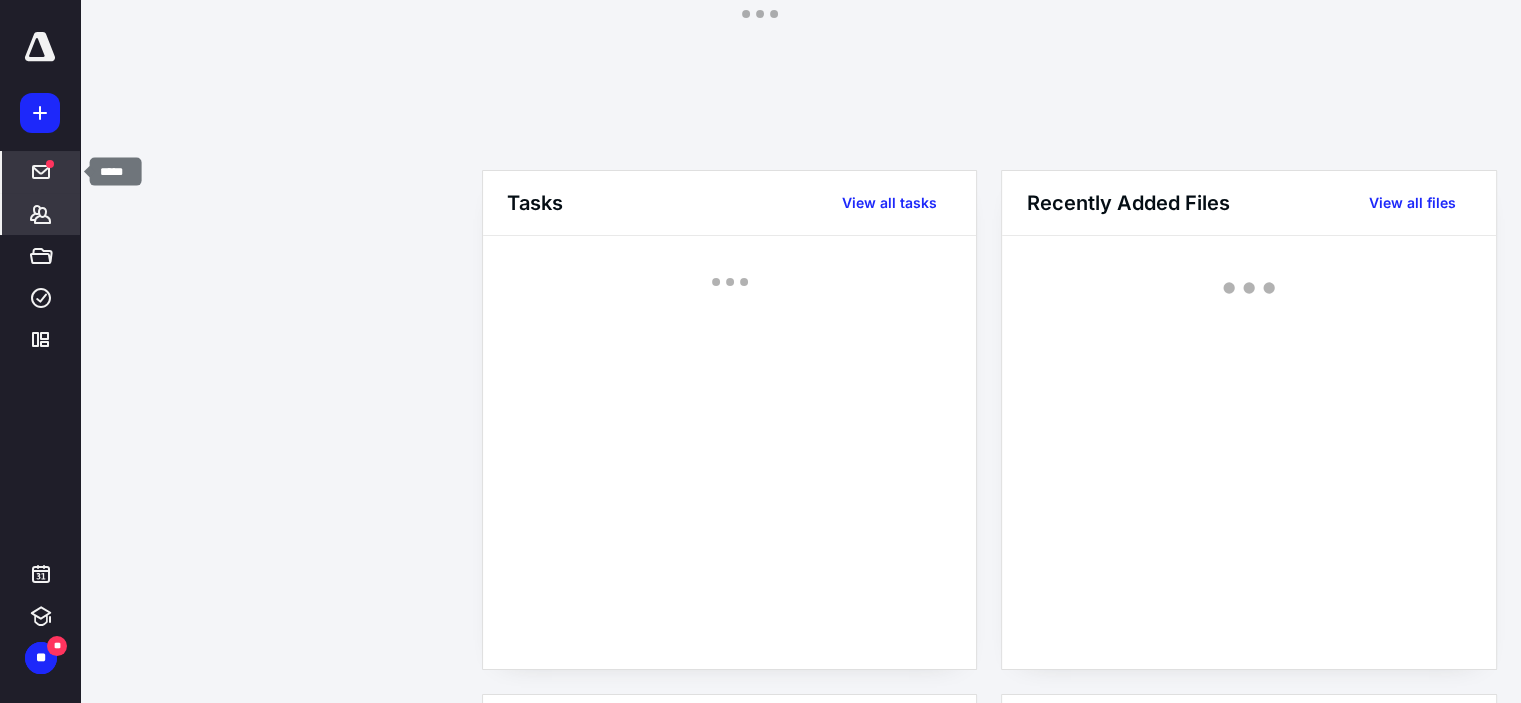 click 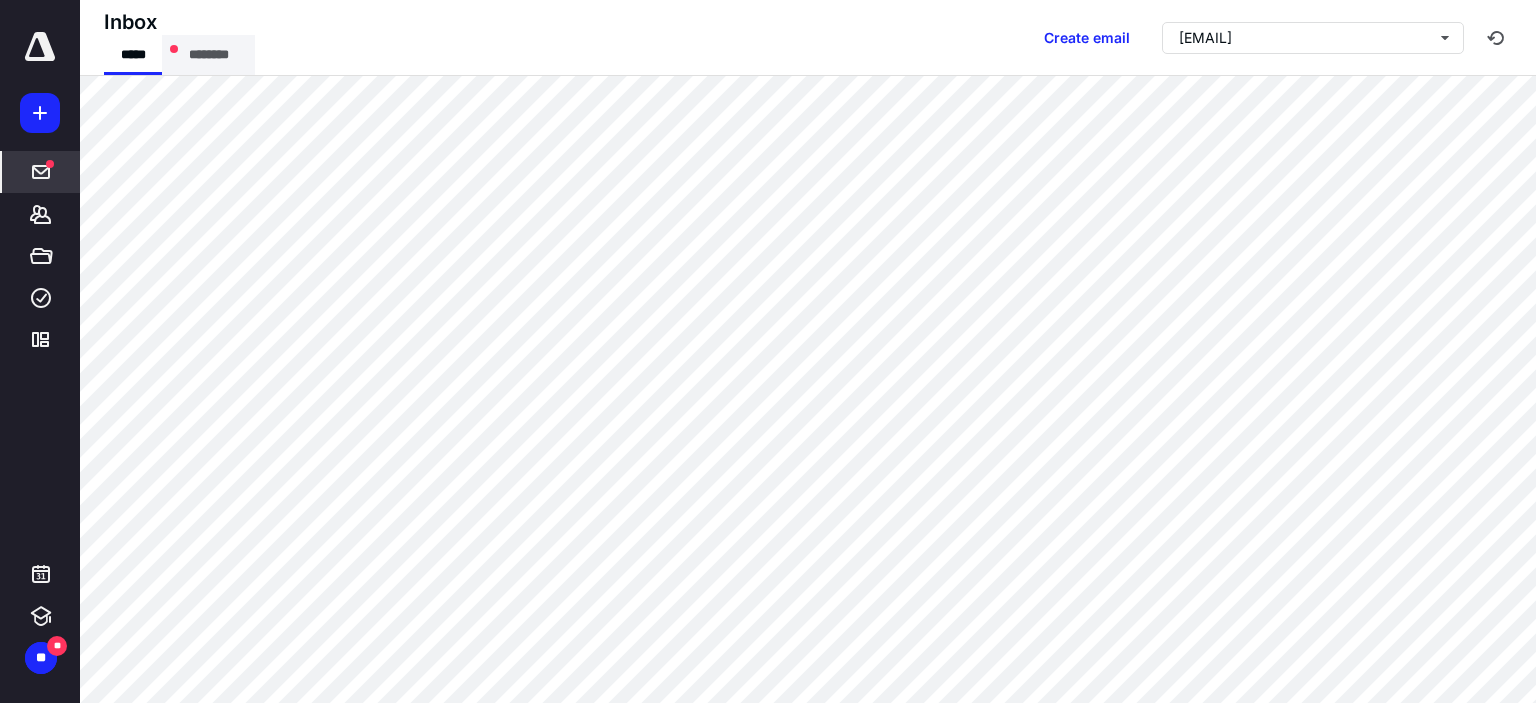 click on "********" at bounding box center [208, 55] 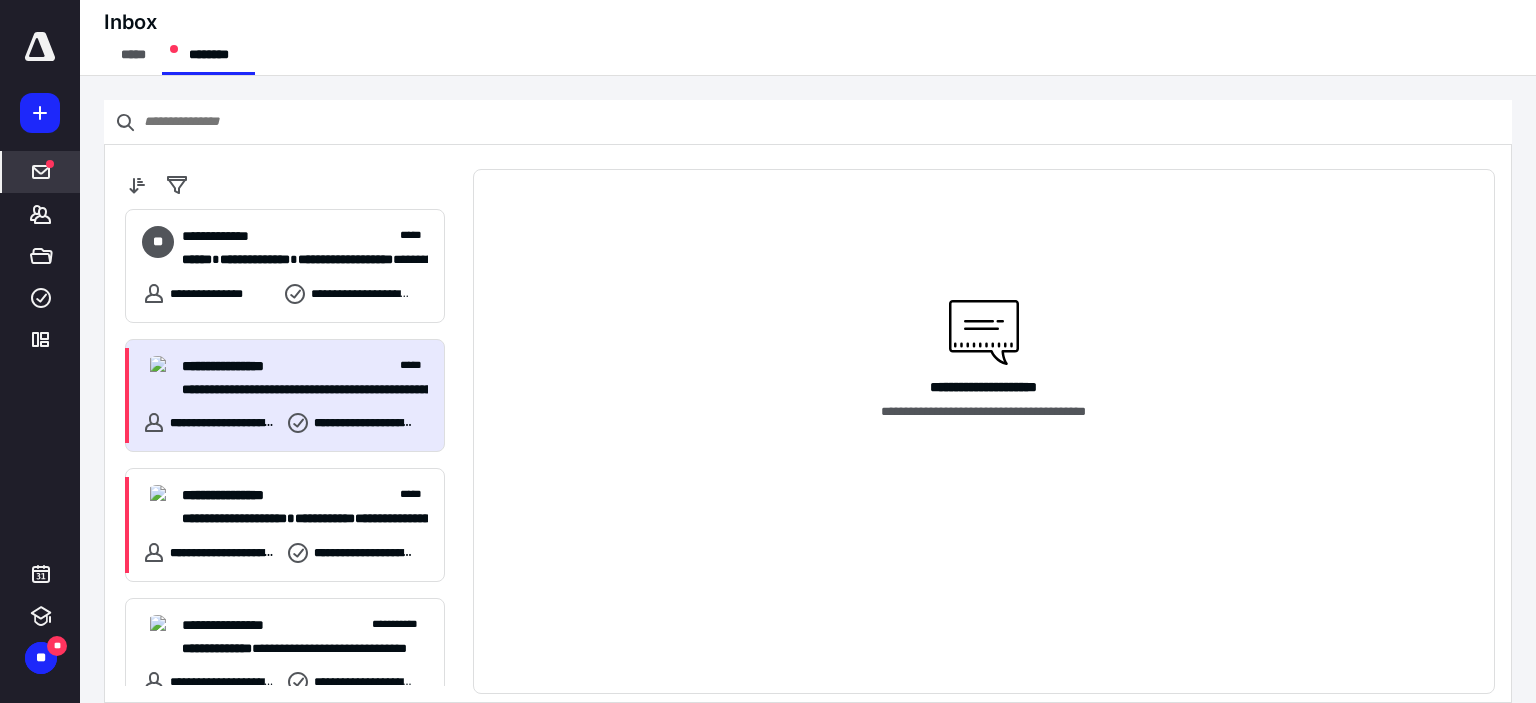 click on "**********" at bounding box center (297, 390) 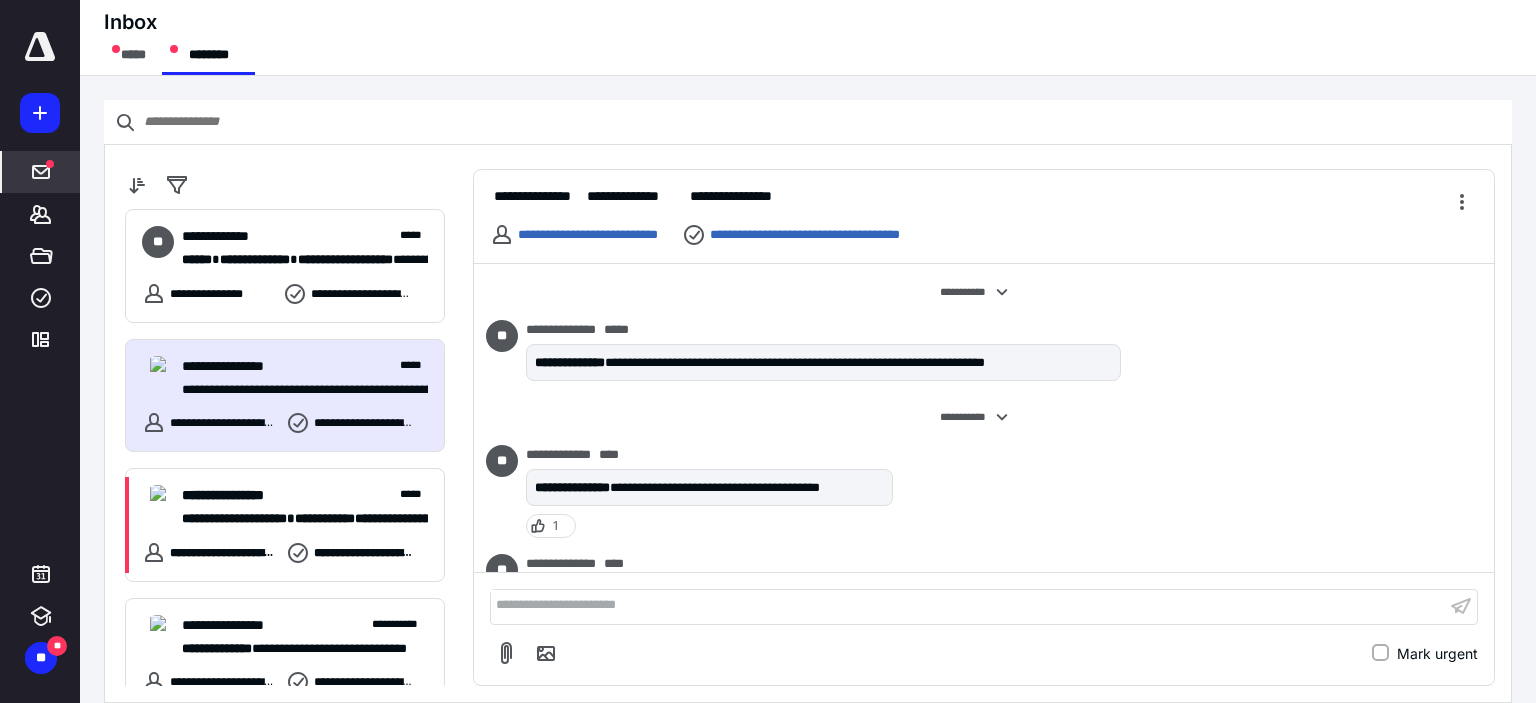 scroll, scrollTop: 0, scrollLeft: 0, axis: both 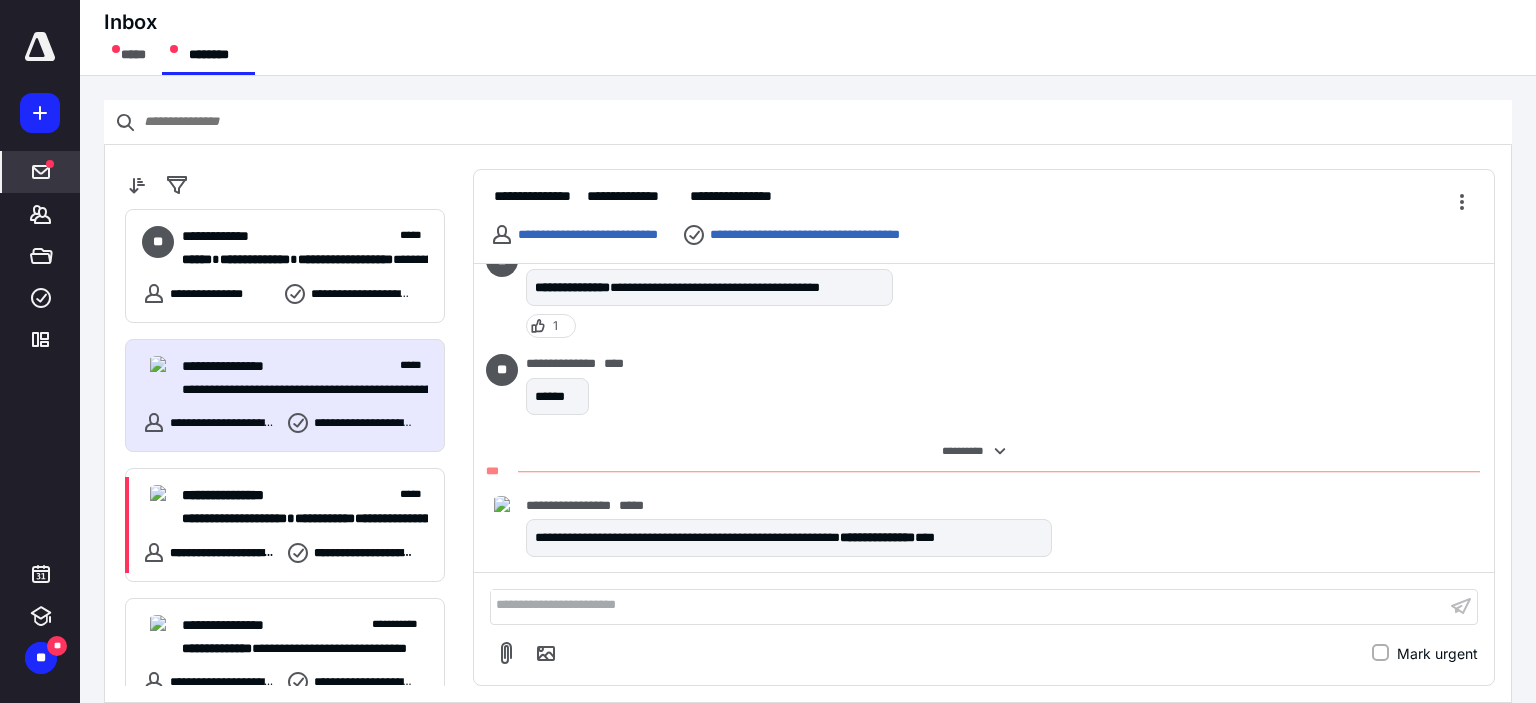 click on "**********" at bounding box center [984, 217] 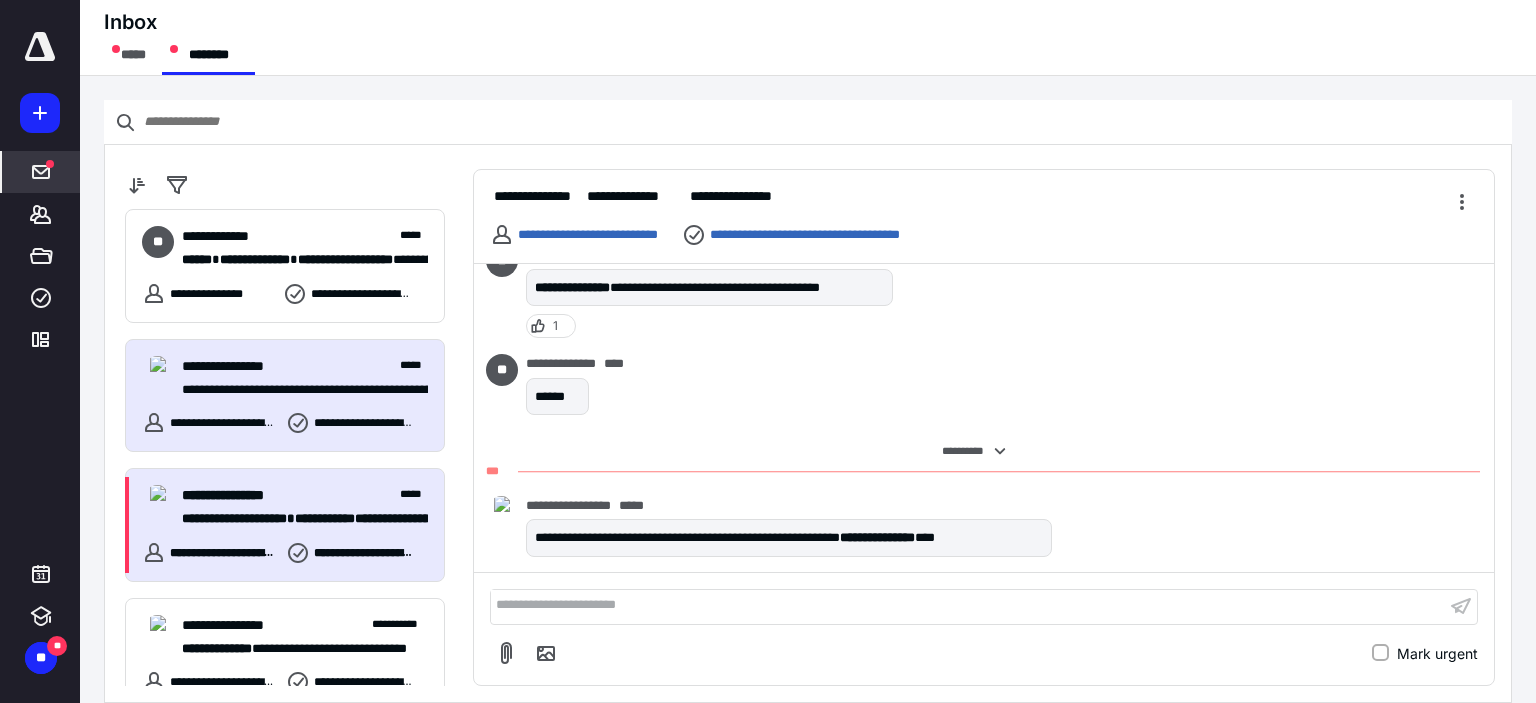 click on "**********" at bounding box center [305, 507] 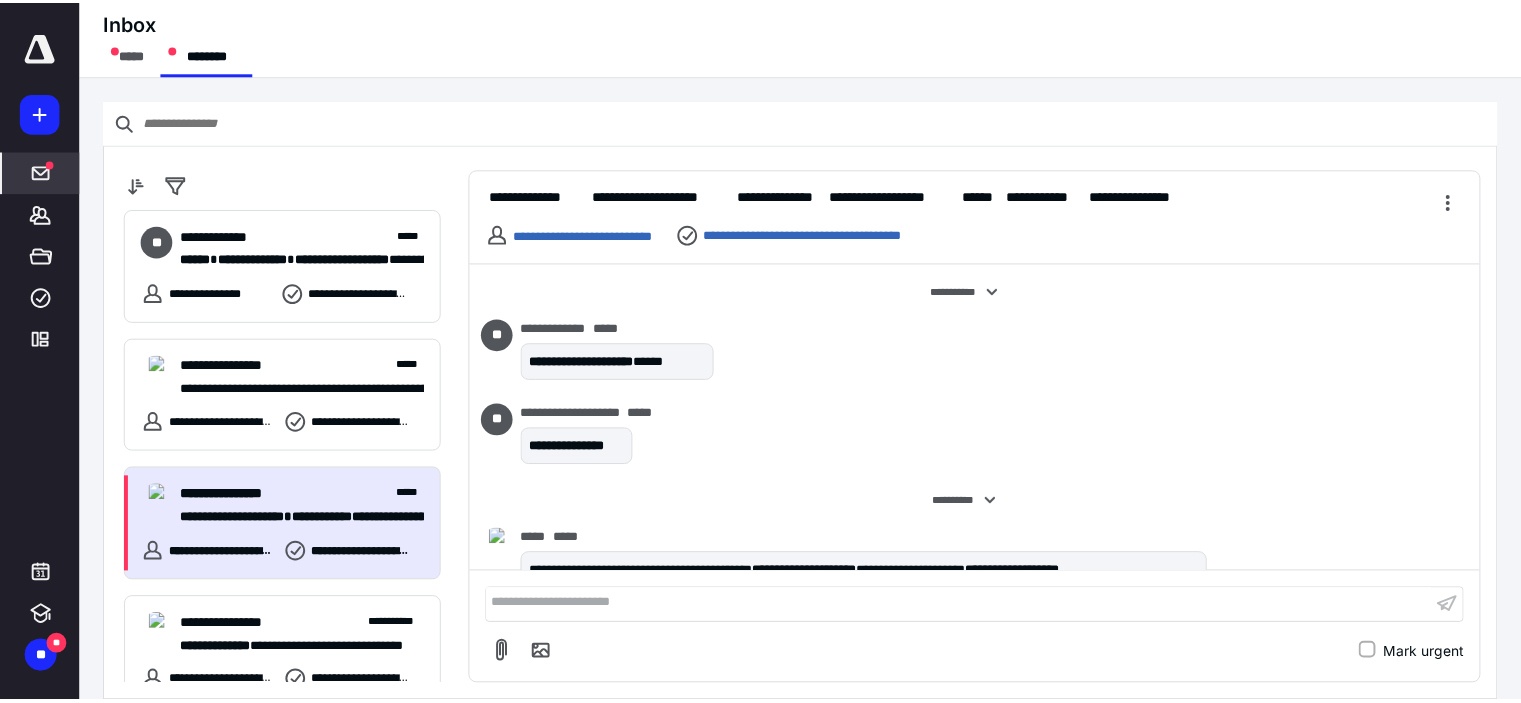 scroll, scrollTop: 1122, scrollLeft: 0, axis: vertical 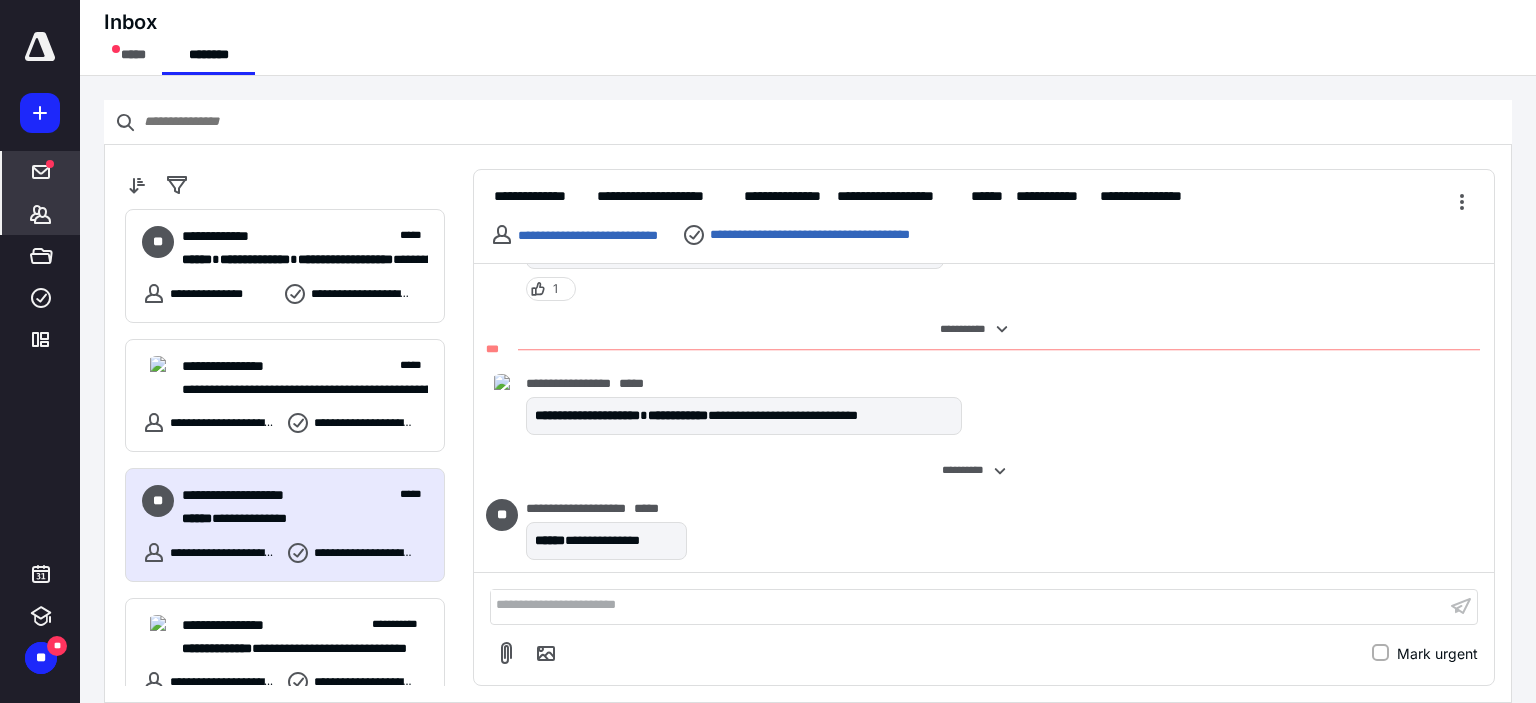 click 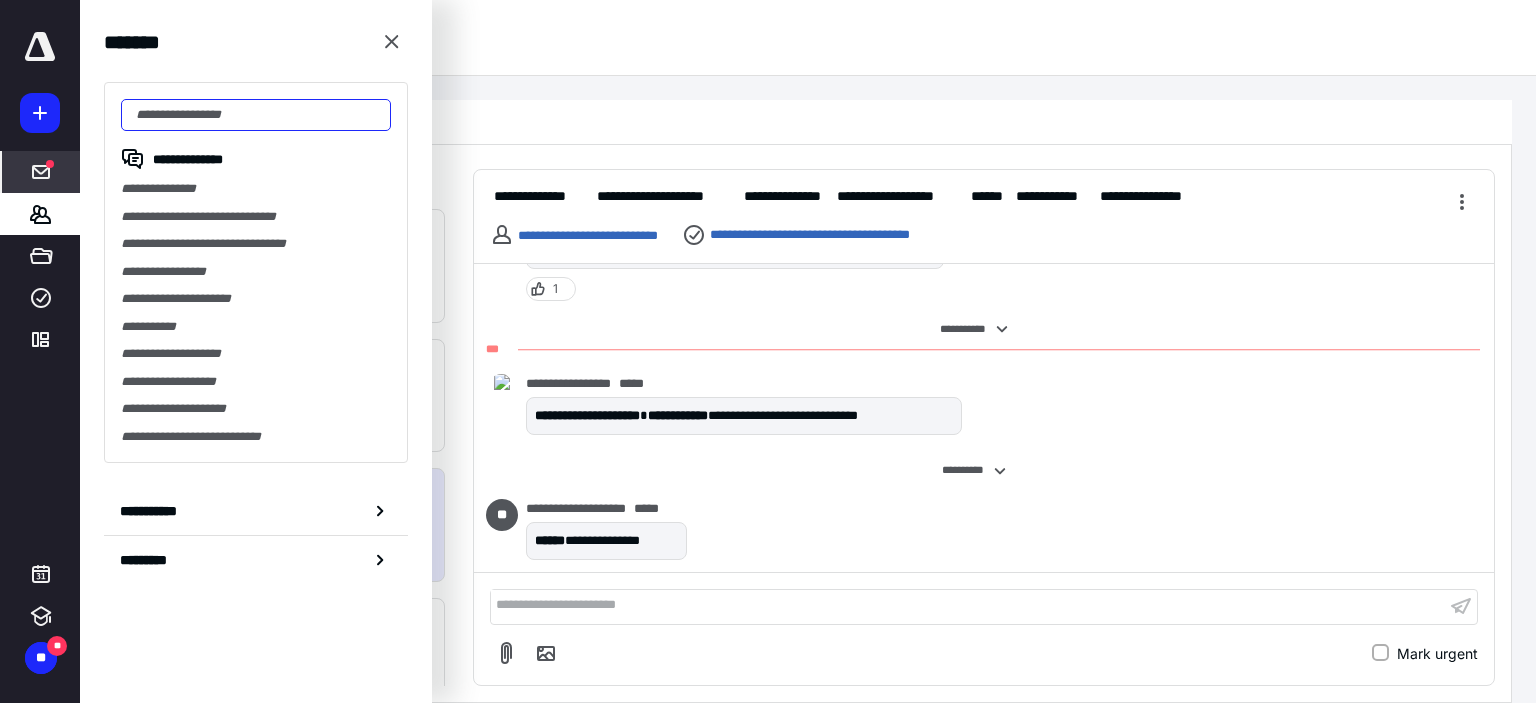 click at bounding box center [256, 115] 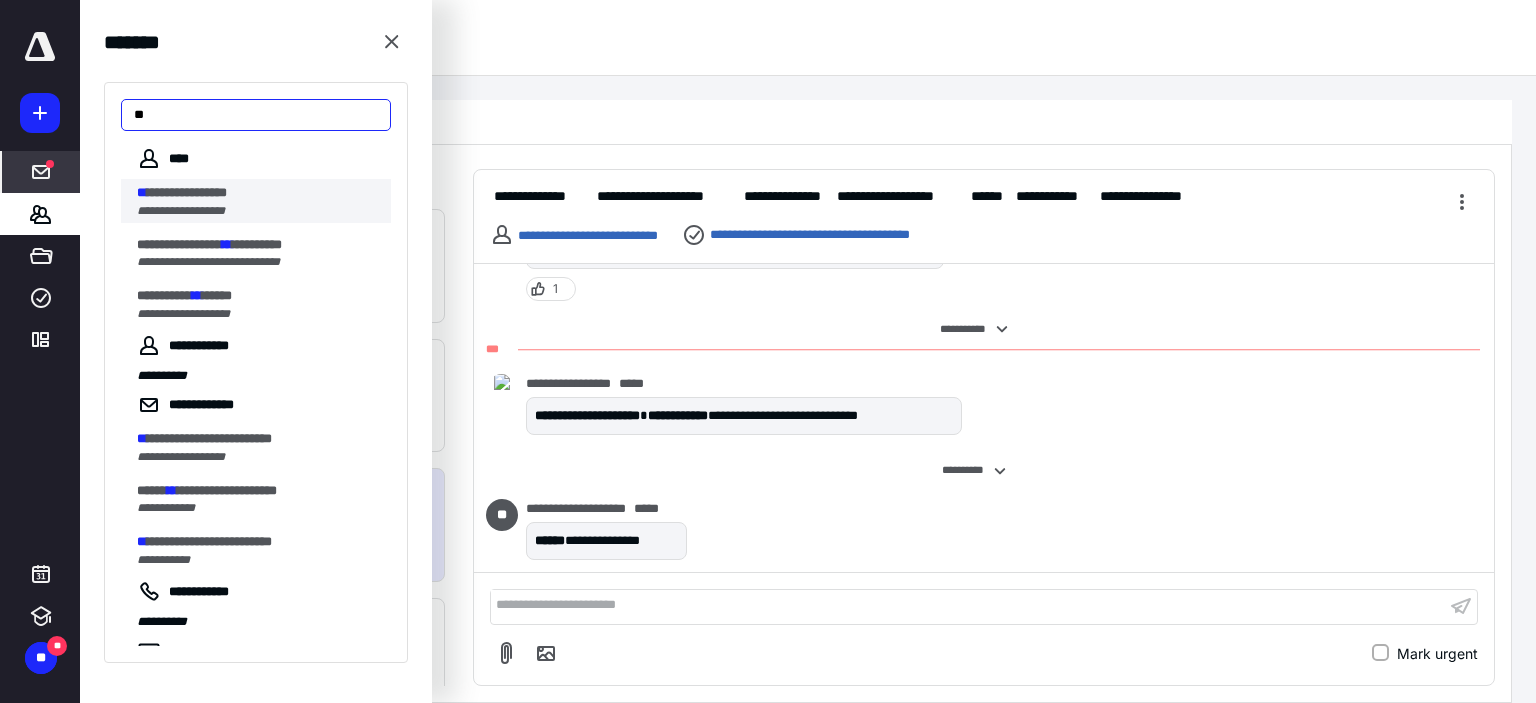 type on "**" 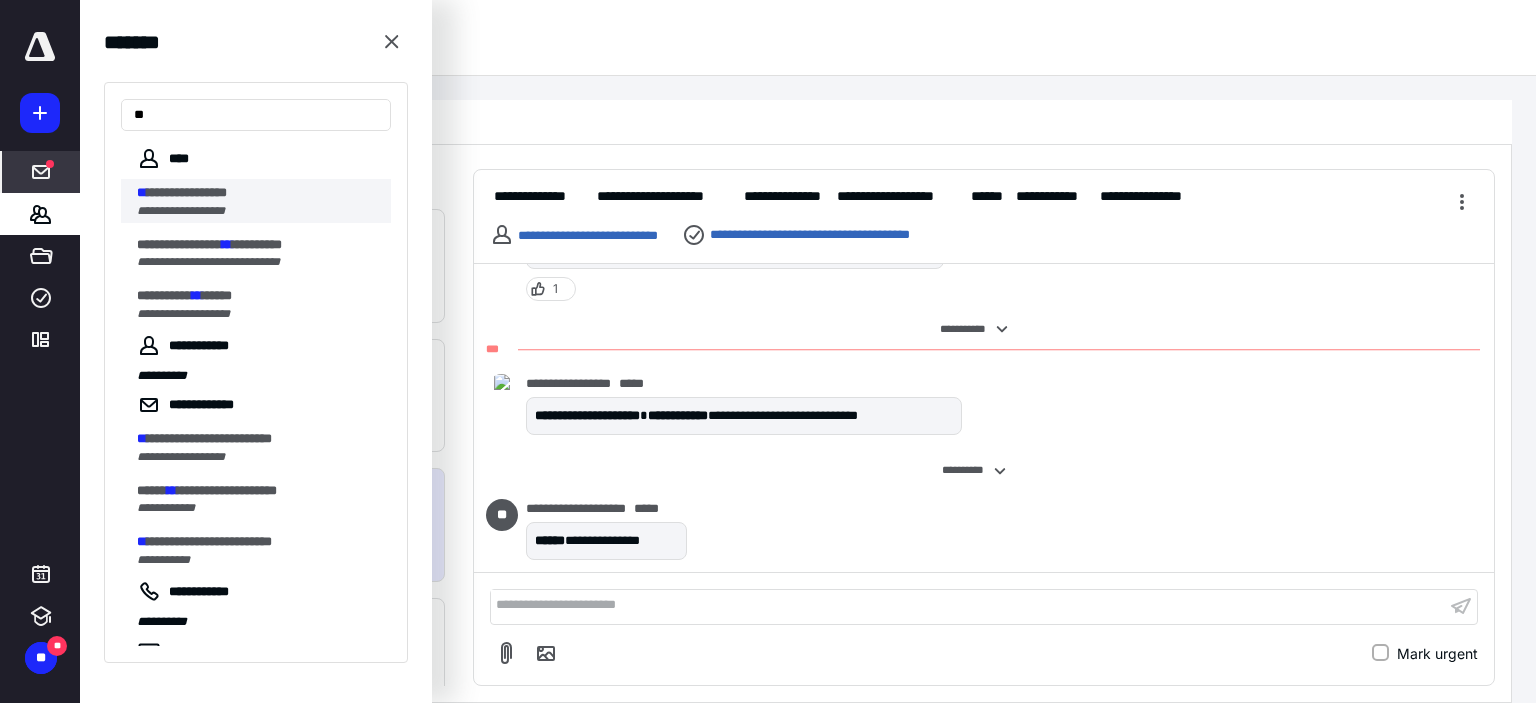 click on "**********" at bounding box center (181, 211) 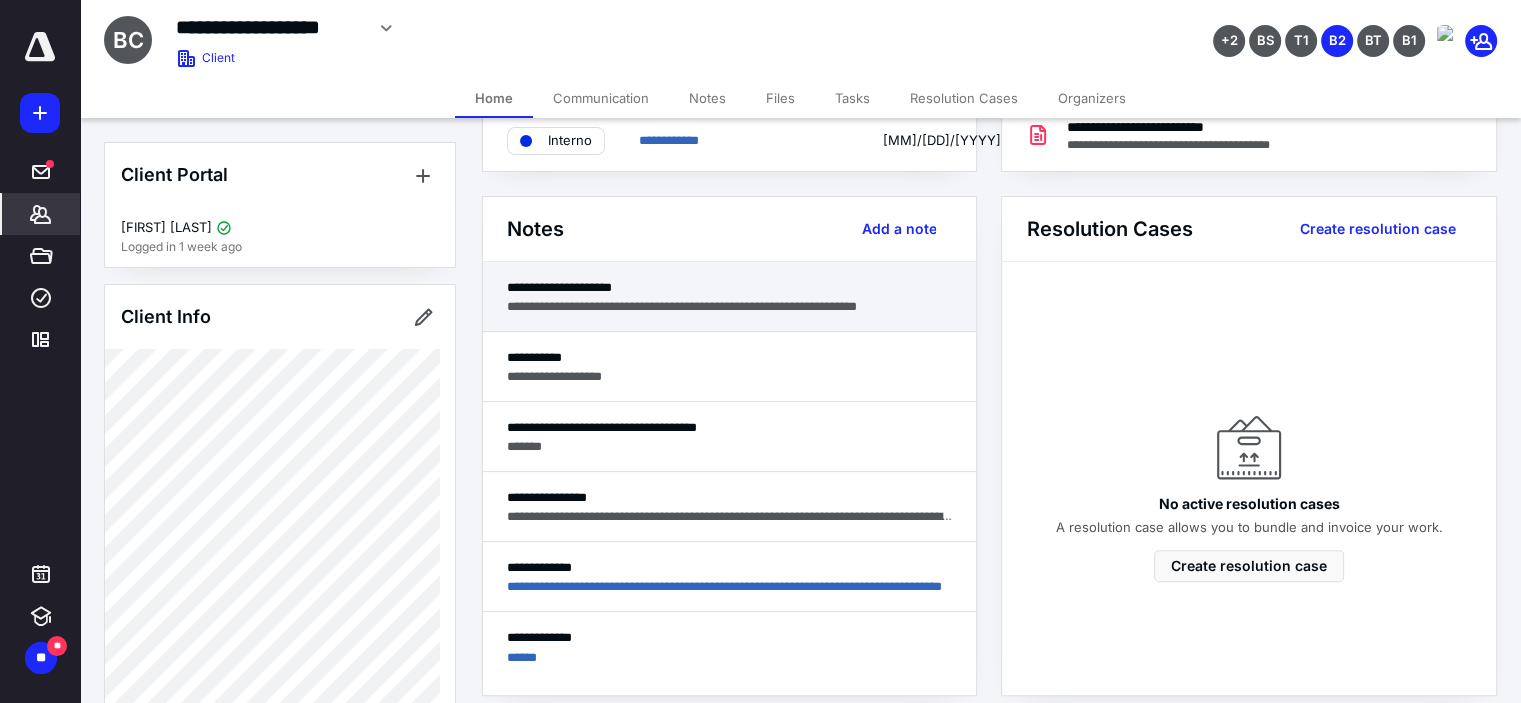 scroll, scrollTop: 500, scrollLeft: 0, axis: vertical 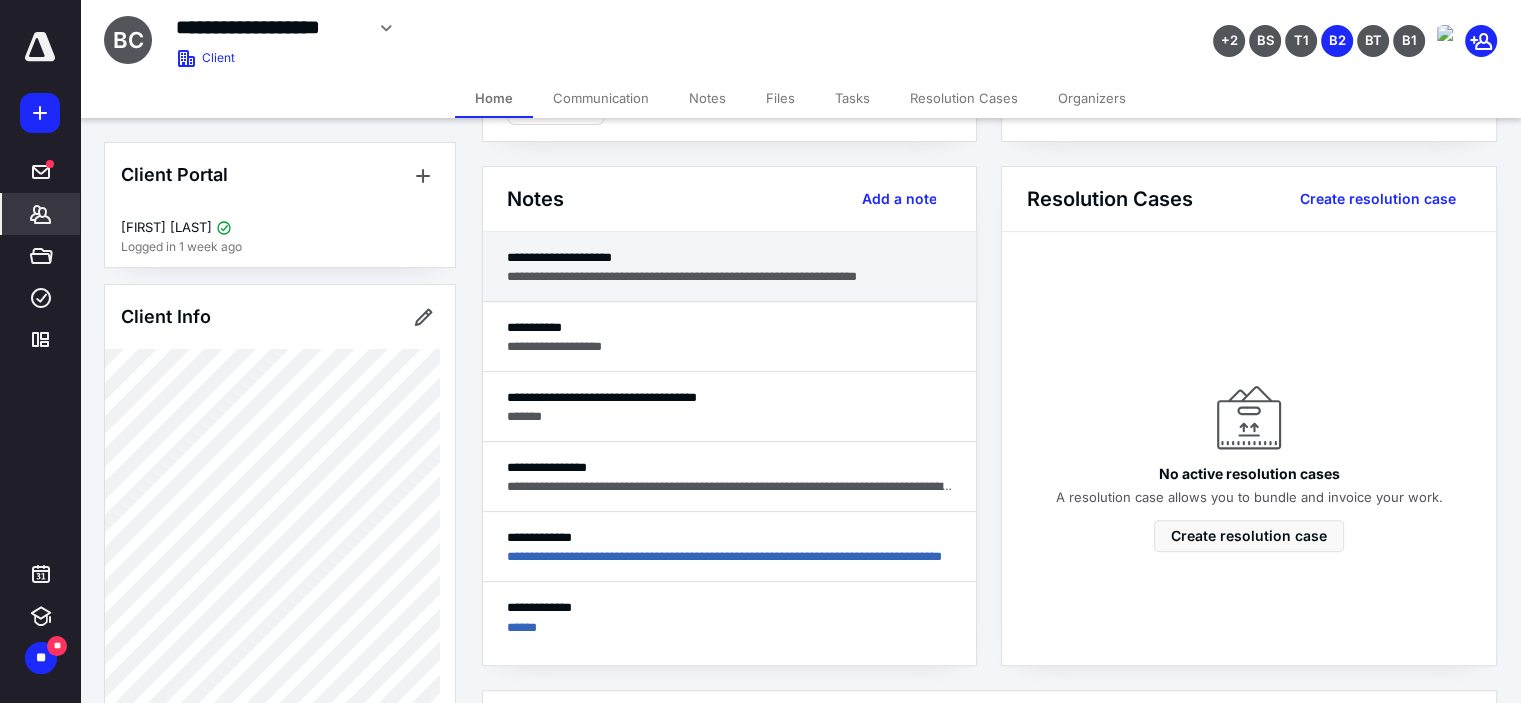 click on "**********" at bounding box center (730, 276) 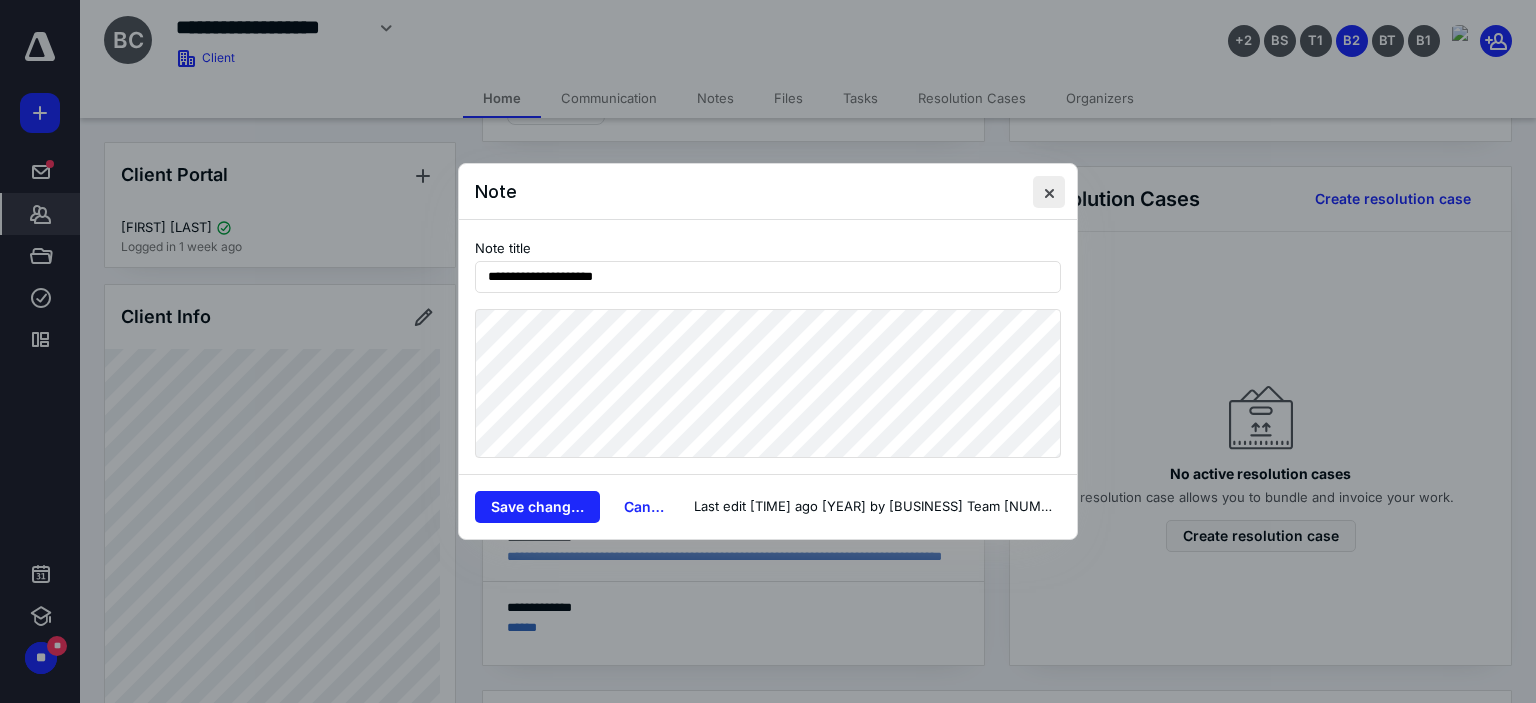 click at bounding box center (1049, 192) 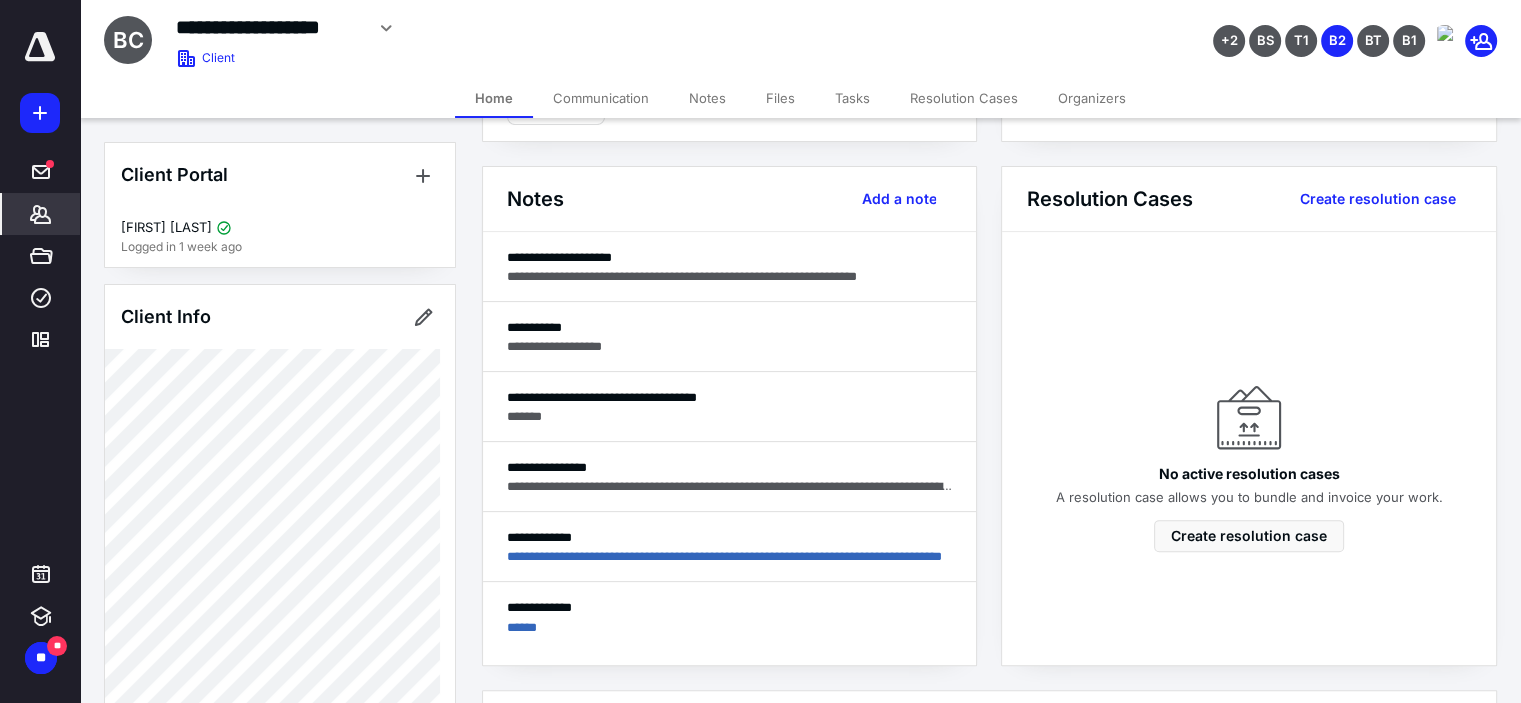 click 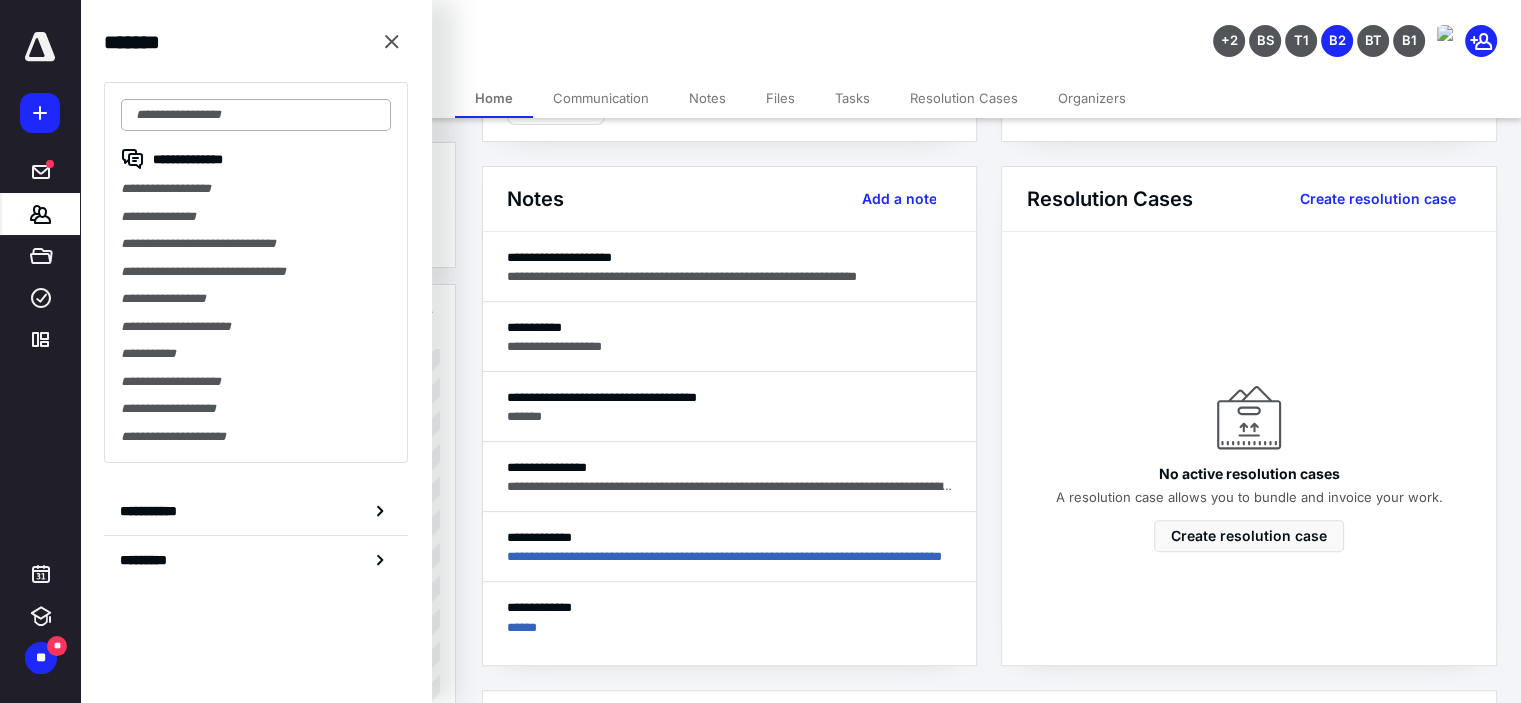 click at bounding box center (256, 115) 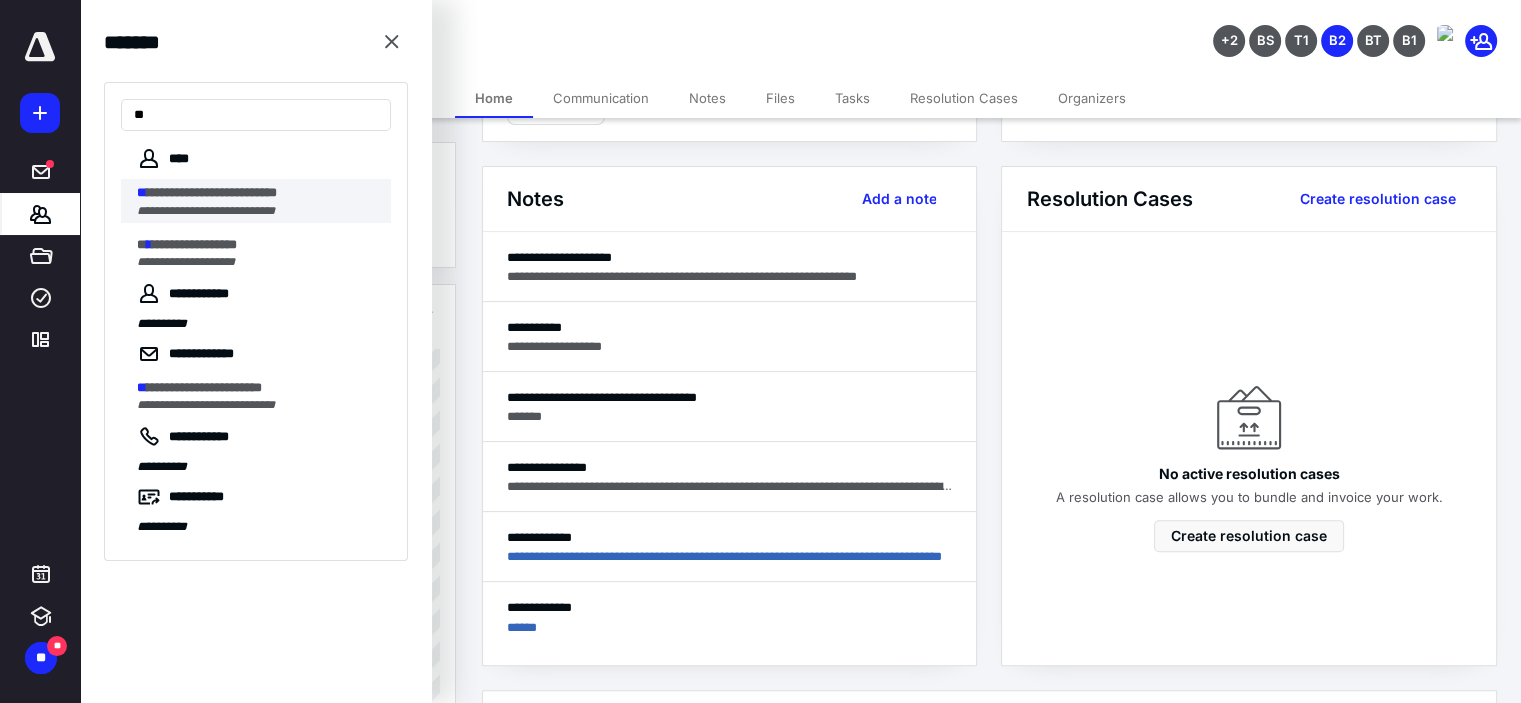 type on "**" 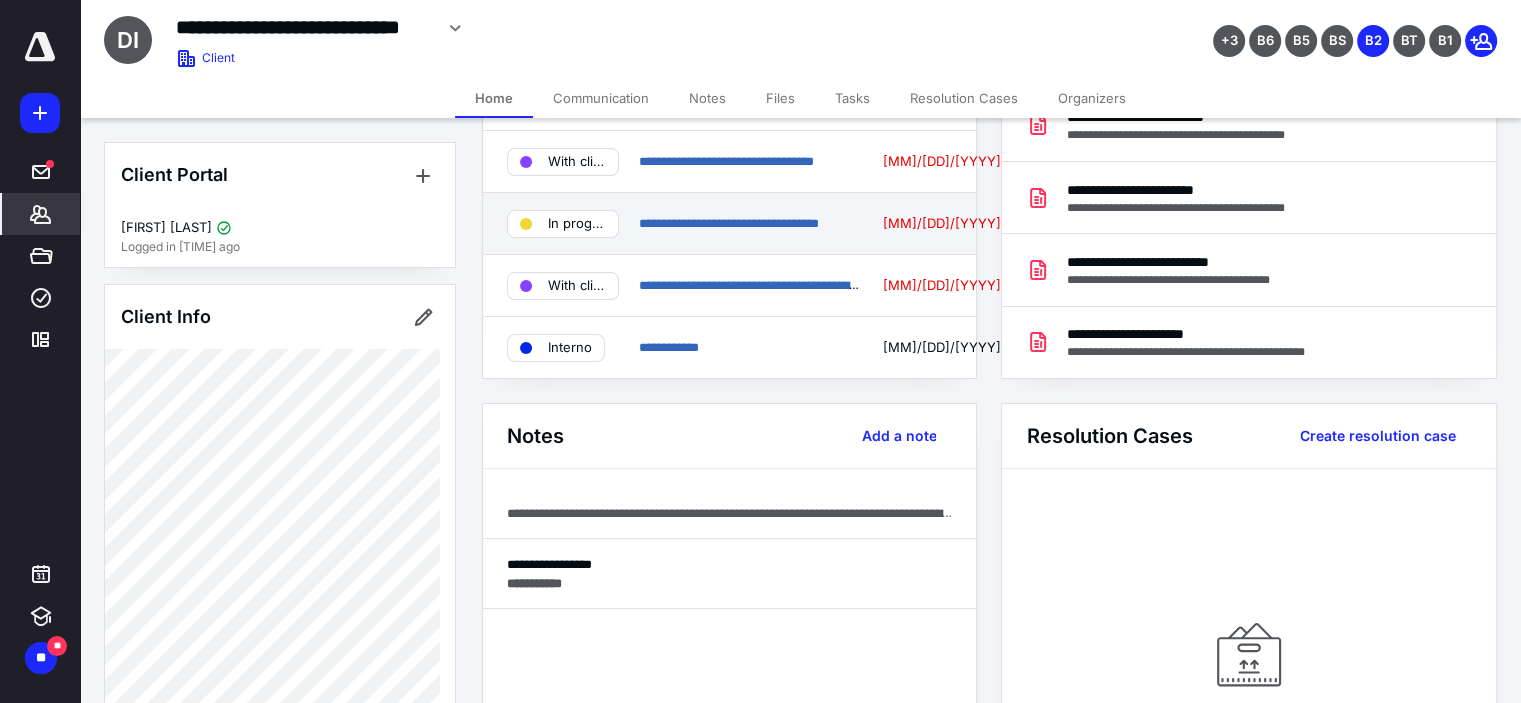 scroll, scrollTop: 500, scrollLeft: 0, axis: vertical 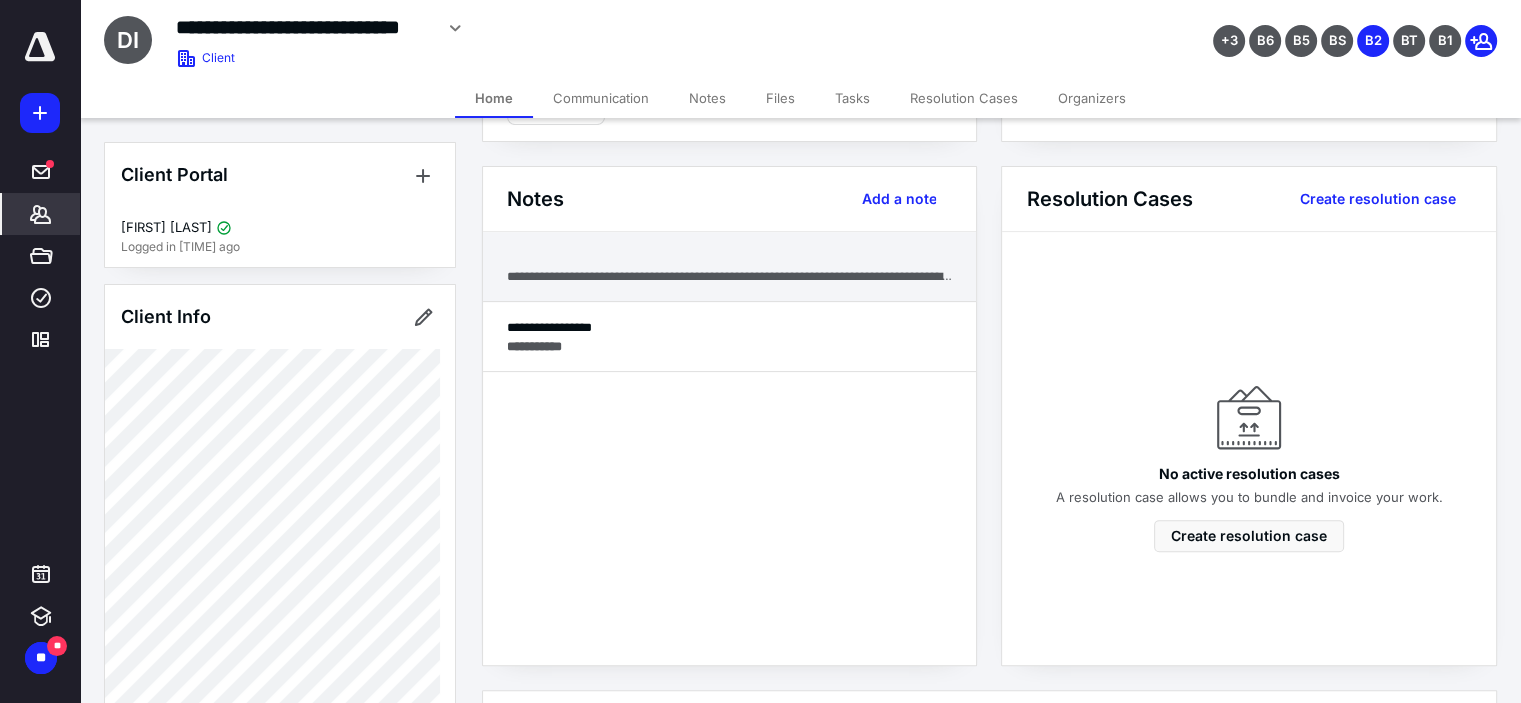 click on "**********" at bounding box center [730, 276] 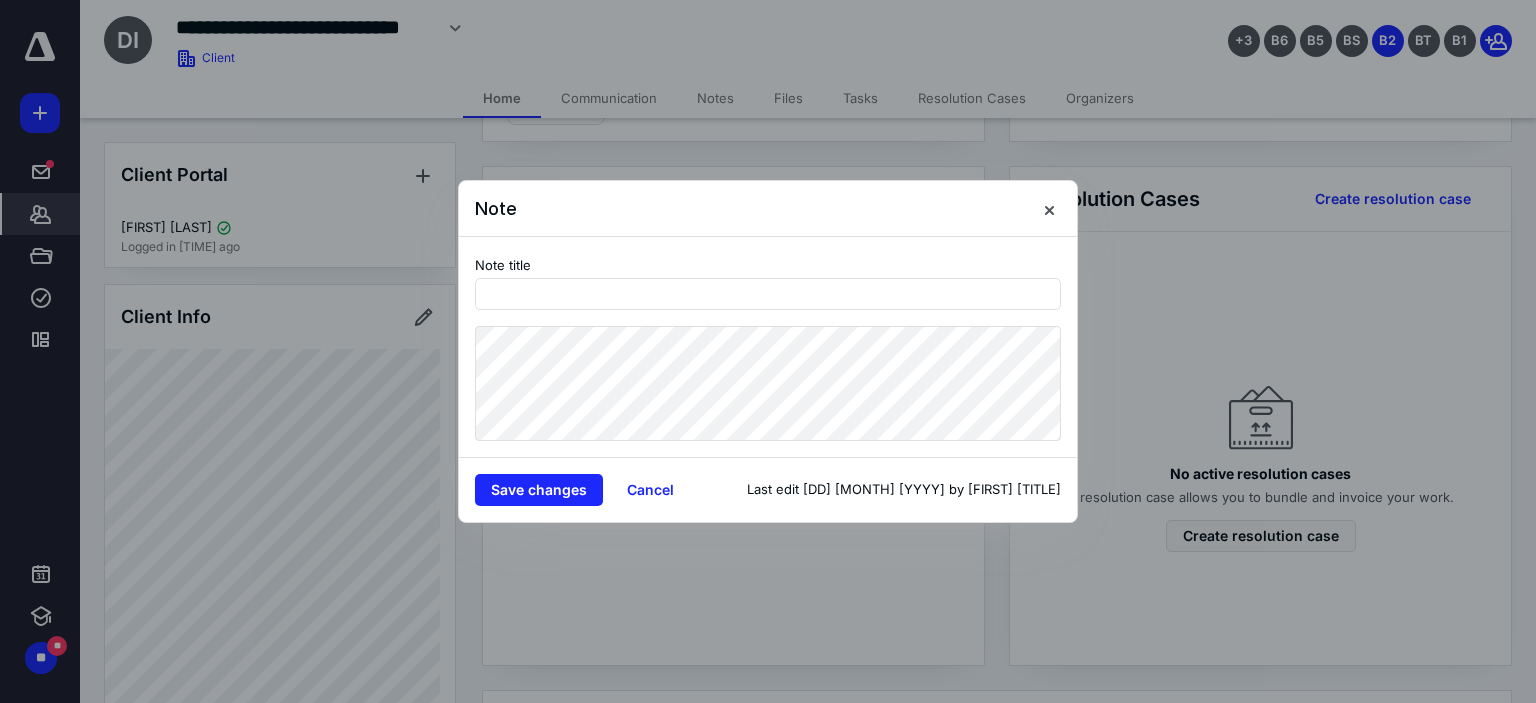 click on "Note" at bounding box center (768, 209) 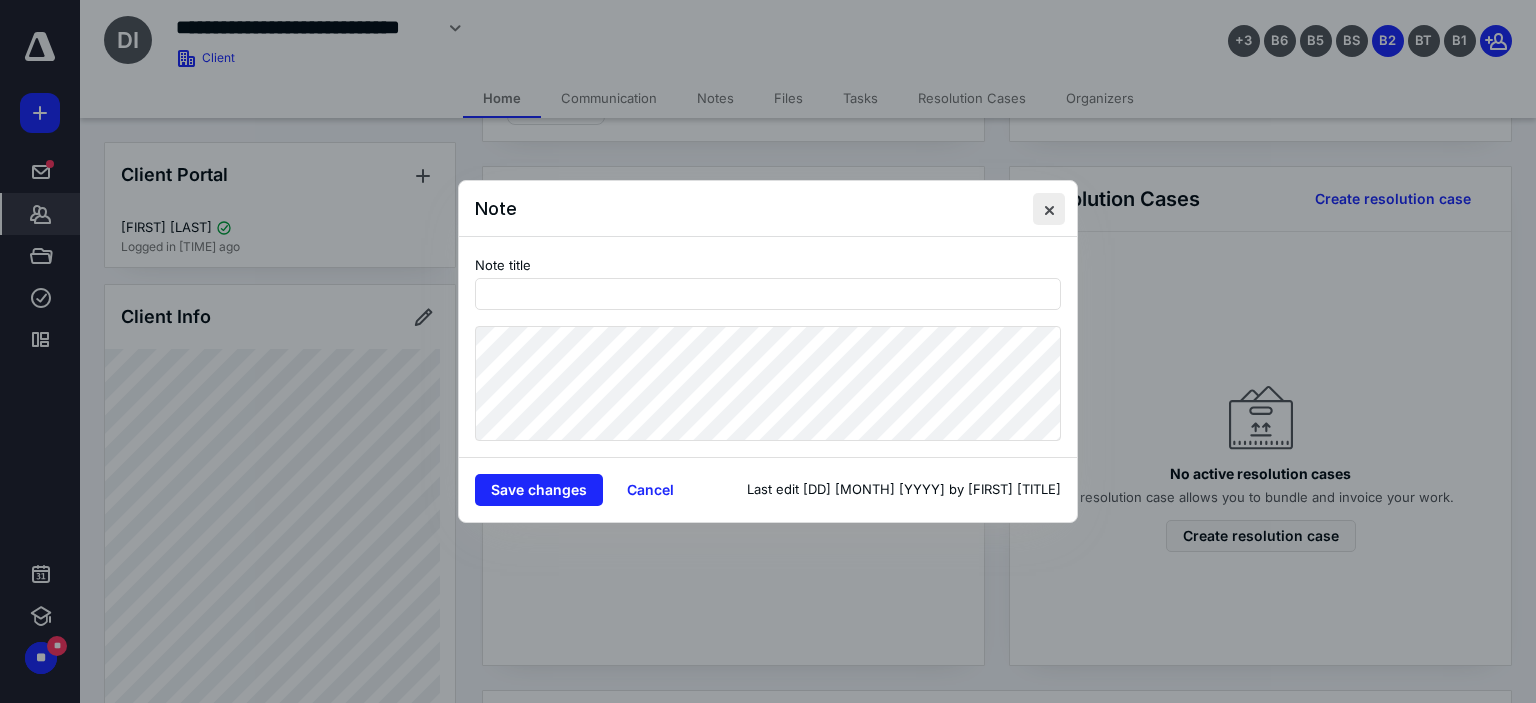 click at bounding box center (1049, 209) 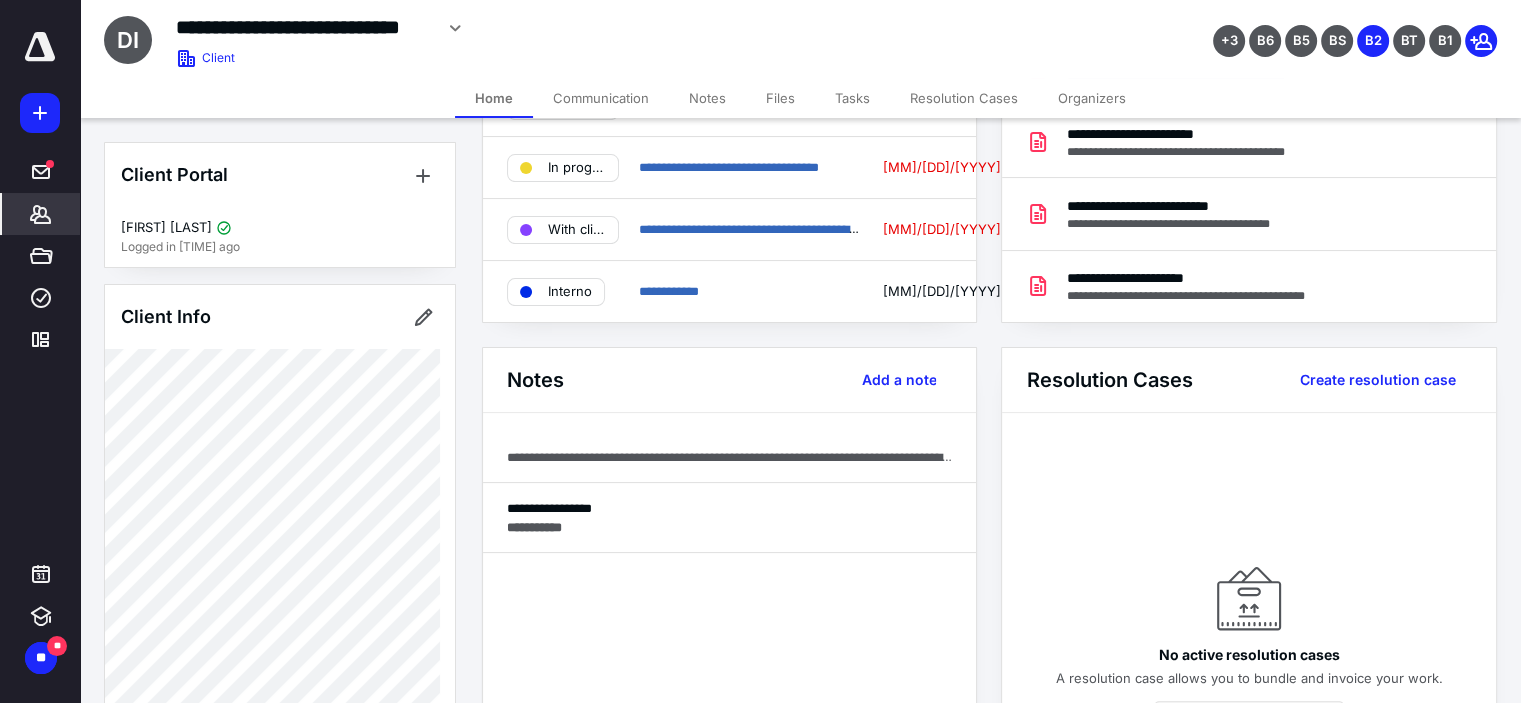 scroll, scrollTop: 300, scrollLeft: 0, axis: vertical 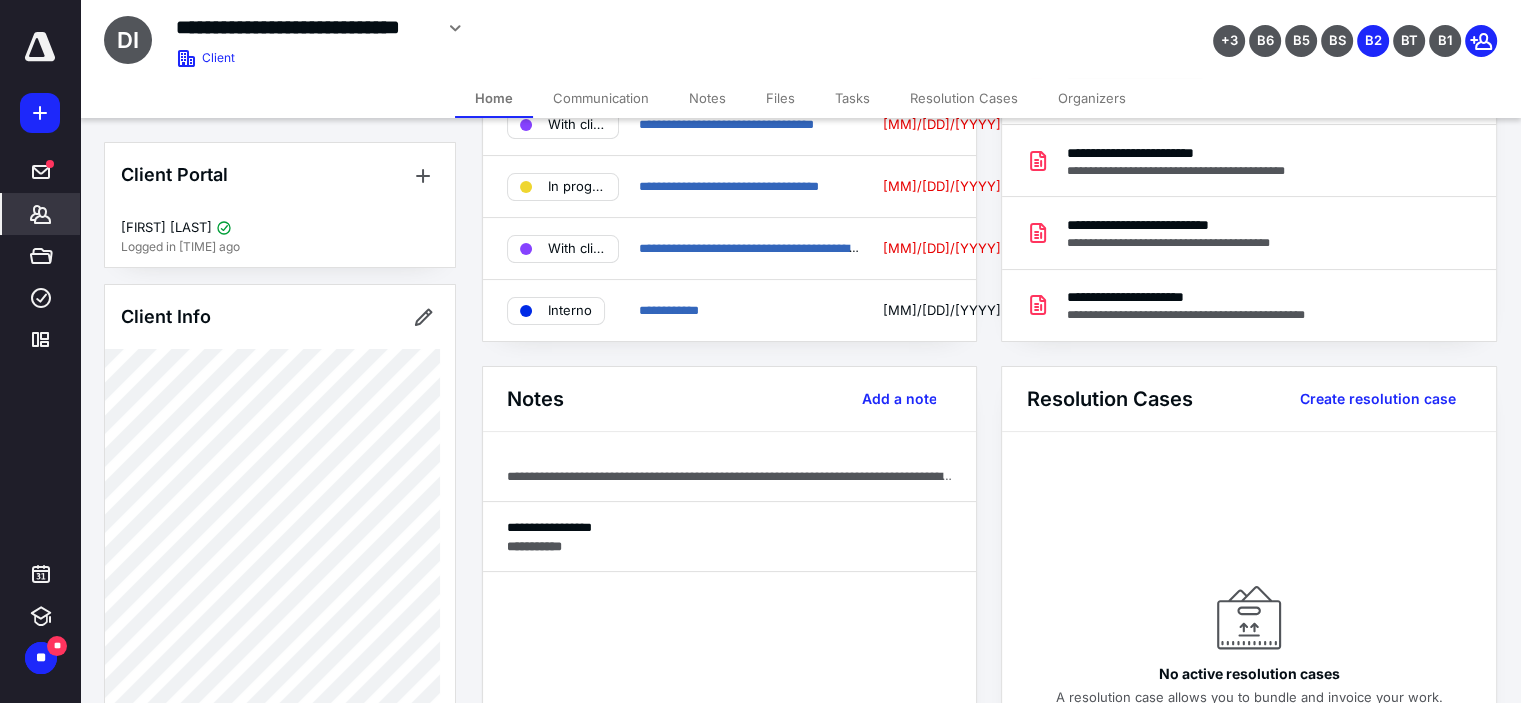 click 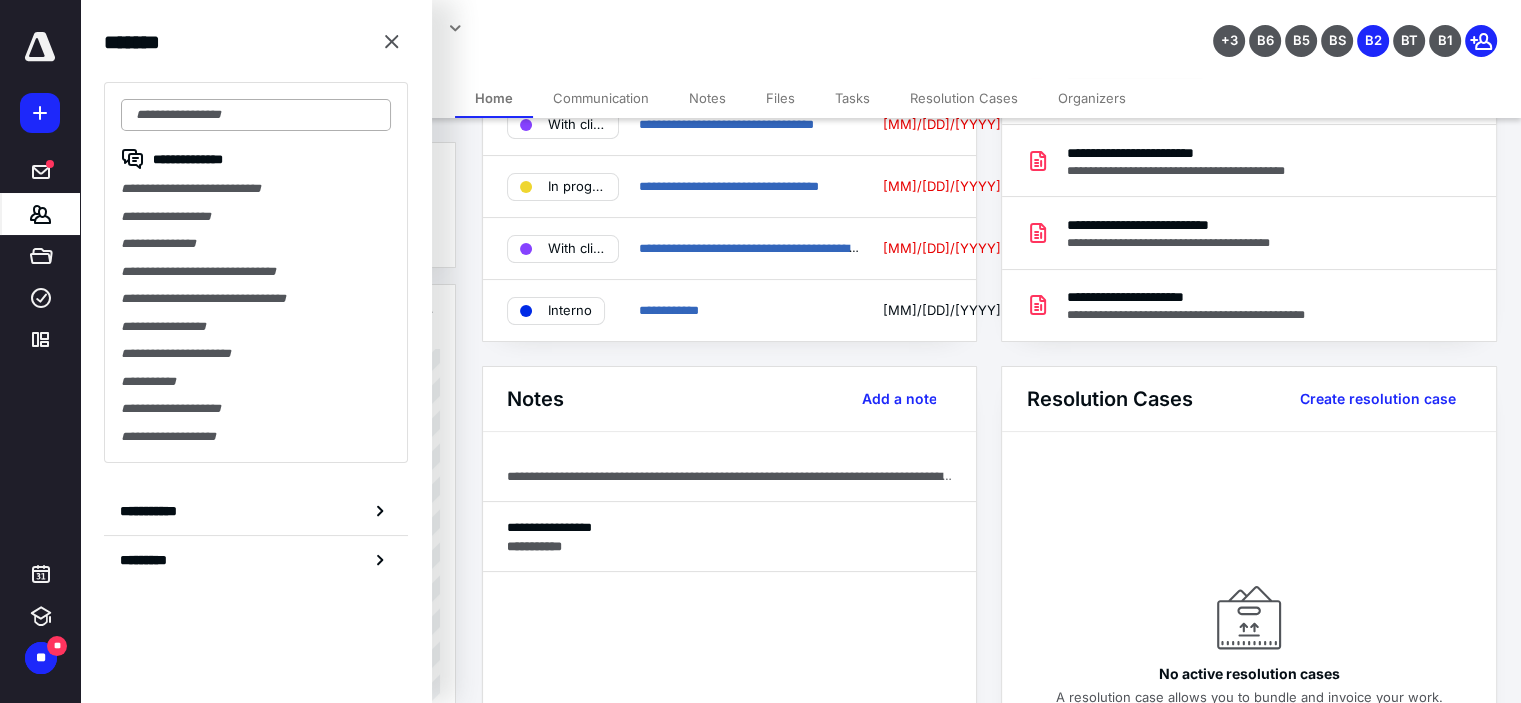 click at bounding box center (256, 115) 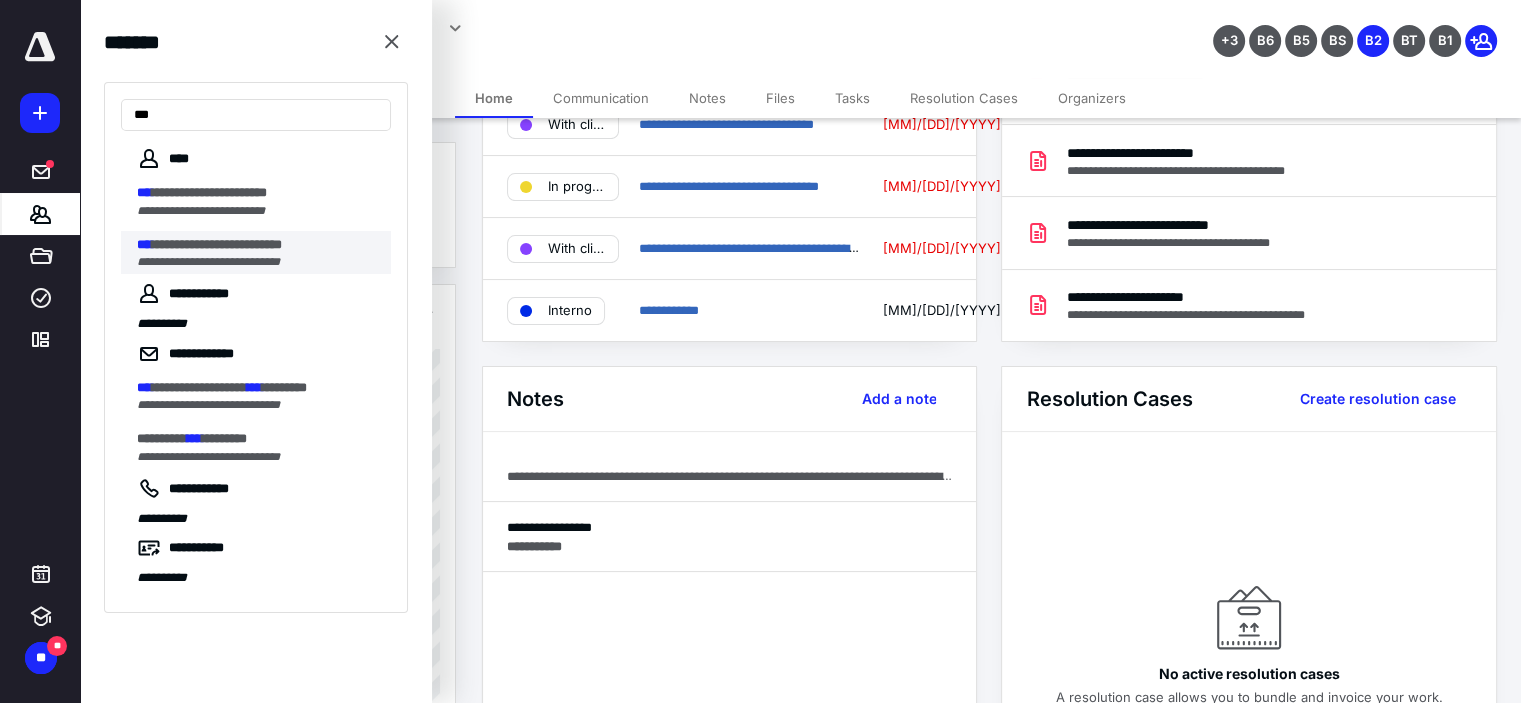 type on "***" 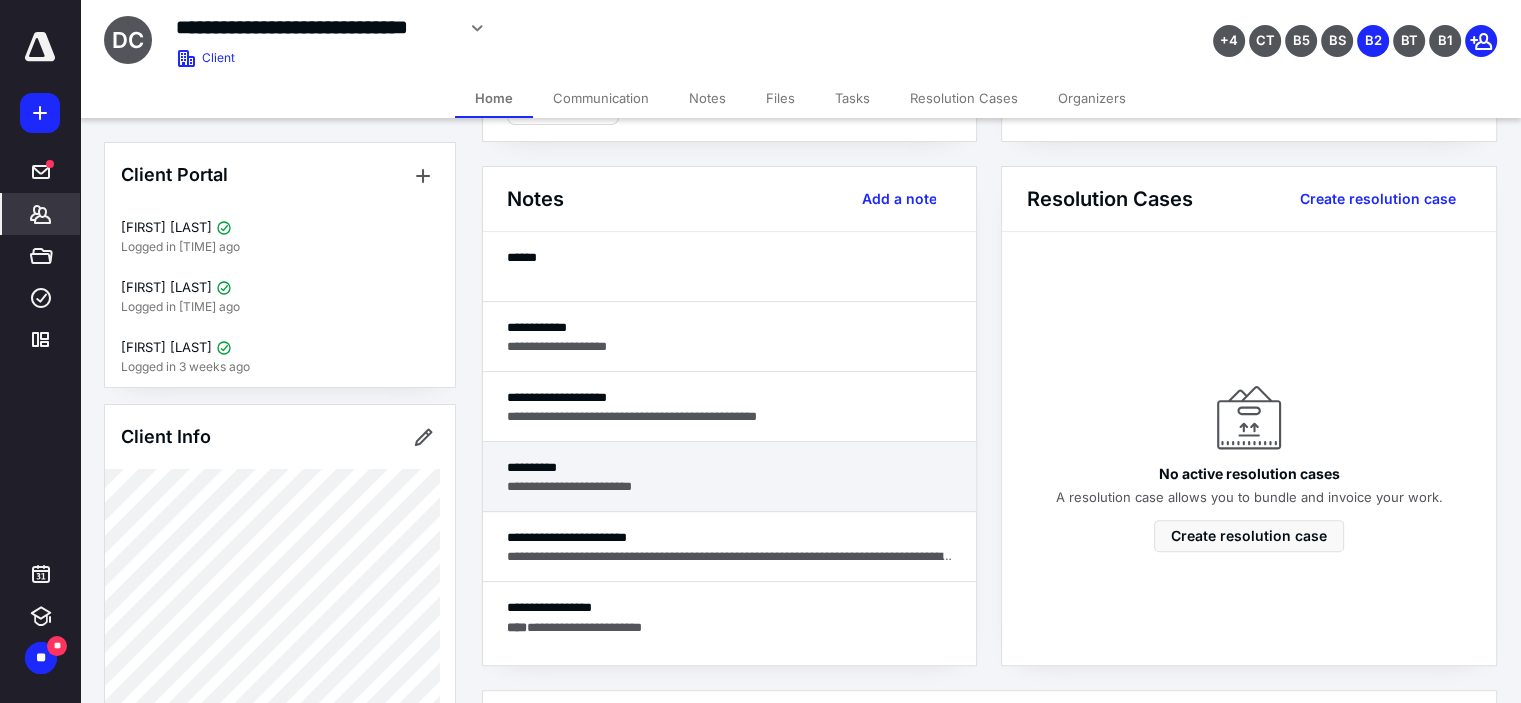 scroll, scrollTop: 500, scrollLeft: 0, axis: vertical 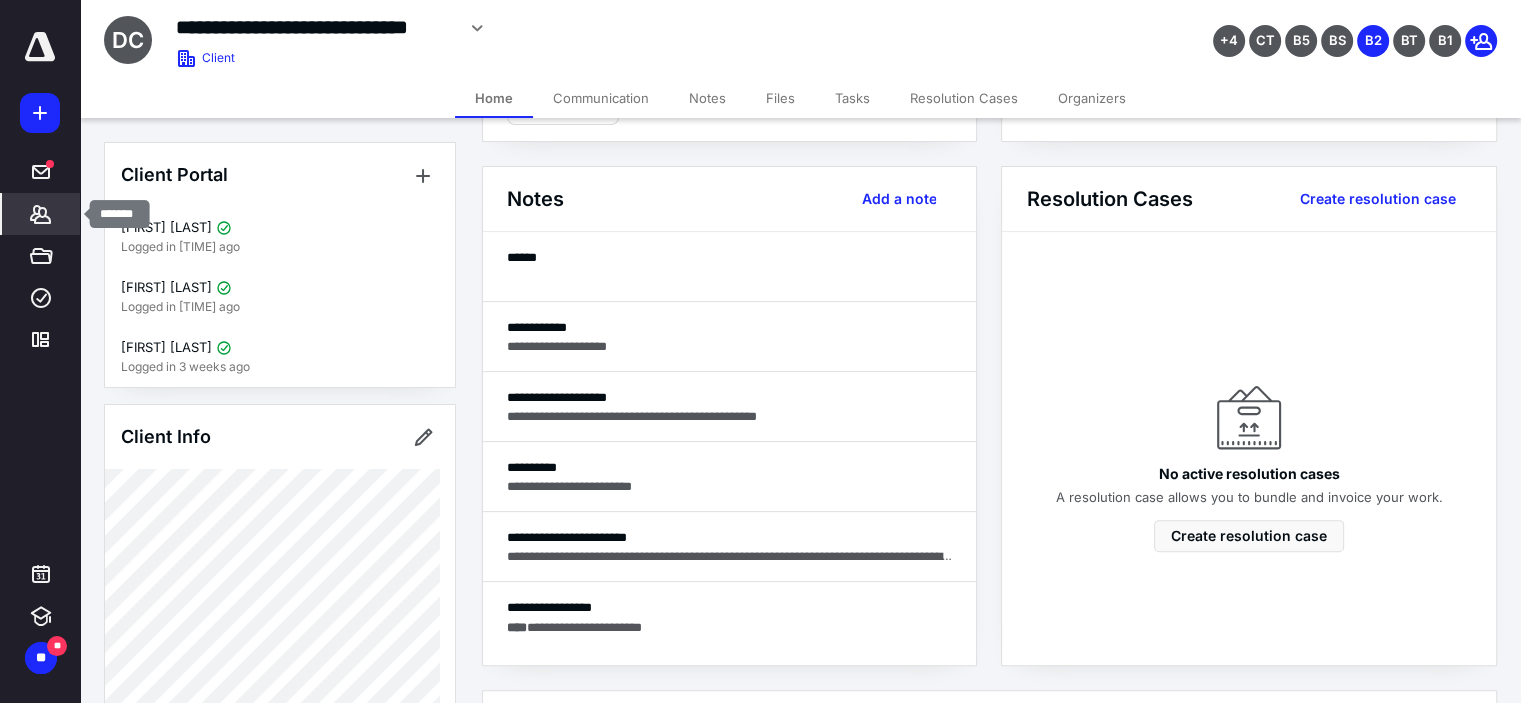 click on "*******" at bounding box center (41, 214) 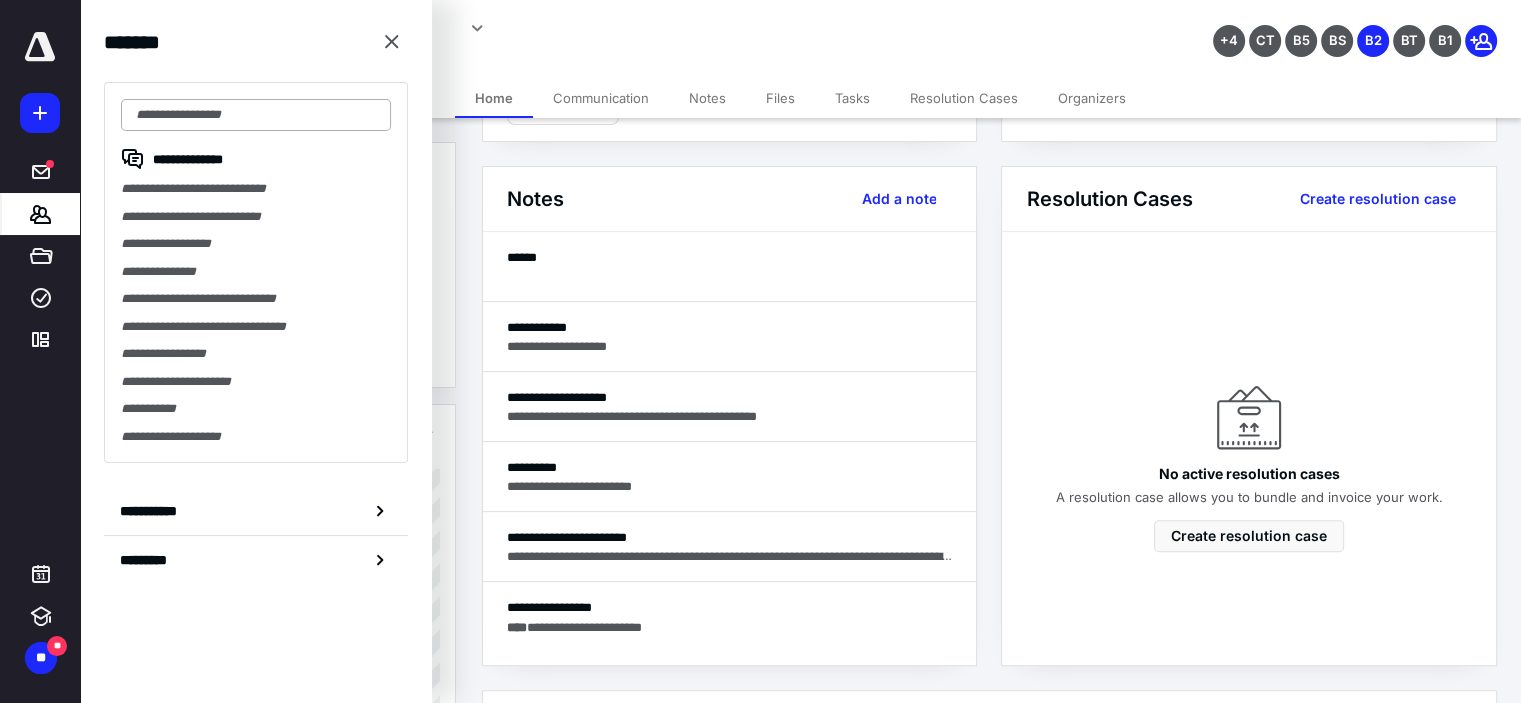 click at bounding box center [256, 115] 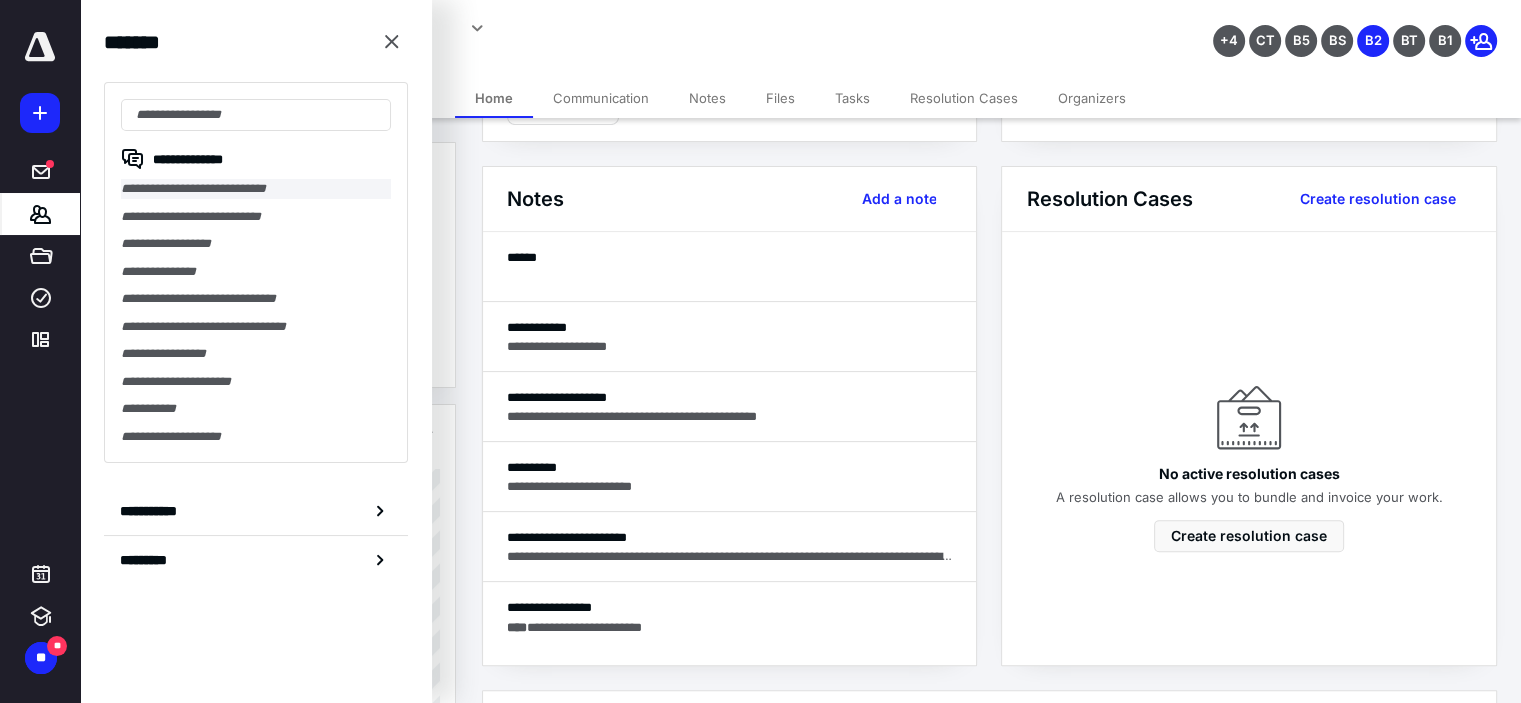 click on "**********" at bounding box center (256, 189) 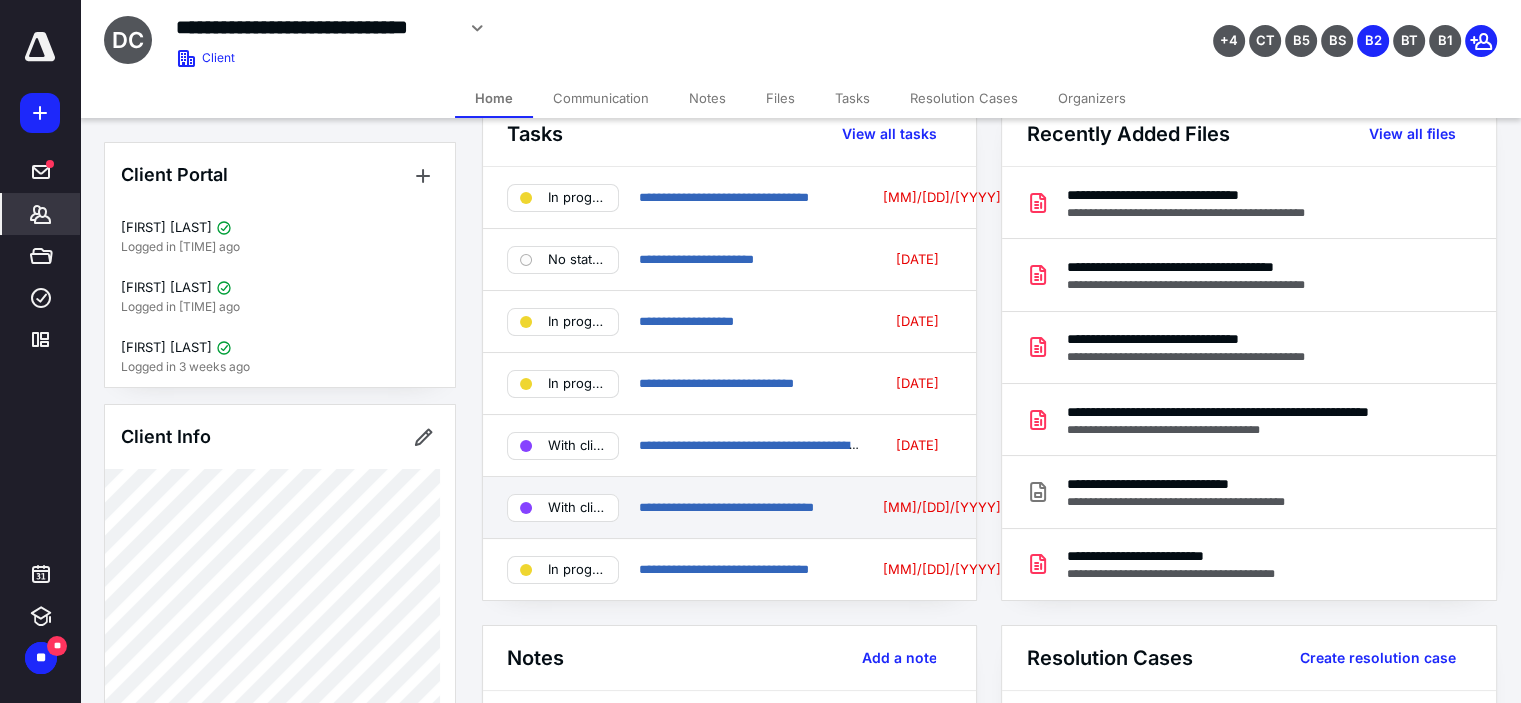 scroll, scrollTop: 0, scrollLeft: 0, axis: both 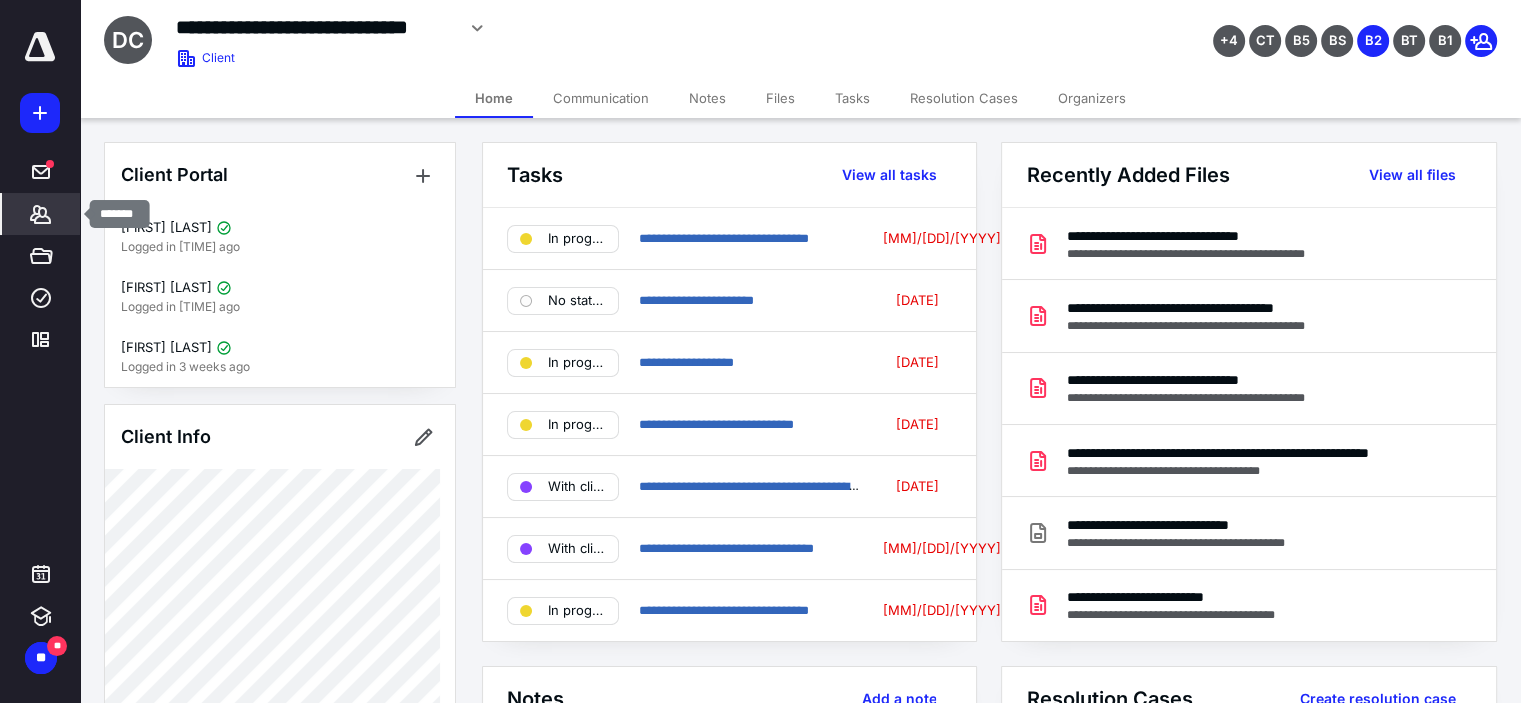 click 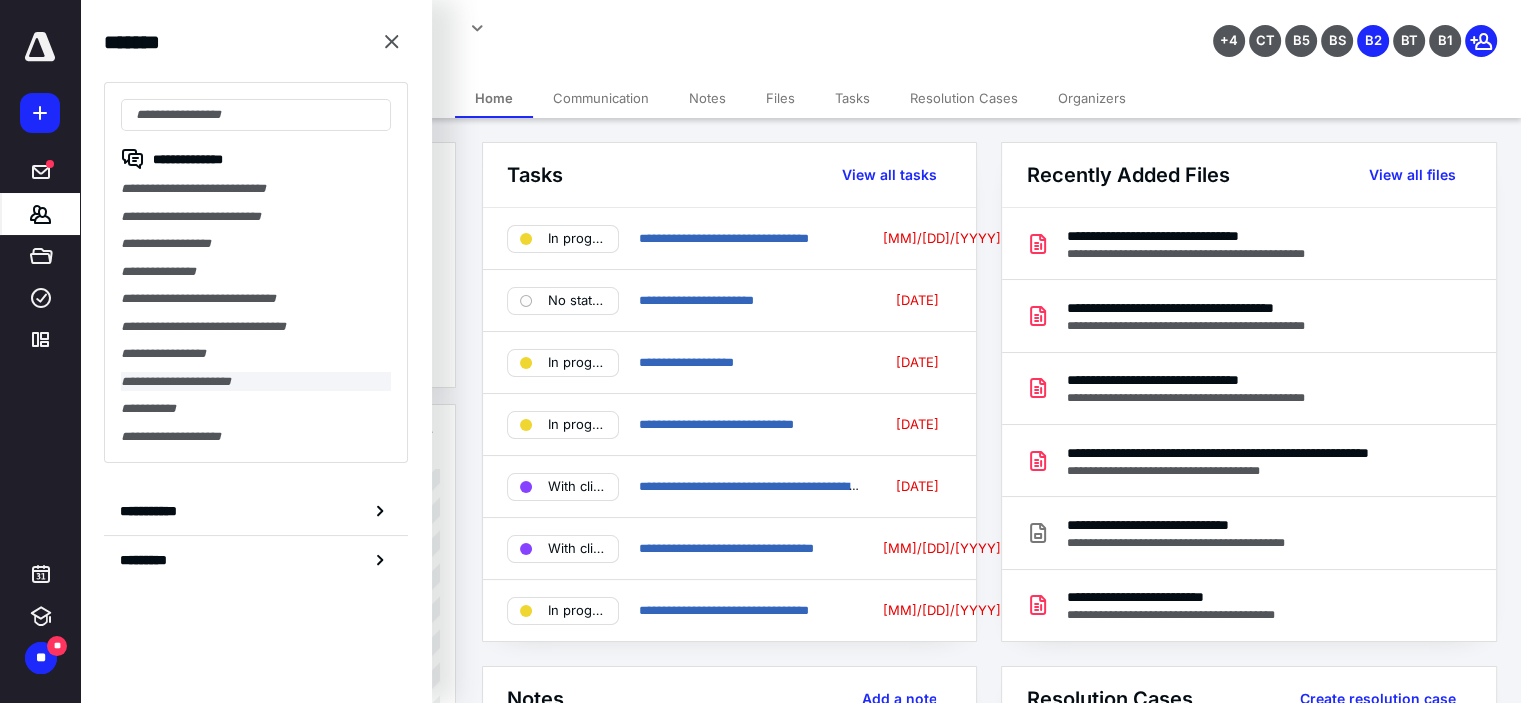 click on "**********" at bounding box center (256, 382) 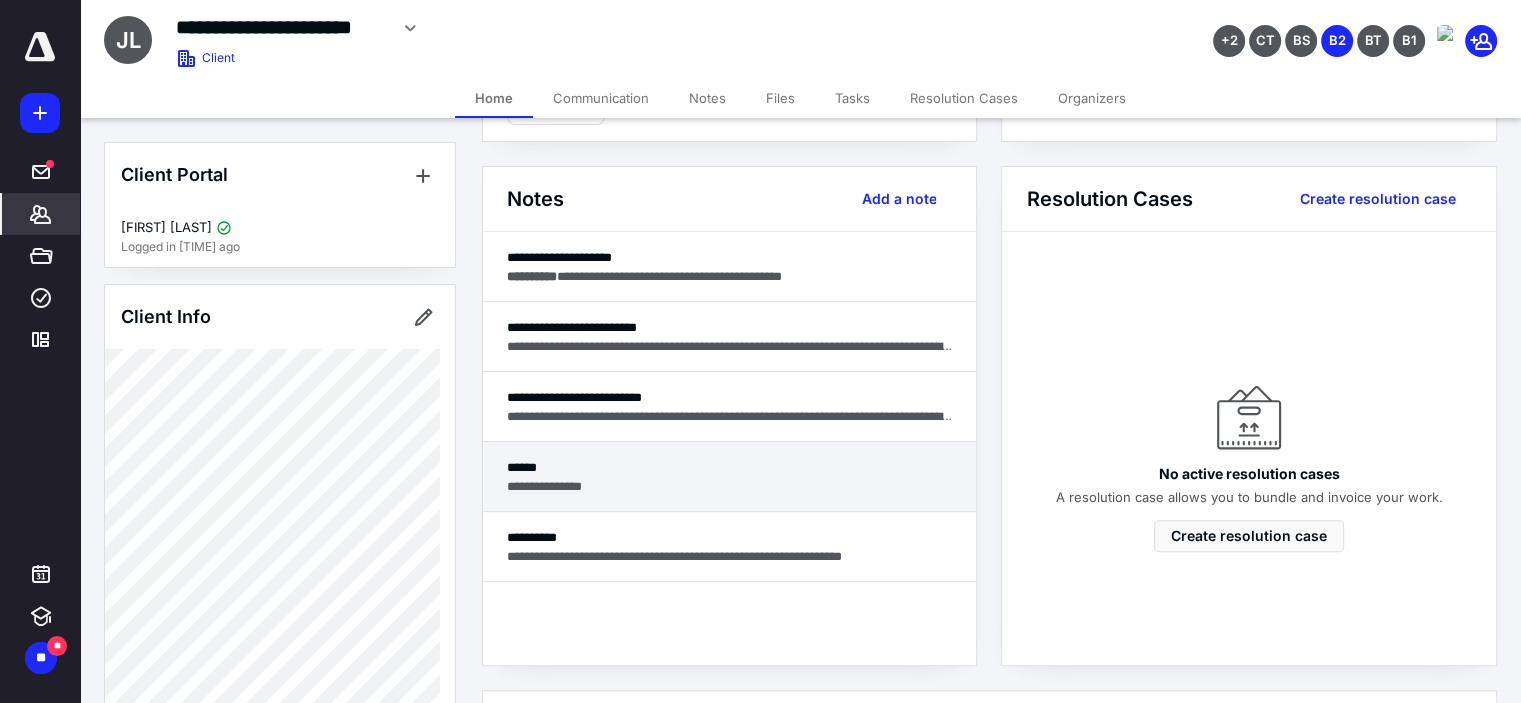 scroll, scrollTop: 500, scrollLeft: 0, axis: vertical 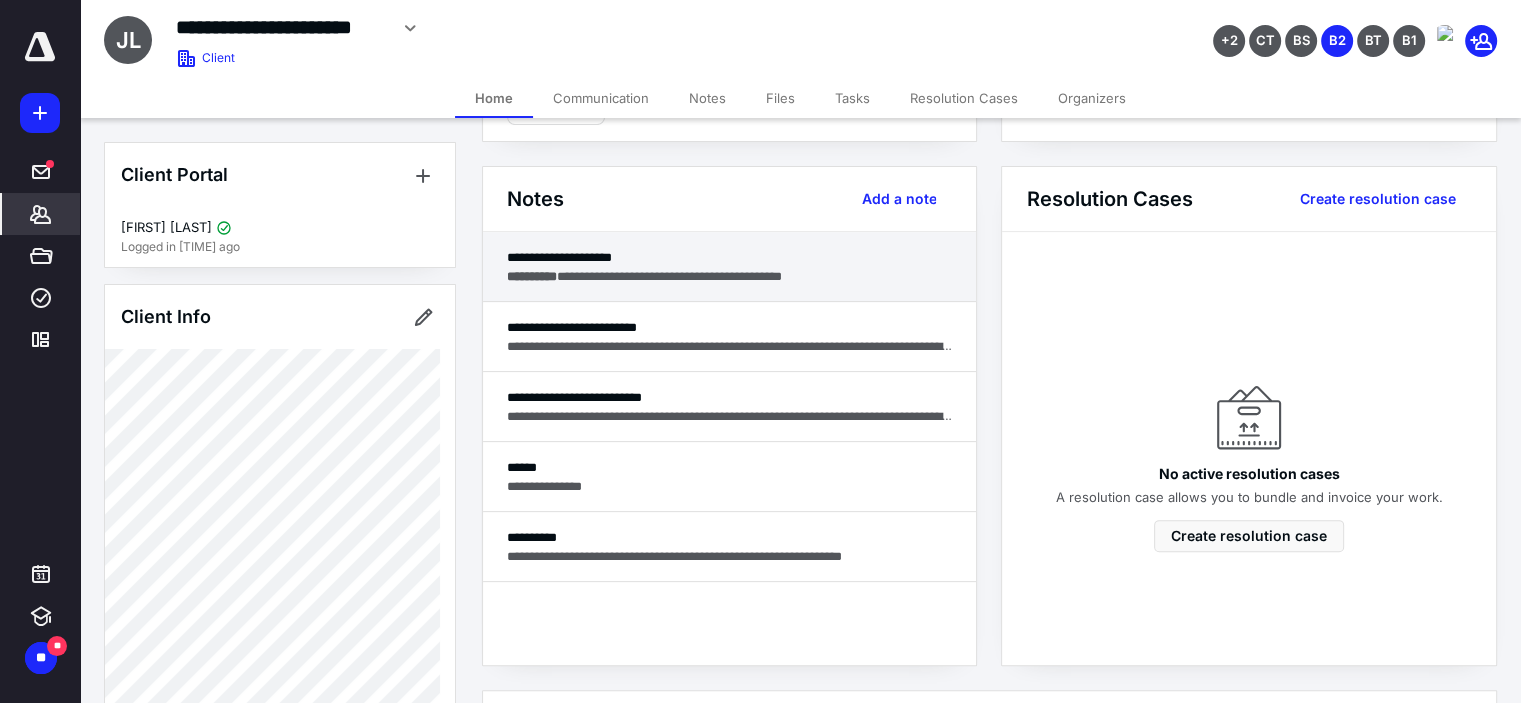click on "**********" at bounding box center (730, 257) 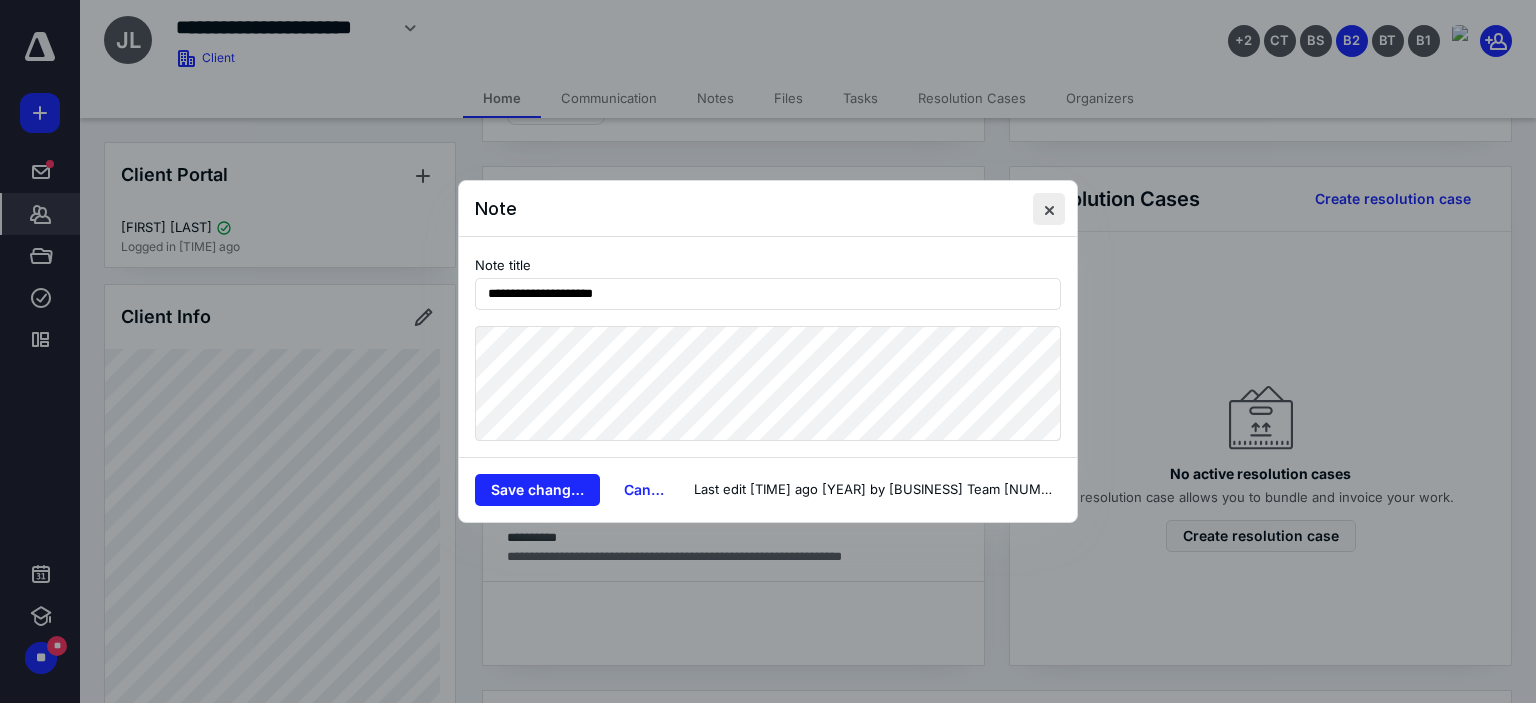 click at bounding box center [1049, 209] 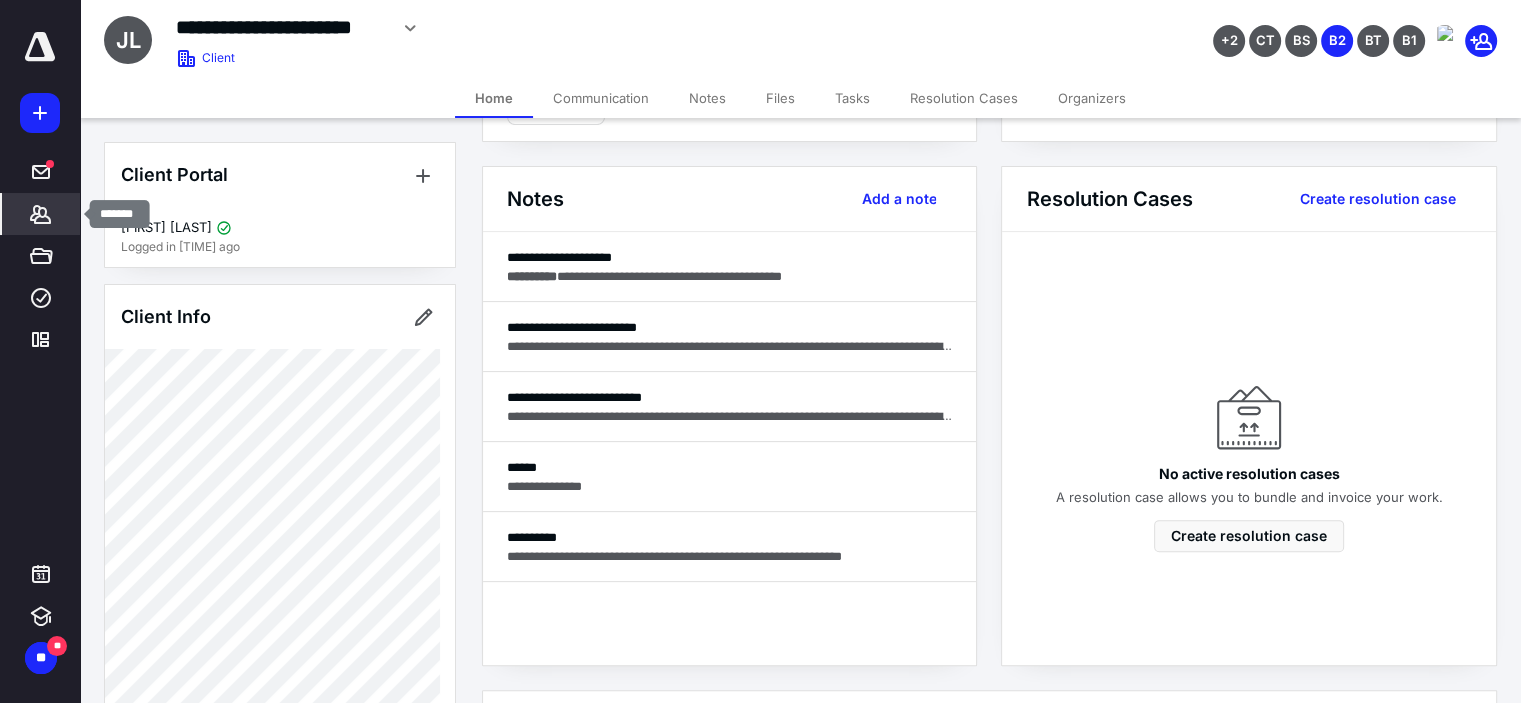 click on "*******" at bounding box center (41, 214) 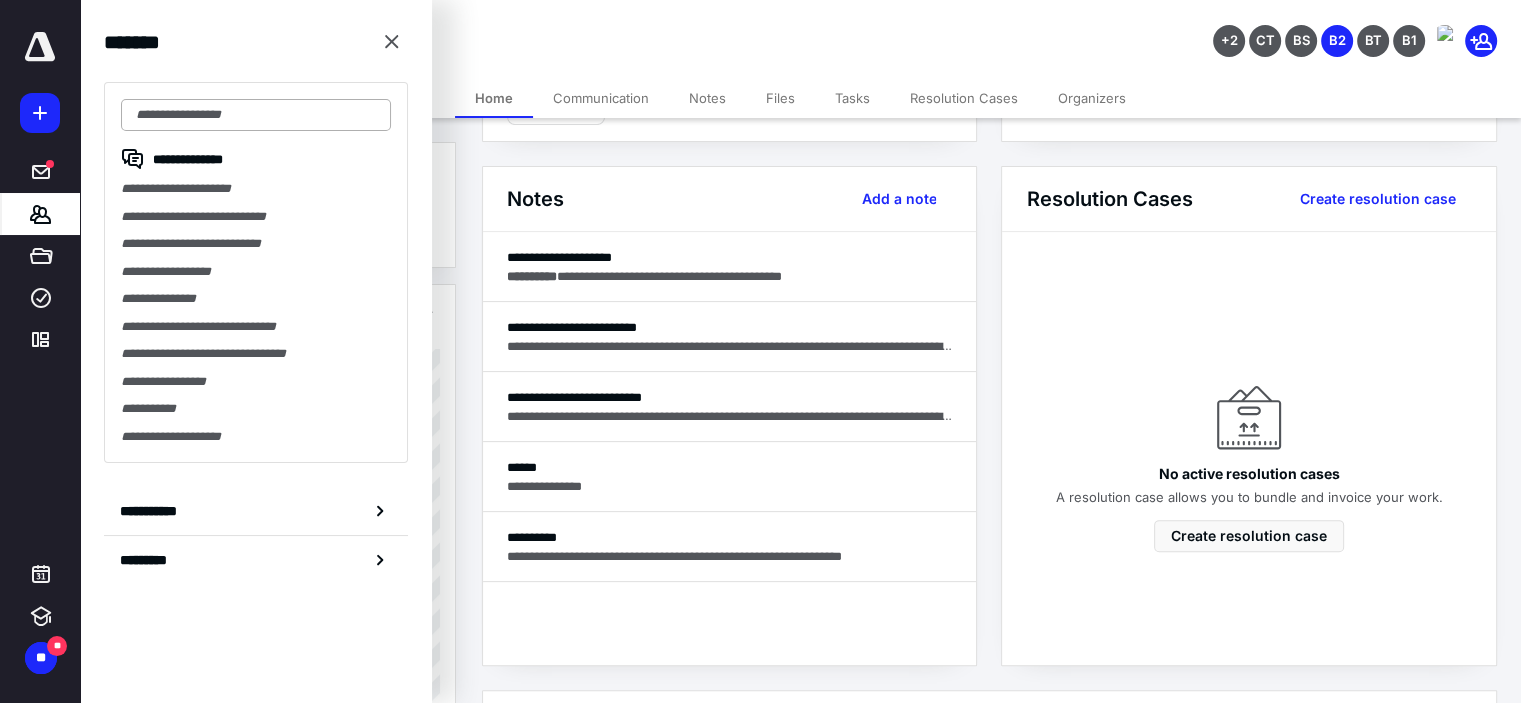 click at bounding box center [256, 115] 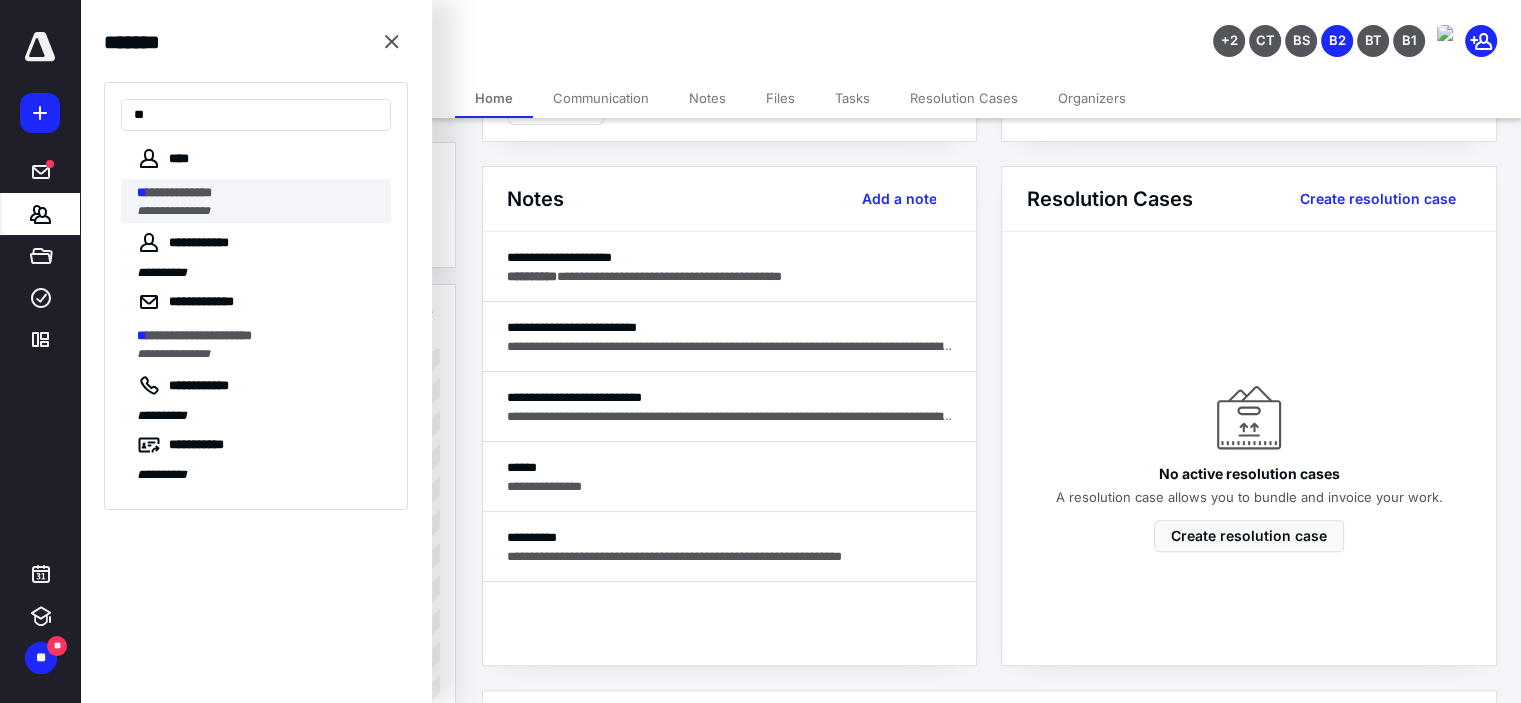 type on "**" 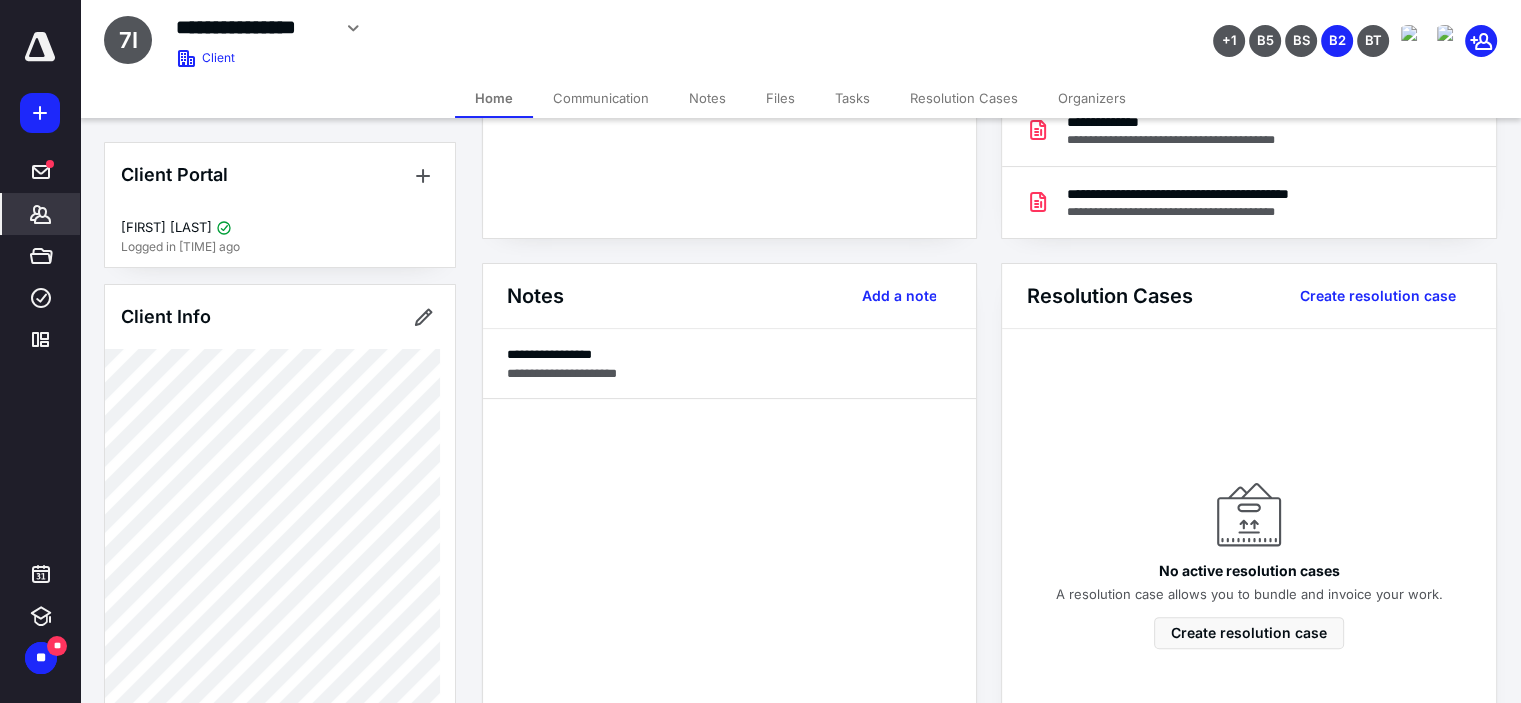 scroll, scrollTop: 400, scrollLeft: 0, axis: vertical 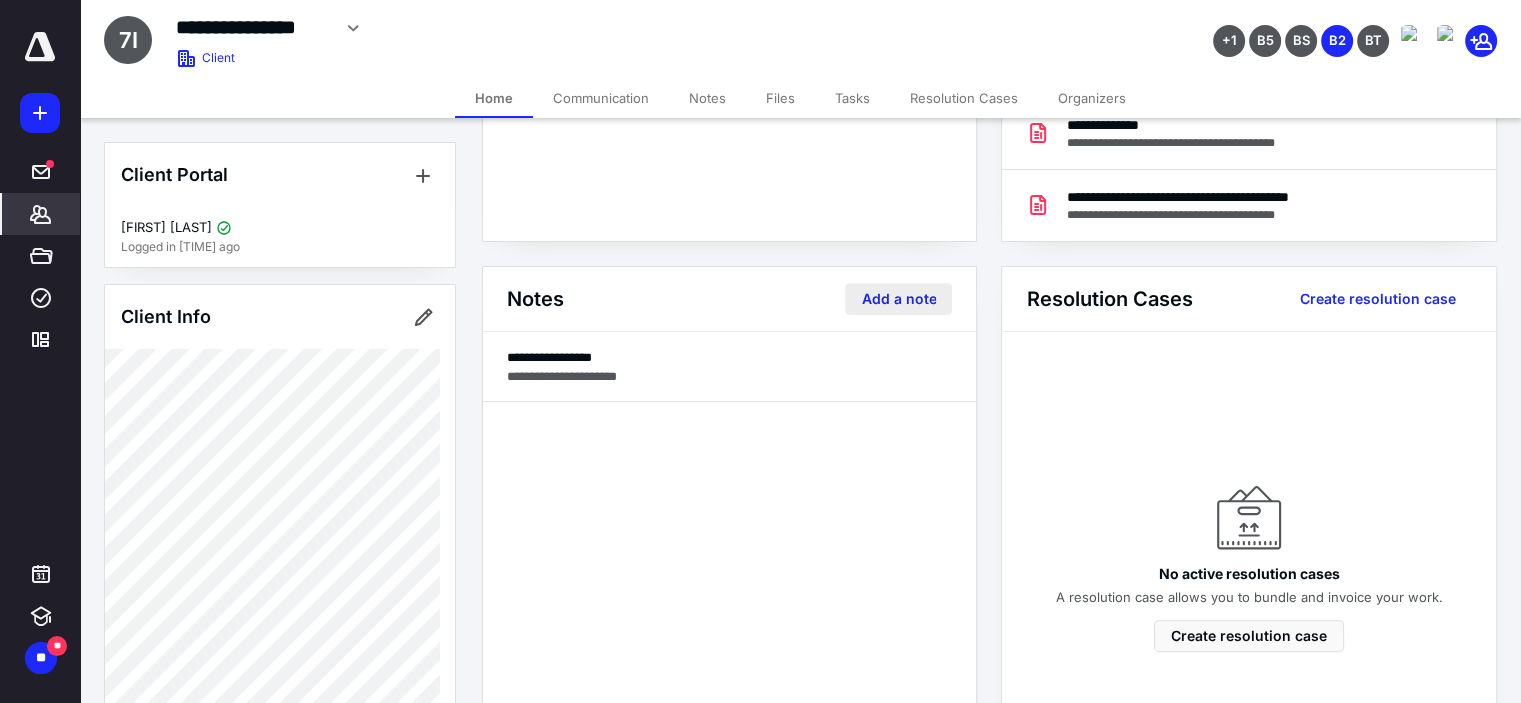 click on "Add a note" at bounding box center (898, 299) 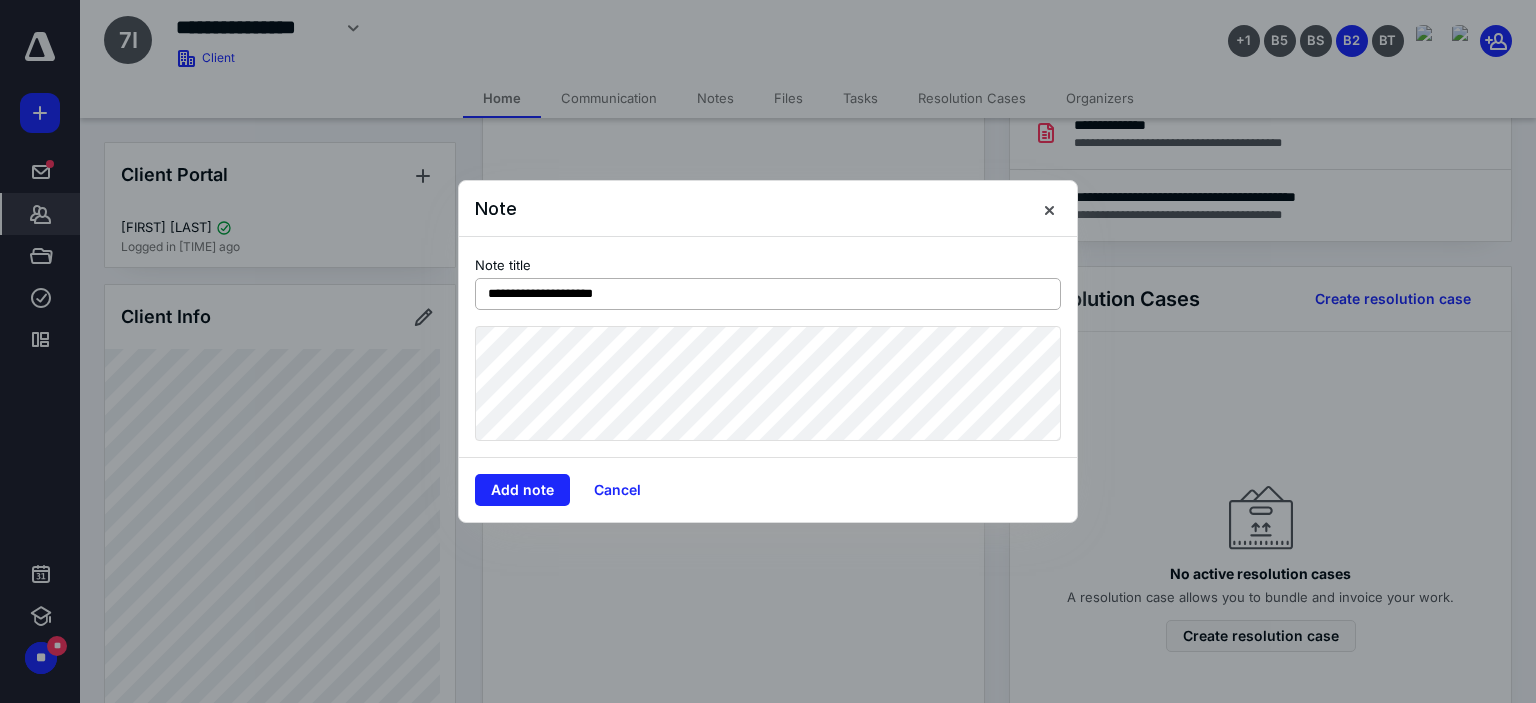 type on "**********" 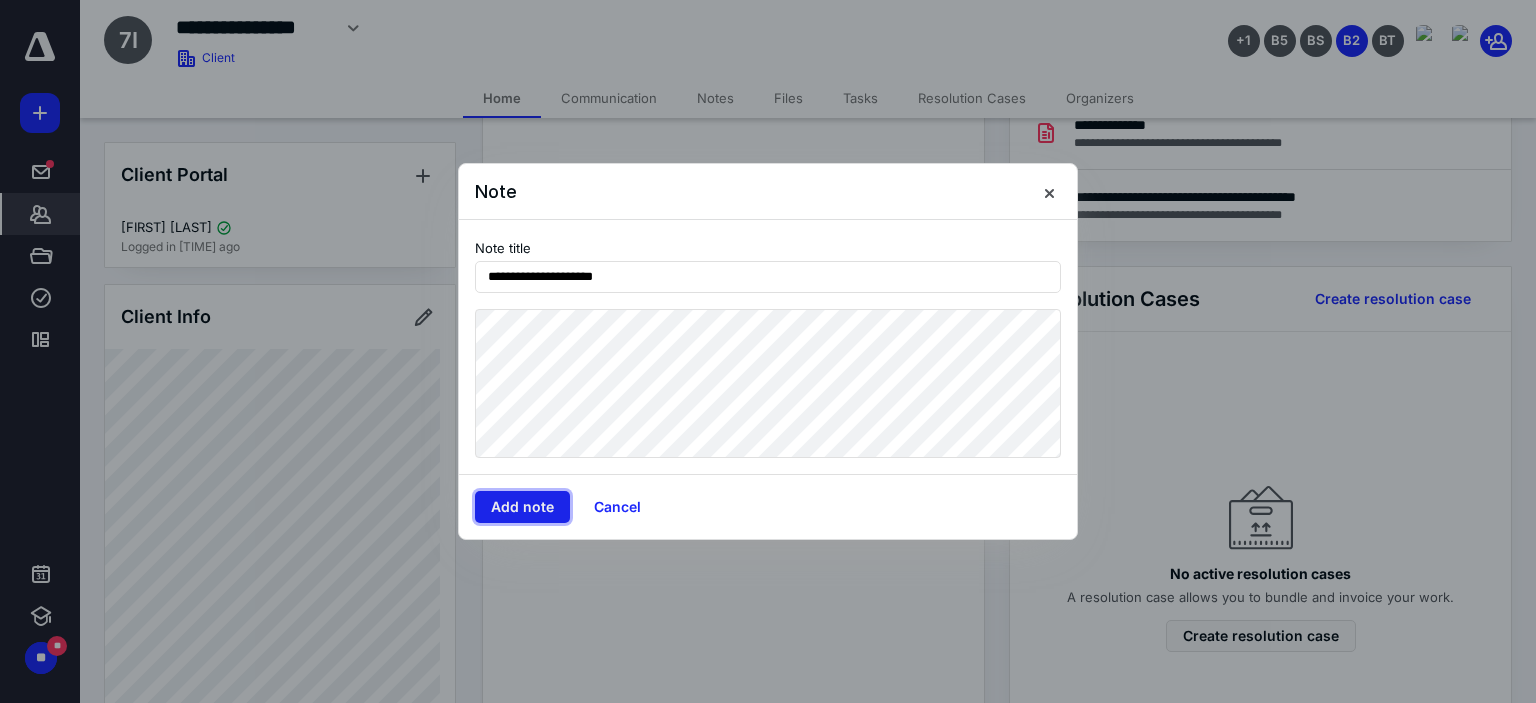 click on "Add note" at bounding box center [522, 507] 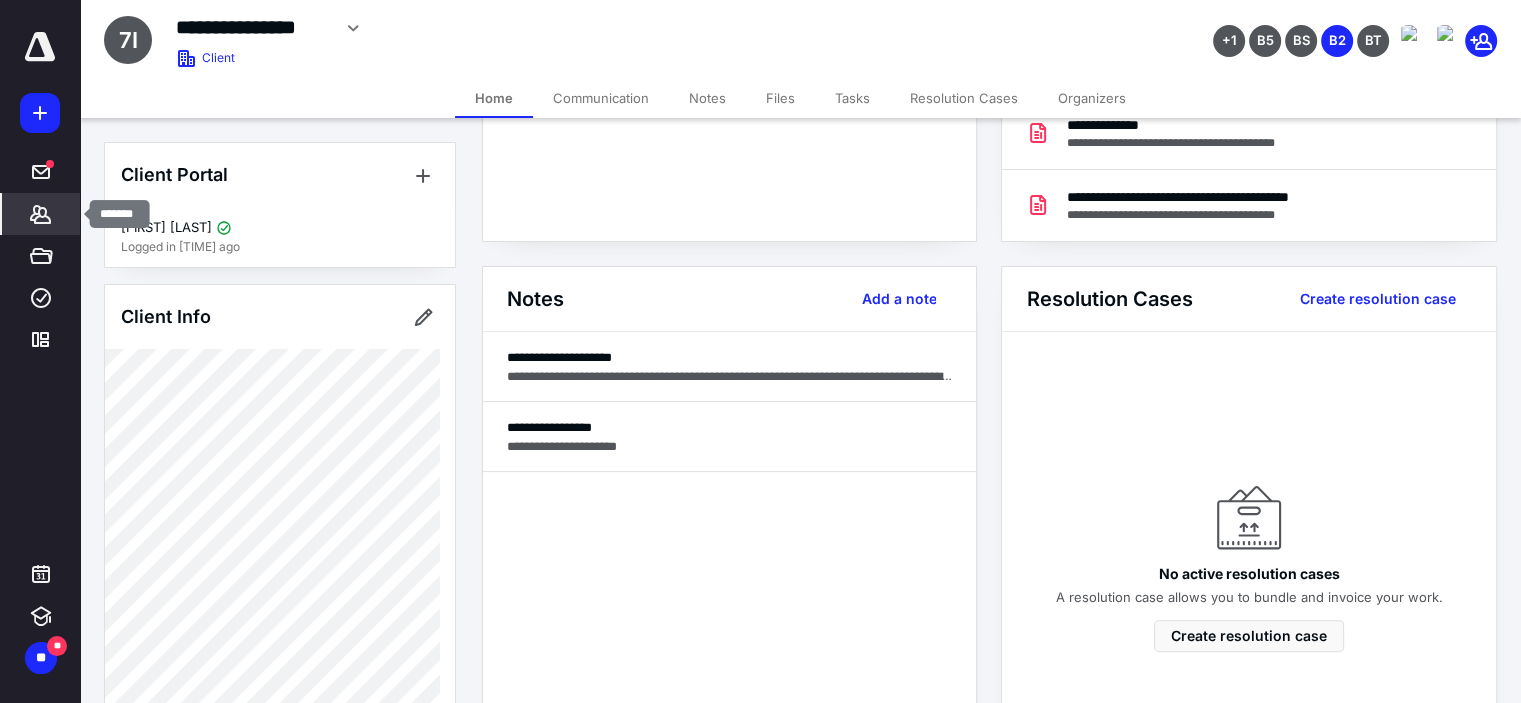 click 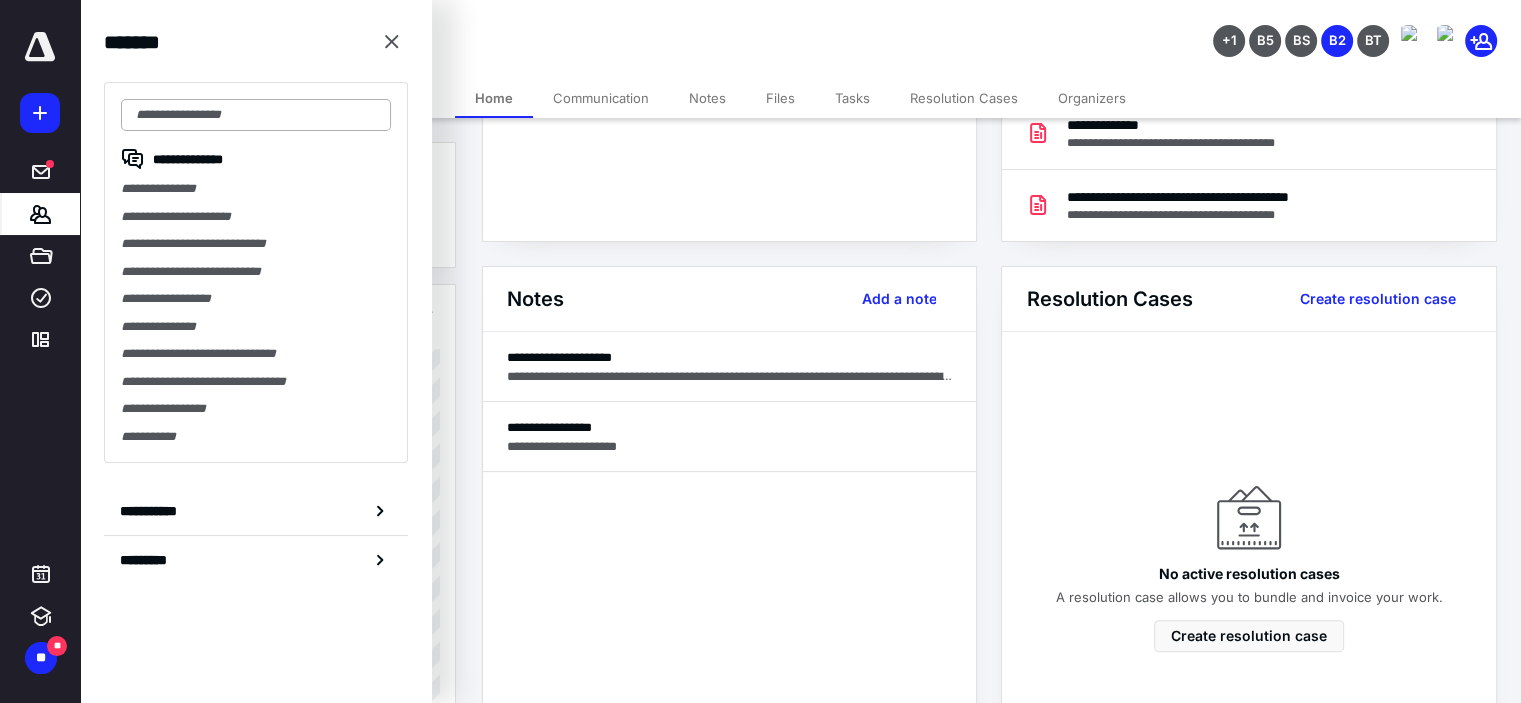 click at bounding box center [256, 115] 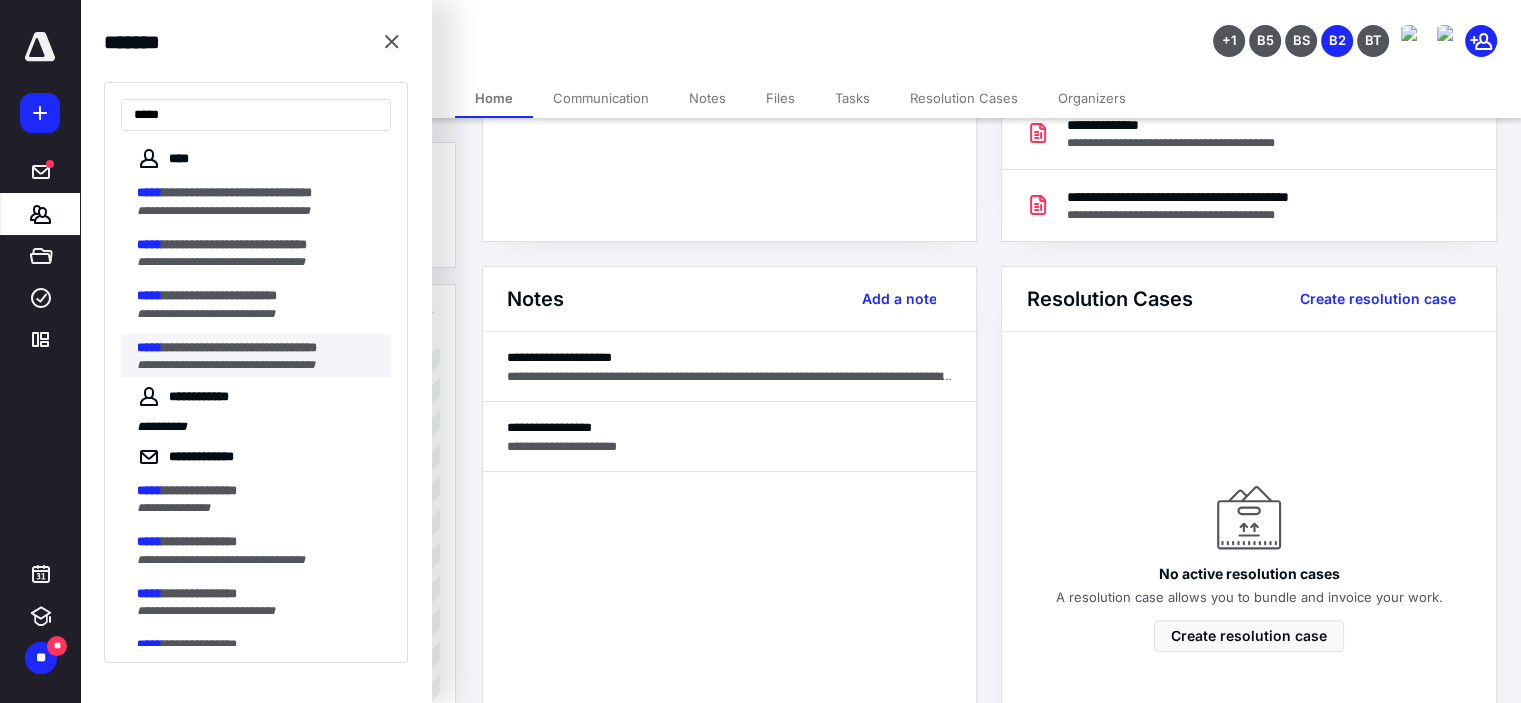 type on "*****" 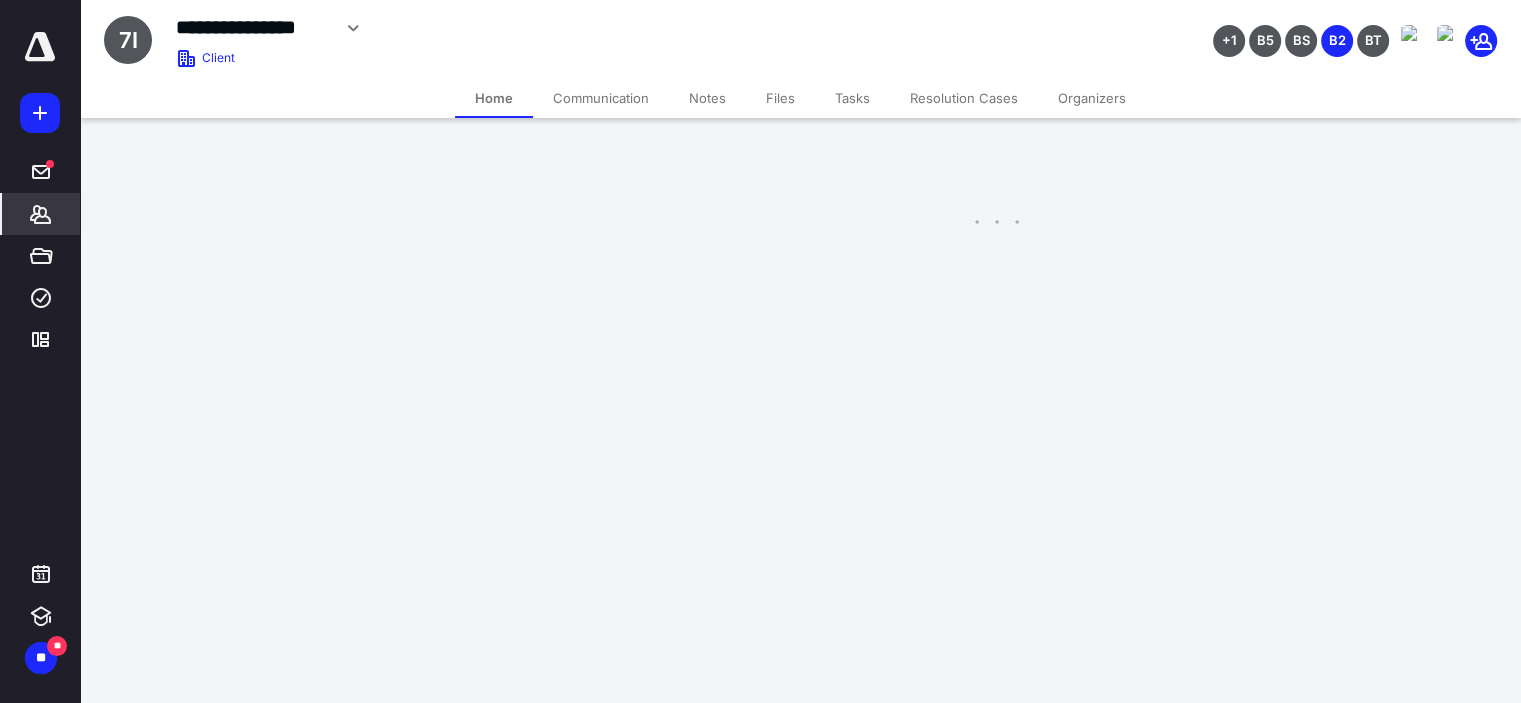 scroll, scrollTop: 0, scrollLeft: 0, axis: both 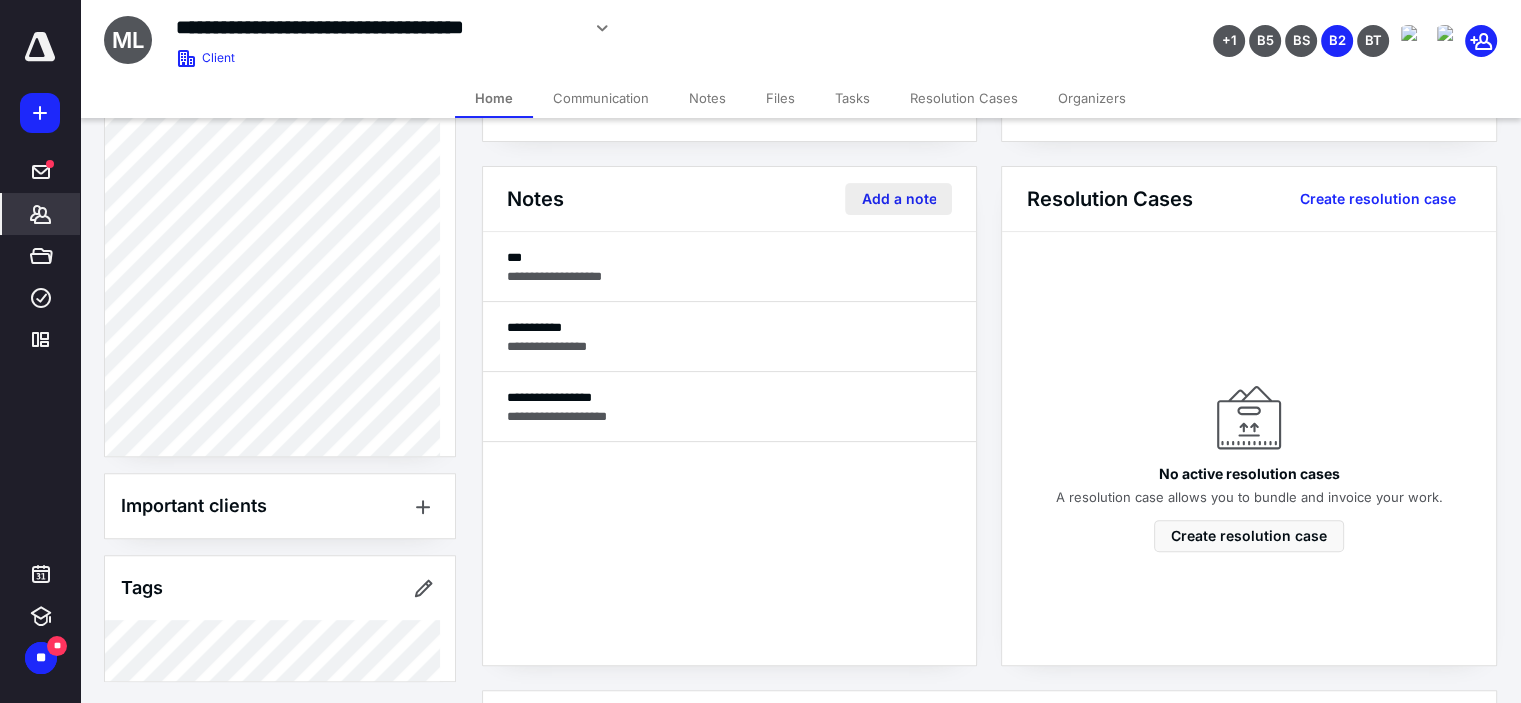 click on "Add a note" at bounding box center (898, 199) 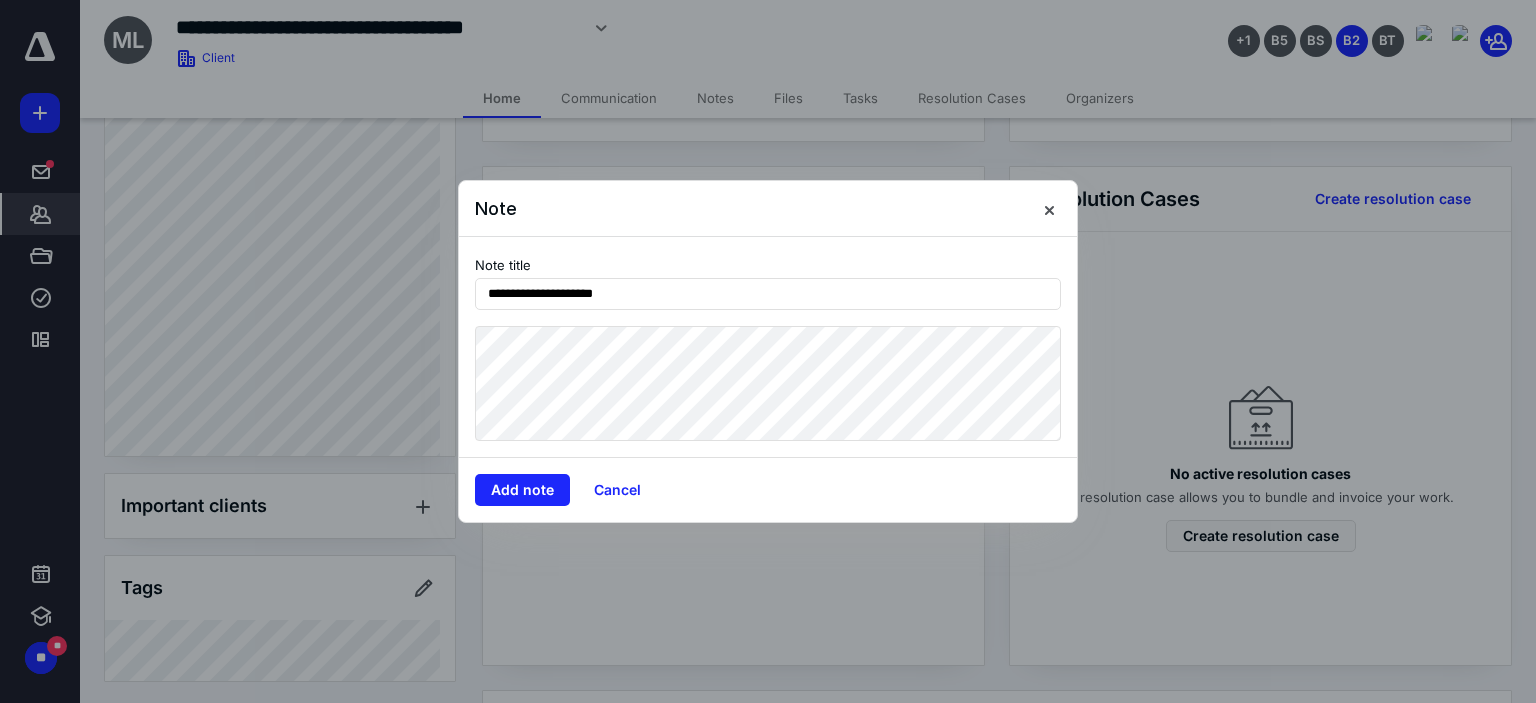 type on "**********" 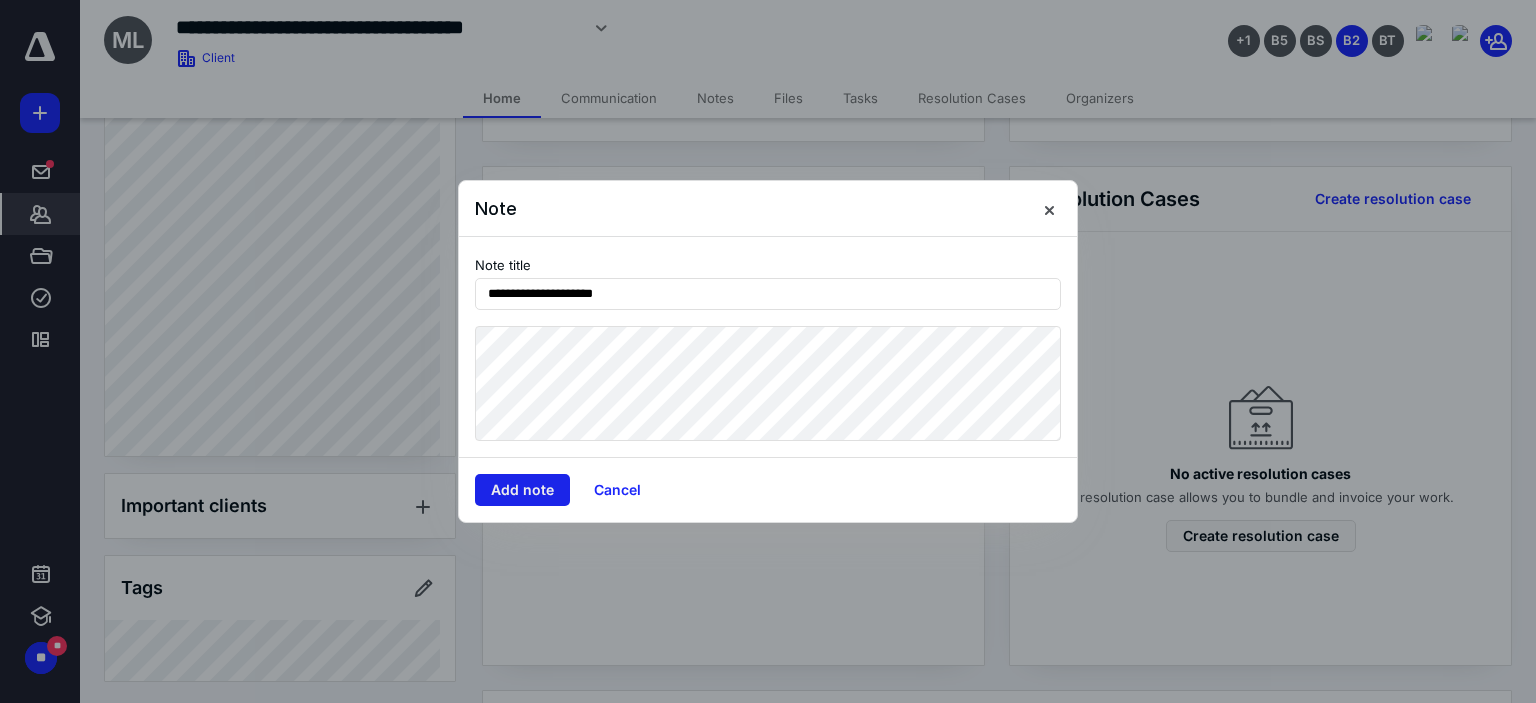 click on "Add note" at bounding box center (522, 490) 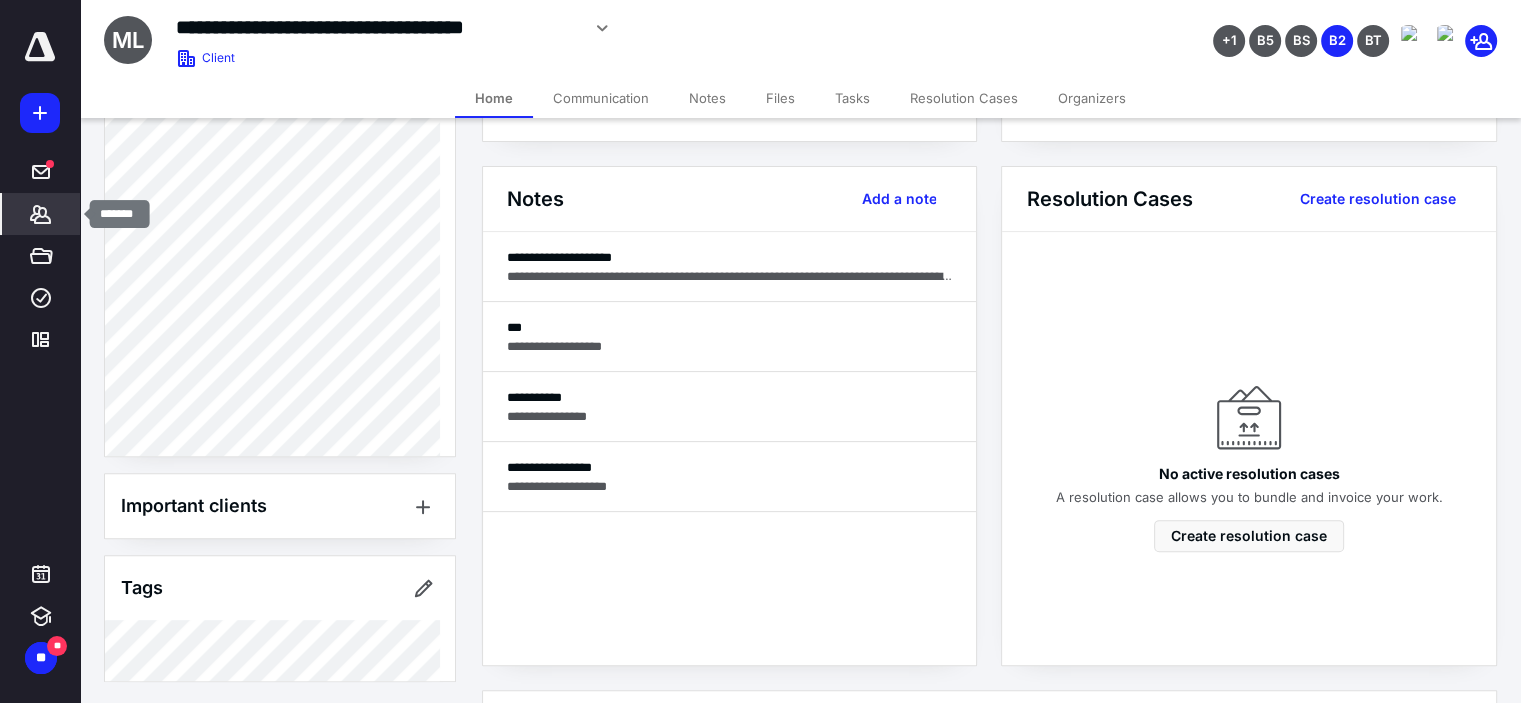 click on "*******" at bounding box center [41, 214] 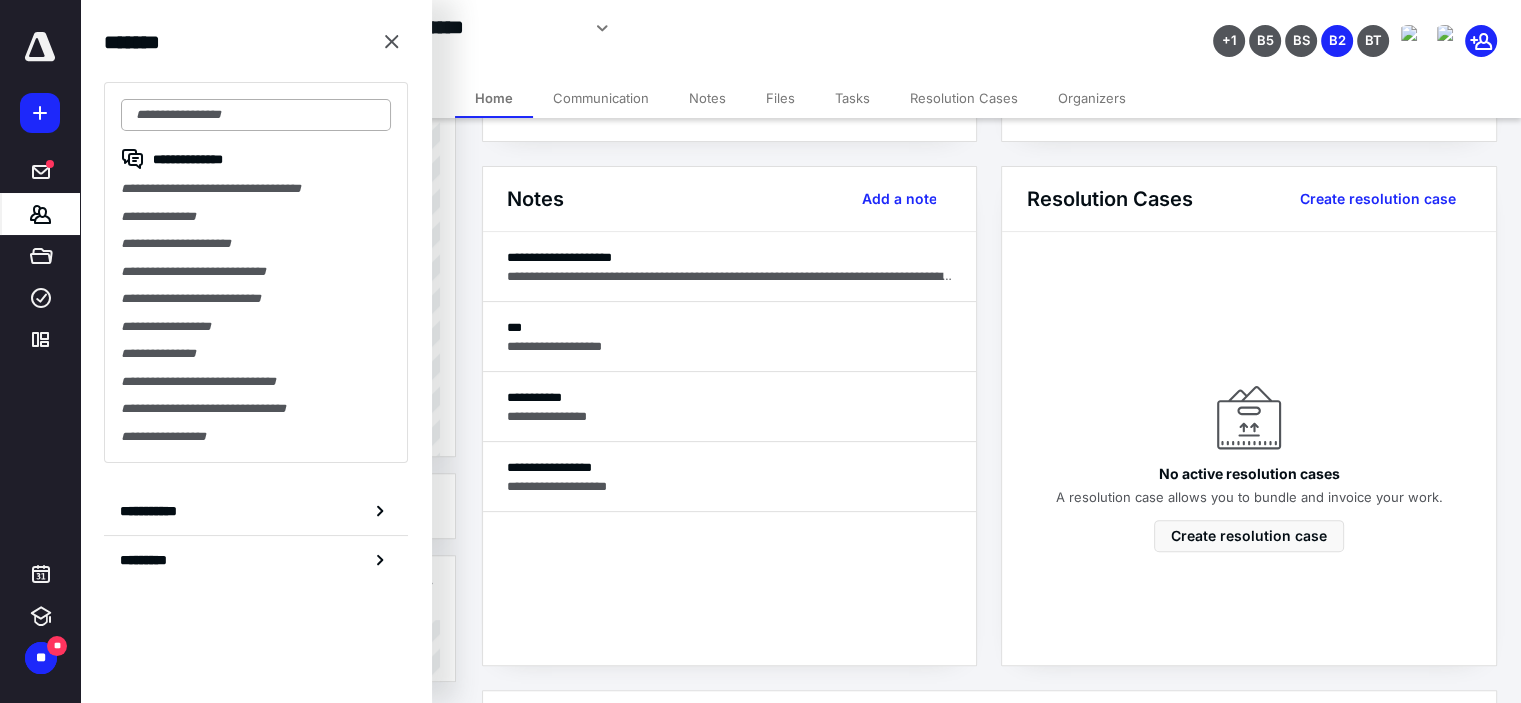 click at bounding box center (256, 115) 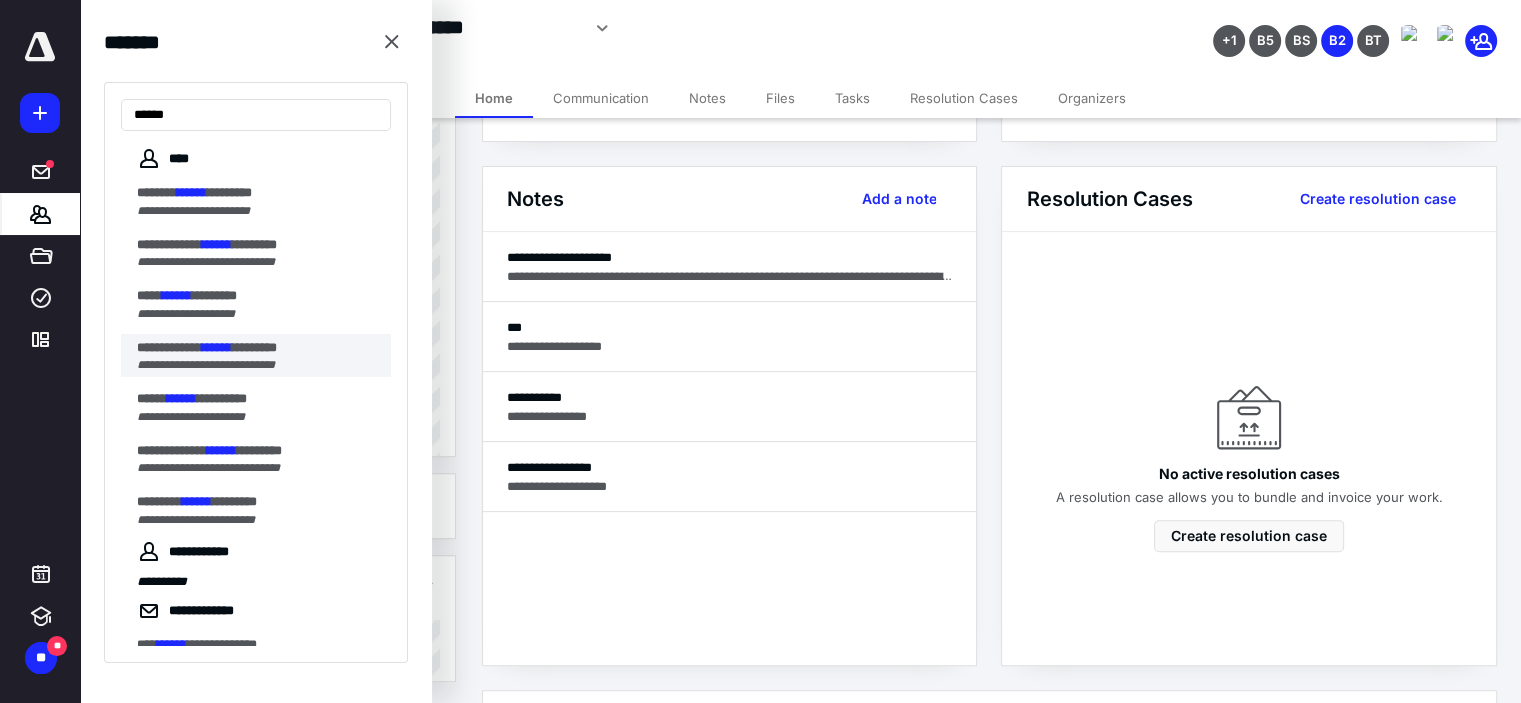 type on "******" 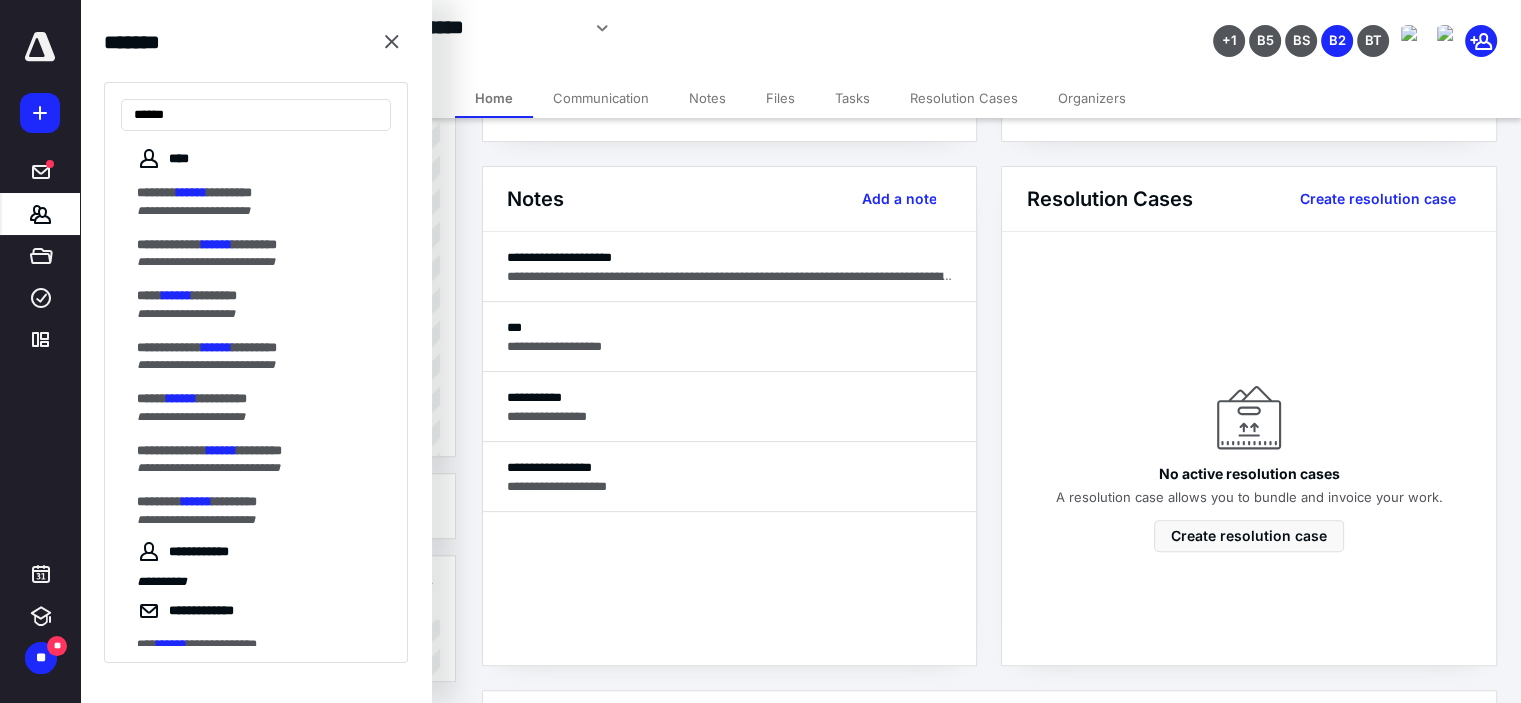 click on "**********" at bounding box center (206, 365) 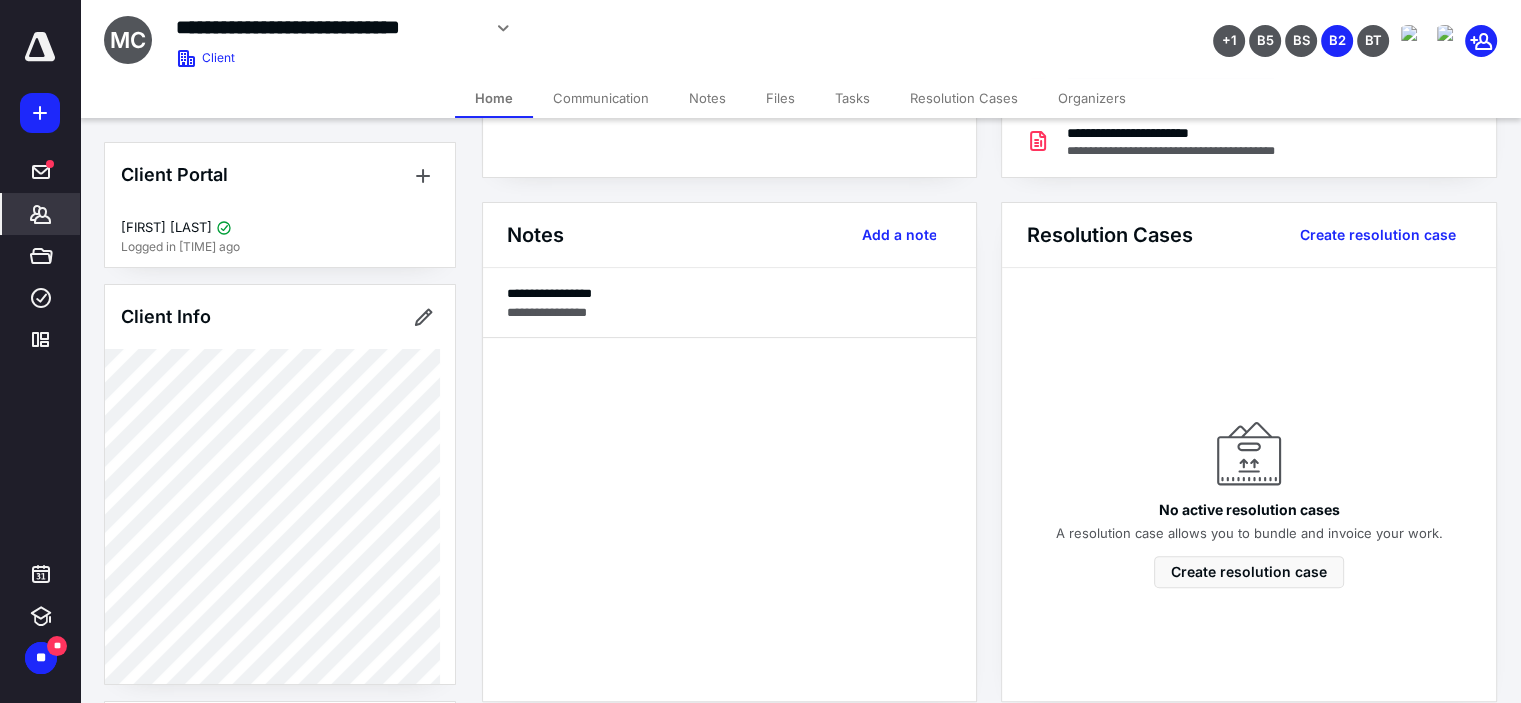 scroll, scrollTop: 445, scrollLeft: 0, axis: vertical 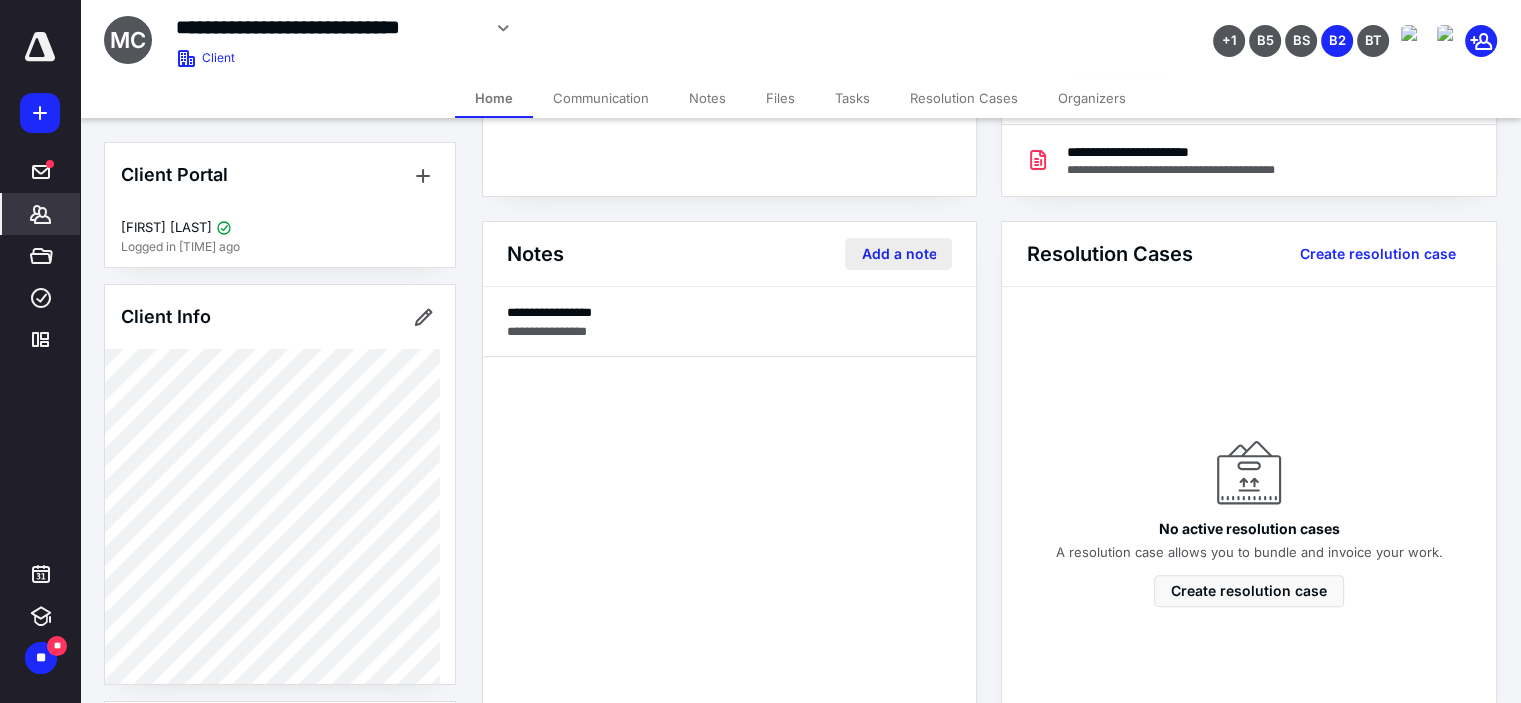 click on "Add a note" at bounding box center [898, 254] 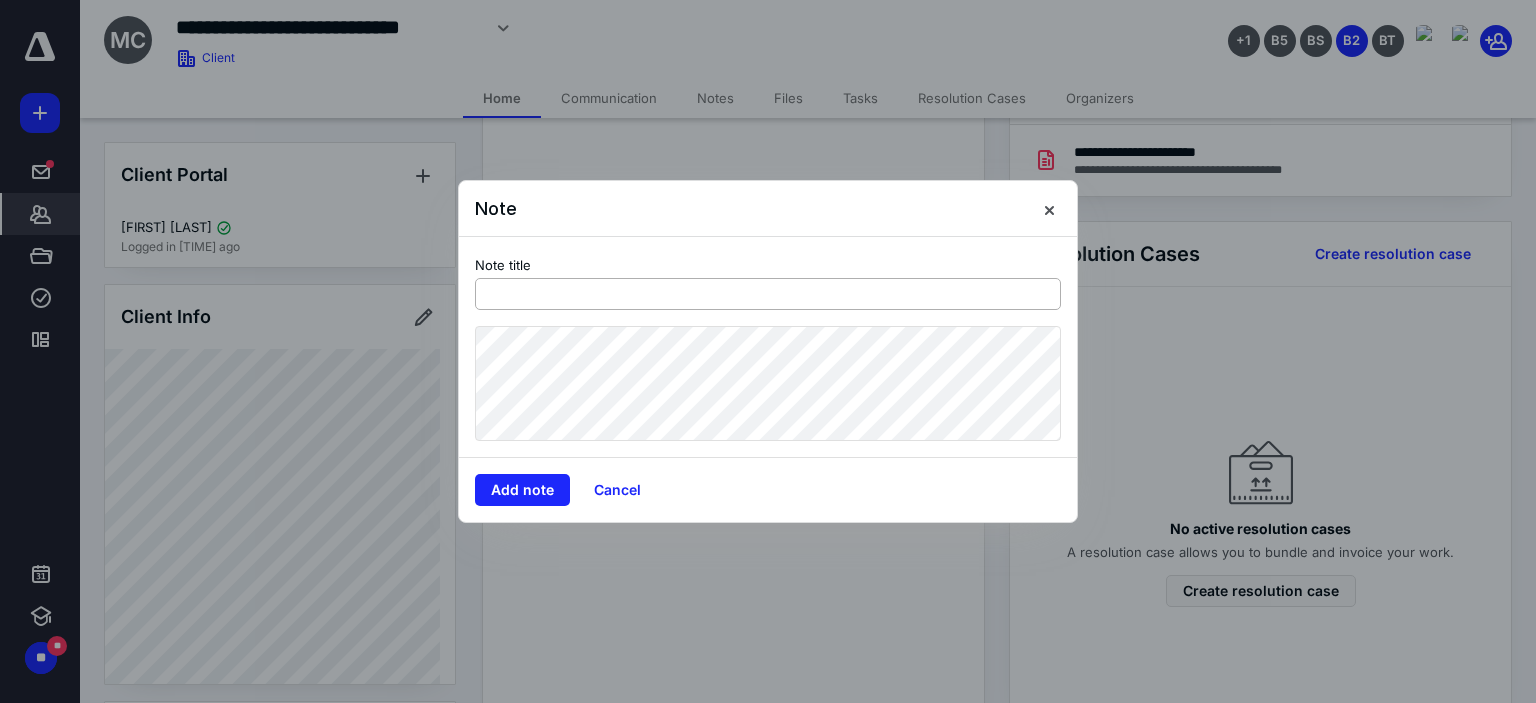 click at bounding box center (768, 294) 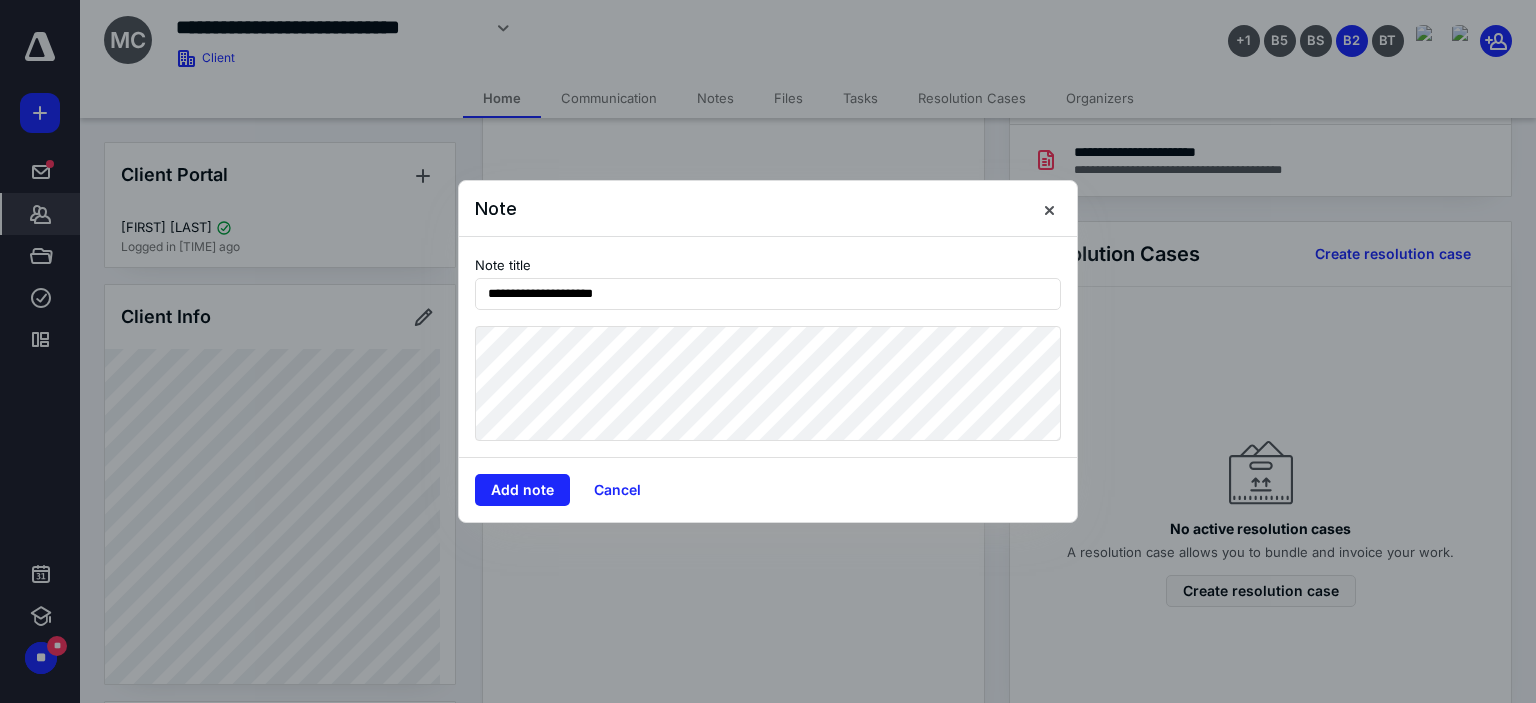 type on "**********" 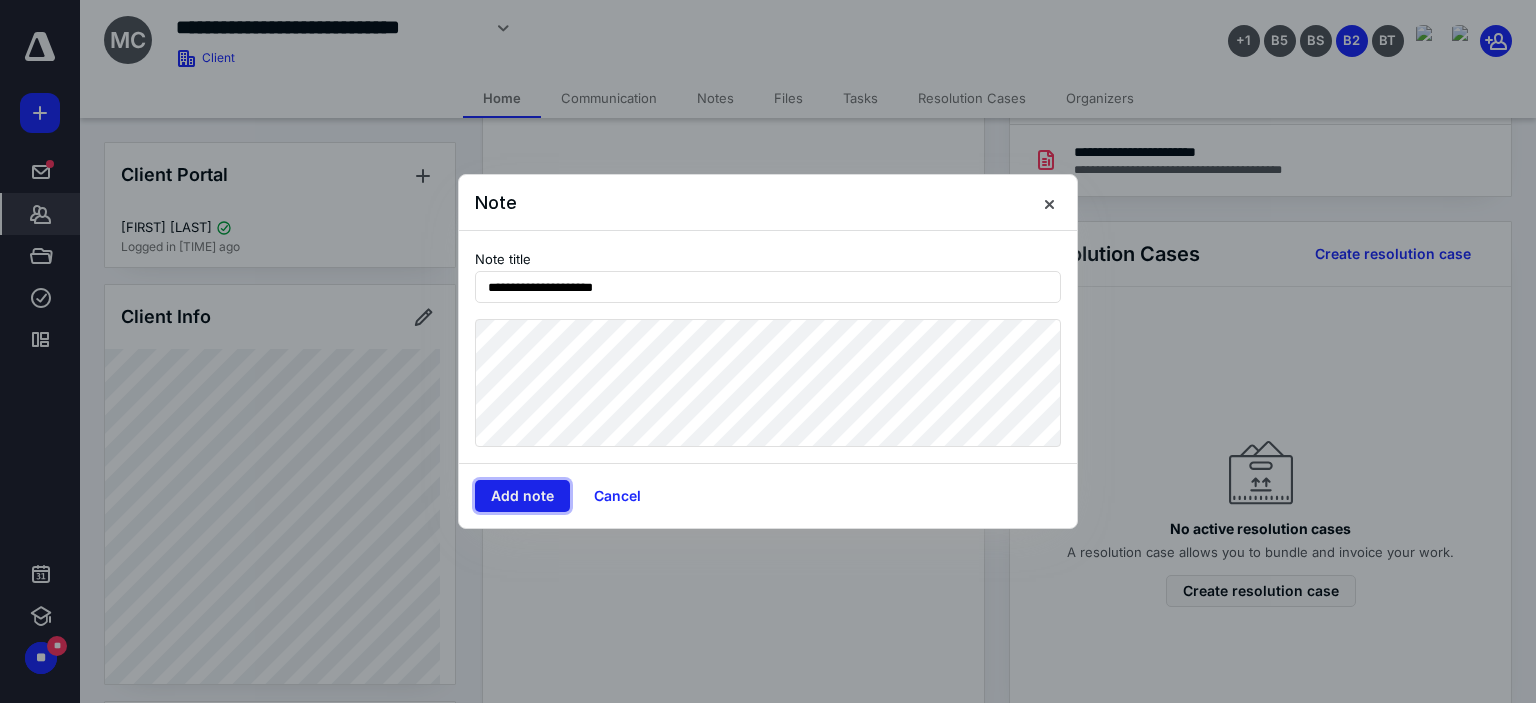 click on "Add note" at bounding box center (522, 496) 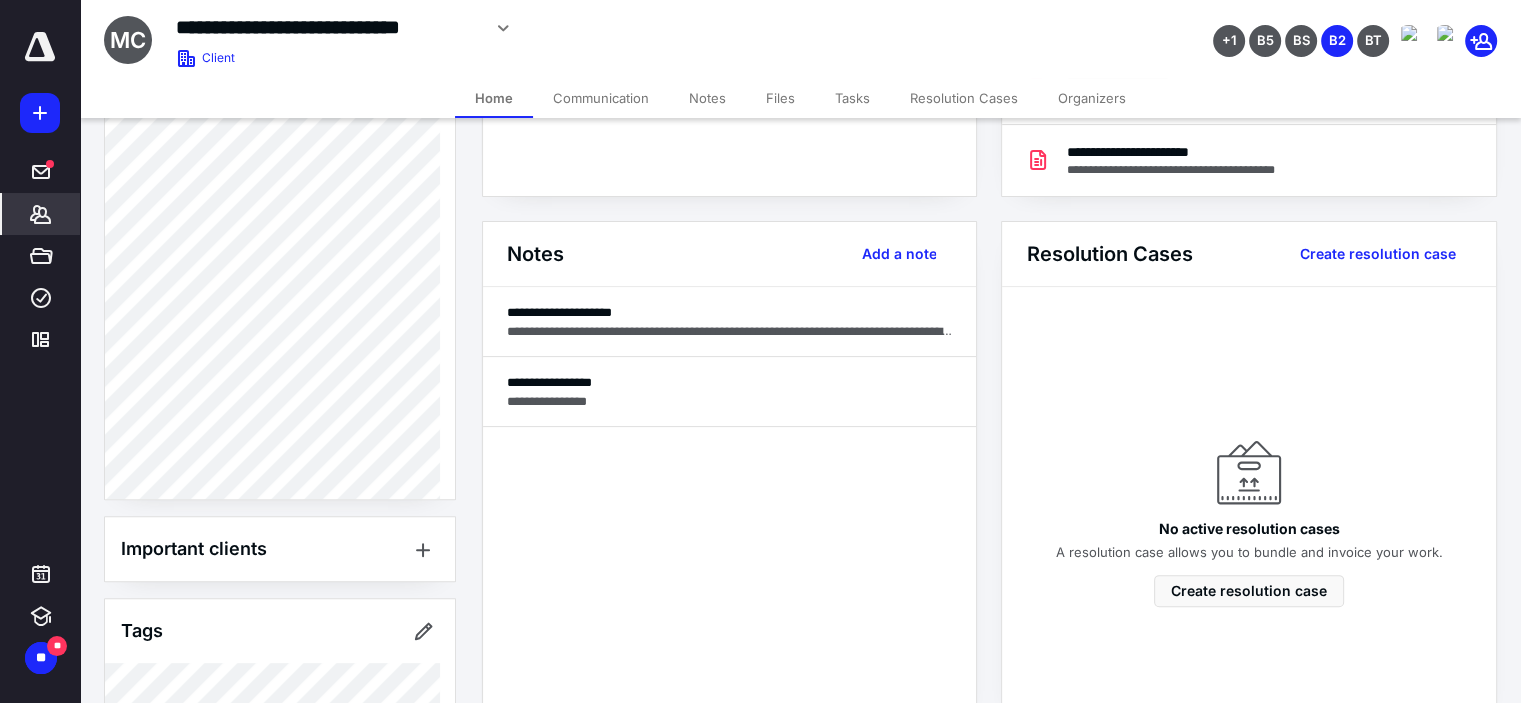 scroll, scrollTop: 903, scrollLeft: 0, axis: vertical 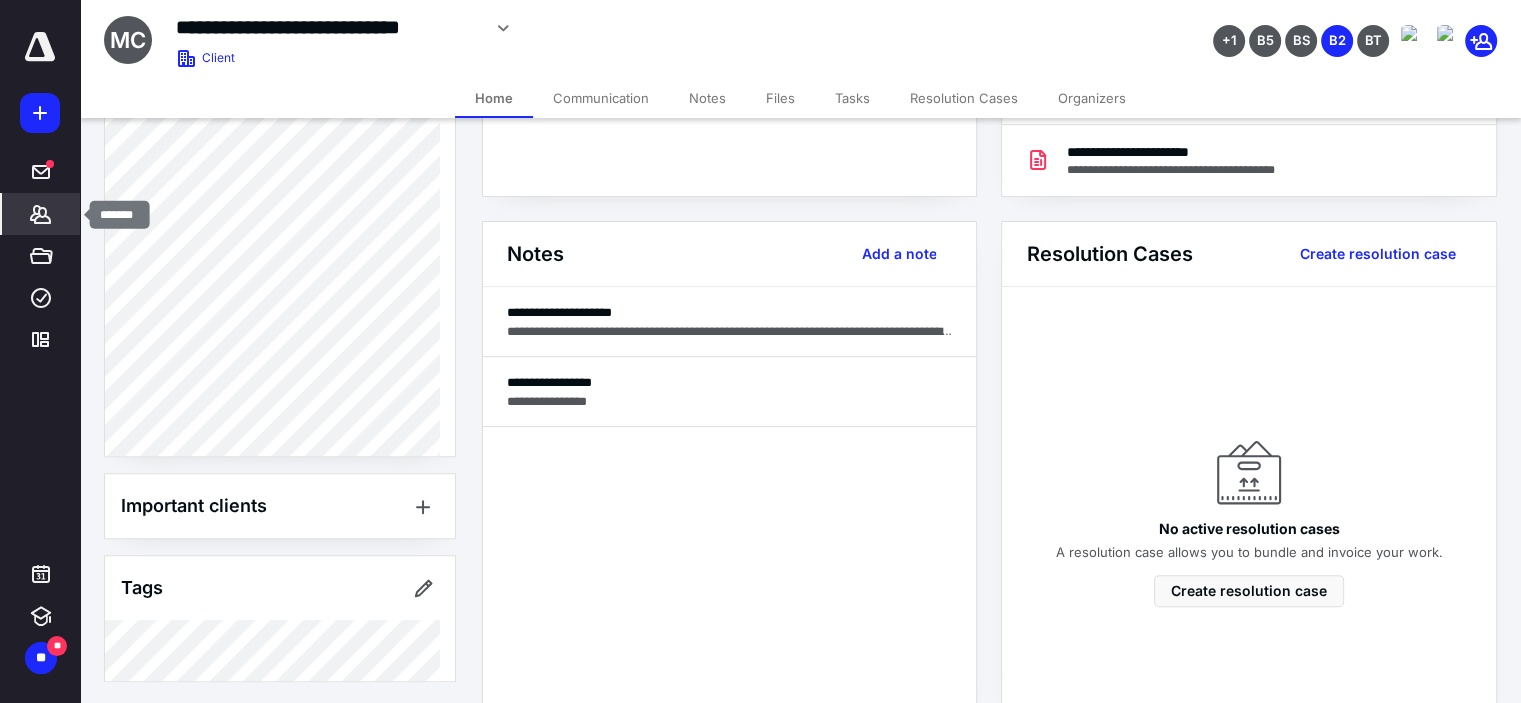 click 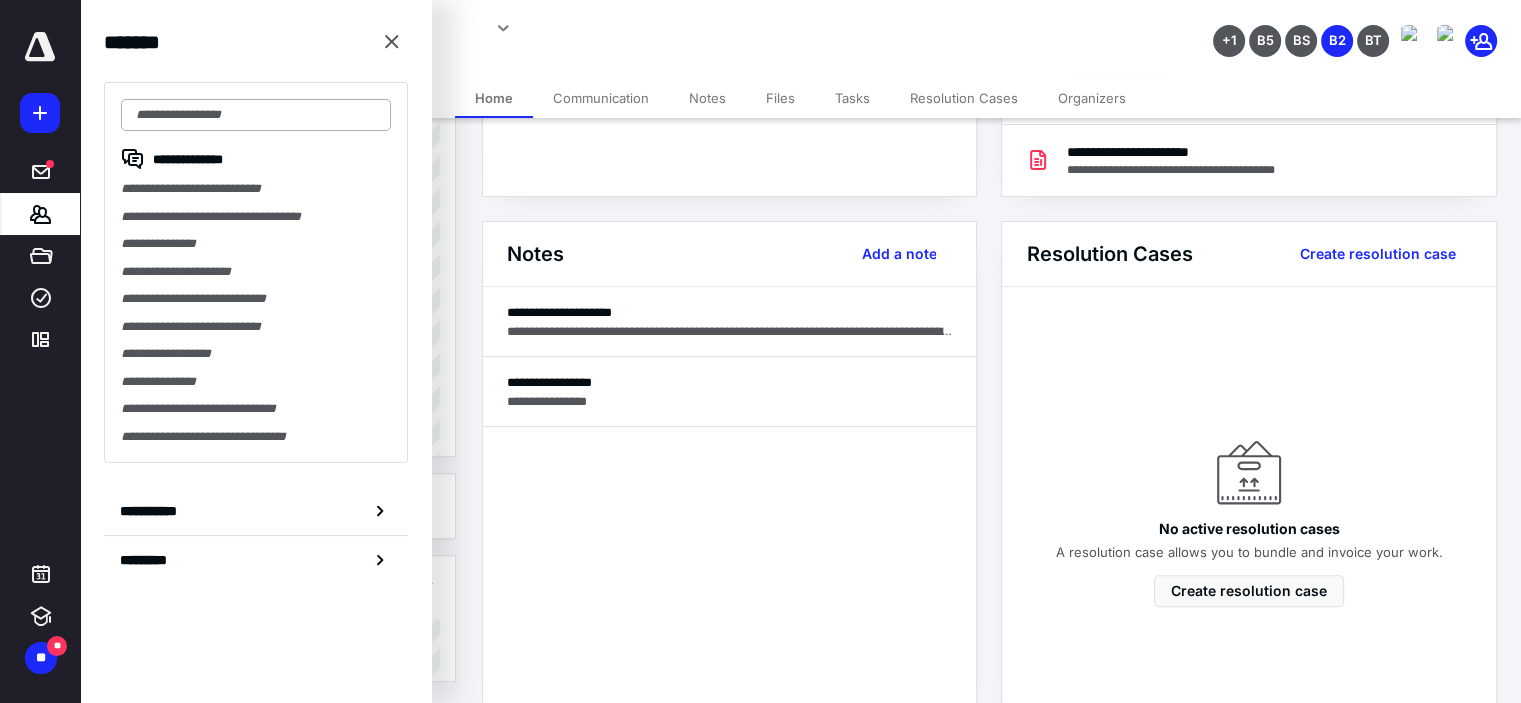 click at bounding box center [256, 115] 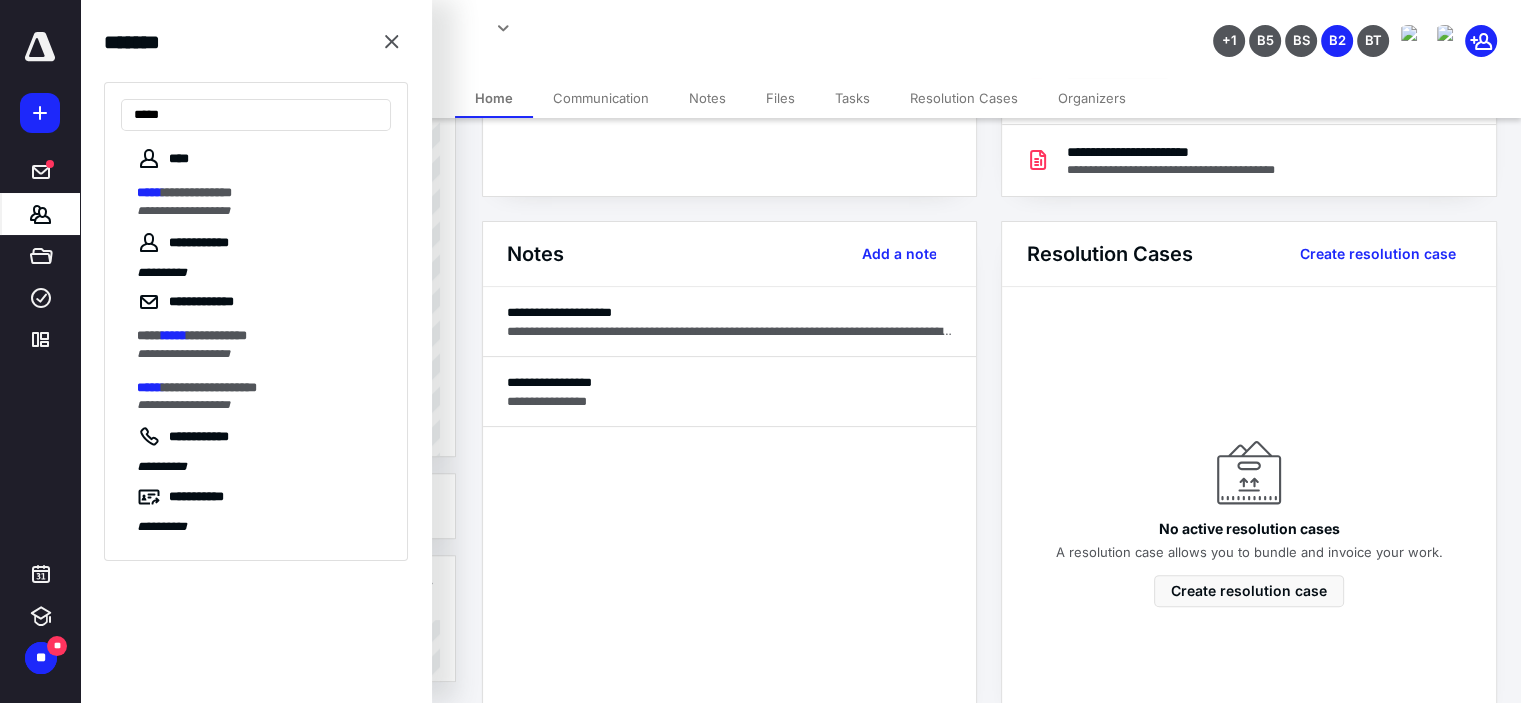 type on "*****" 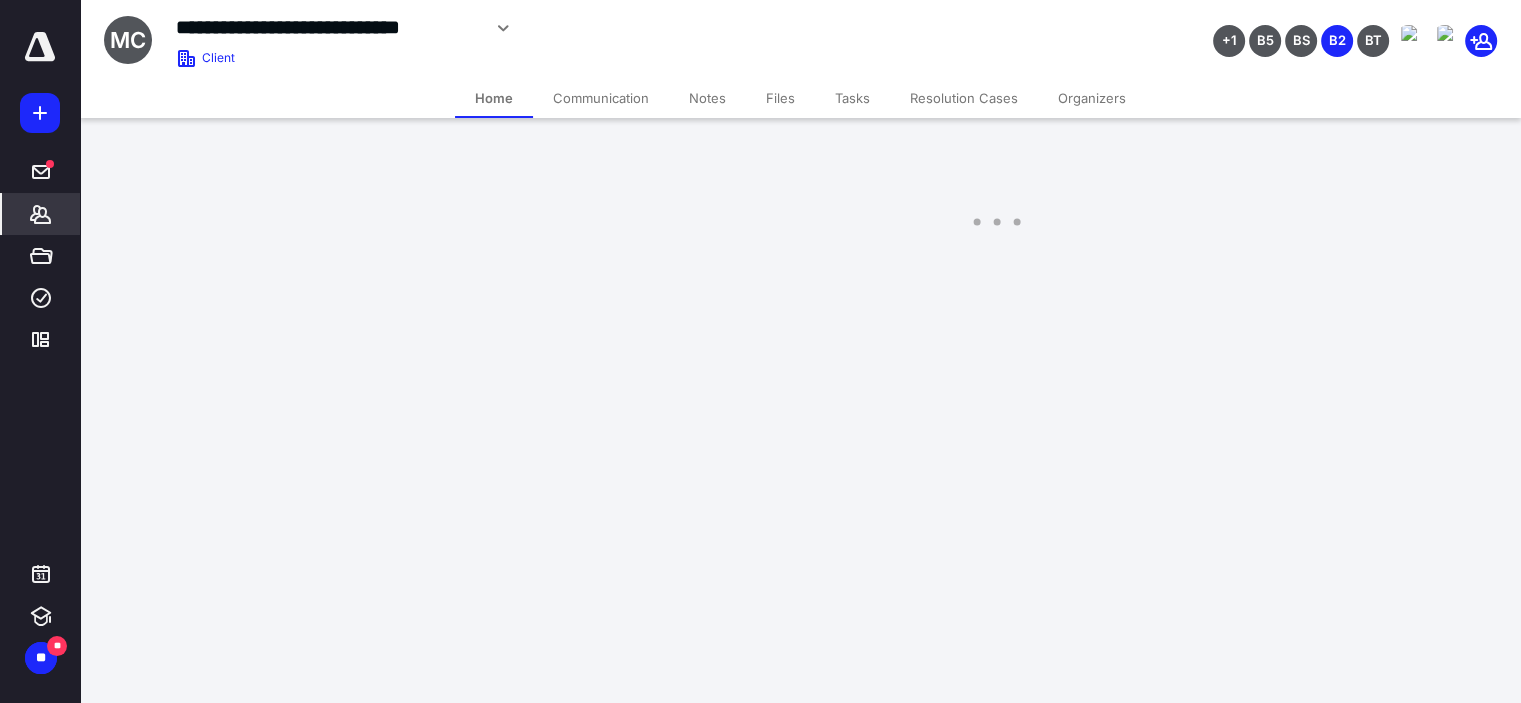 scroll, scrollTop: 0, scrollLeft: 0, axis: both 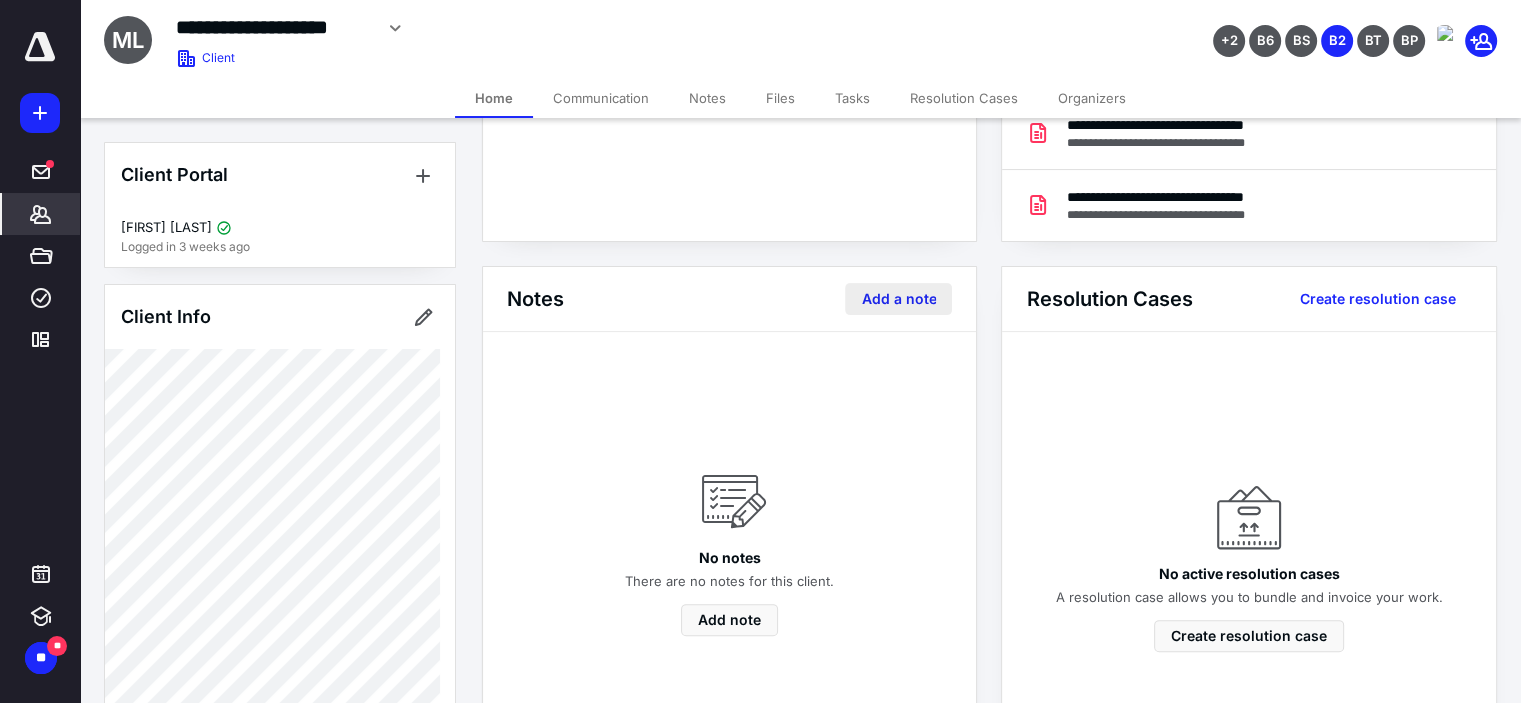 click on "Add a note" at bounding box center [898, 299] 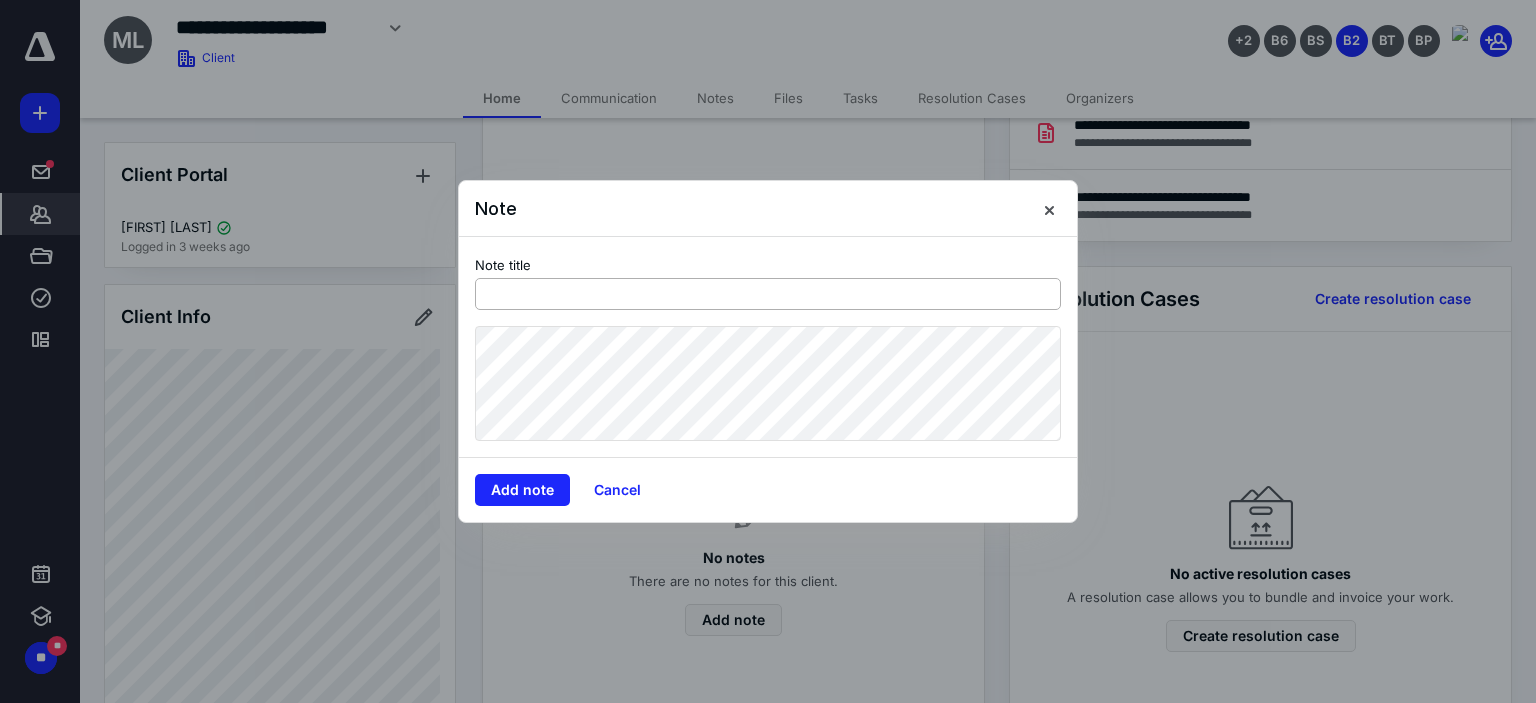 click at bounding box center (768, 294) 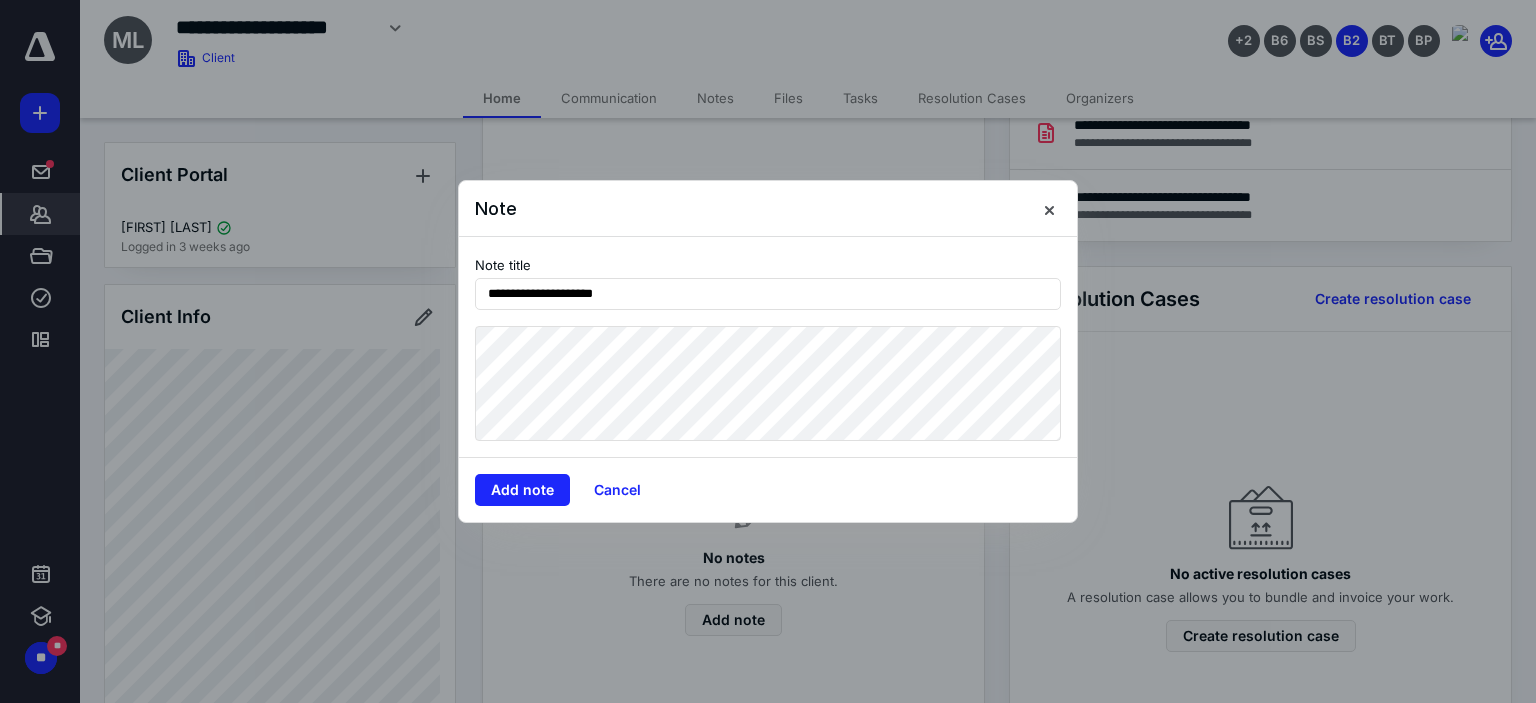 type on "**********" 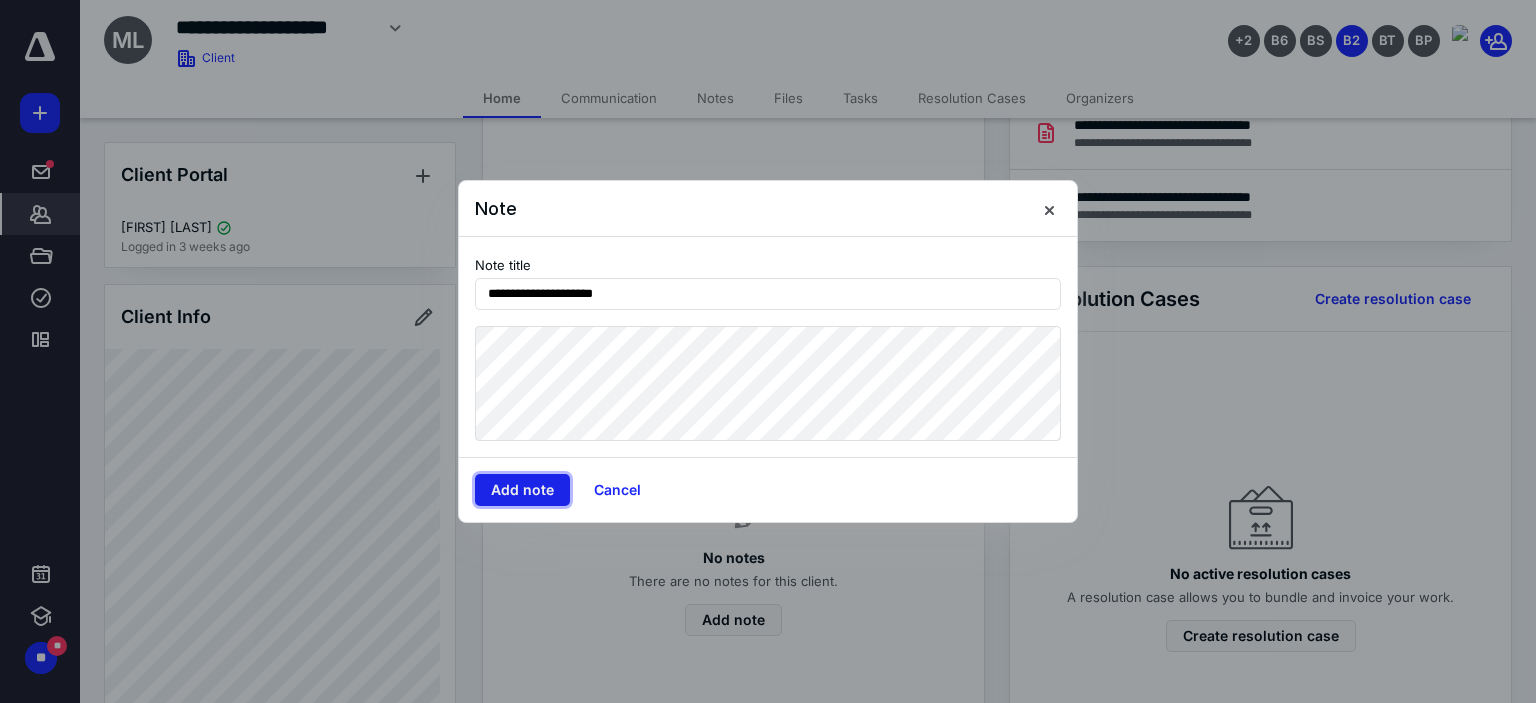 click on "Add note" at bounding box center [522, 490] 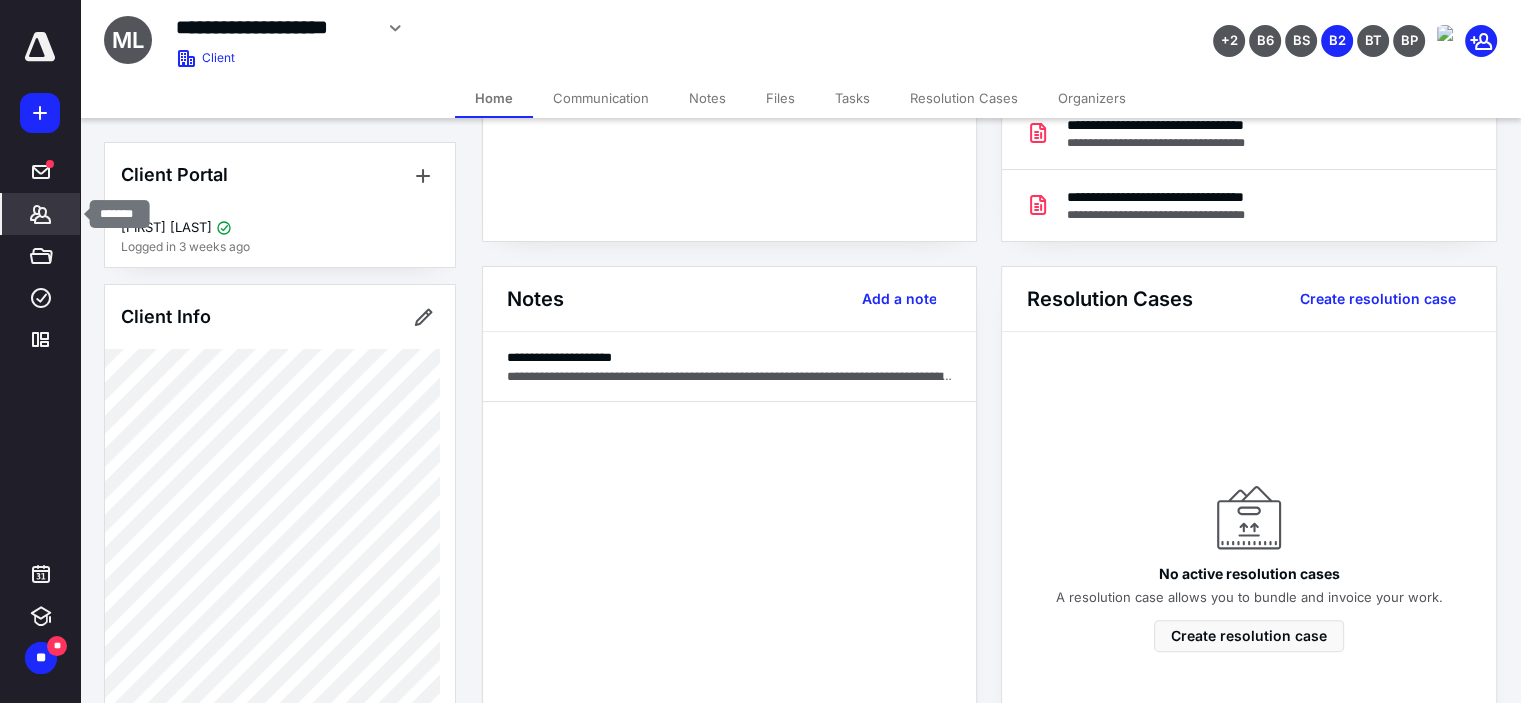 click 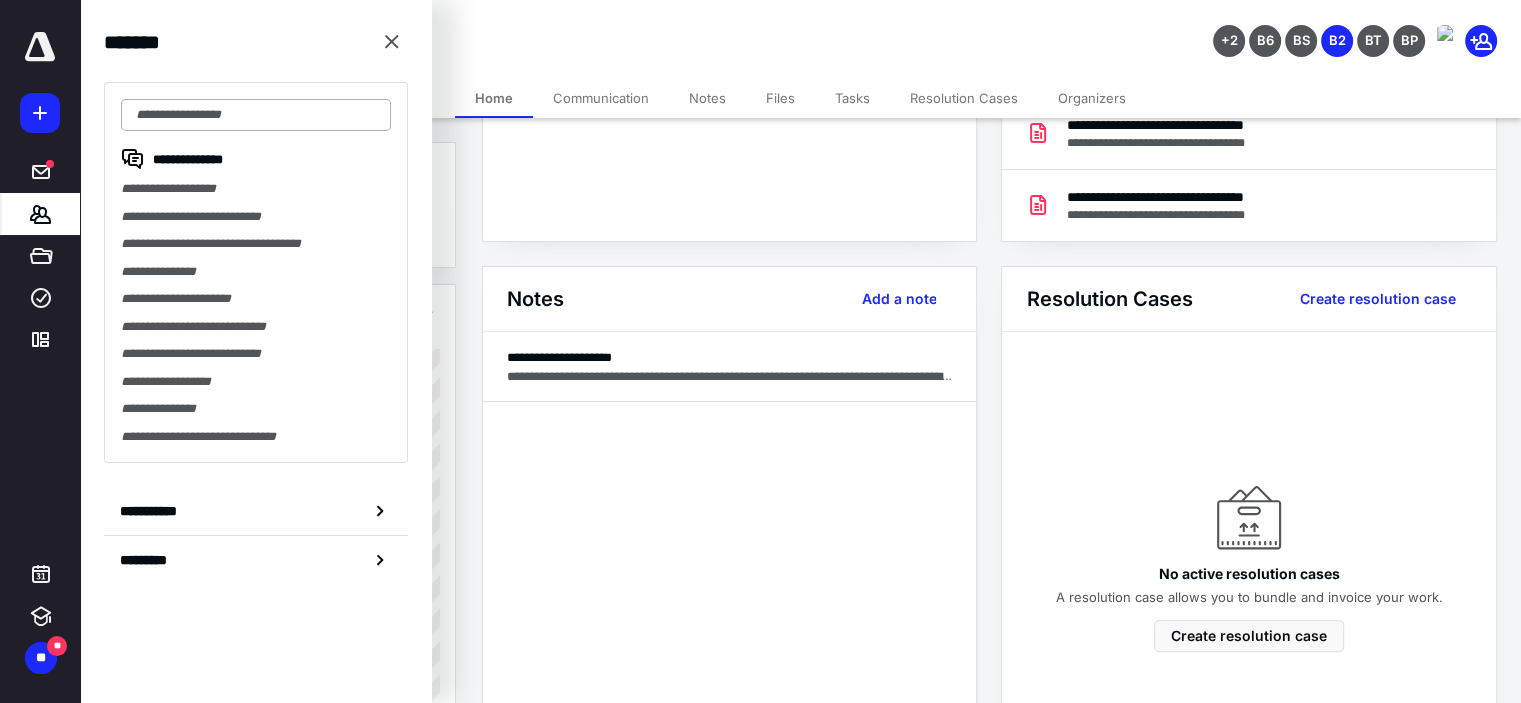 click at bounding box center (256, 115) 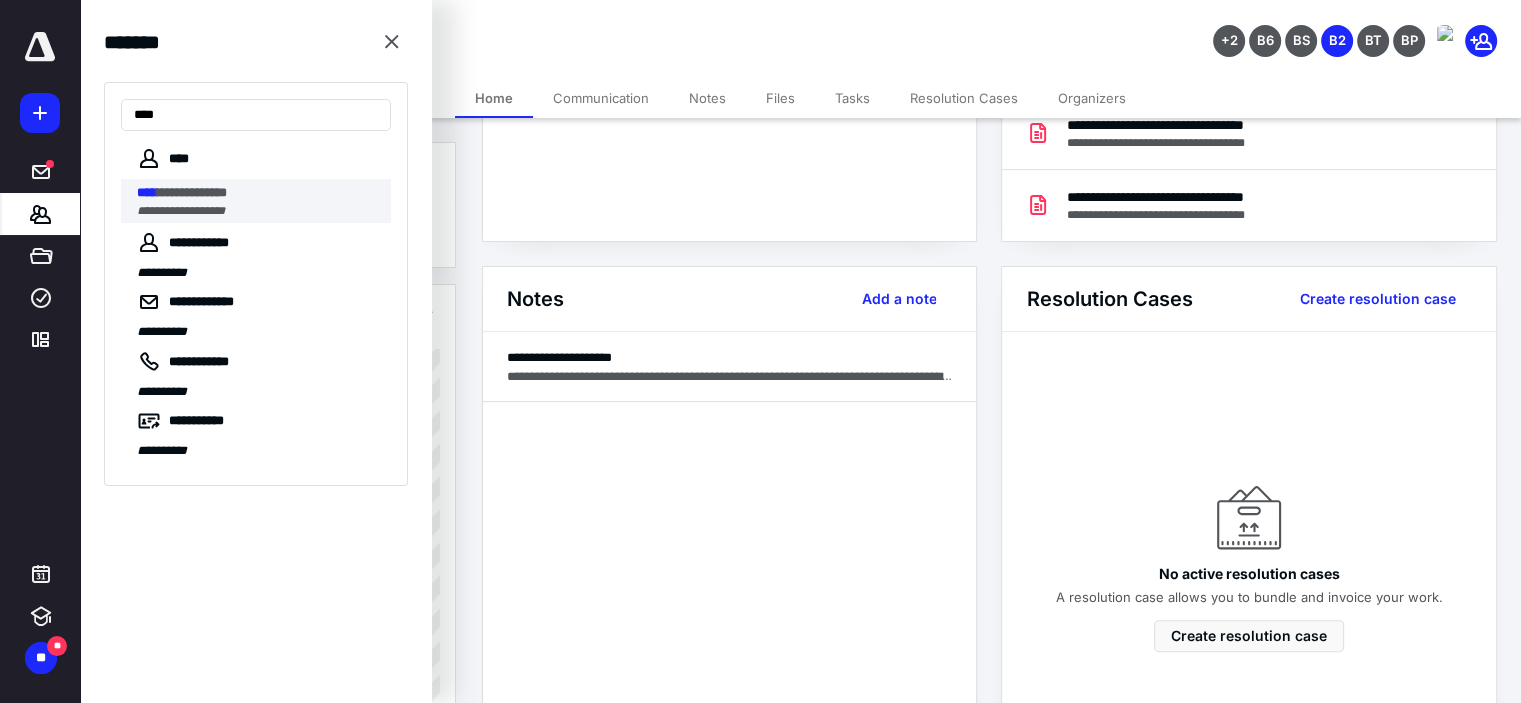 type on "****" 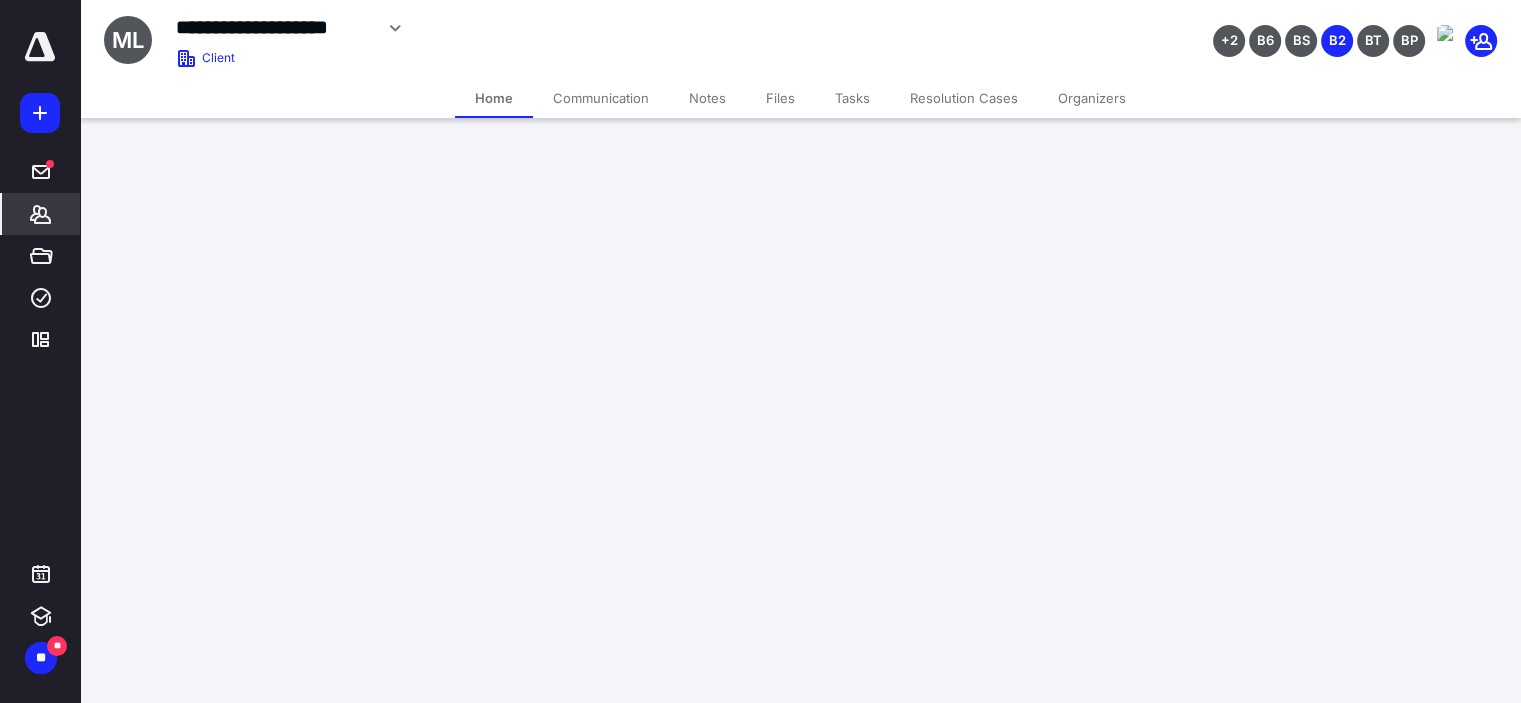 scroll, scrollTop: 0, scrollLeft: 0, axis: both 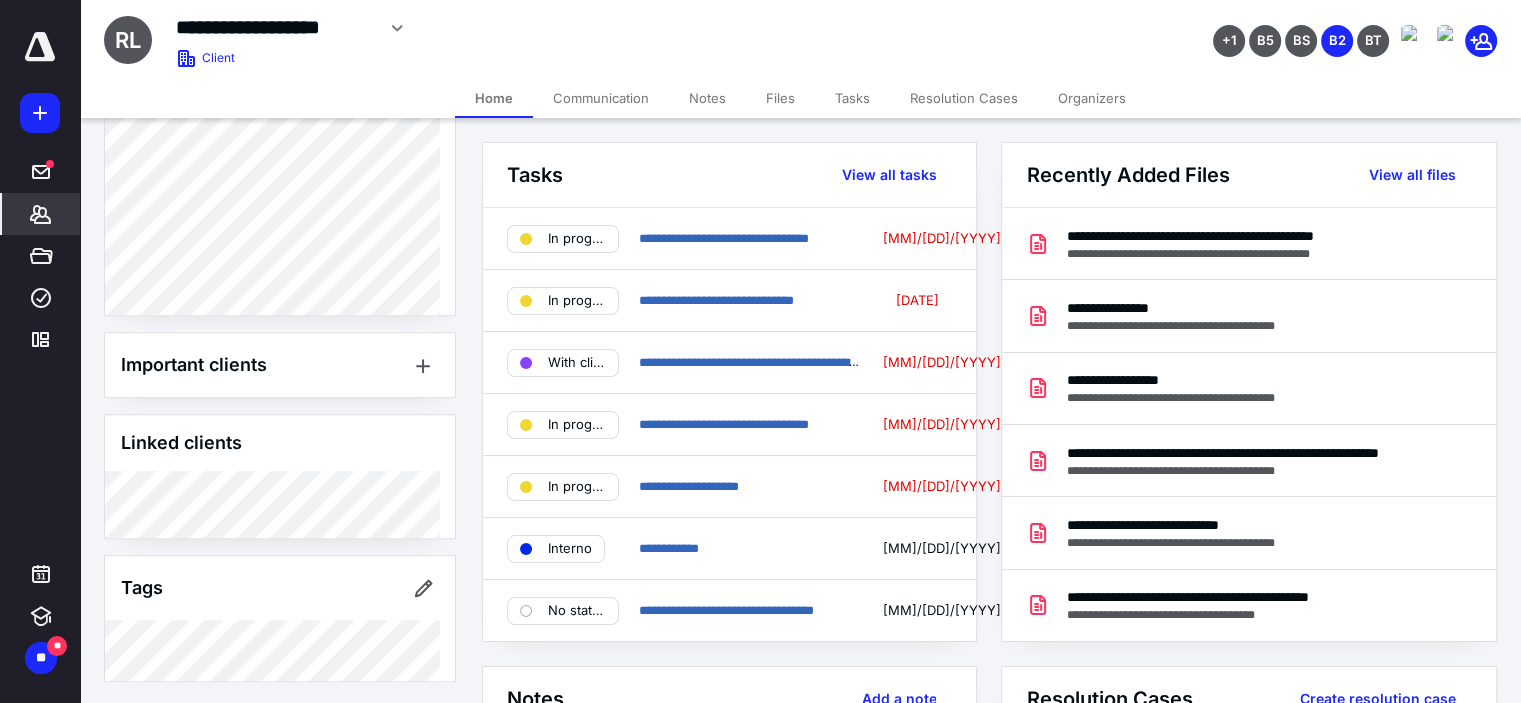 click on "**********" at bounding box center [565, 25] 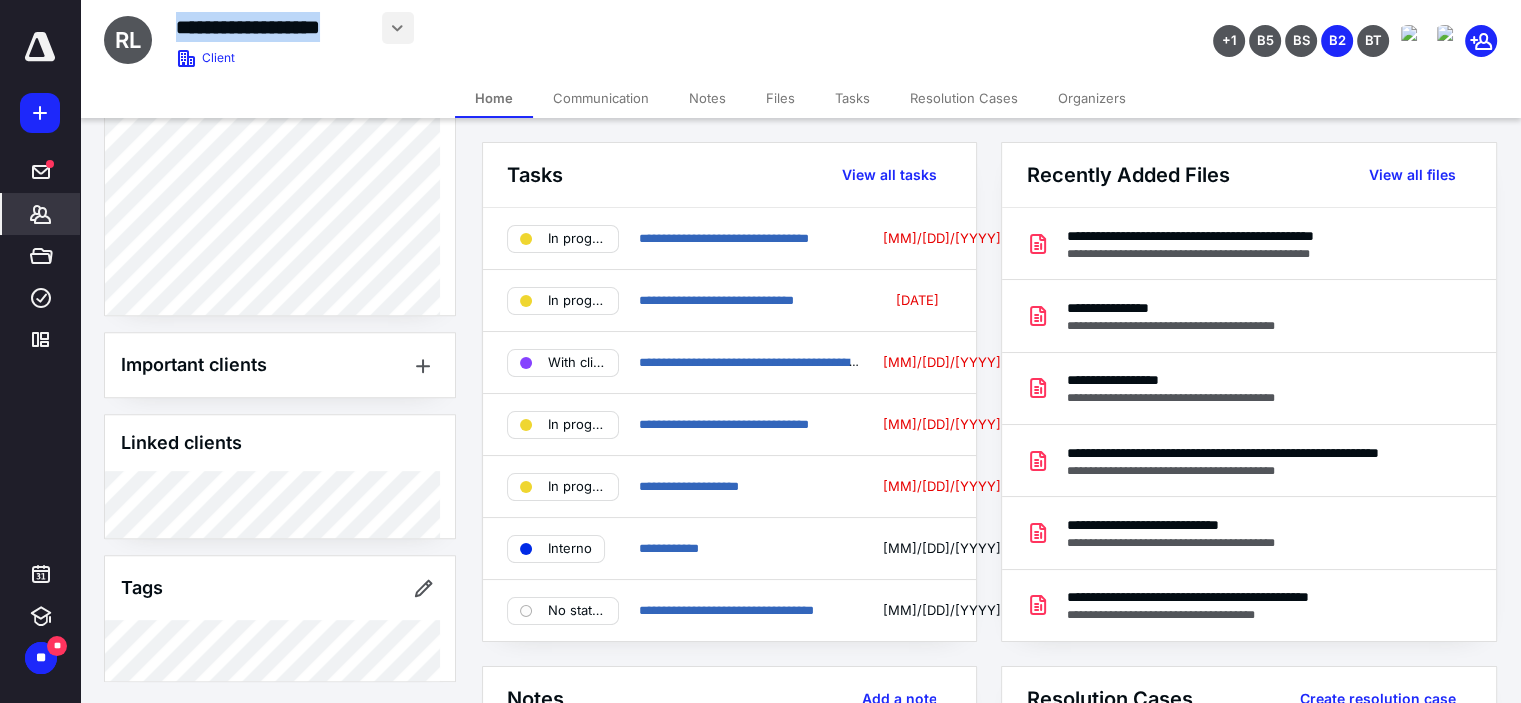 drag, startPoint x: 180, startPoint y: 25, endPoint x: 382, endPoint y: 32, distance: 202.12125 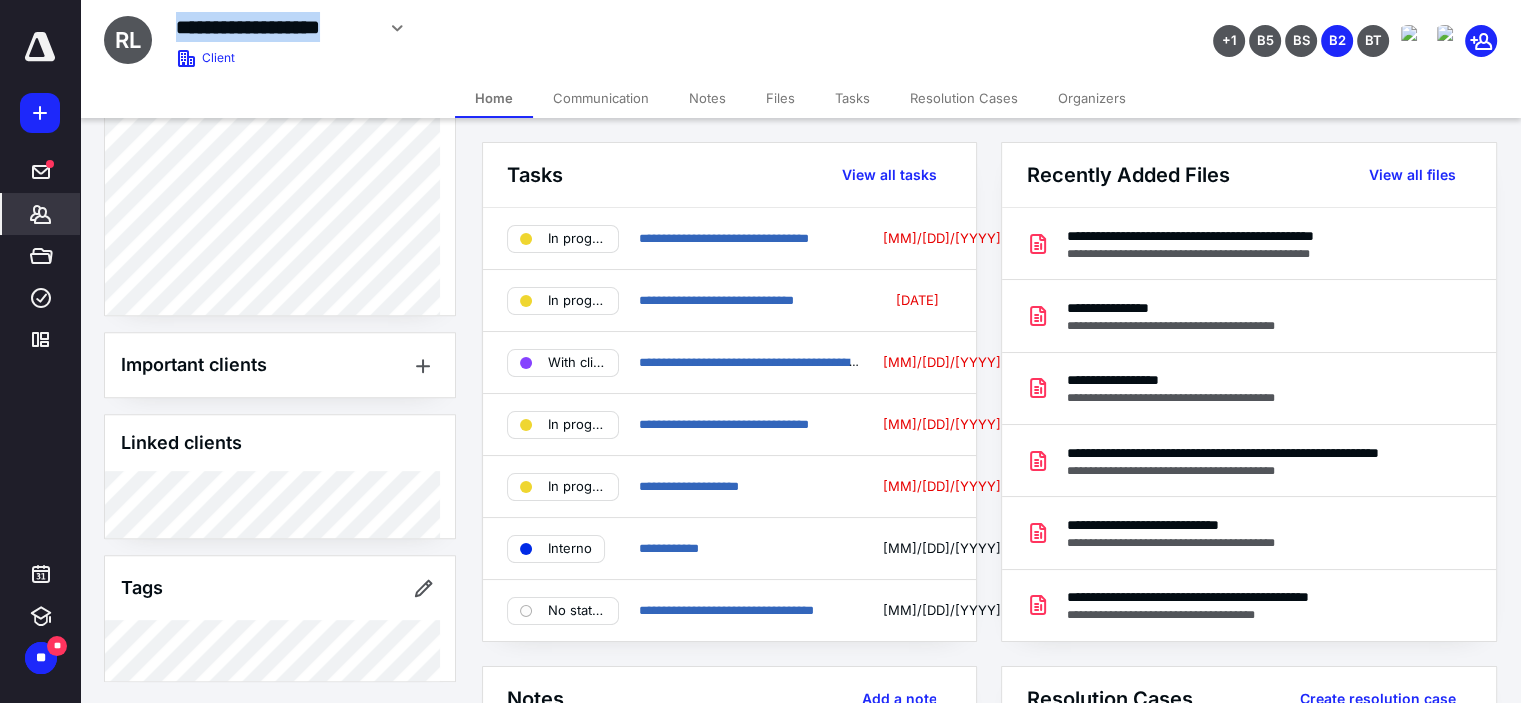 copy on "**********" 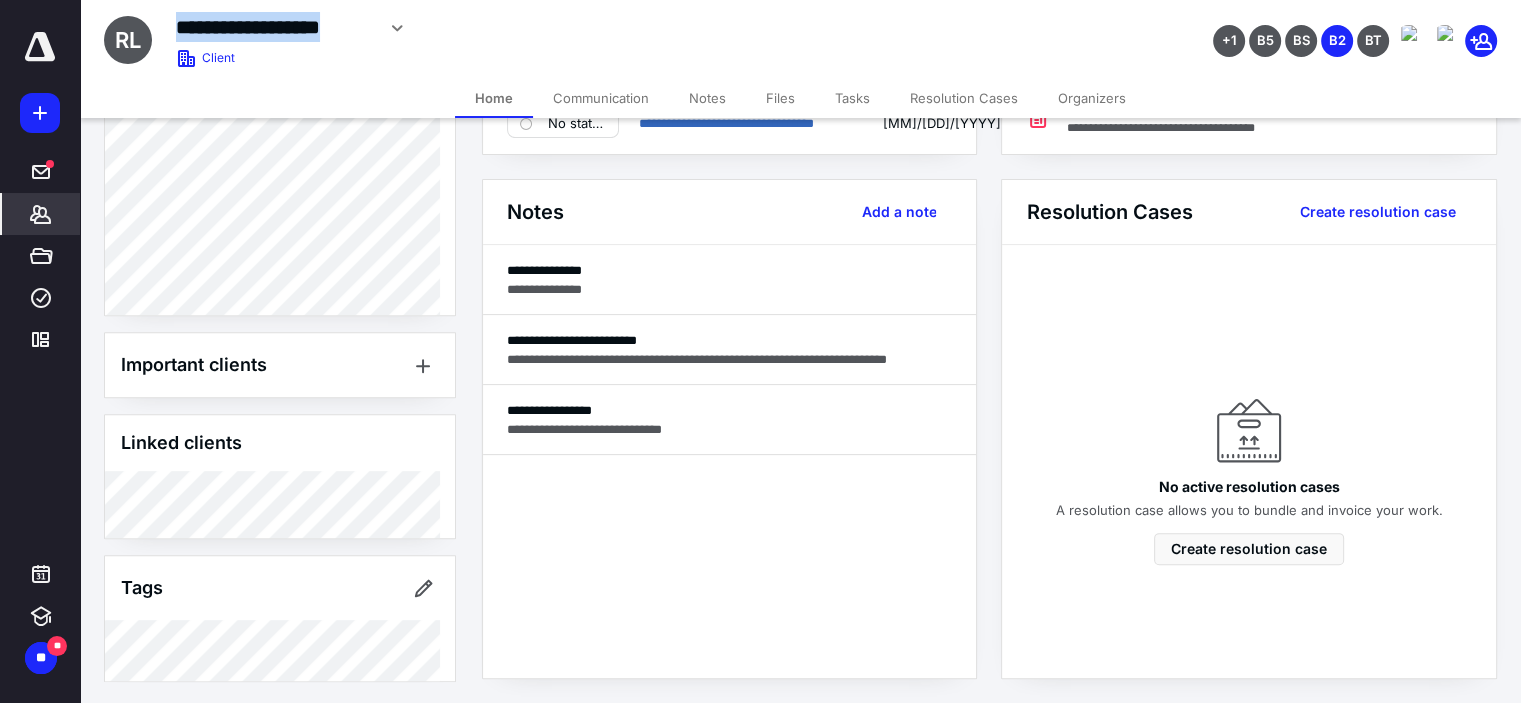 scroll, scrollTop: 500, scrollLeft: 0, axis: vertical 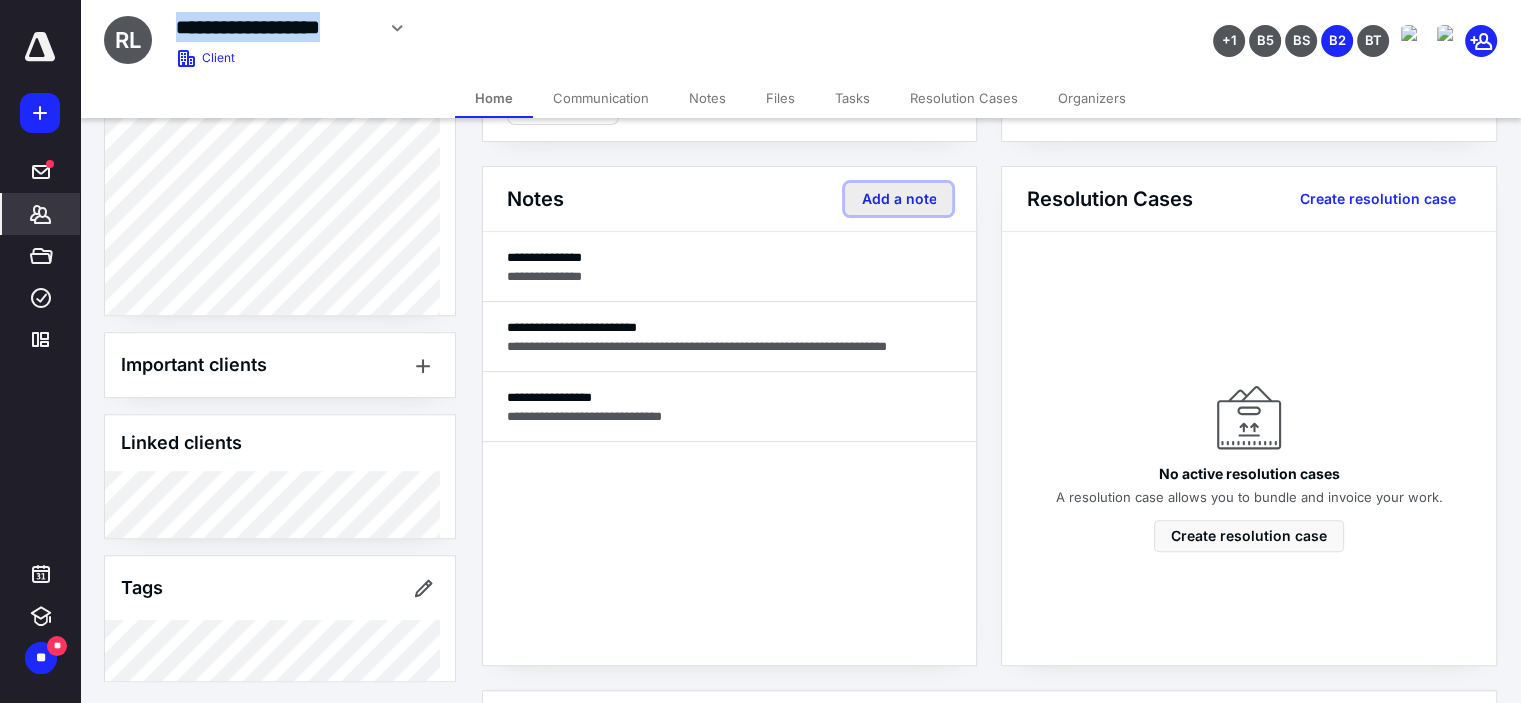 click on "Add a note" at bounding box center (898, 199) 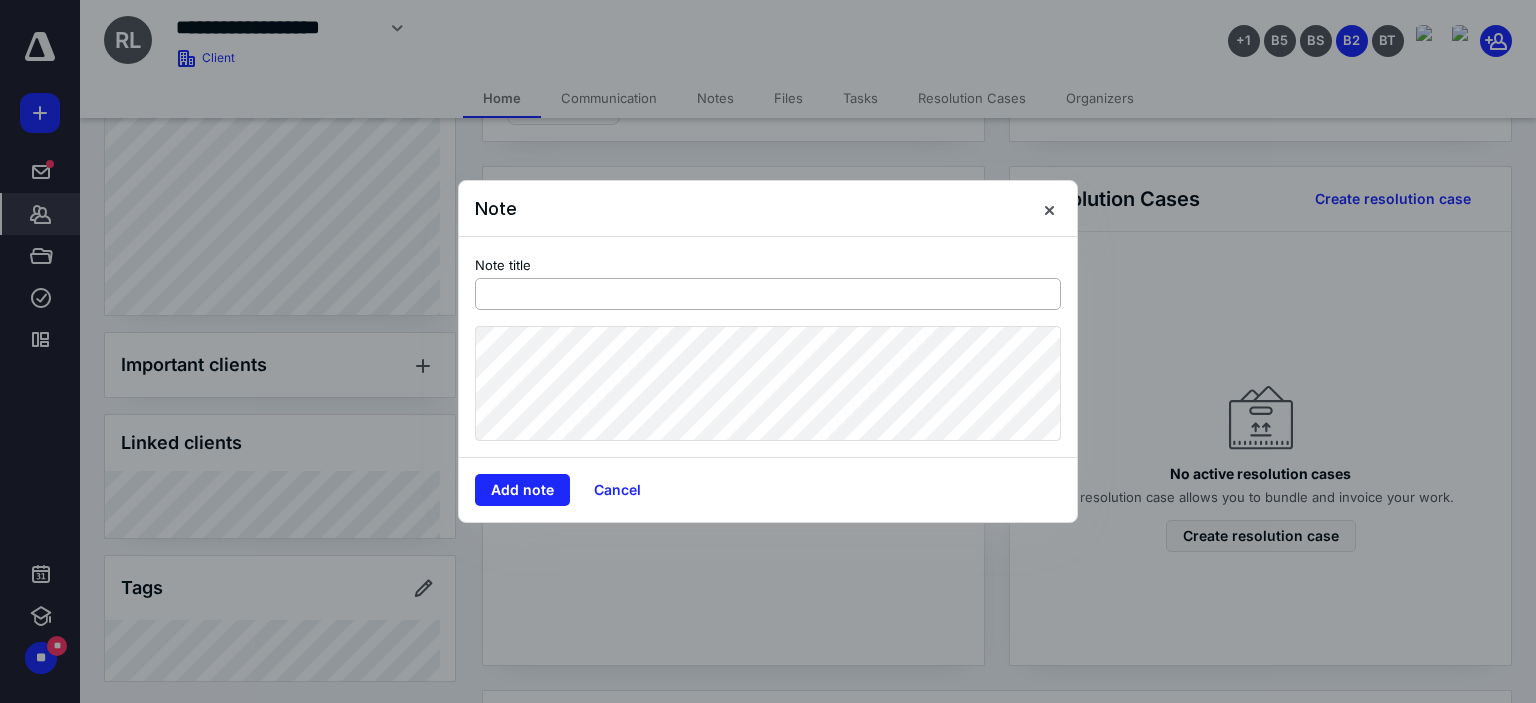 click at bounding box center [768, 294] 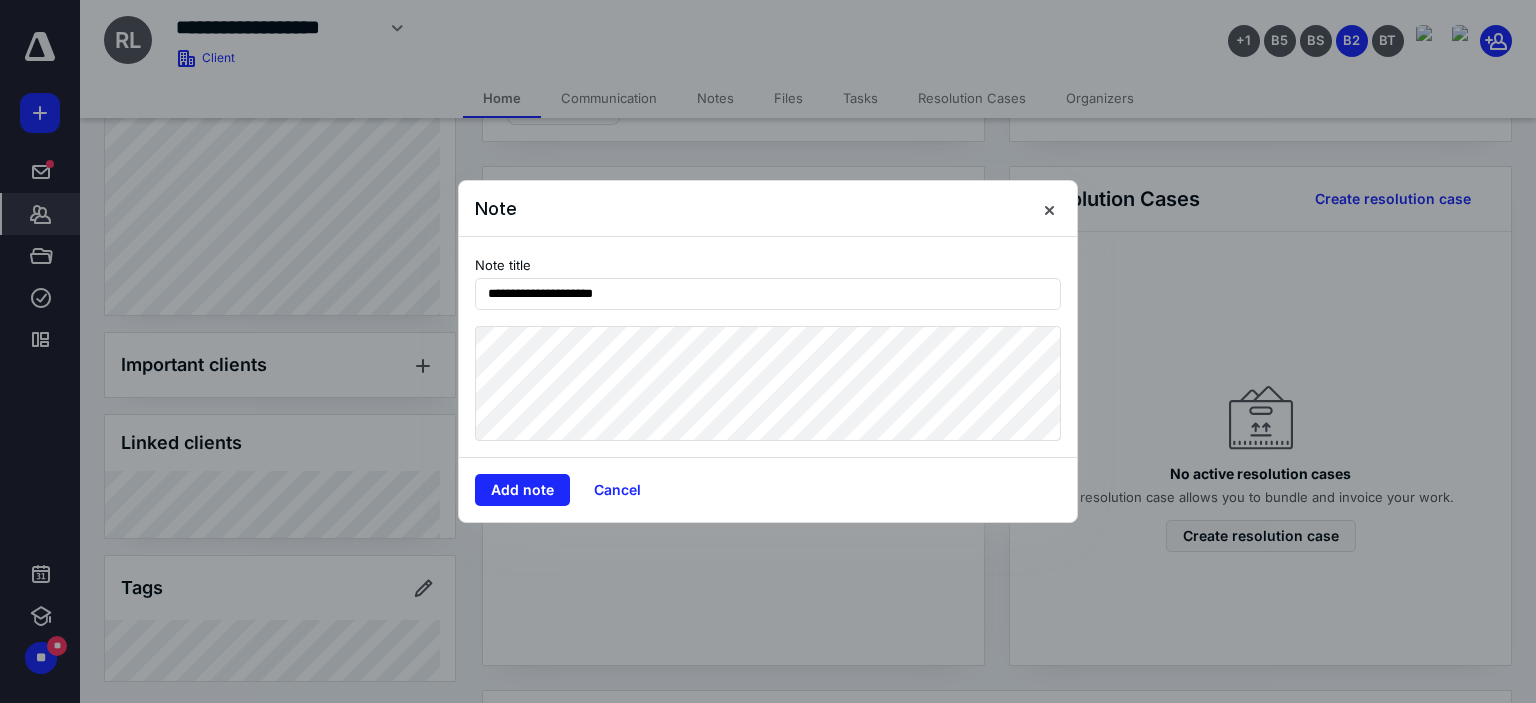 type on "**********" 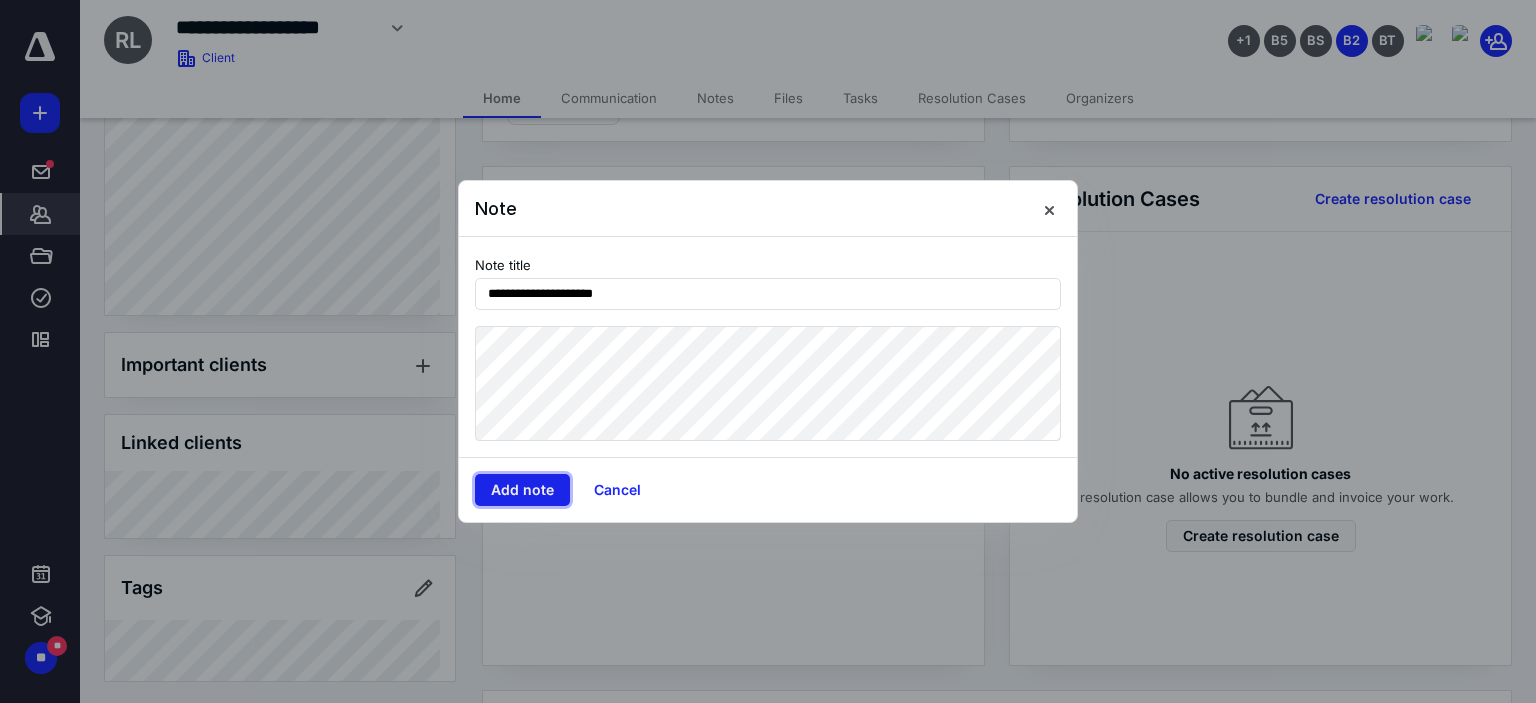 click on "Add note" at bounding box center (522, 490) 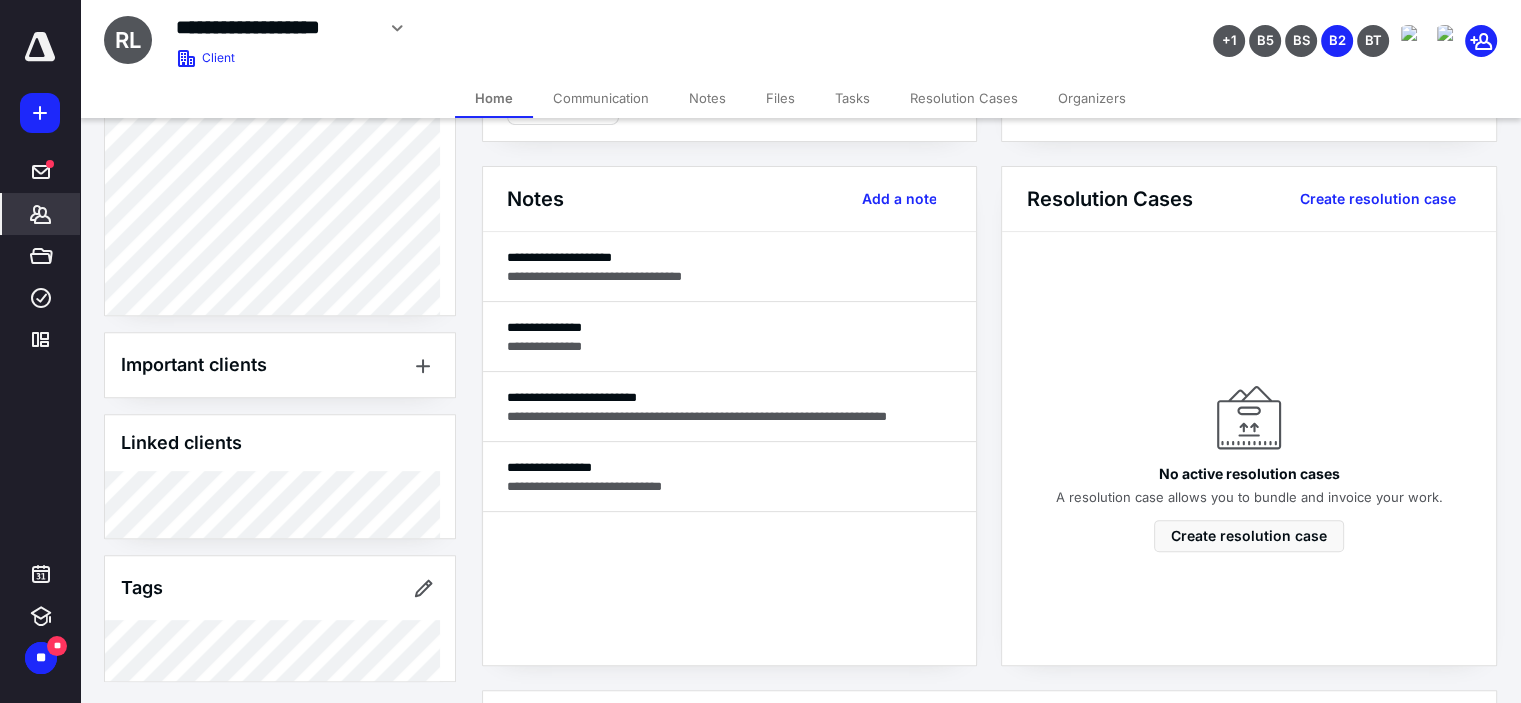 click 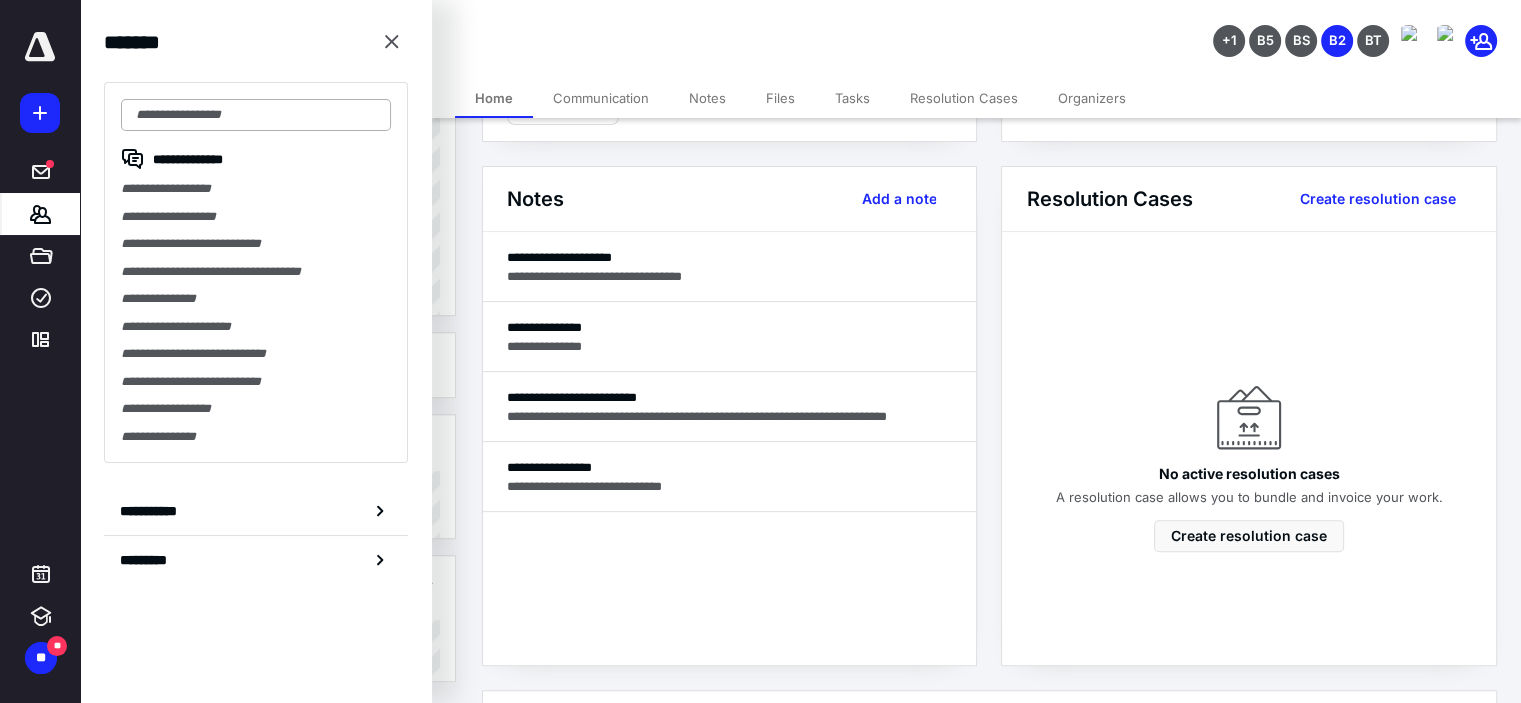 click at bounding box center (256, 115) 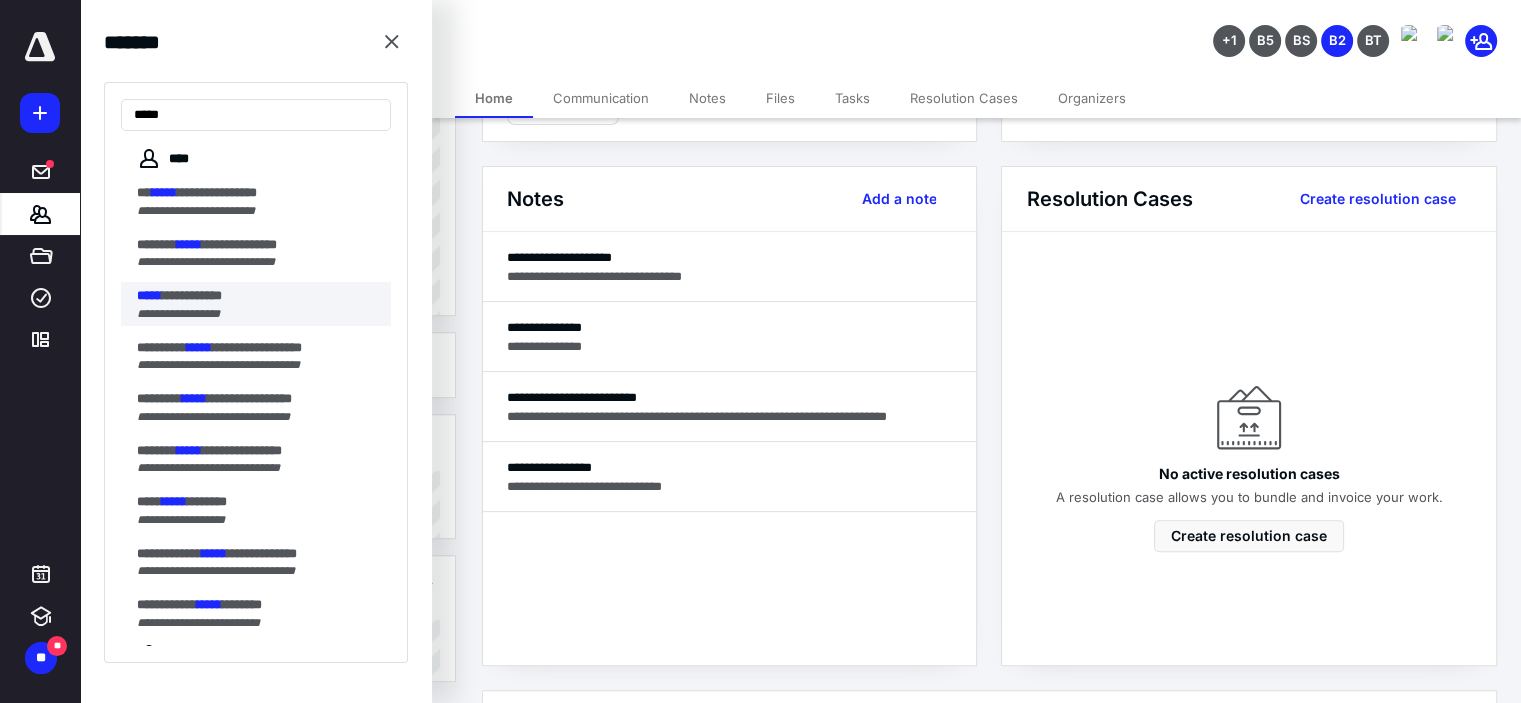type on "*****" 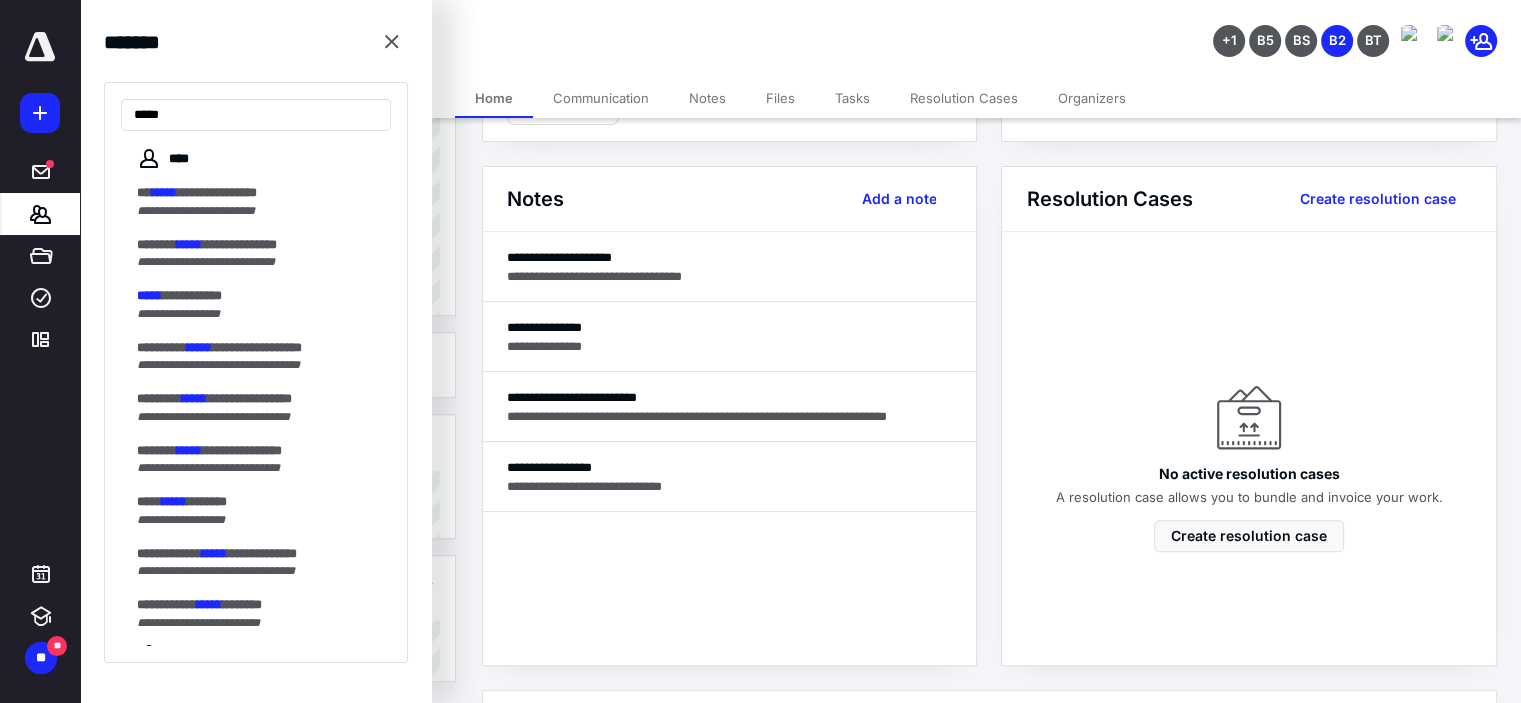 click on "**********" at bounding box center [178, 314] 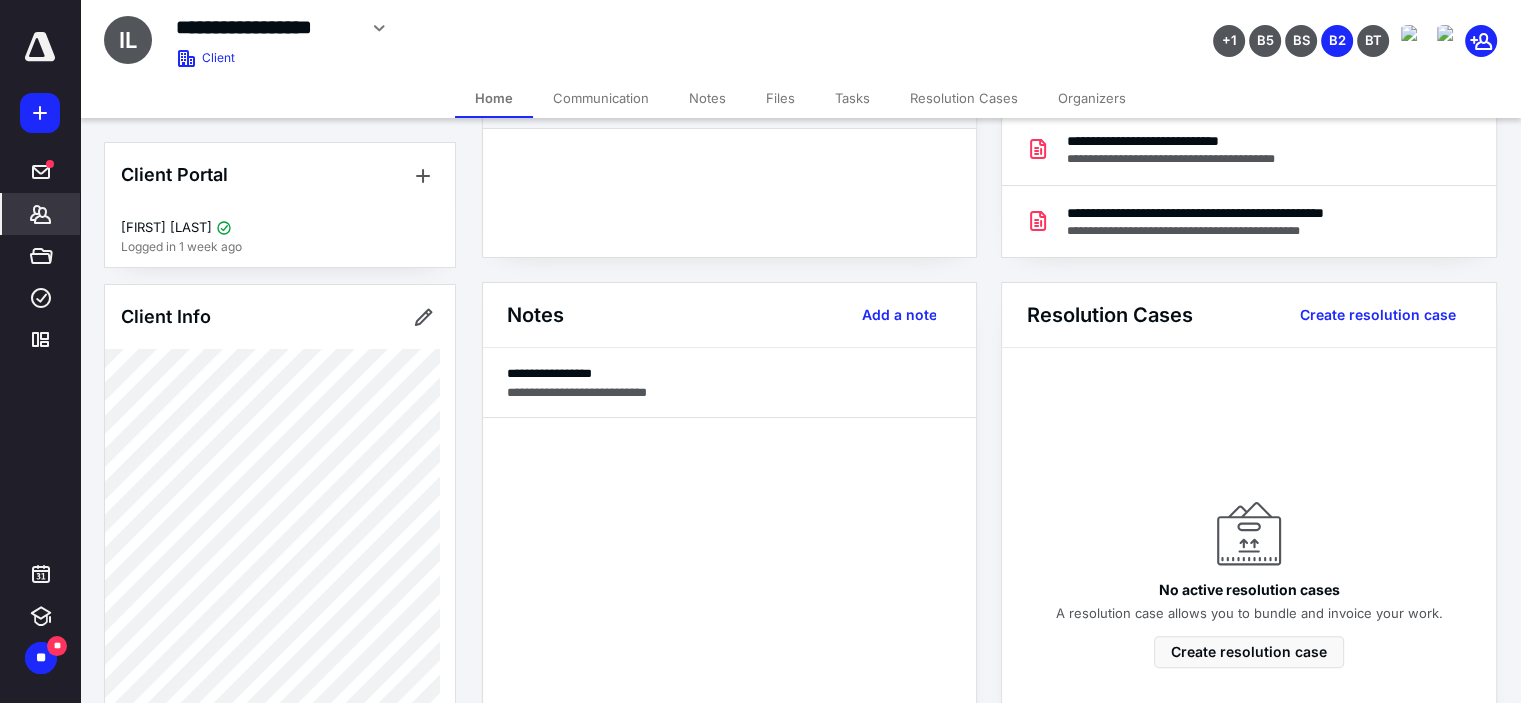 scroll, scrollTop: 400, scrollLeft: 0, axis: vertical 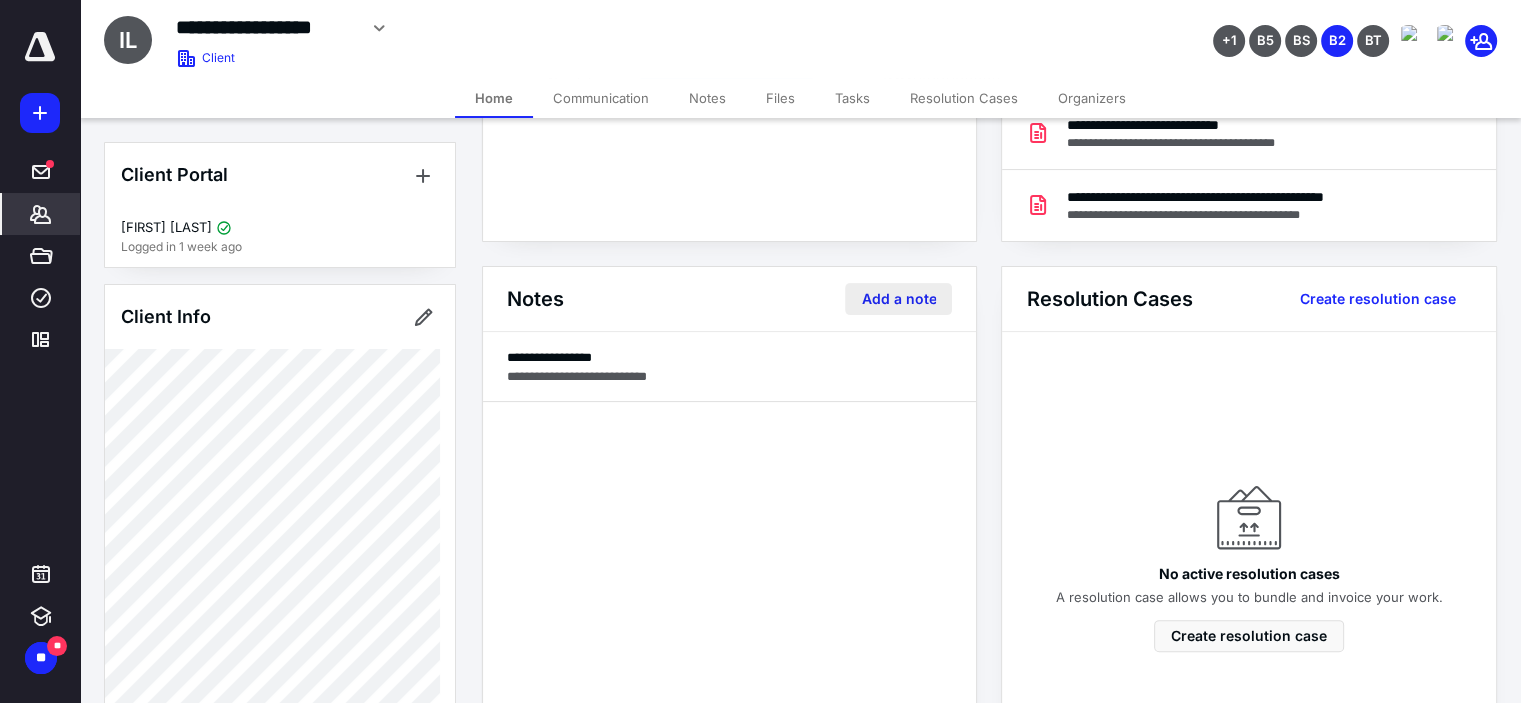 click on "Add a note" at bounding box center (898, 299) 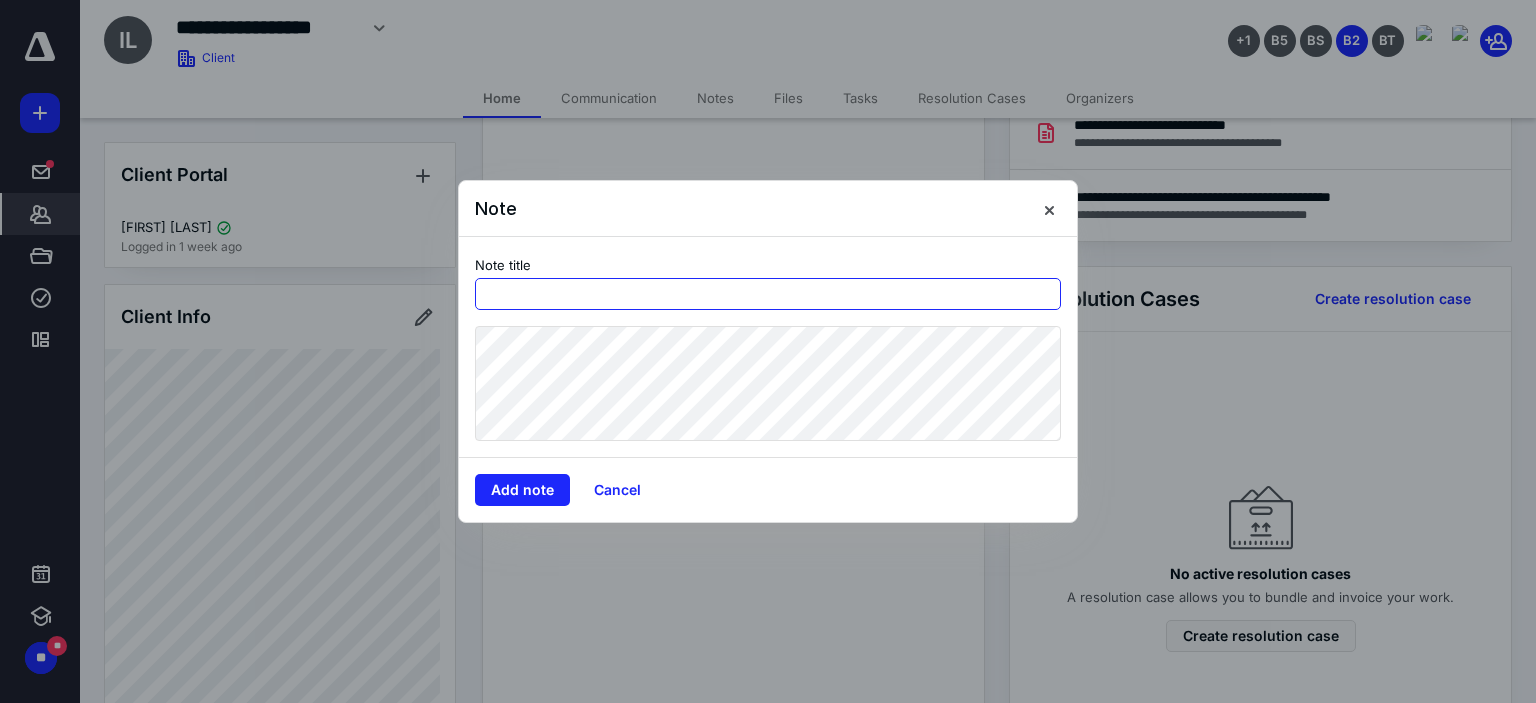 click at bounding box center [768, 294] 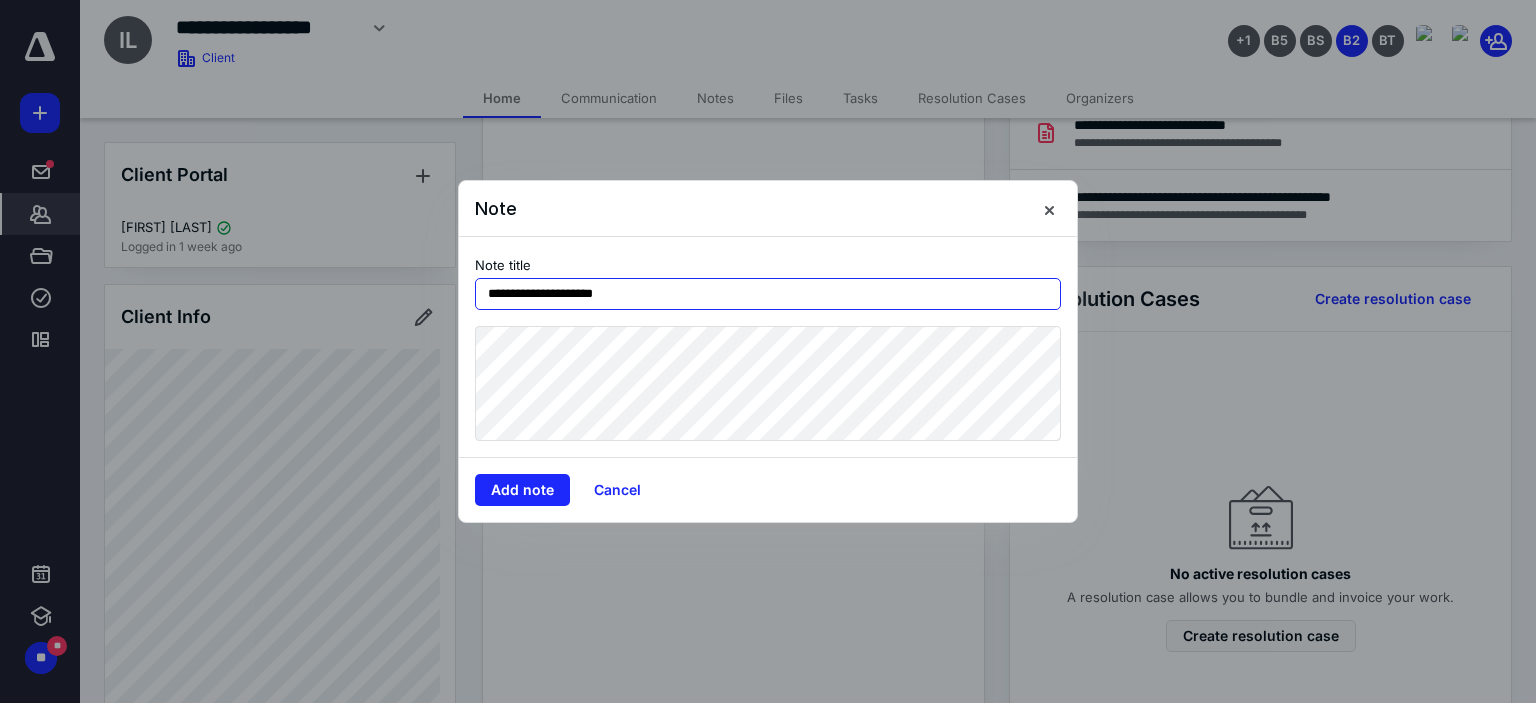 type on "**********" 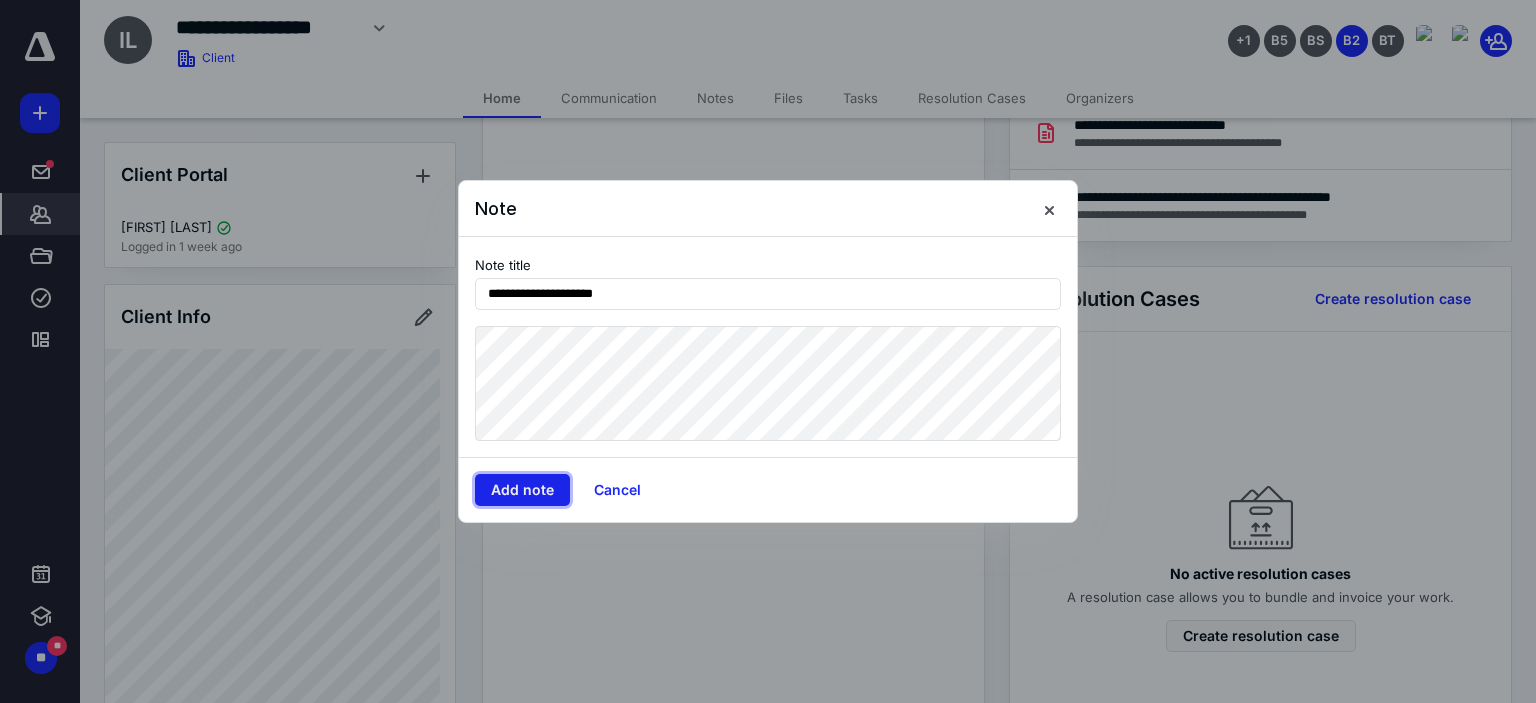 click on "Add note" at bounding box center [522, 490] 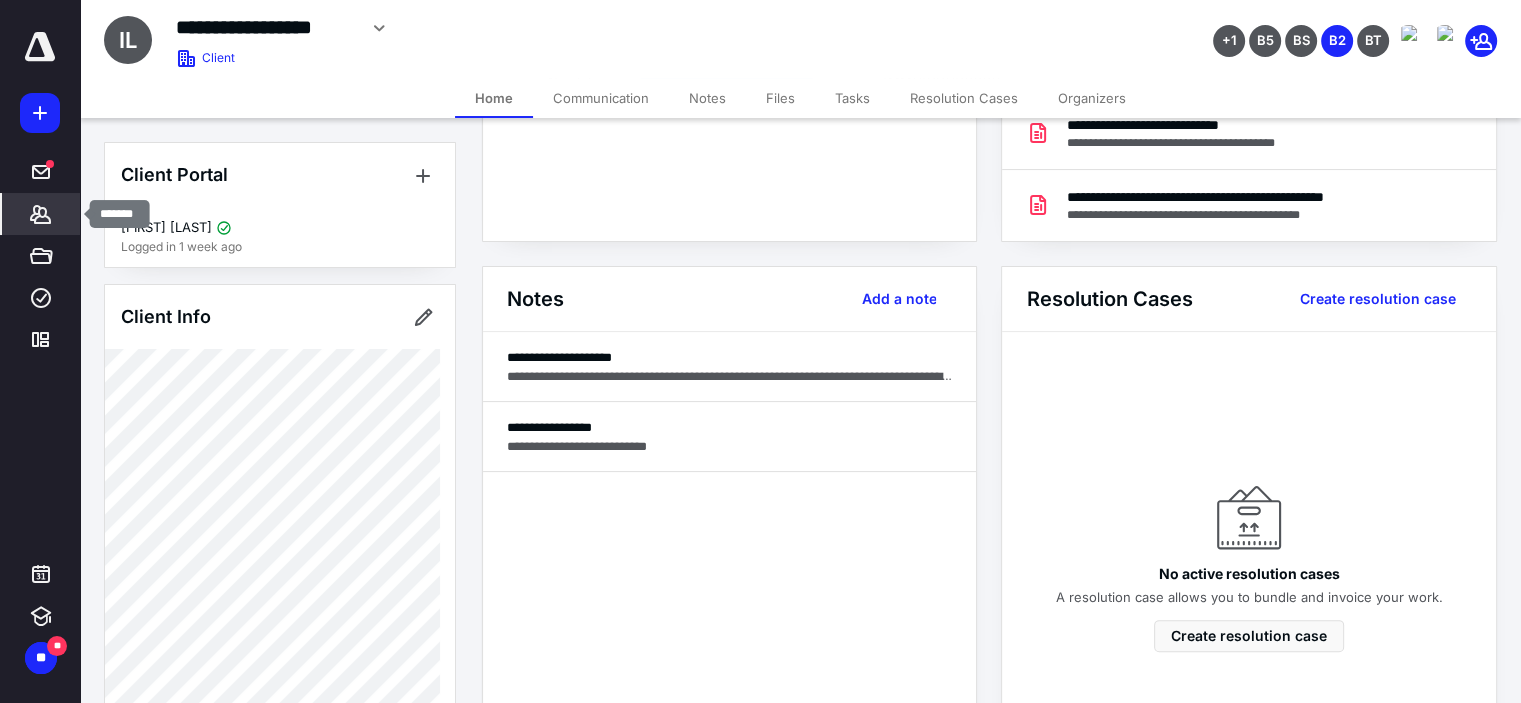 click on "*******" at bounding box center (41, 214) 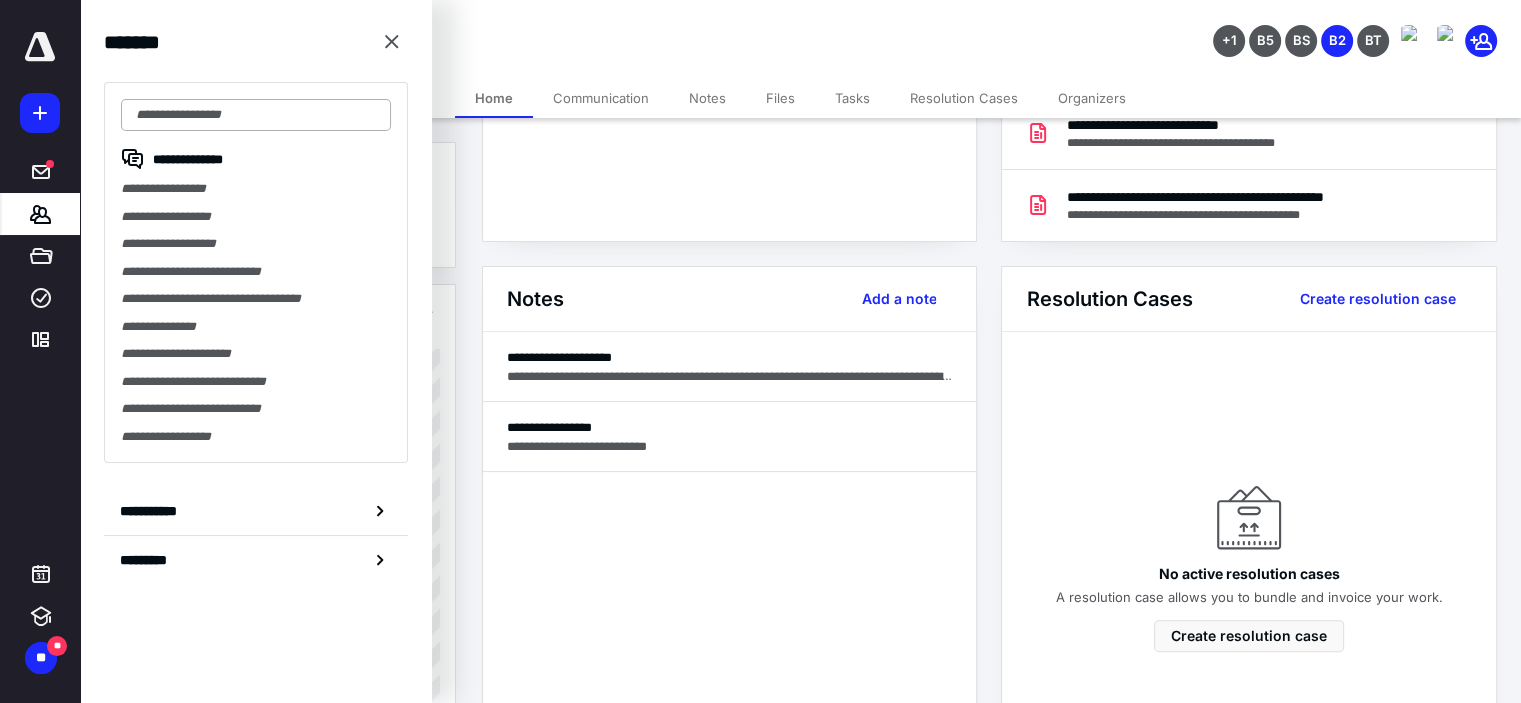 click at bounding box center (256, 115) 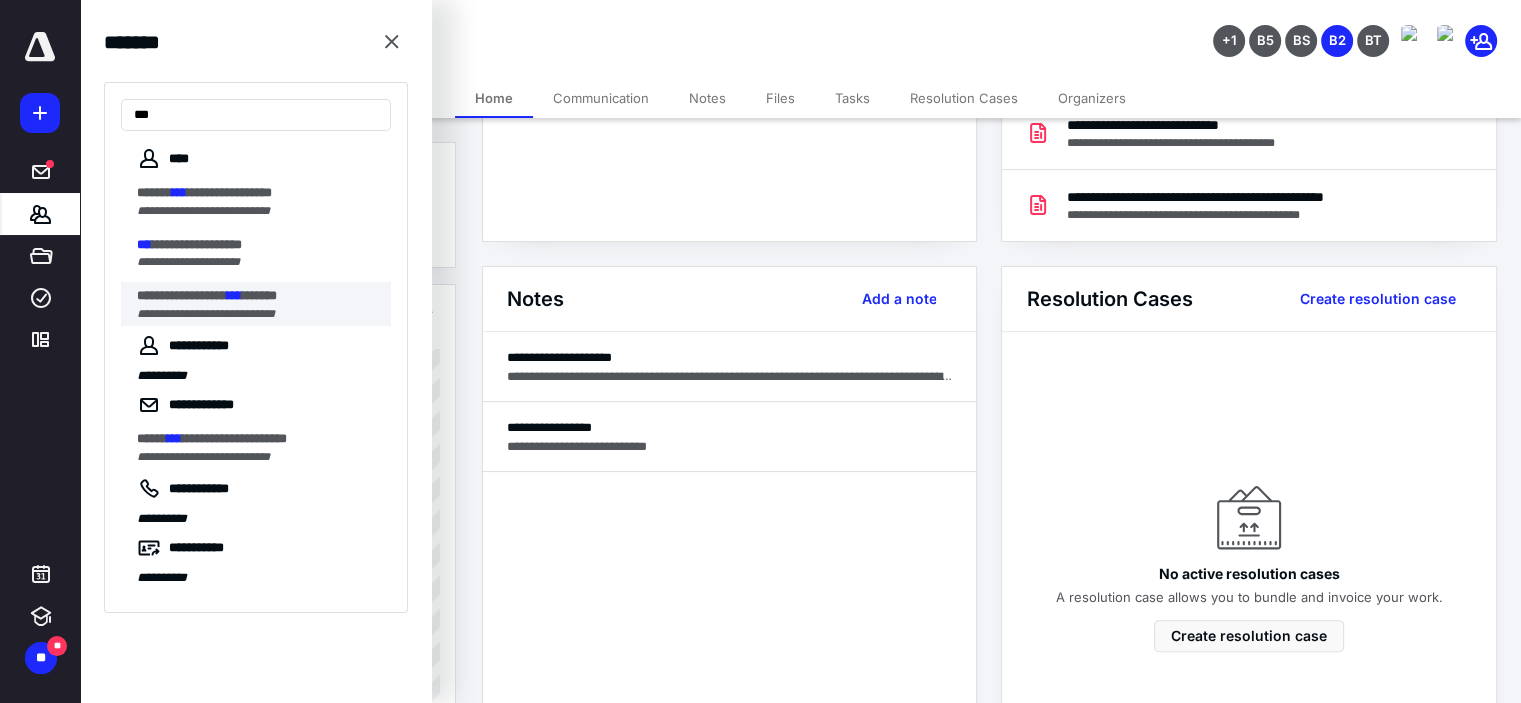 type on "***" 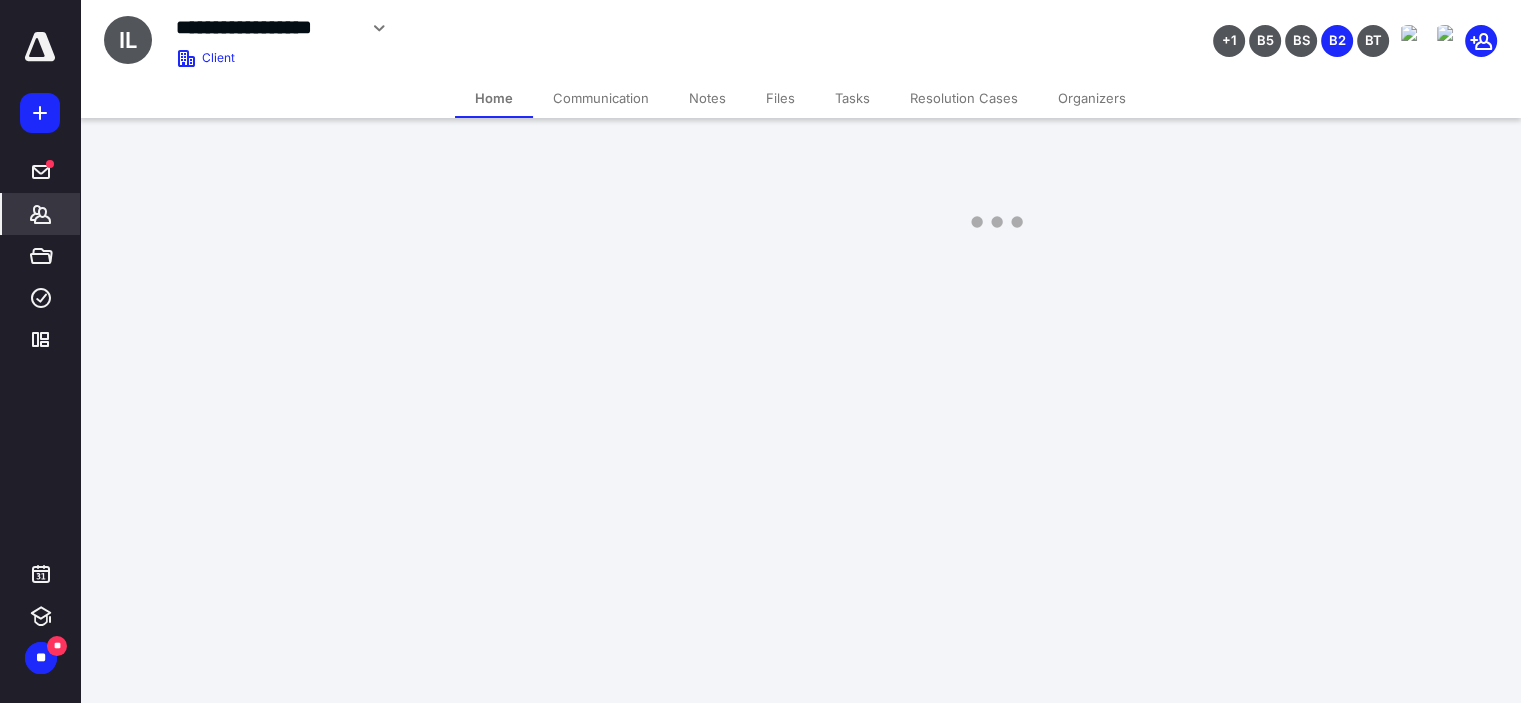 scroll, scrollTop: 0, scrollLeft: 0, axis: both 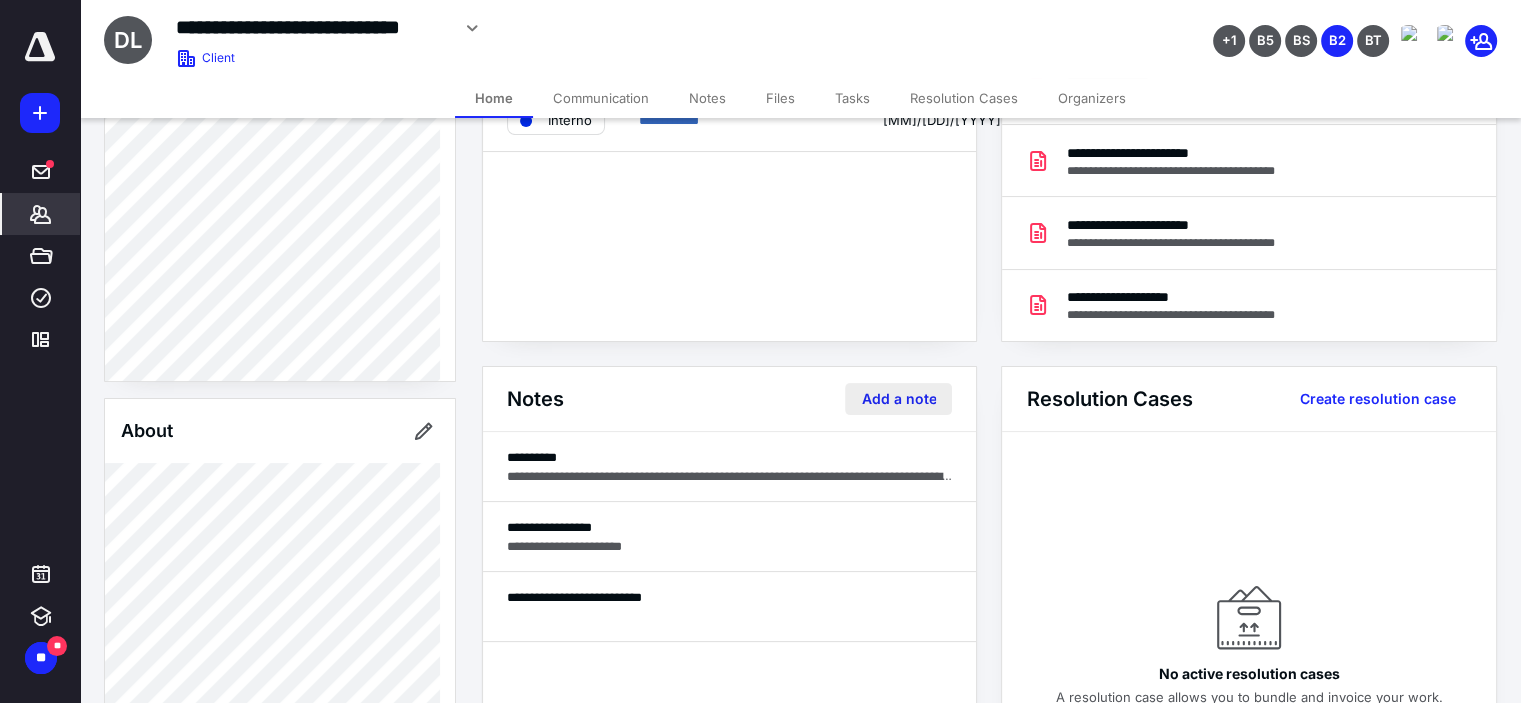 click on "Add a note" at bounding box center (898, 399) 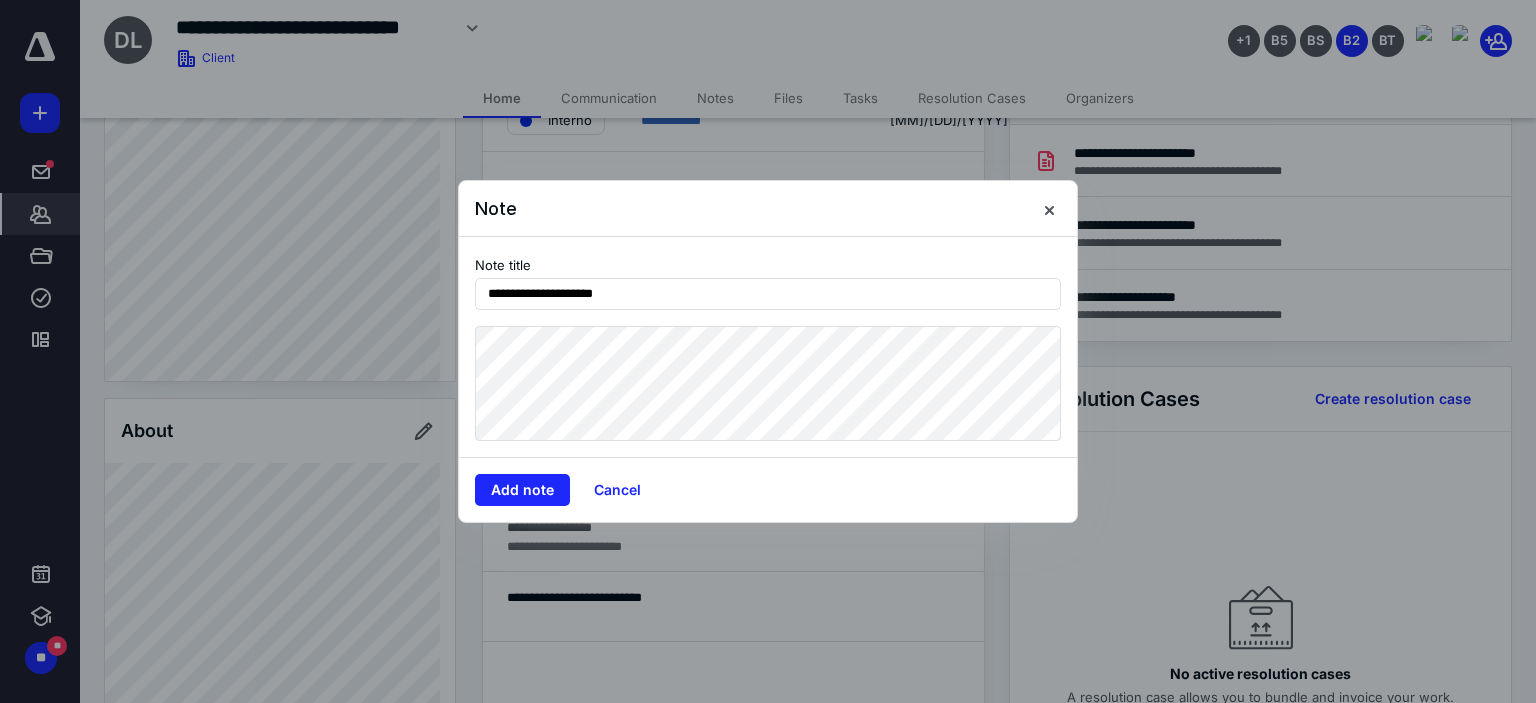 type on "**********" 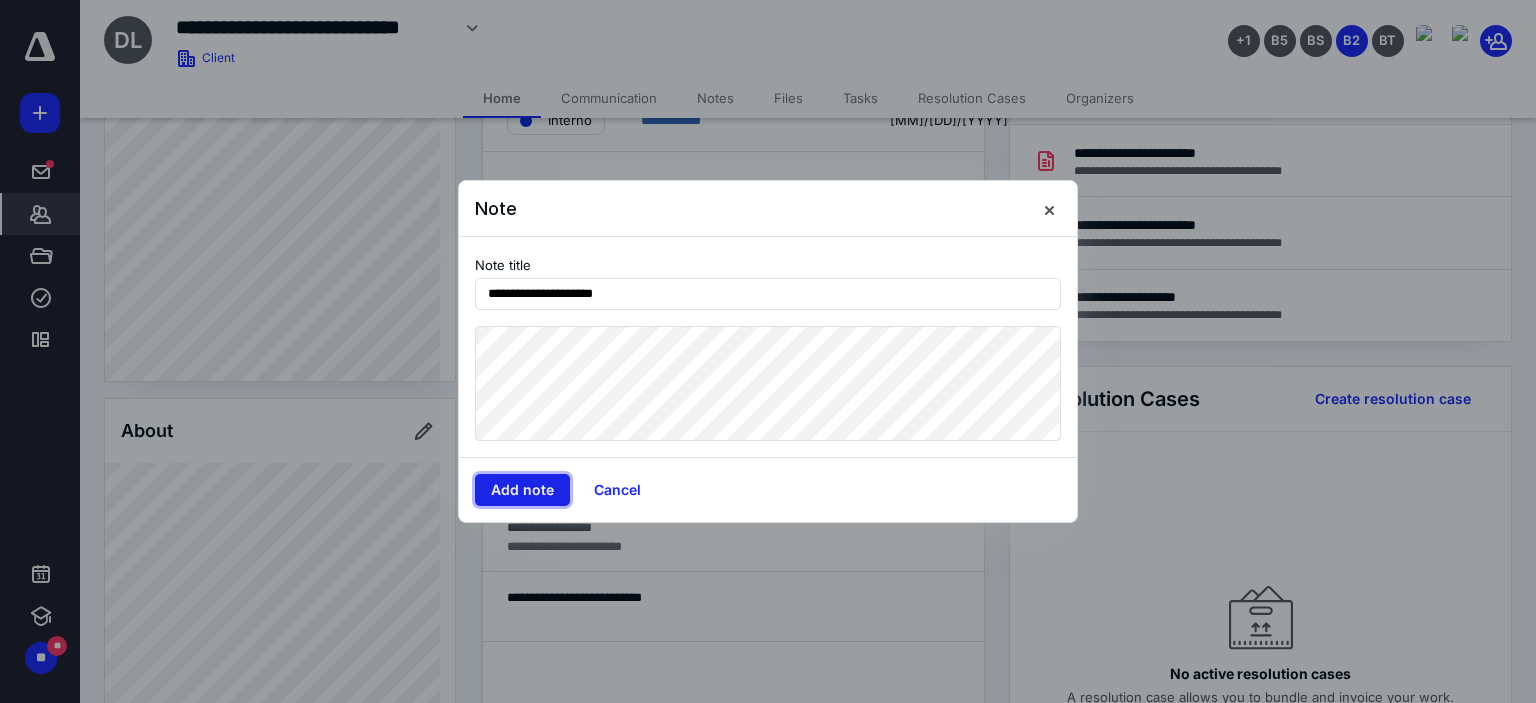 click on "Add note" at bounding box center [522, 490] 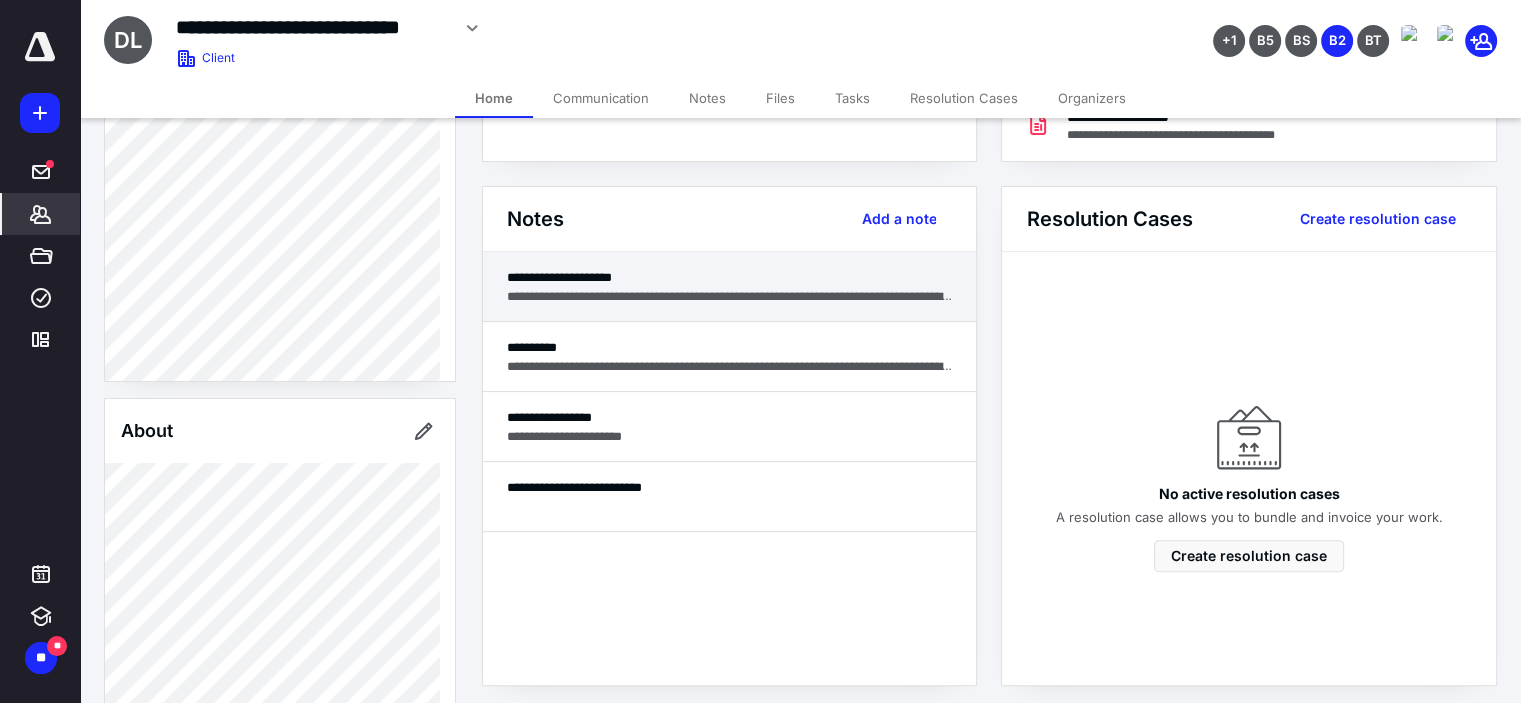 scroll, scrollTop: 500, scrollLeft: 0, axis: vertical 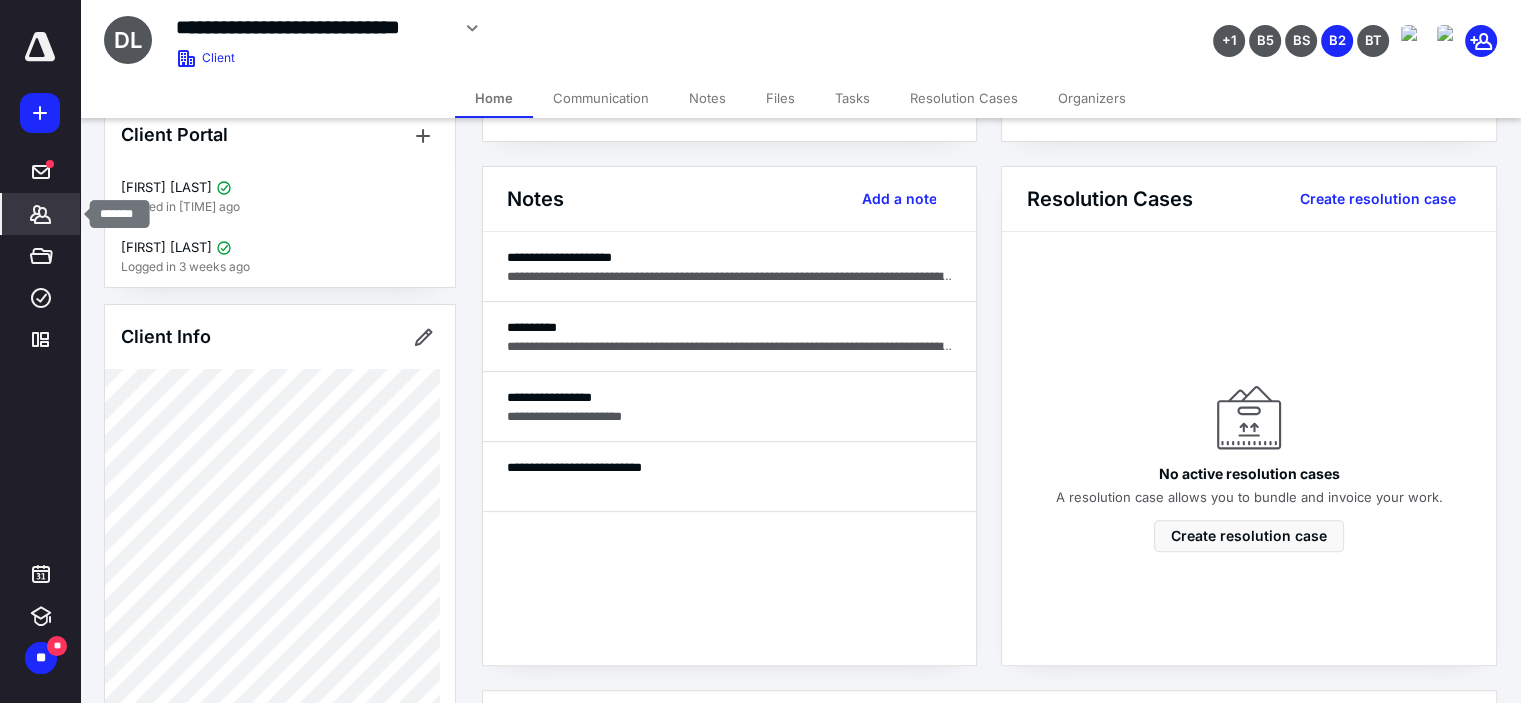 click 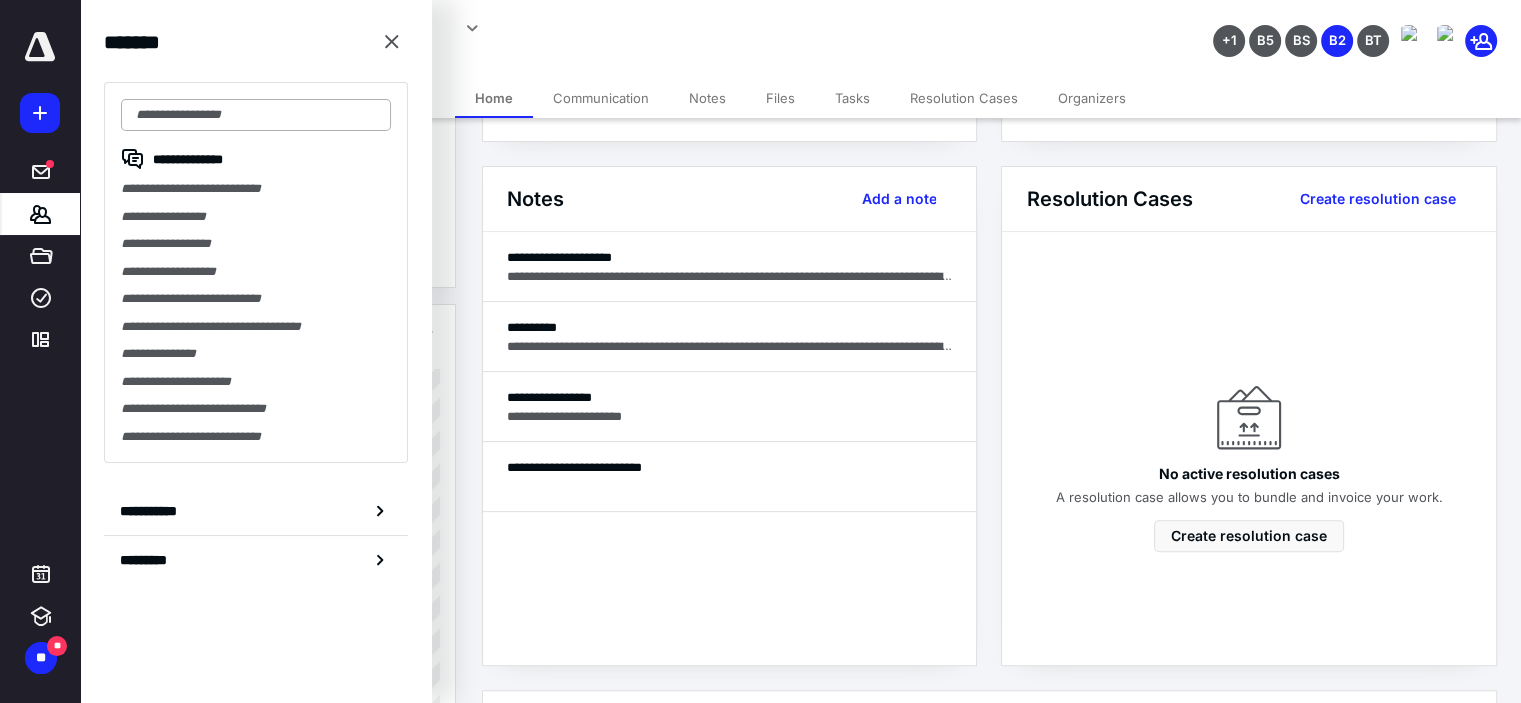 click at bounding box center [256, 115] 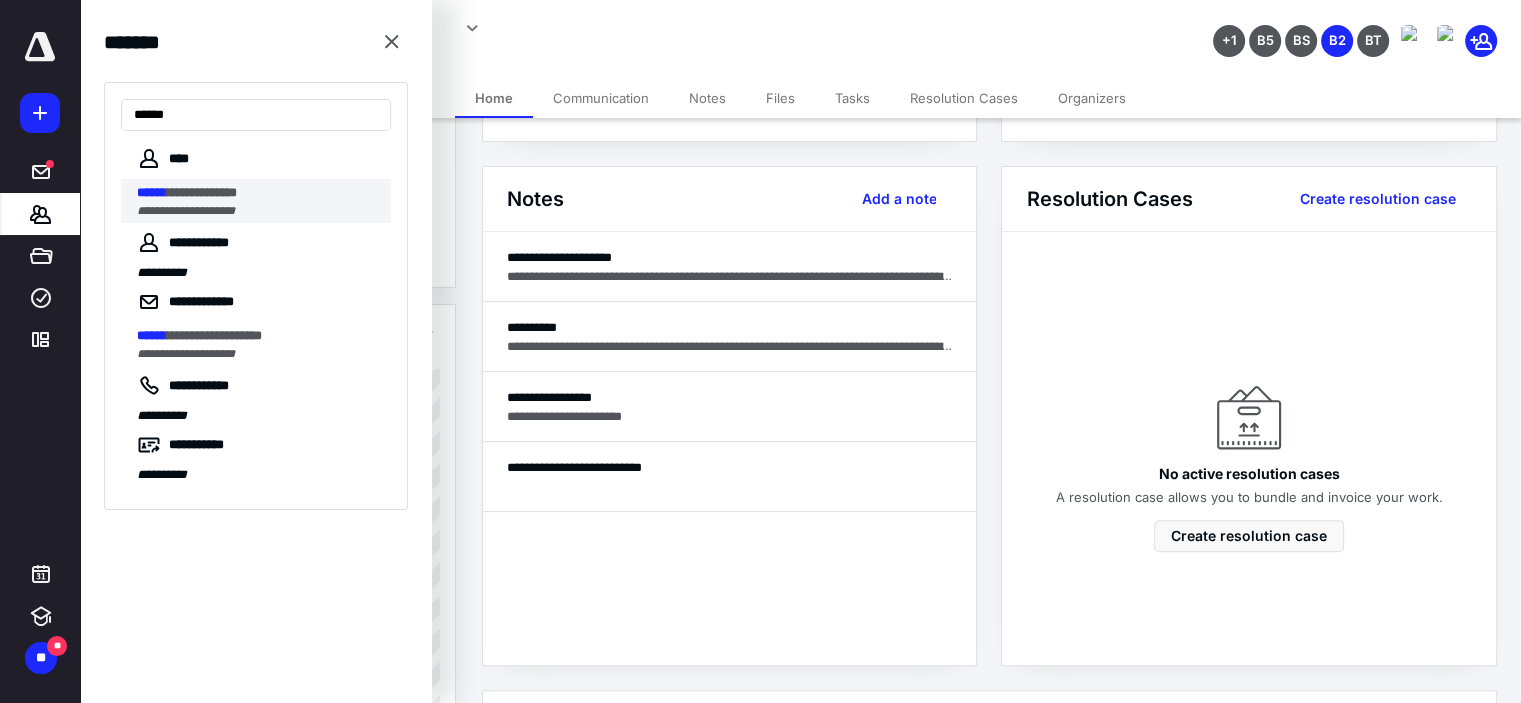 type on "******" 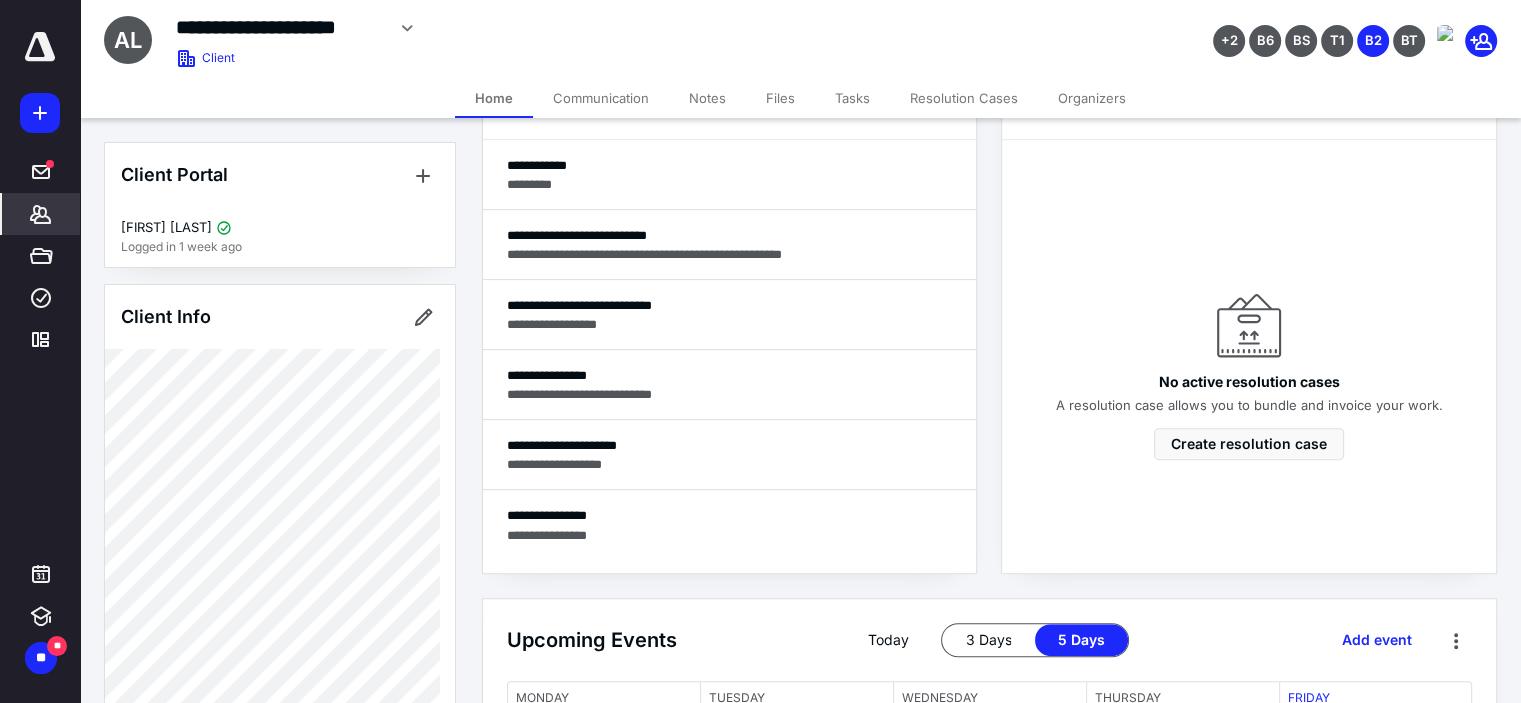 scroll, scrollTop: 600, scrollLeft: 0, axis: vertical 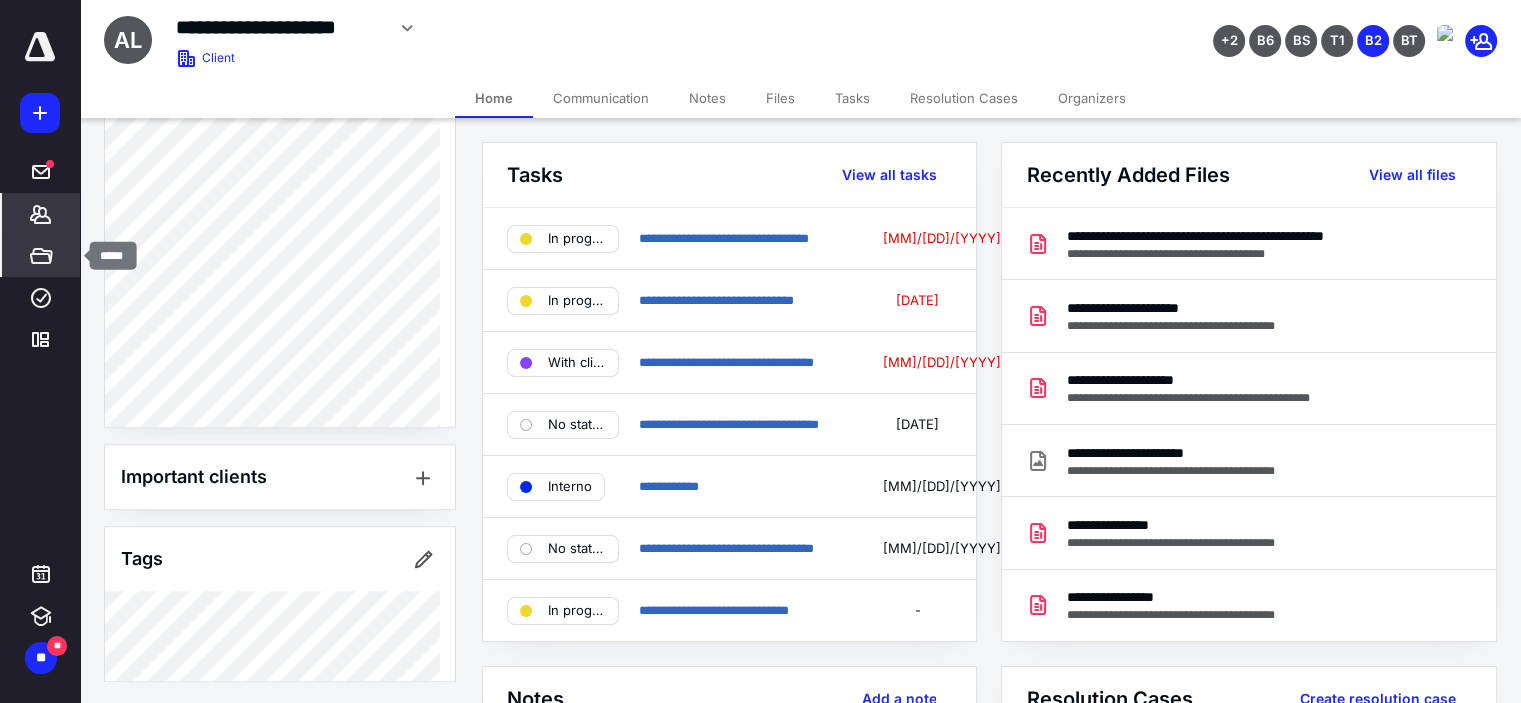 click 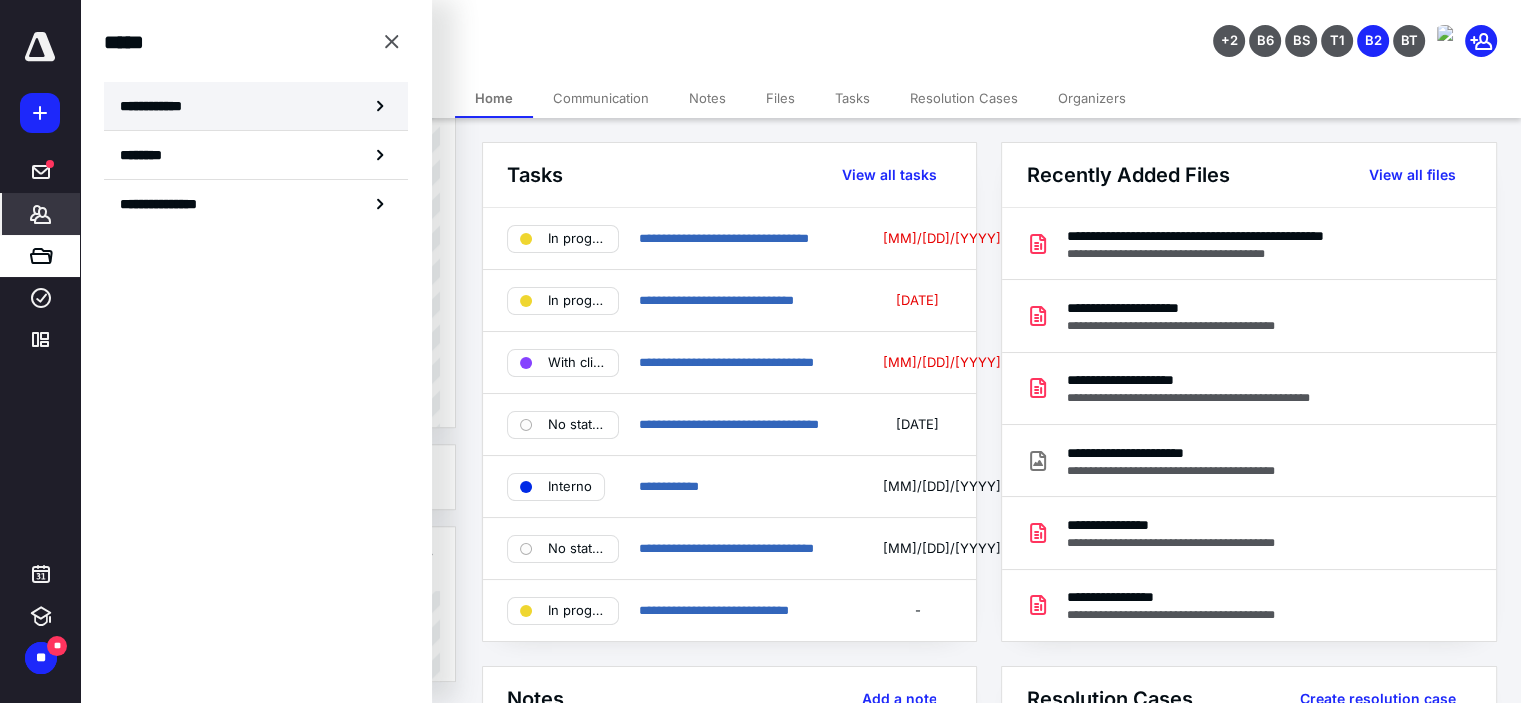 click on "**********" at bounding box center (157, 106) 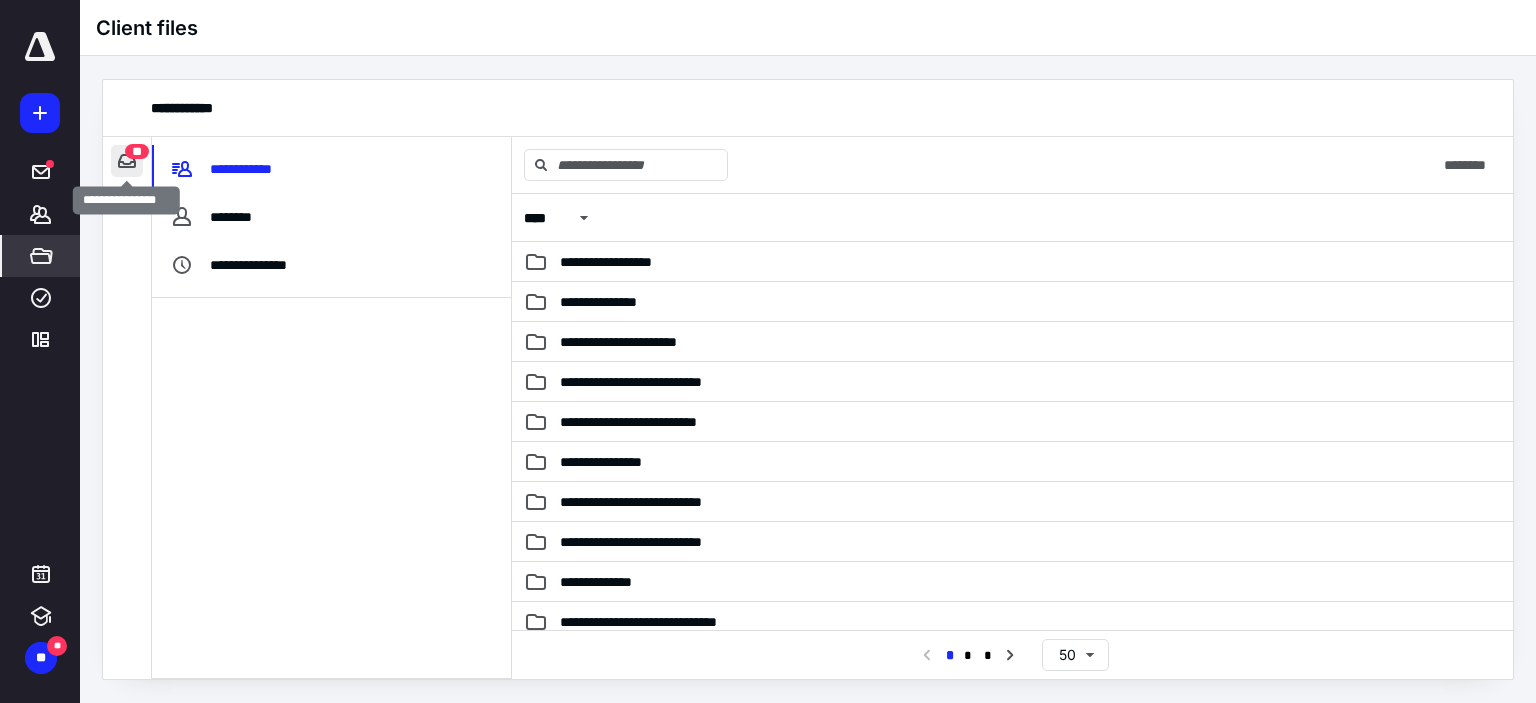click at bounding box center [127, 161] 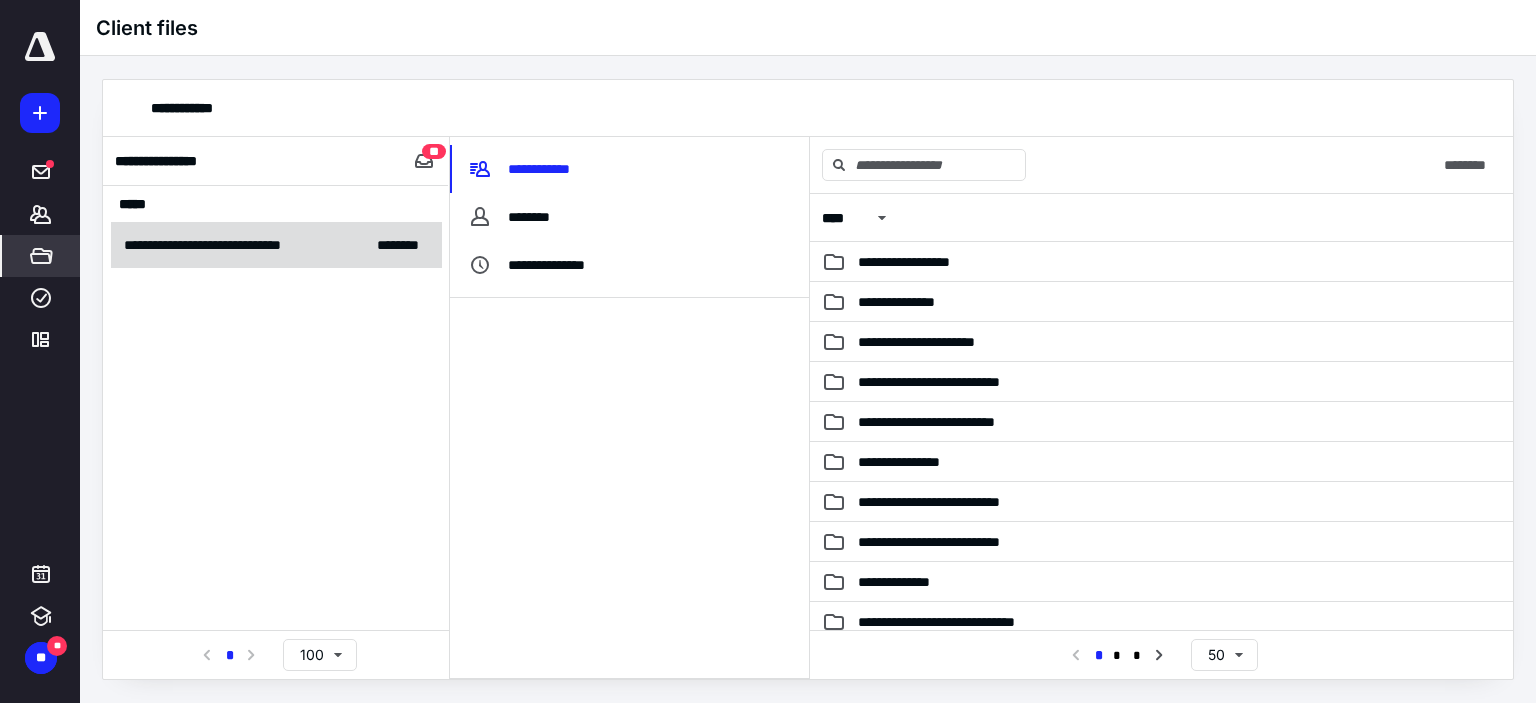 click on "**********" at bounding box center (244, 245) 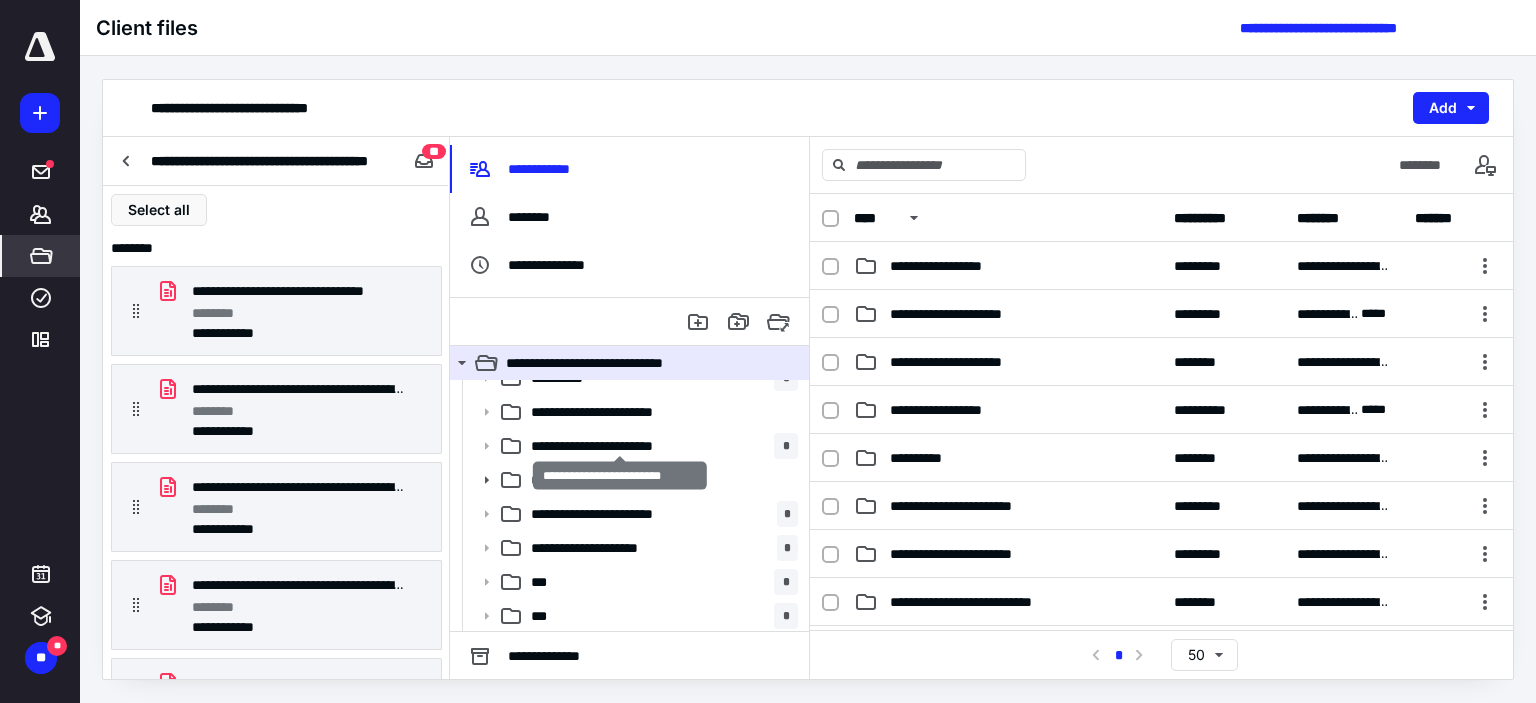 scroll, scrollTop: 156, scrollLeft: 0, axis: vertical 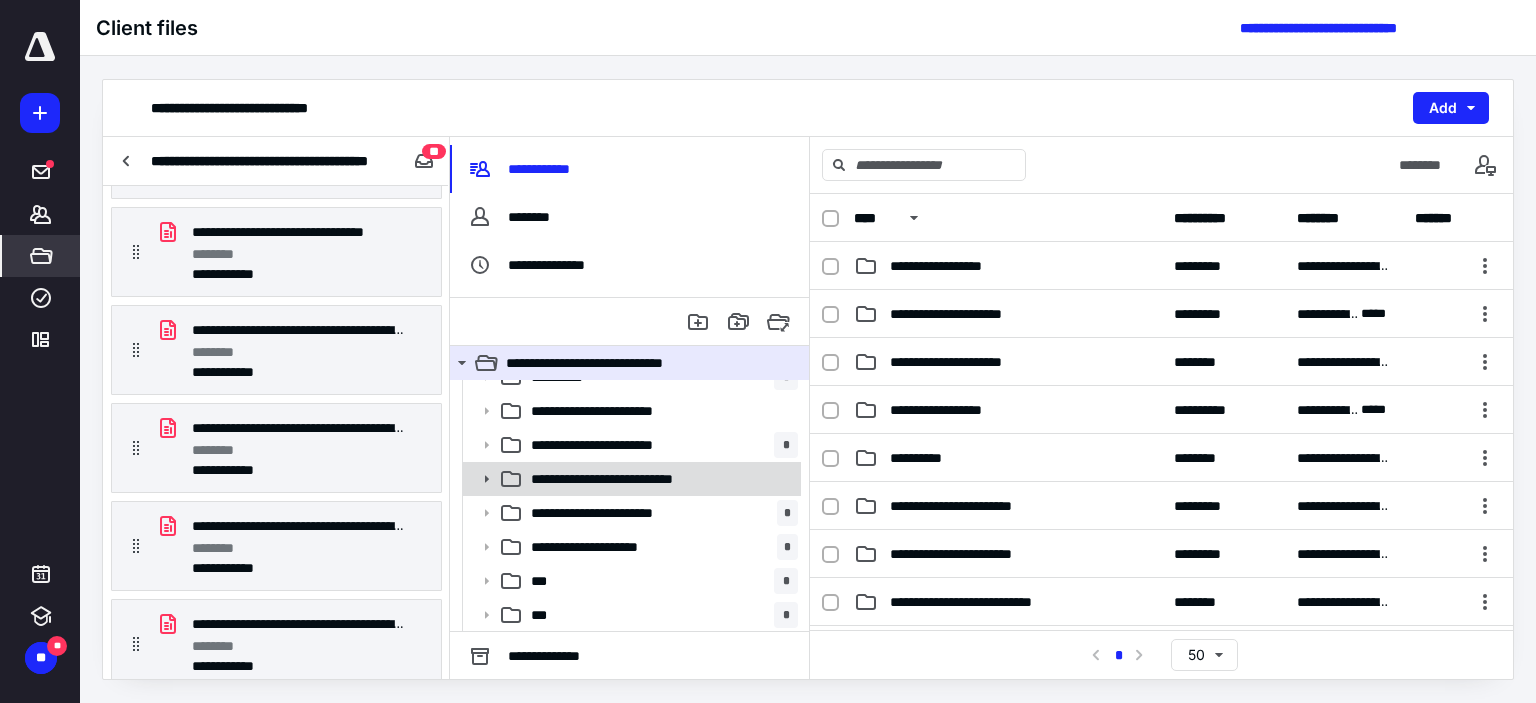 click 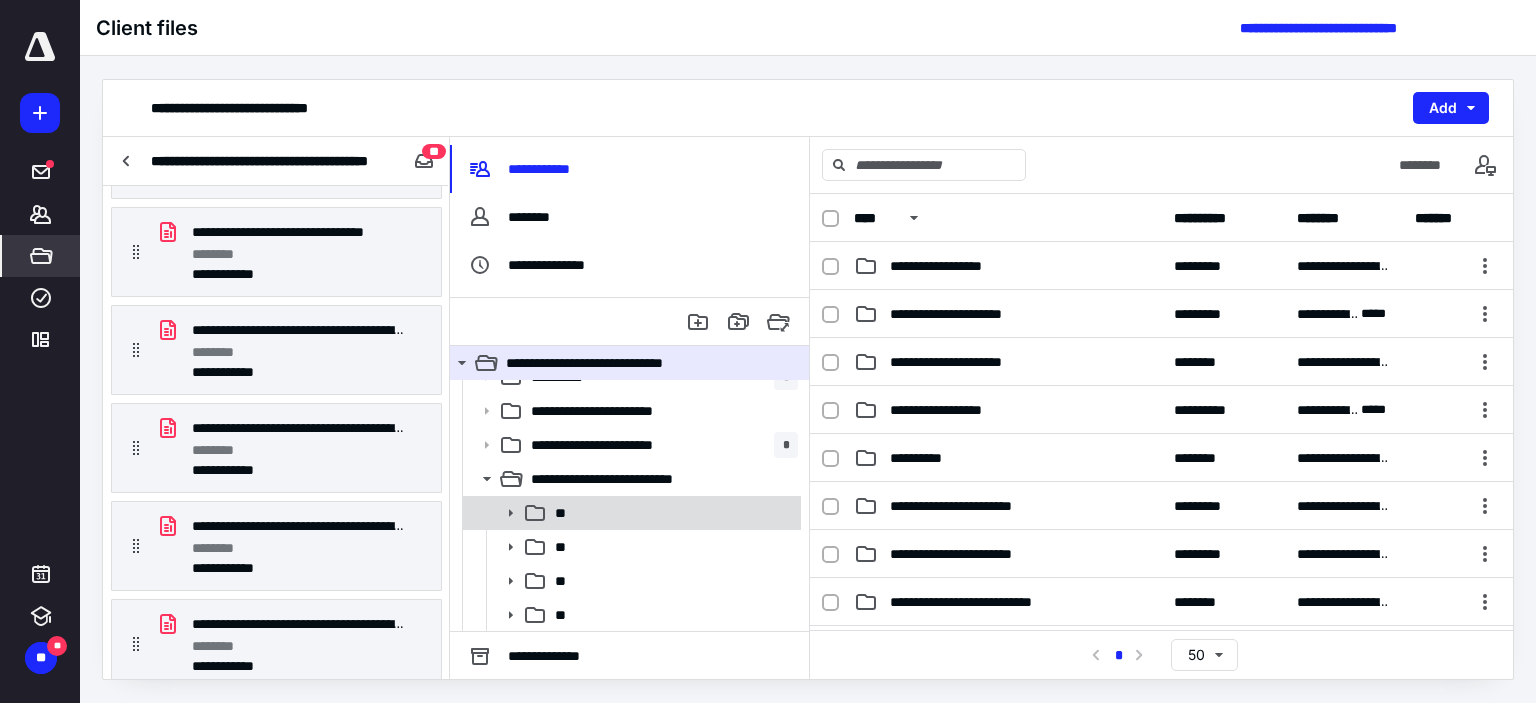 click 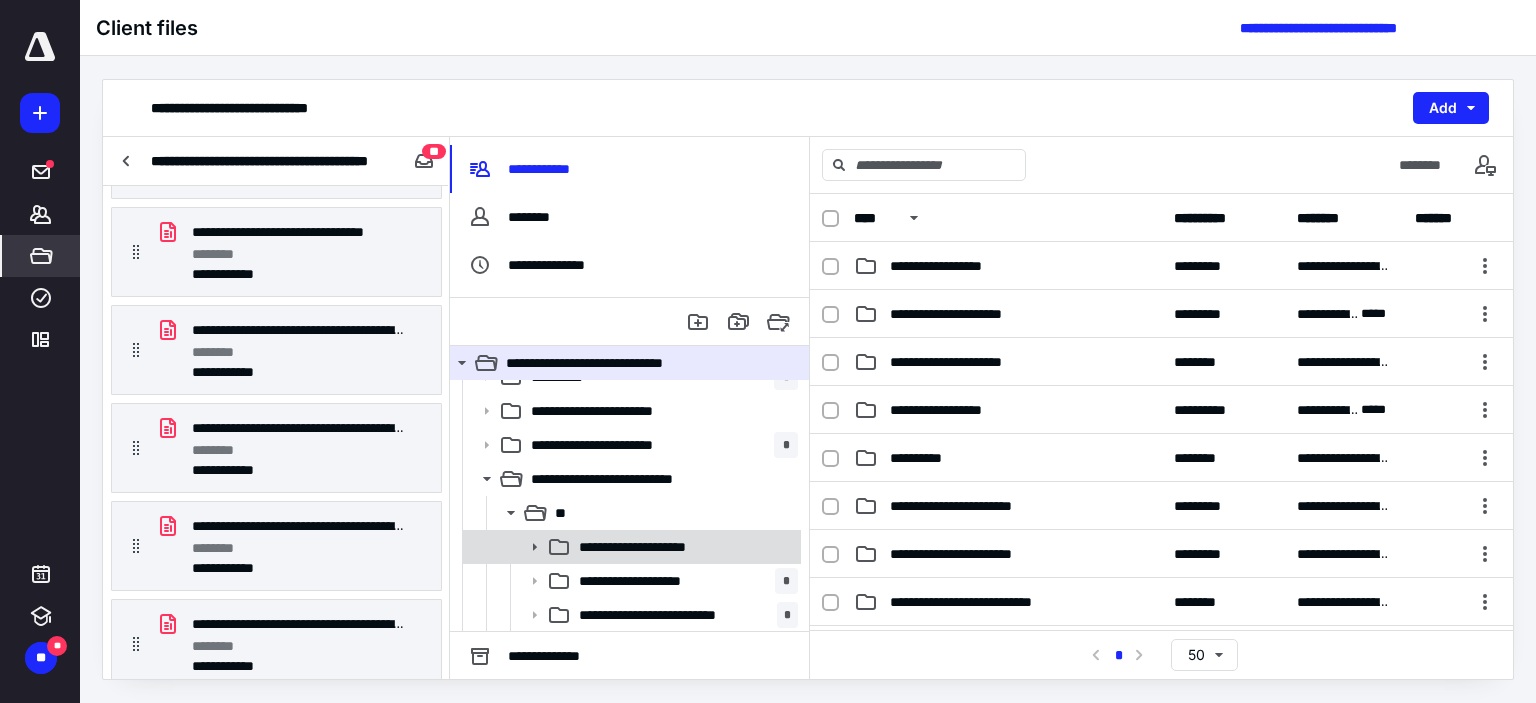 click 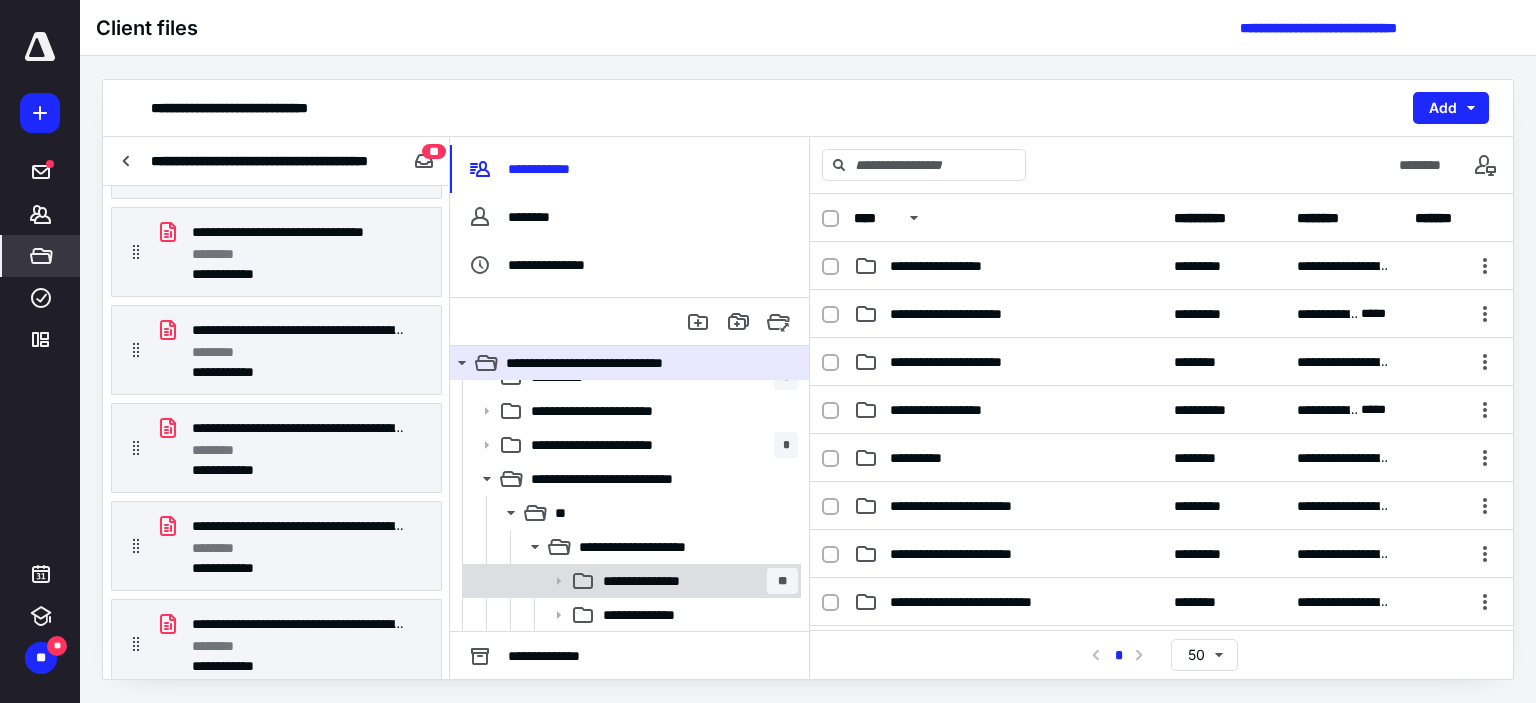 click 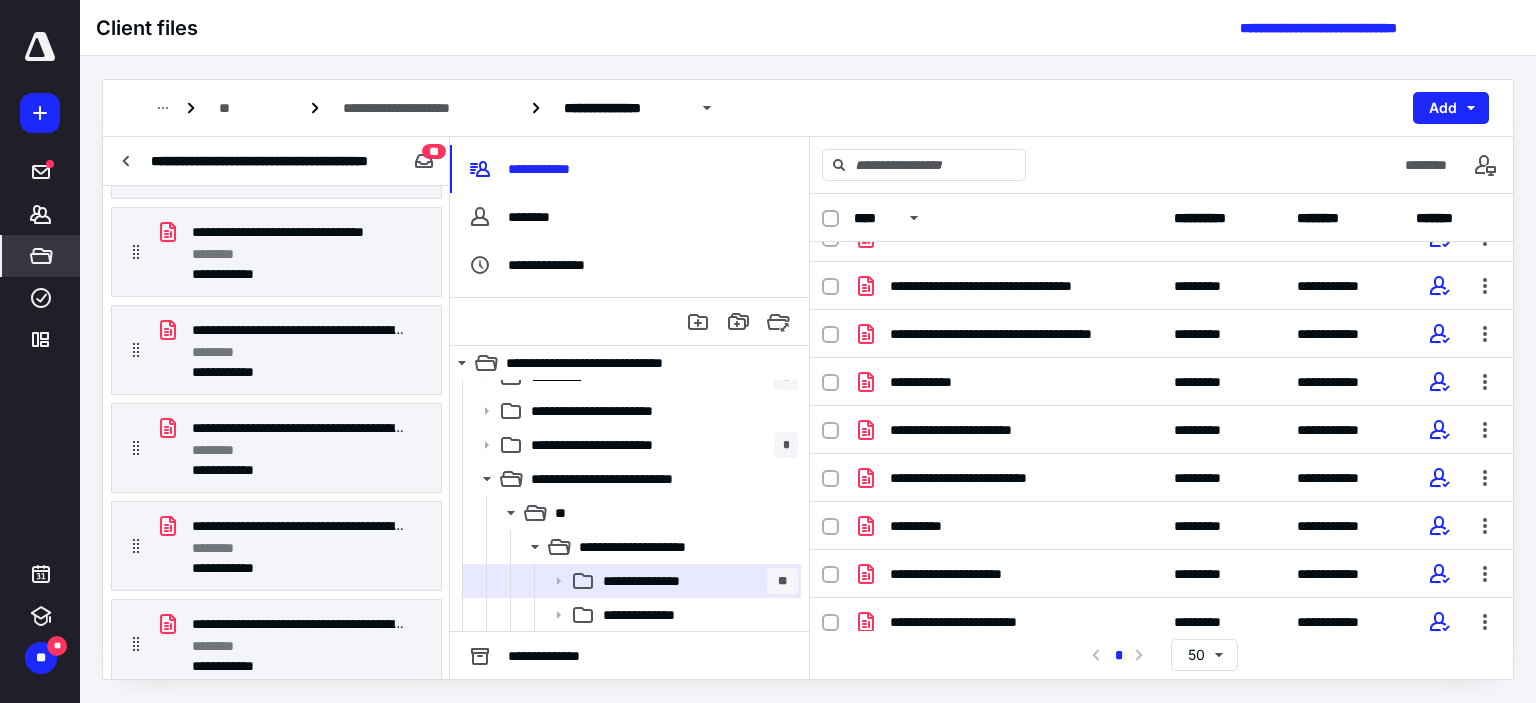 scroll, scrollTop: 949, scrollLeft: 0, axis: vertical 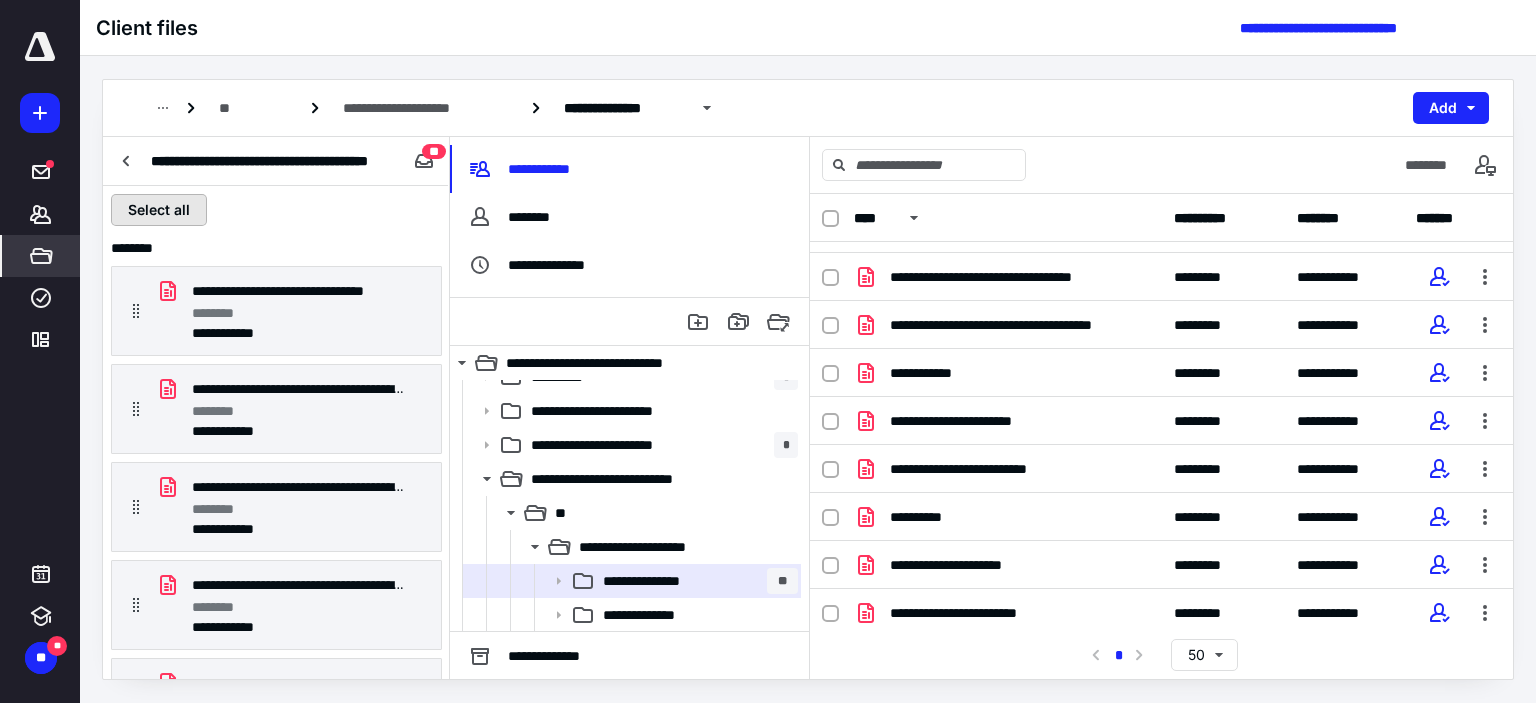 click on "Select all" at bounding box center (159, 210) 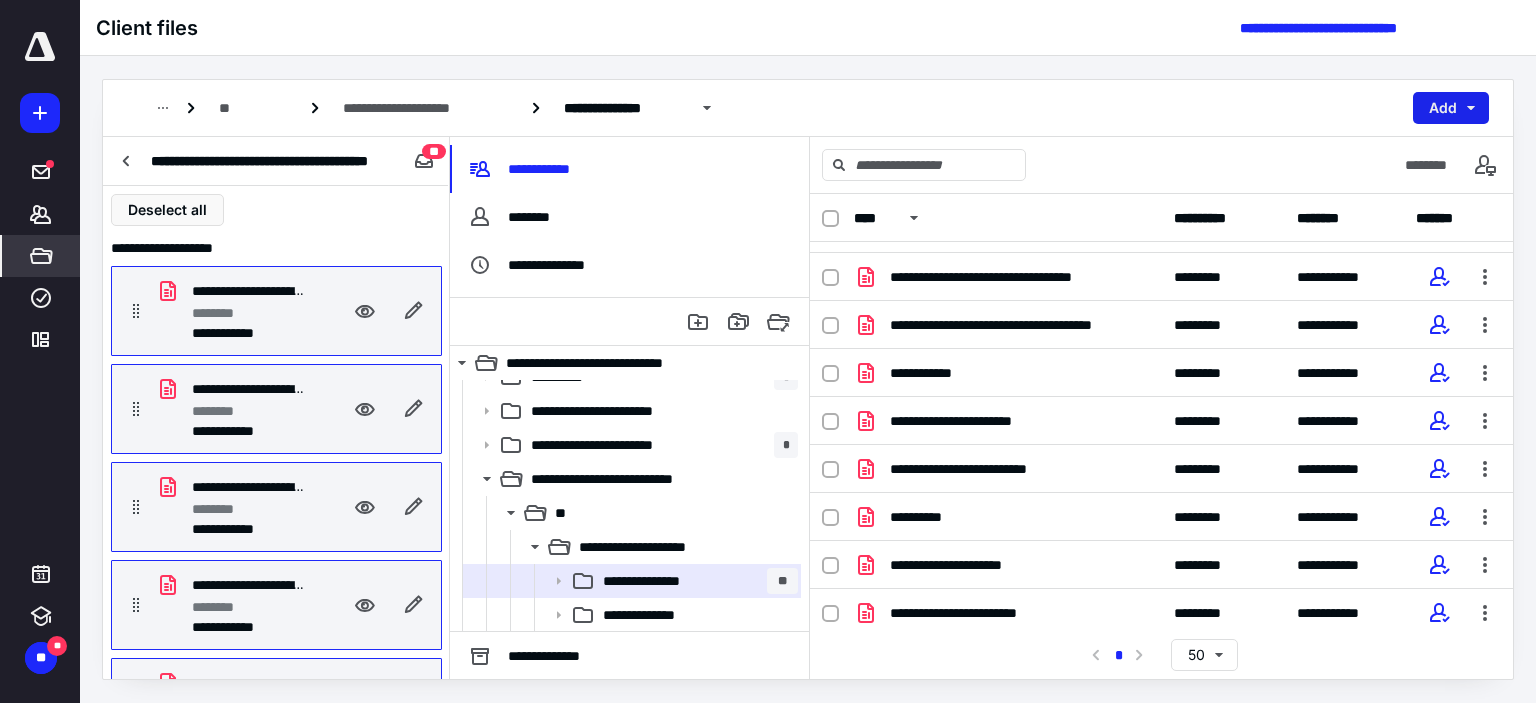 click on "Add" at bounding box center (1451, 108) 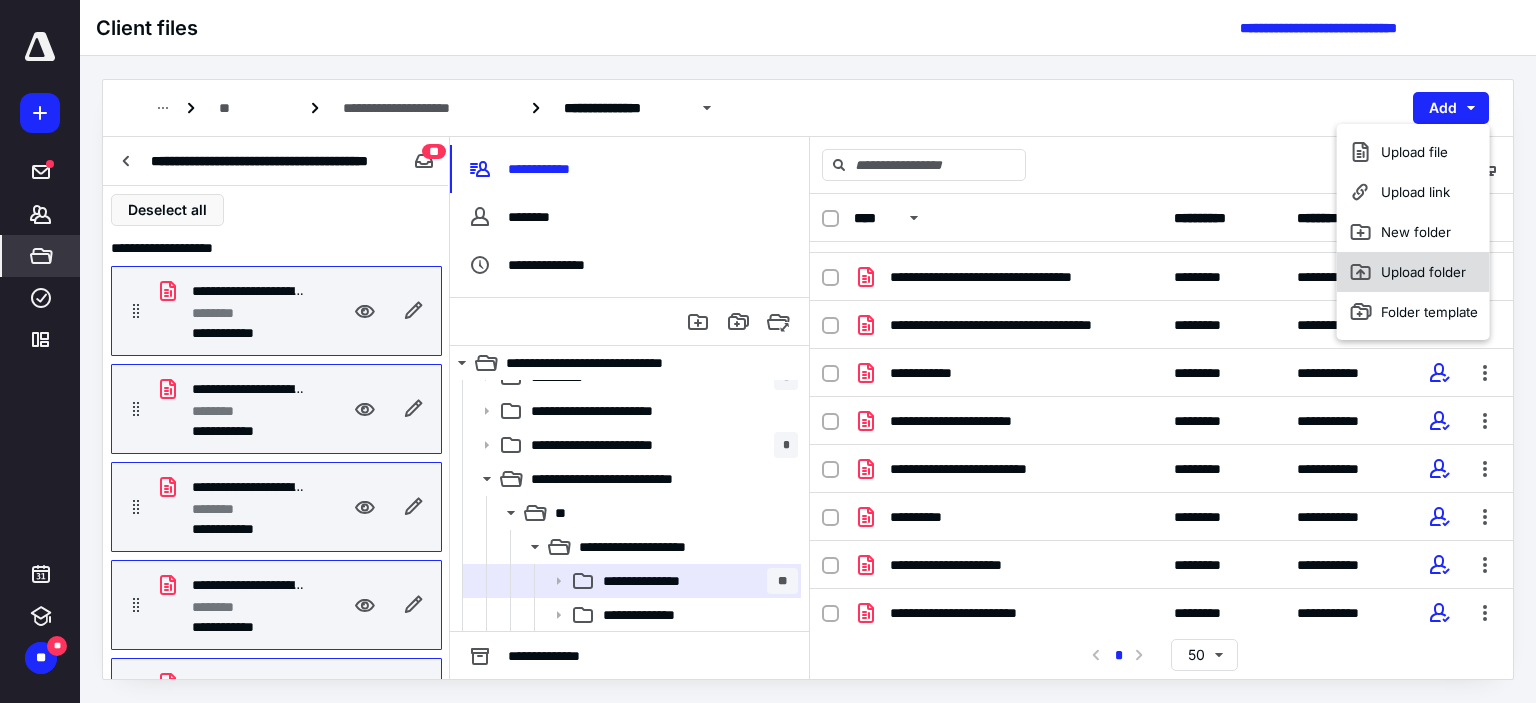 click on "Upload folder" at bounding box center [1413, 272] 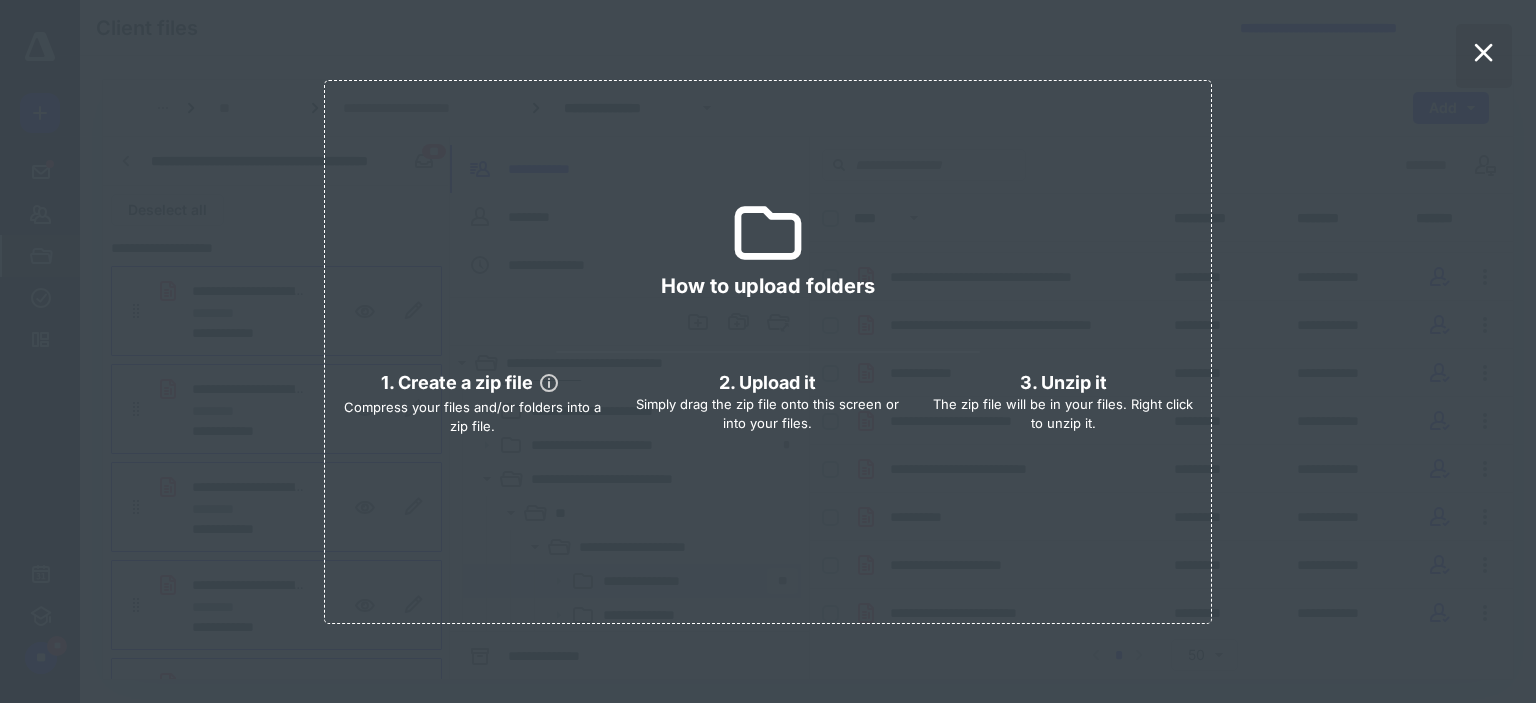 click at bounding box center [1484, 56] 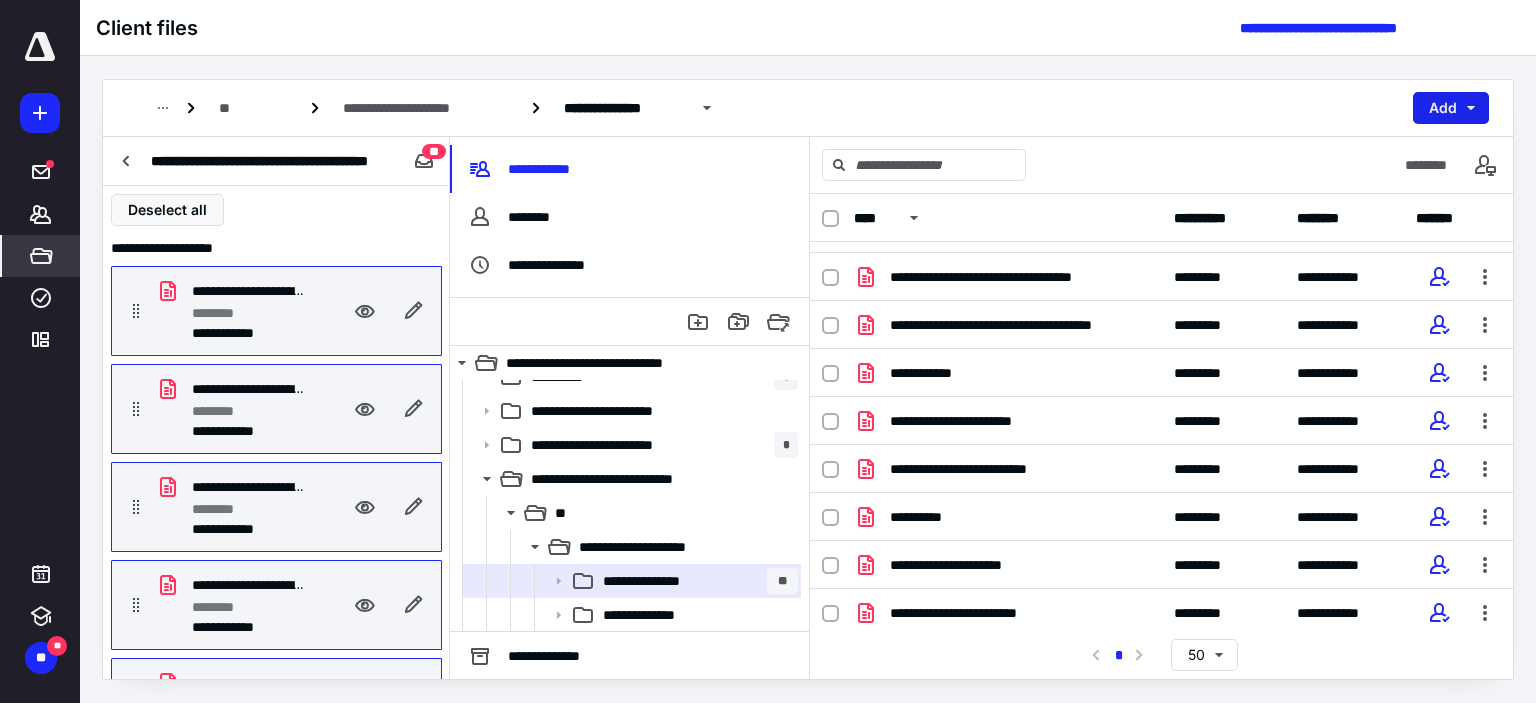 click on "Add" at bounding box center (1451, 108) 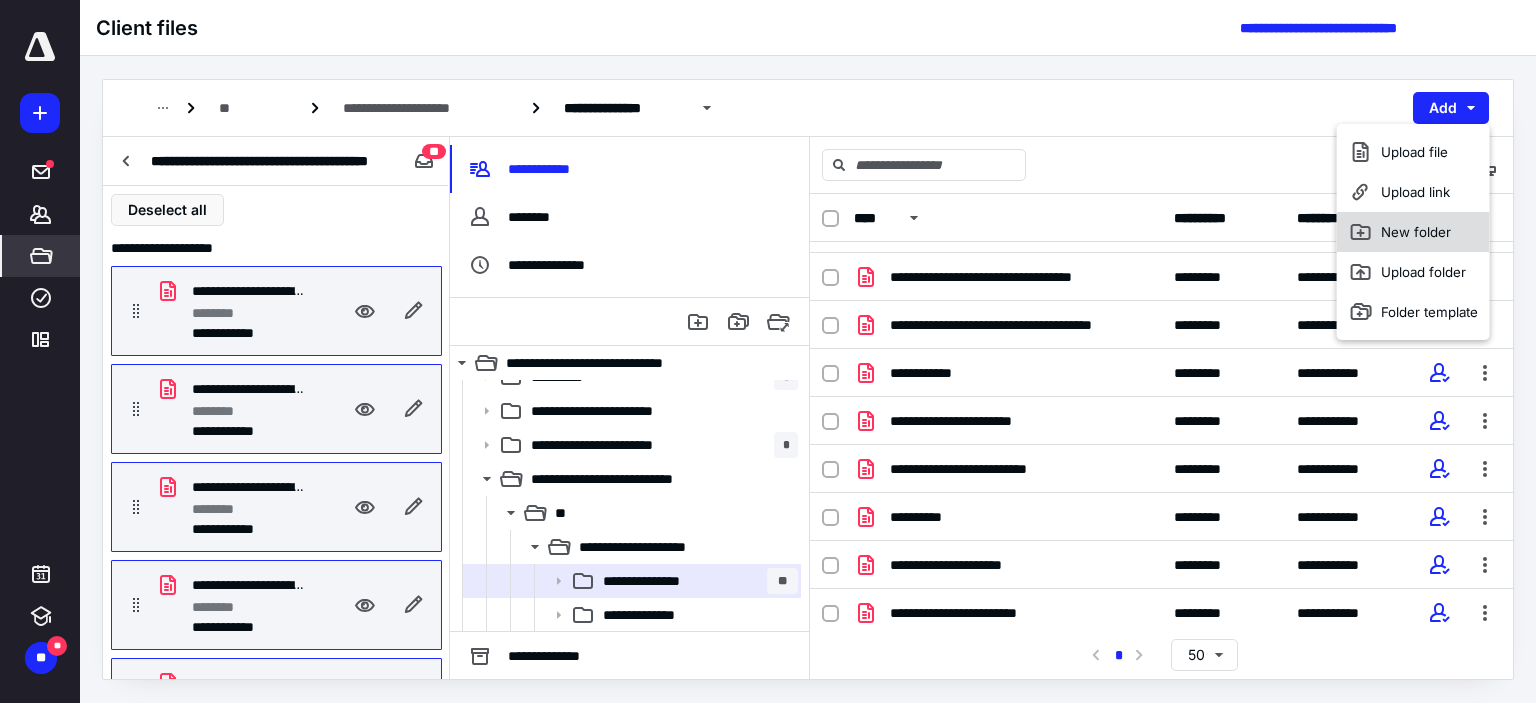 click on "New folder" at bounding box center (1413, 232) 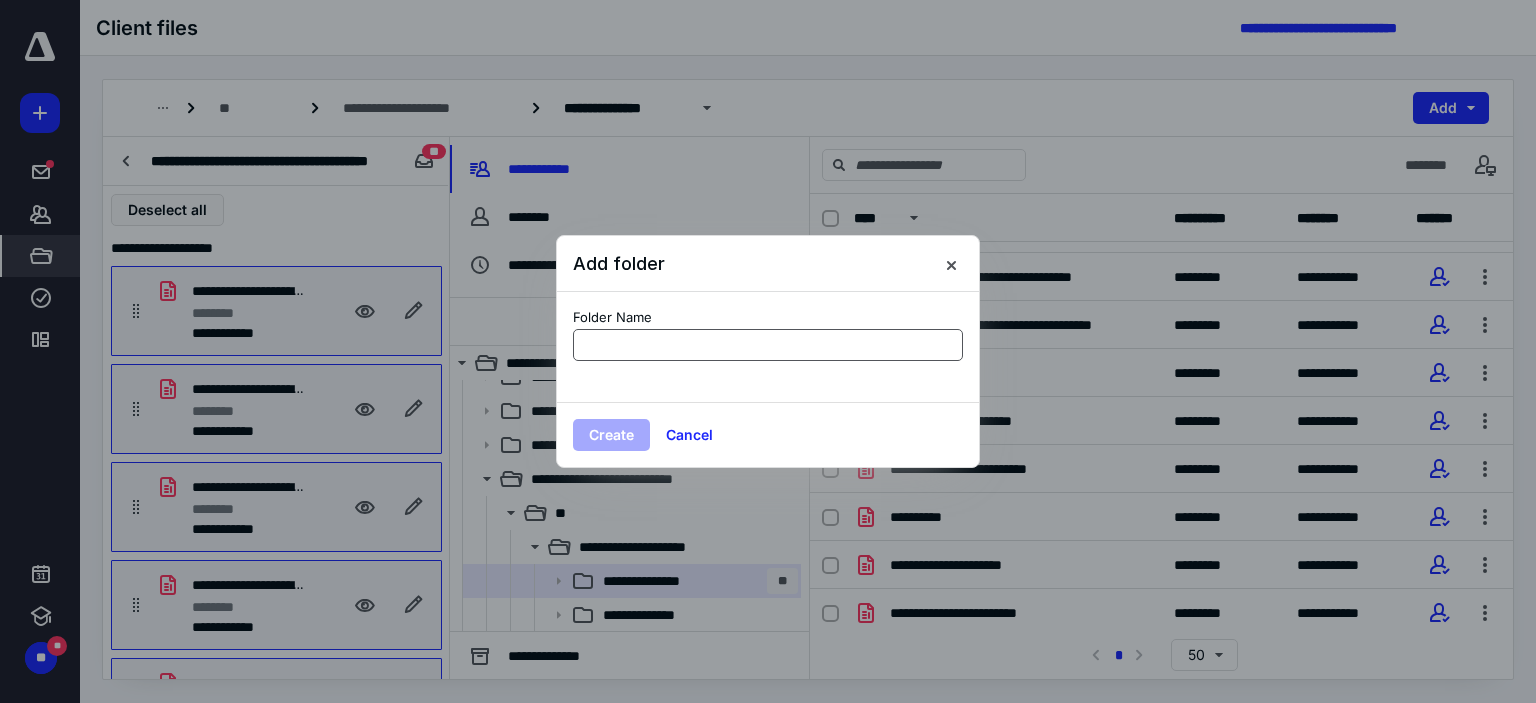 click at bounding box center [768, 345] 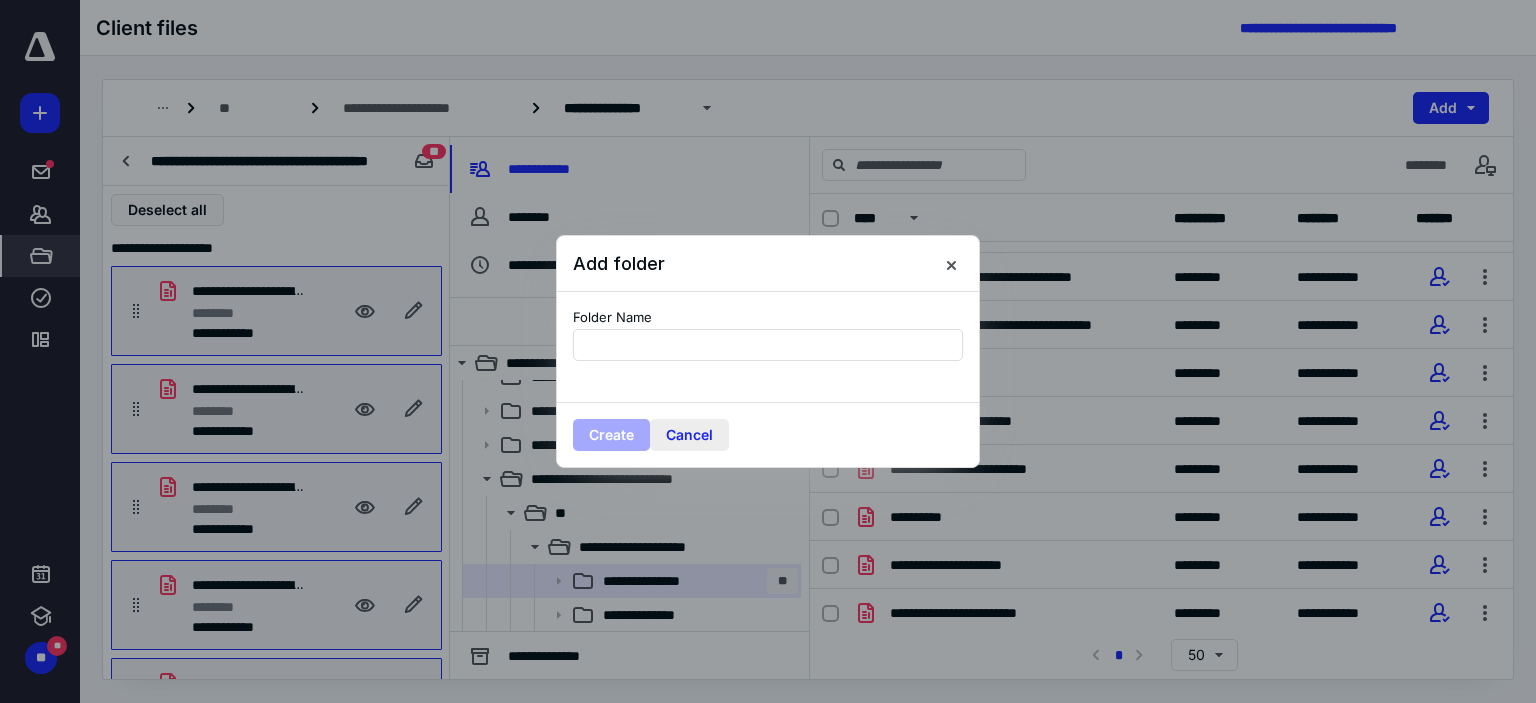 click on "Cancel" at bounding box center [689, 435] 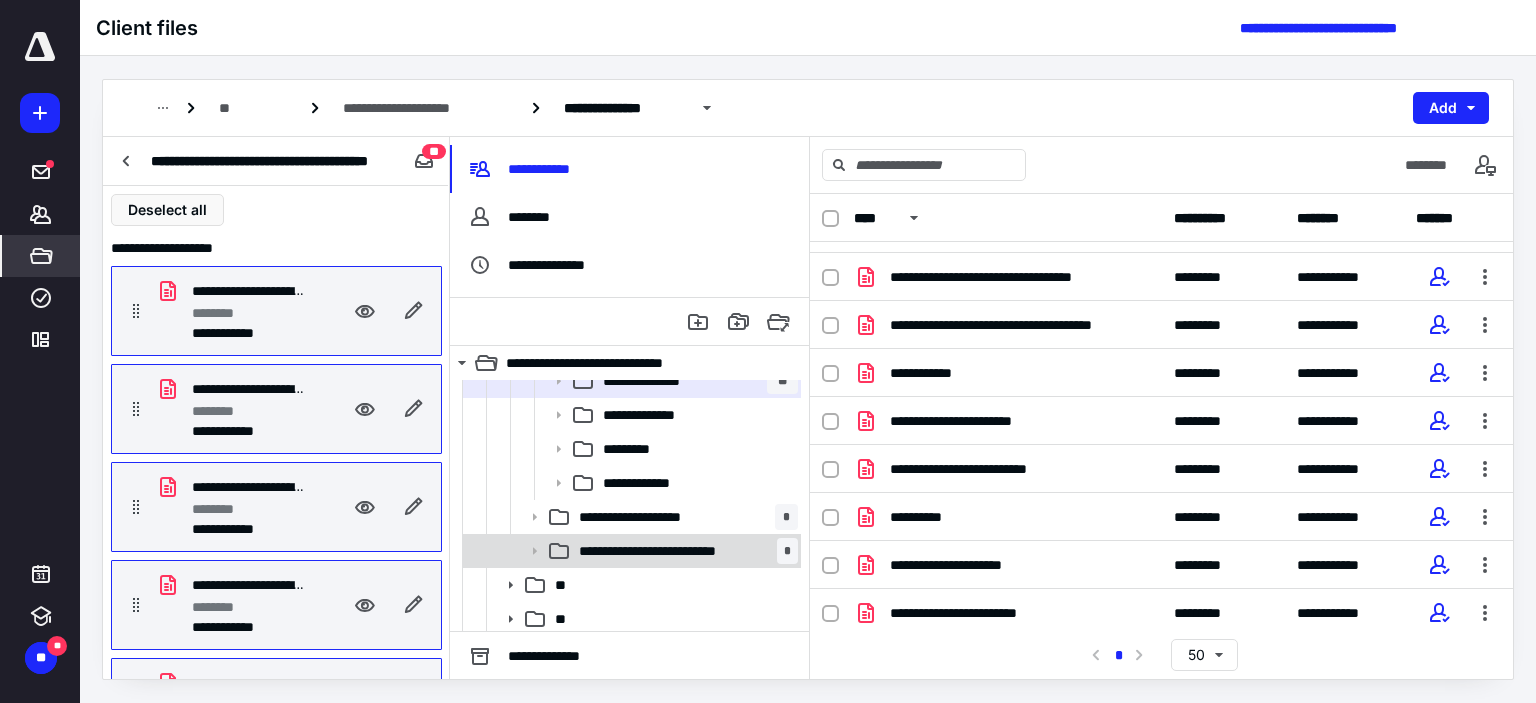 scroll, scrollTop: 356, scrollLeft: 0, axis: vertical 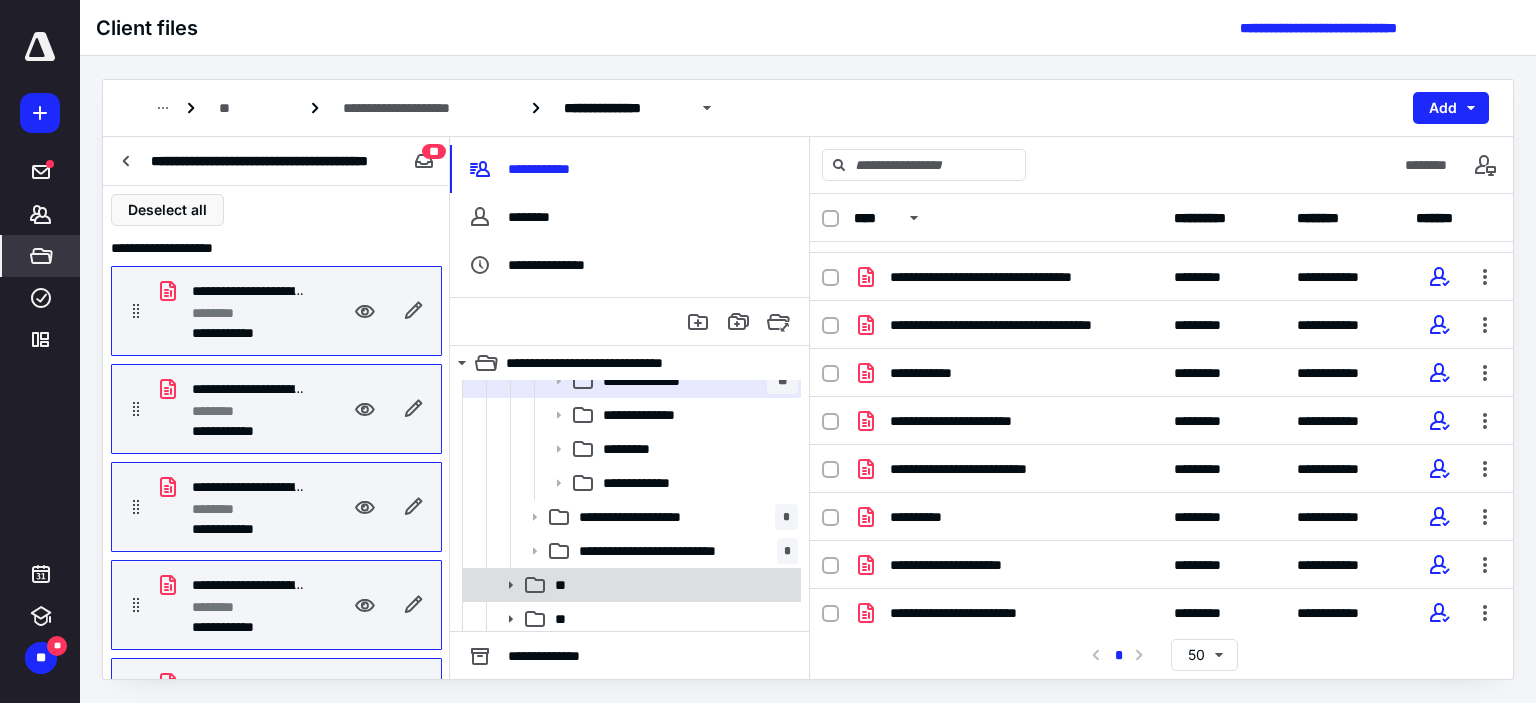 click 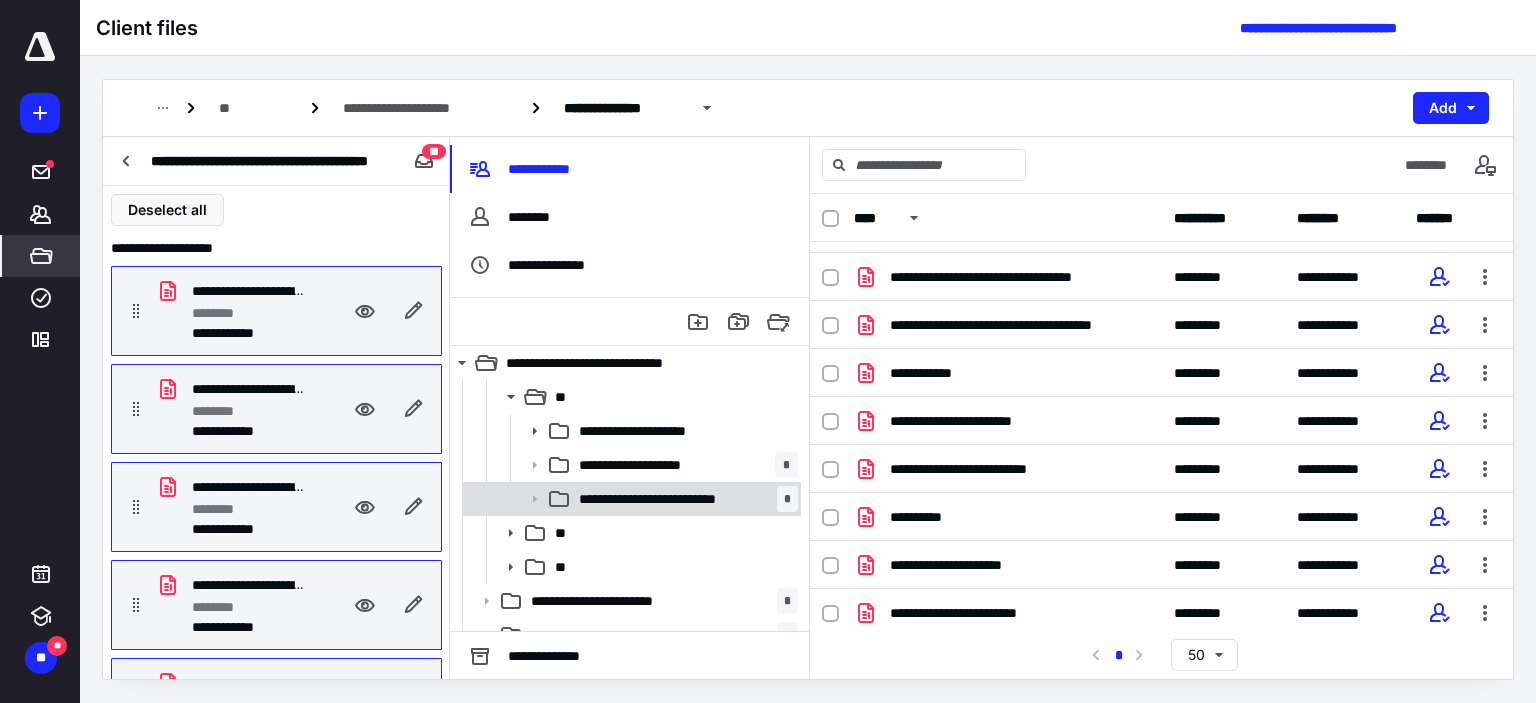 scroll, scrollTop: 556, scrollLeft: 0, axis: vertical 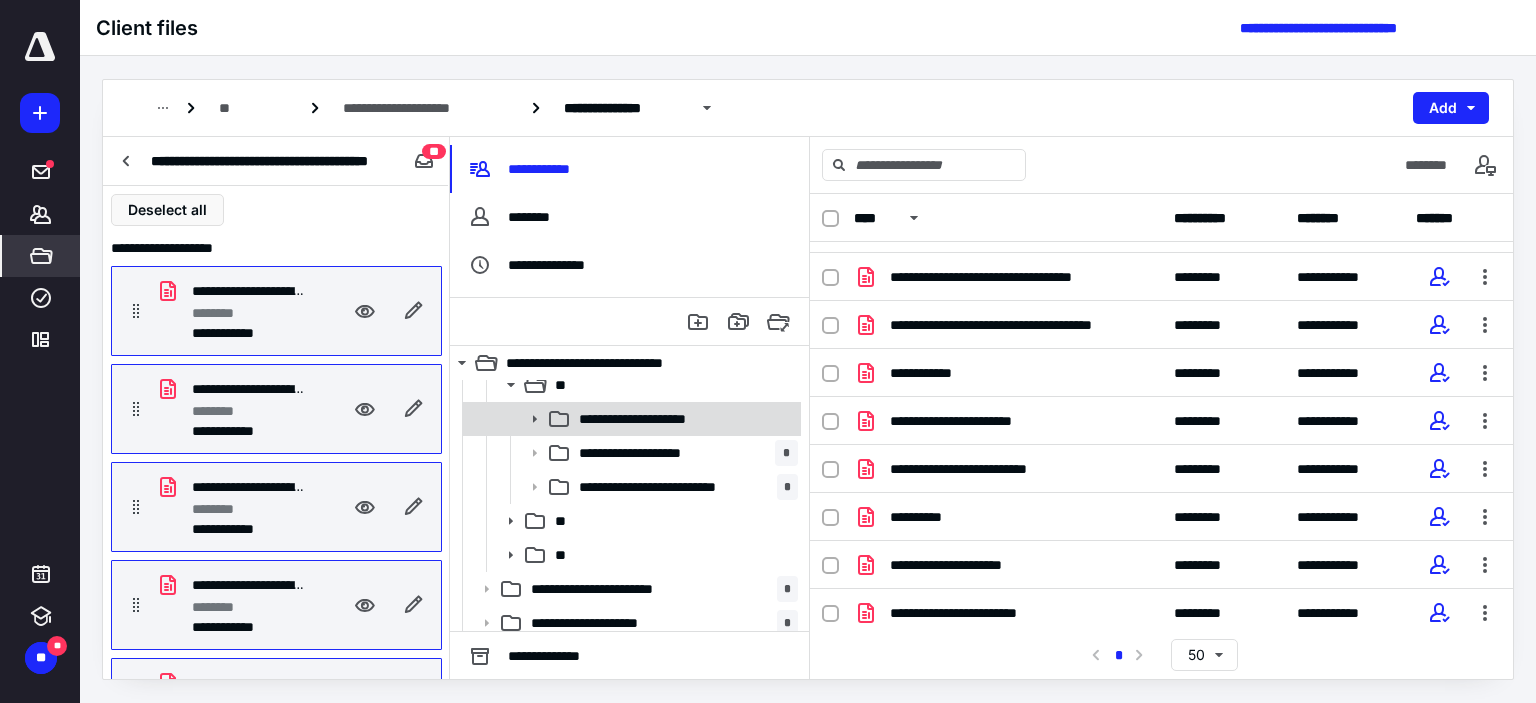 click 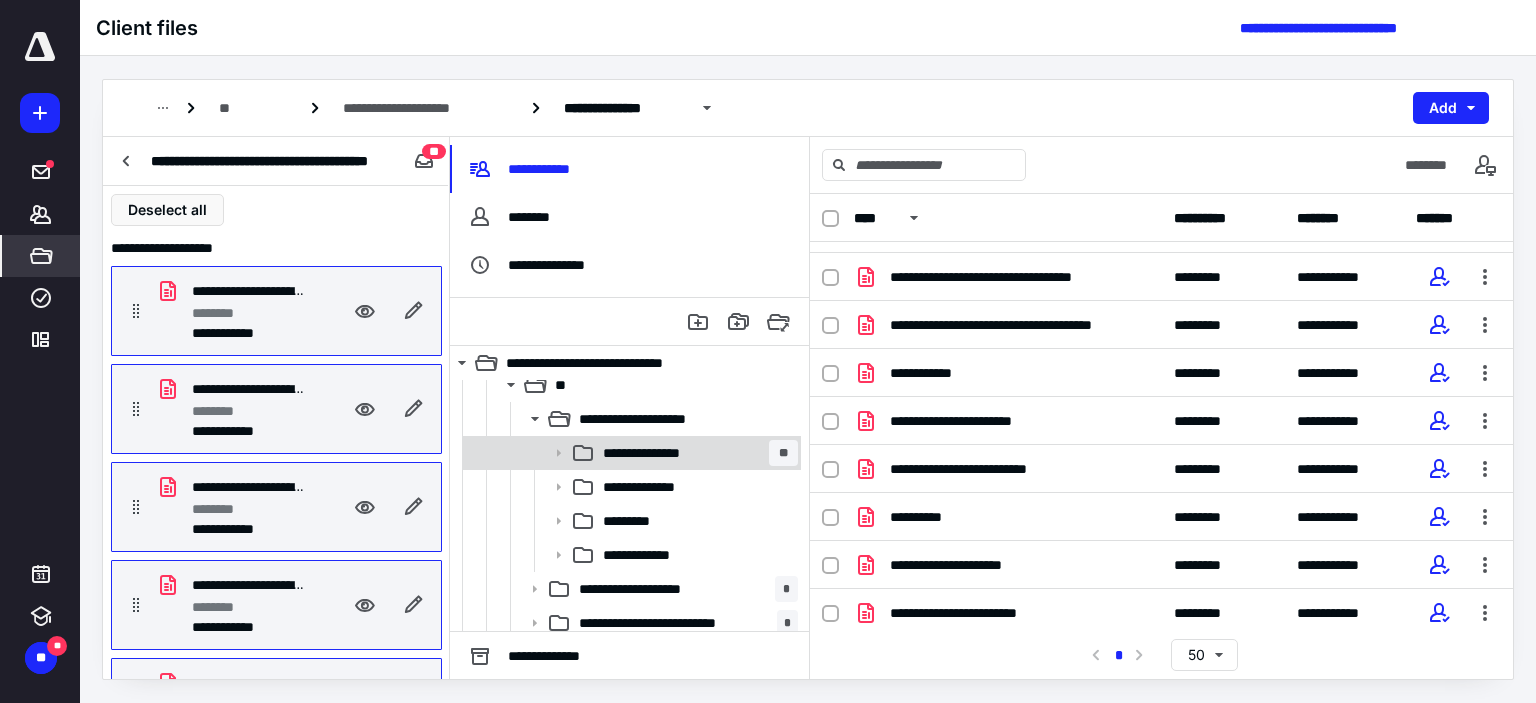 click 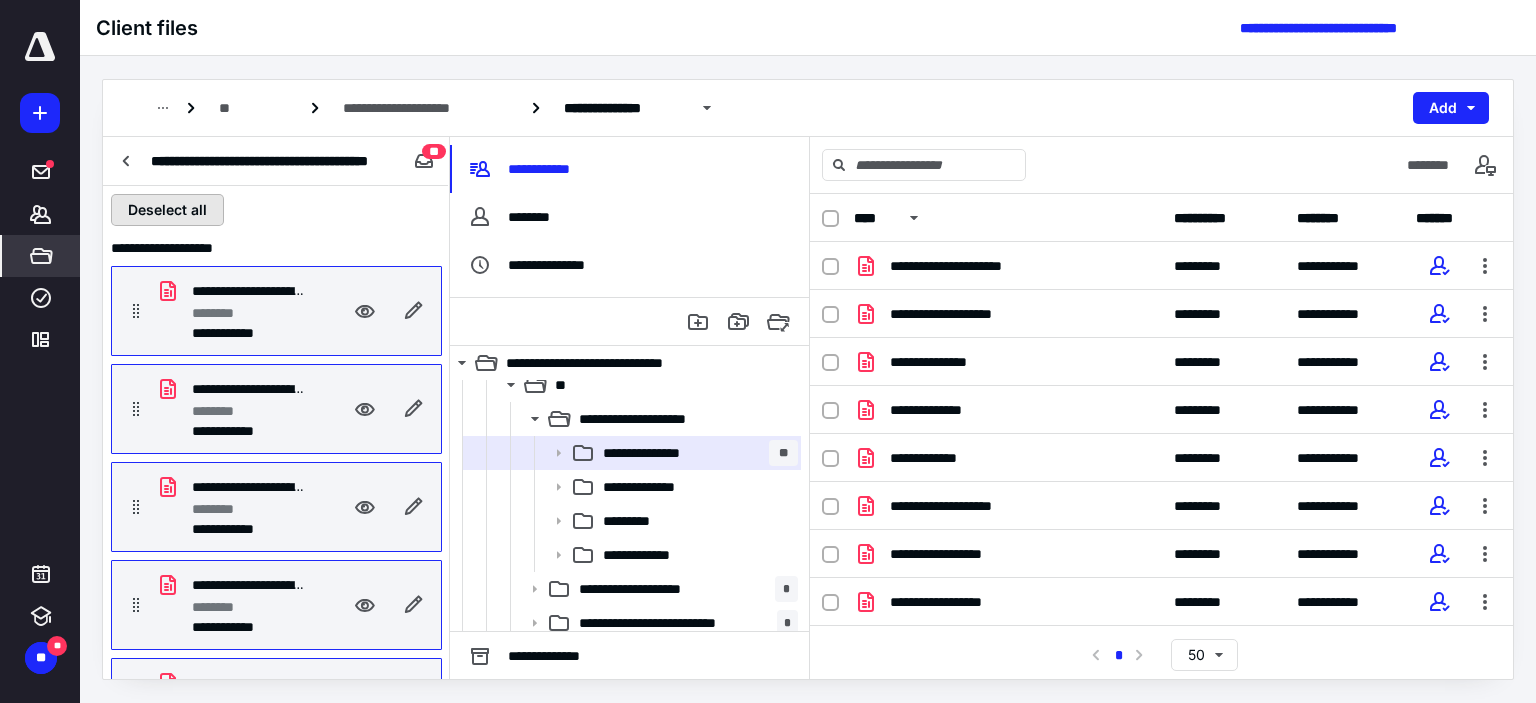 click on "Deselect all" at bounding box center [167, 210] 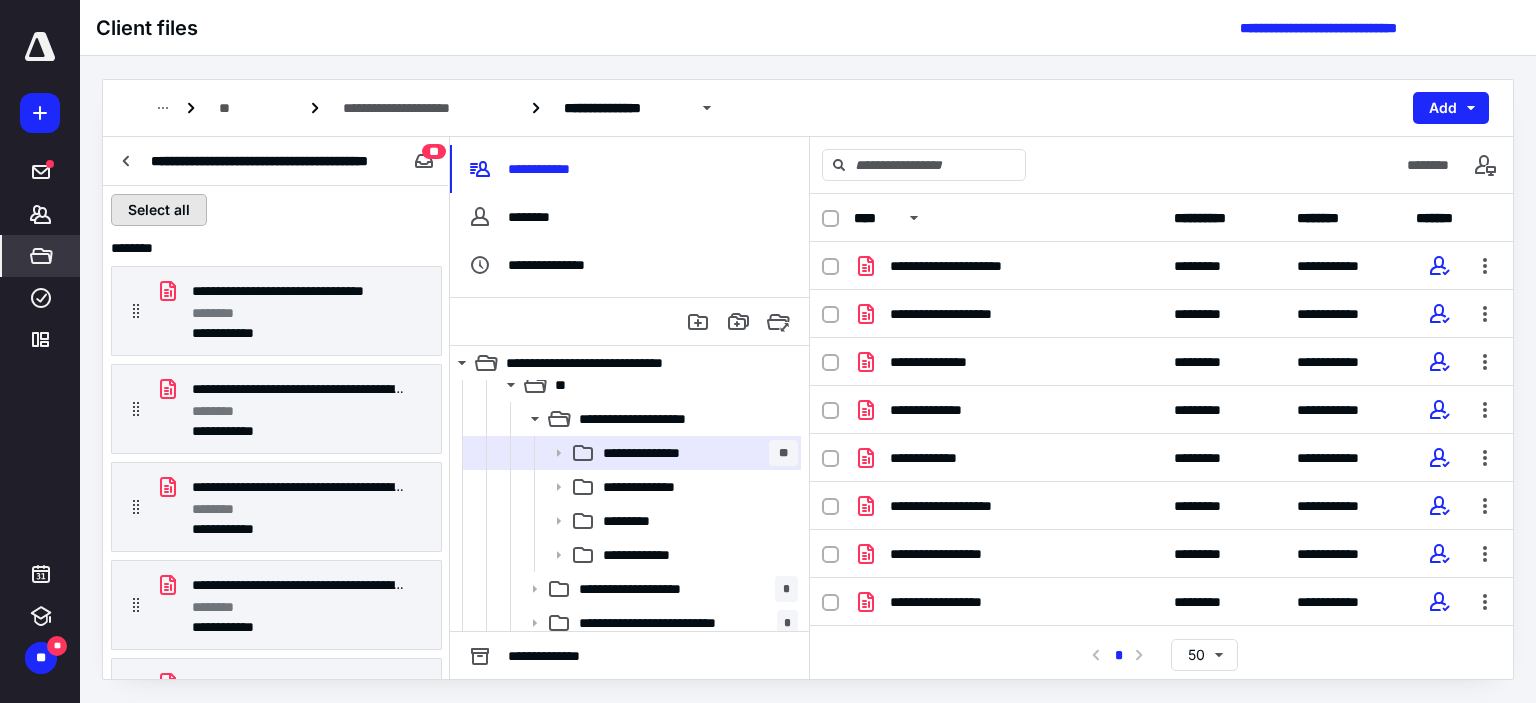 click on "Select all" at bounding box center [159, 210] 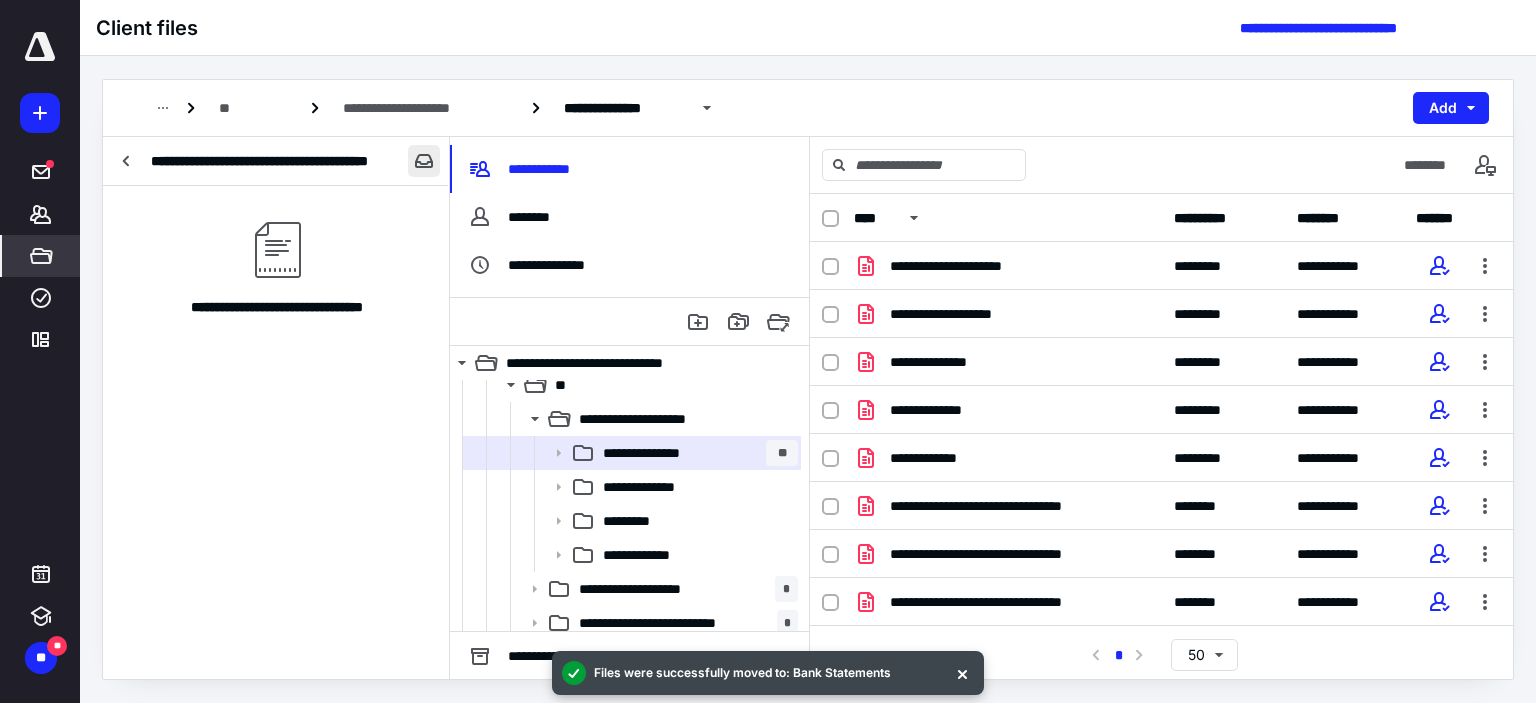 click at bounding box center (424, 161) 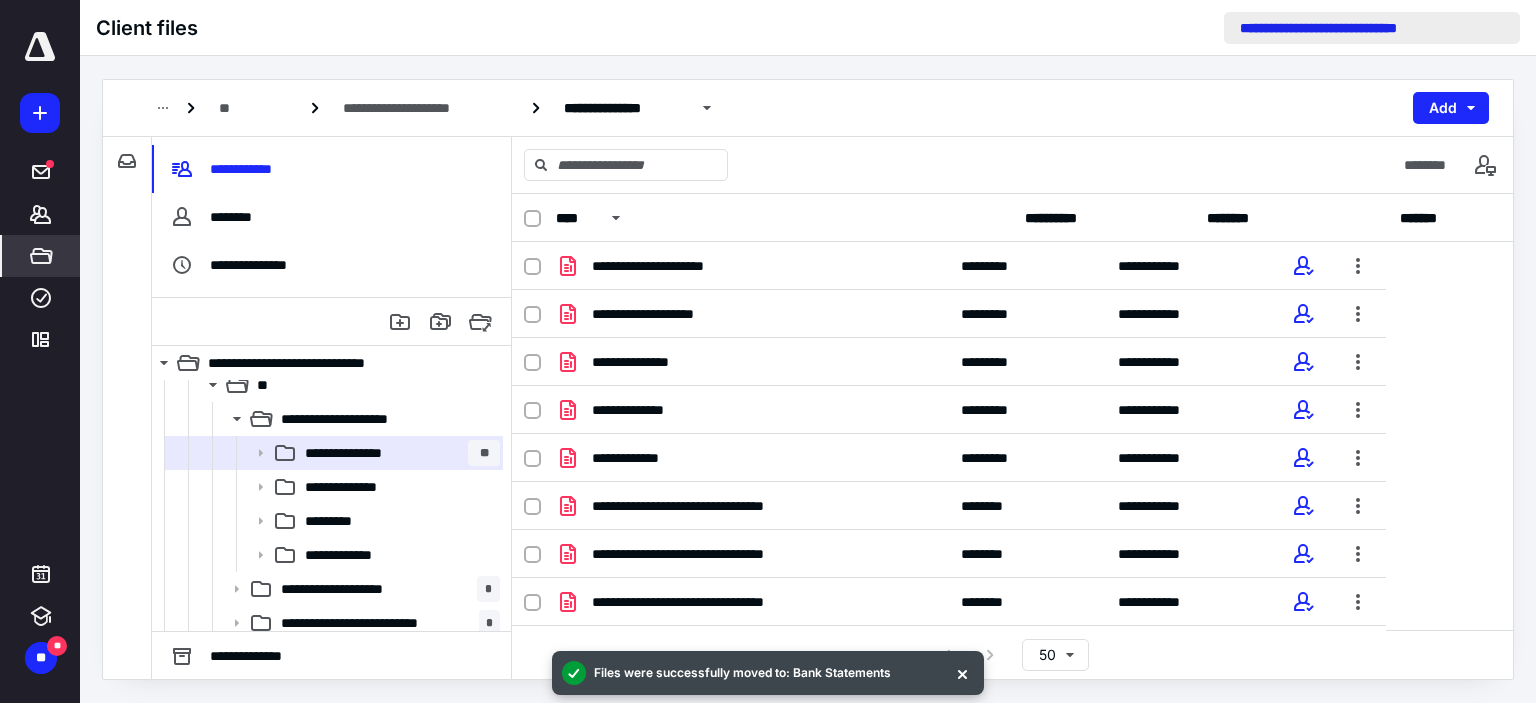 click on "**********" at bounding box center (1372, 28) 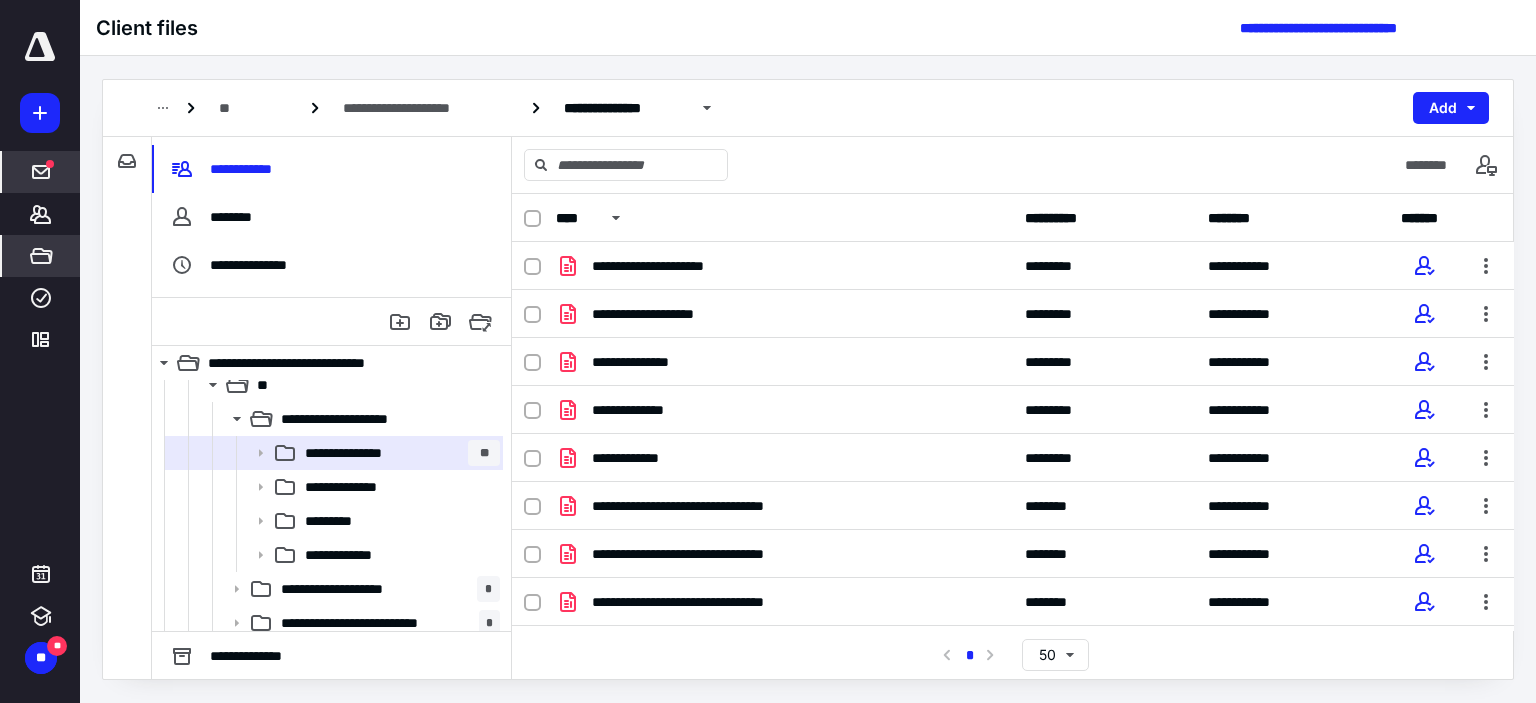 click at bounding box center [41, 172] 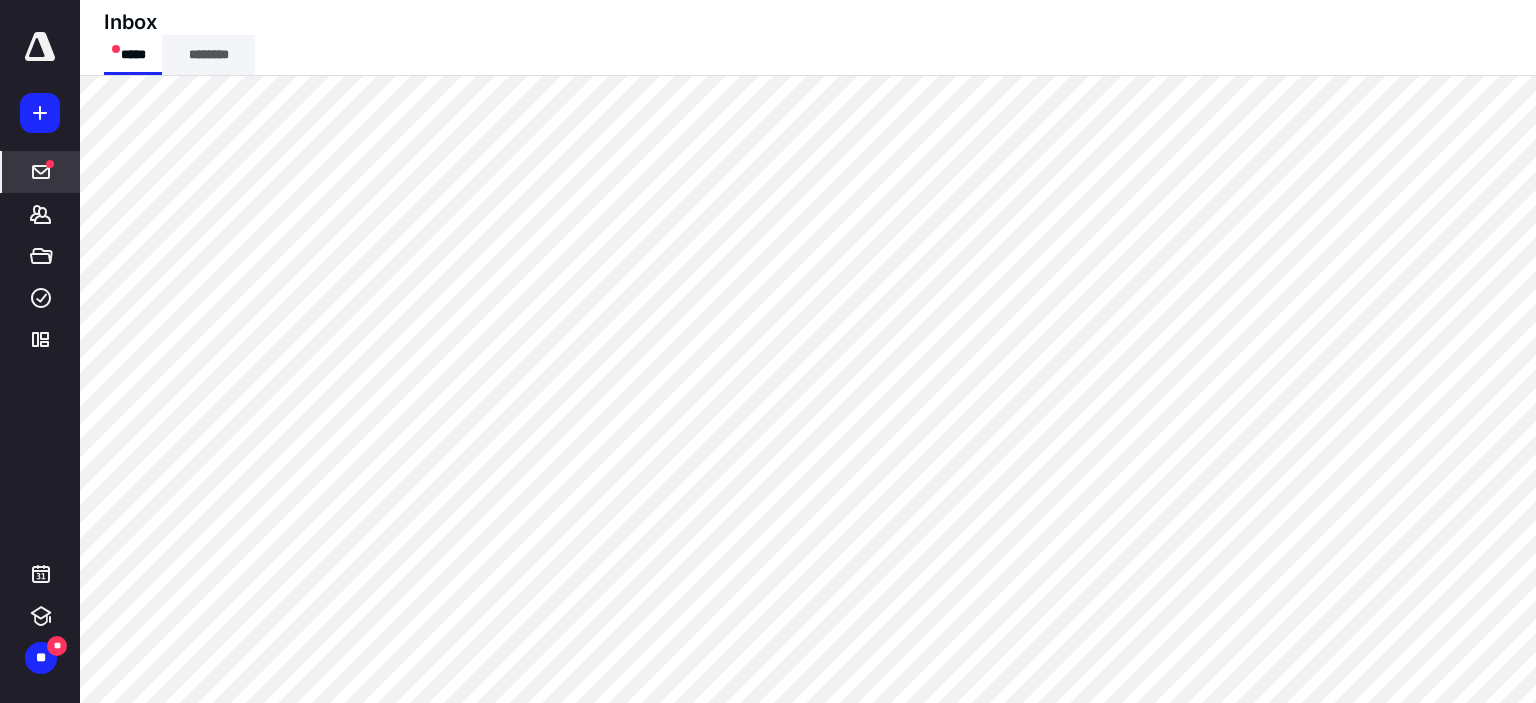 click on "********" at bounding box center (208, 55) 